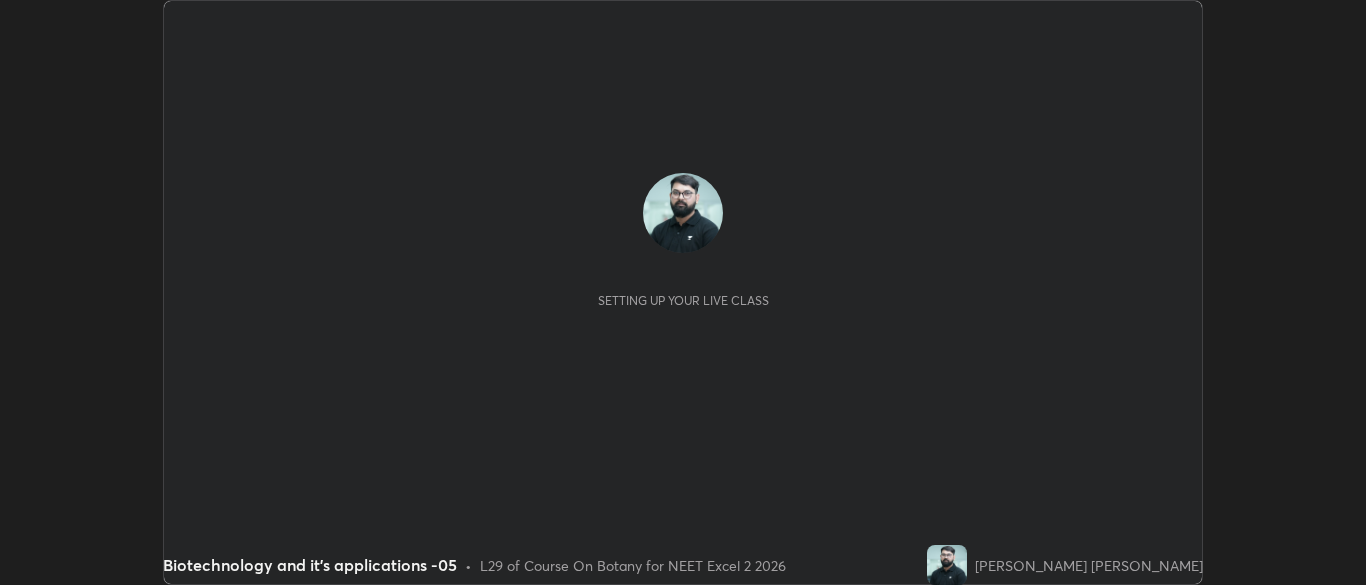 scroll, scrollTop: 0, scrollLeft: 0, axis: both 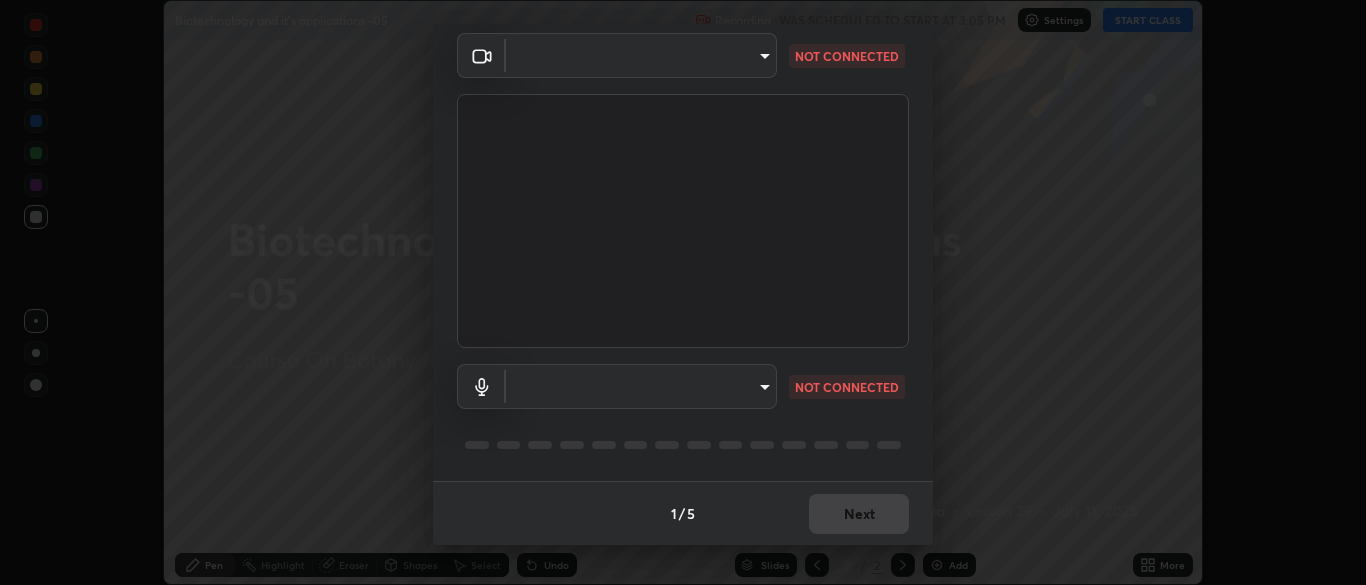 type on "b791b7b68259ed6791782f743a921bf85dec24d2091dc9c34e62ee805cb5c8b3" 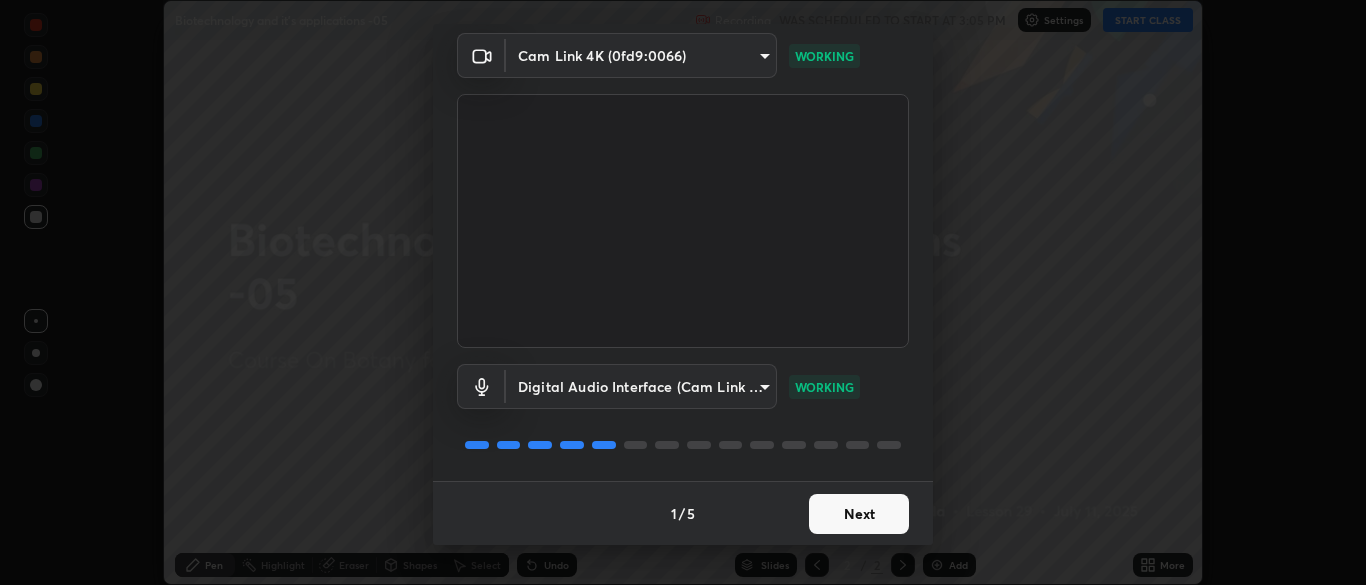 click on "Next" at bounding box center (859, 514) 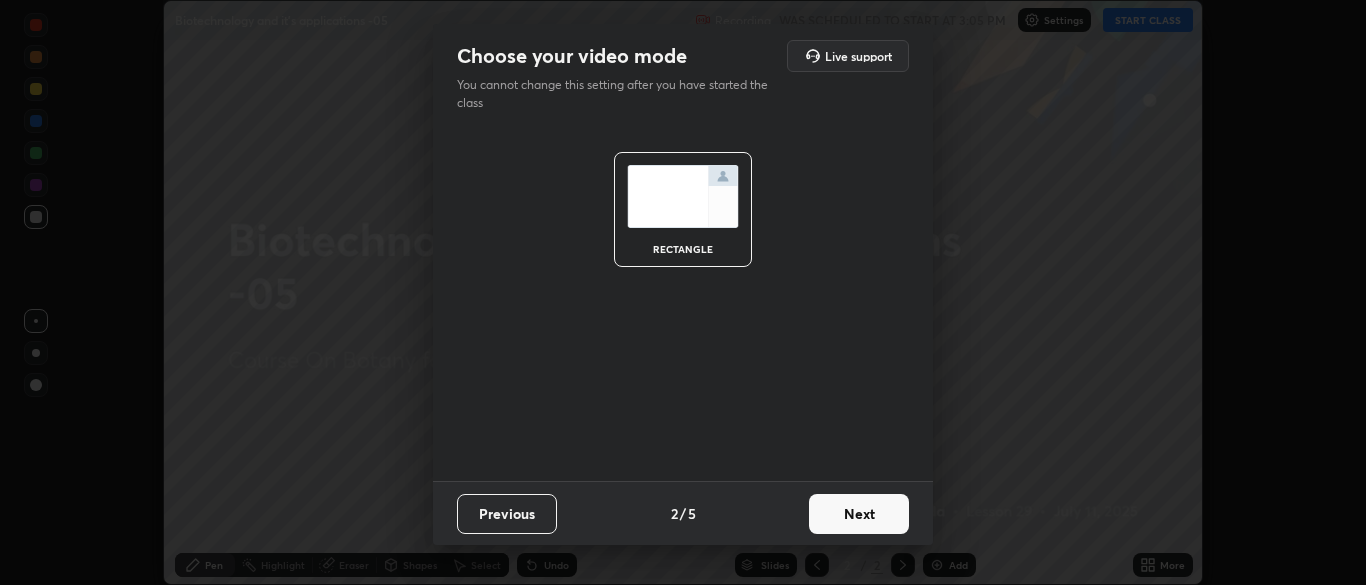 scroll, scrollTop: 0, scrollLeft: 0, axis: both 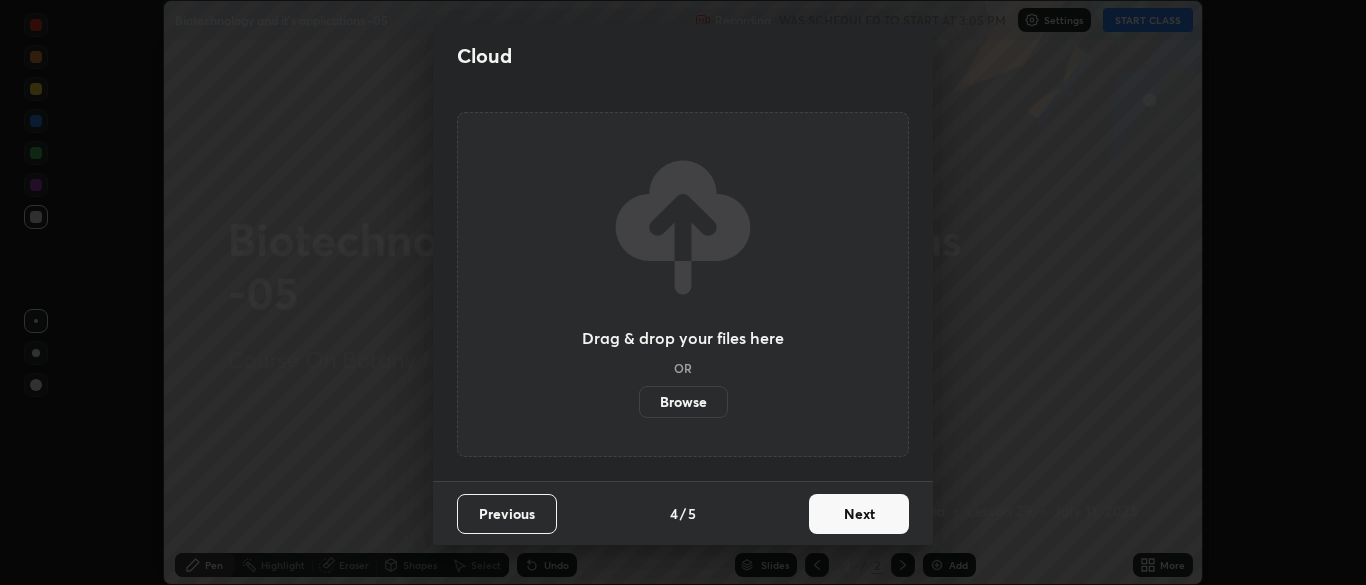 click on "Next" at bounding box center [859, 514] 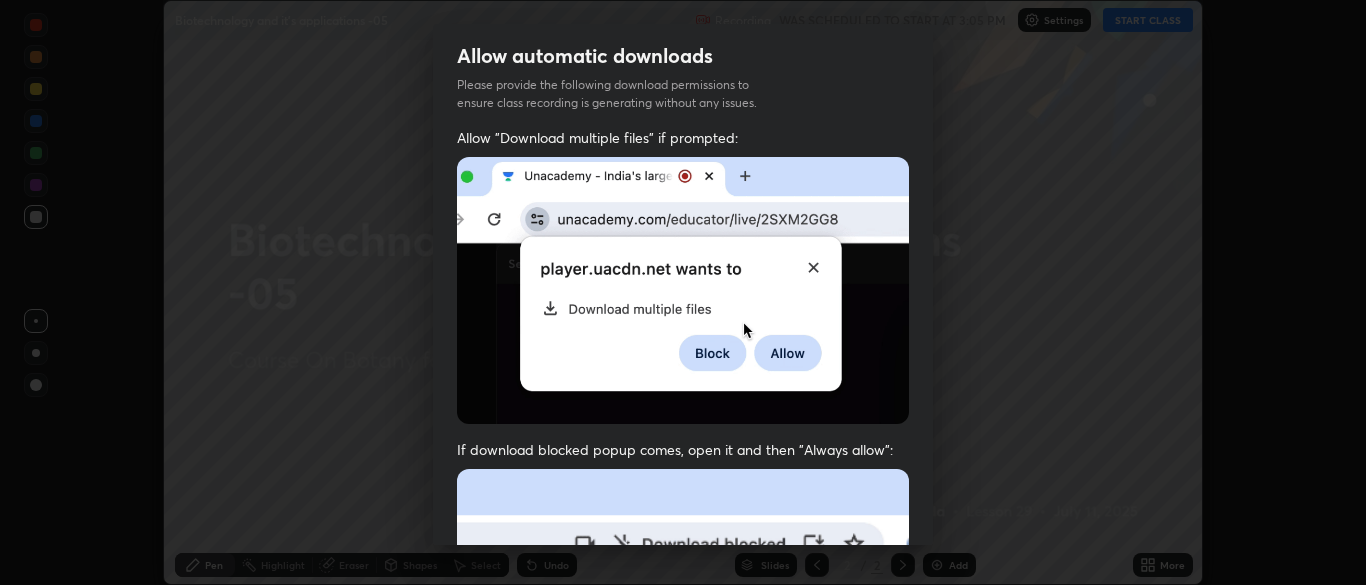click at bounding box center (683, 687) 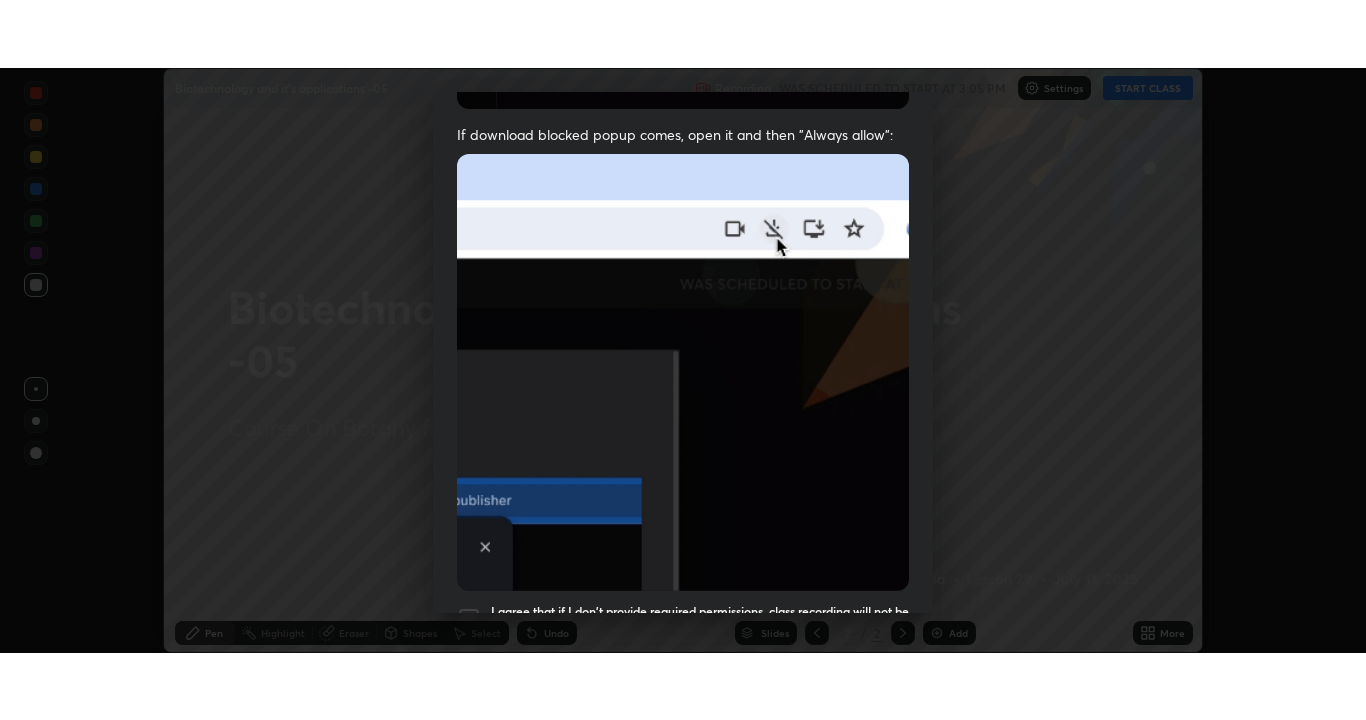 scroll, scrollTop: 479, scrollLeft: 0, axis: vertical 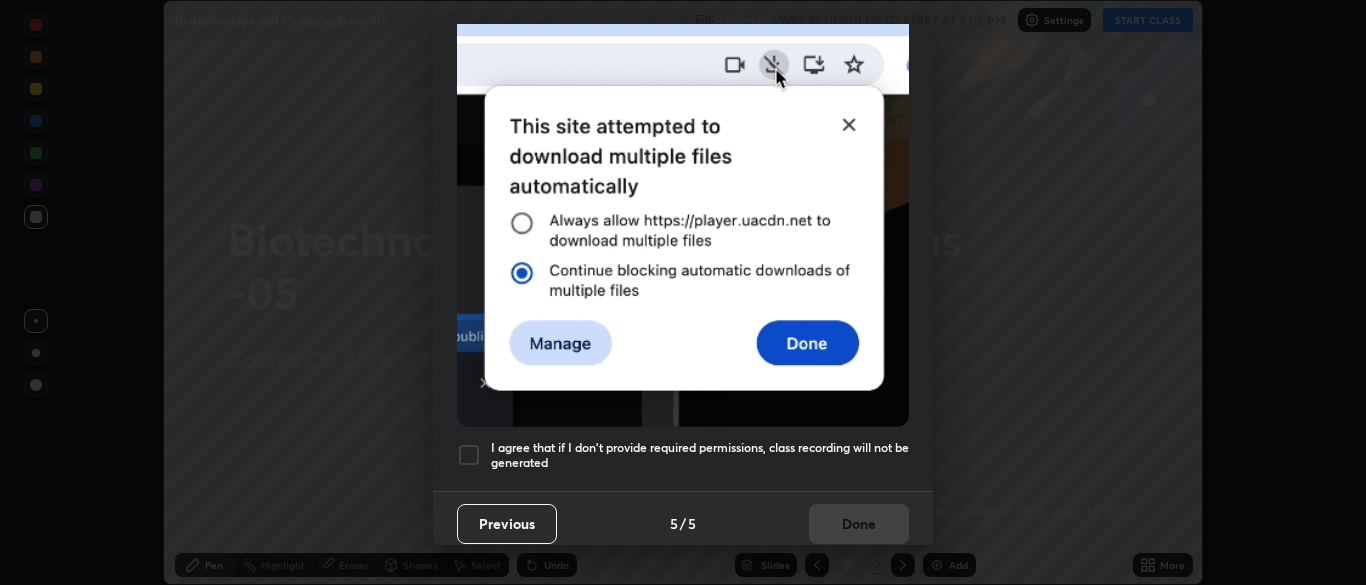 click at bounding box center (469, 455) 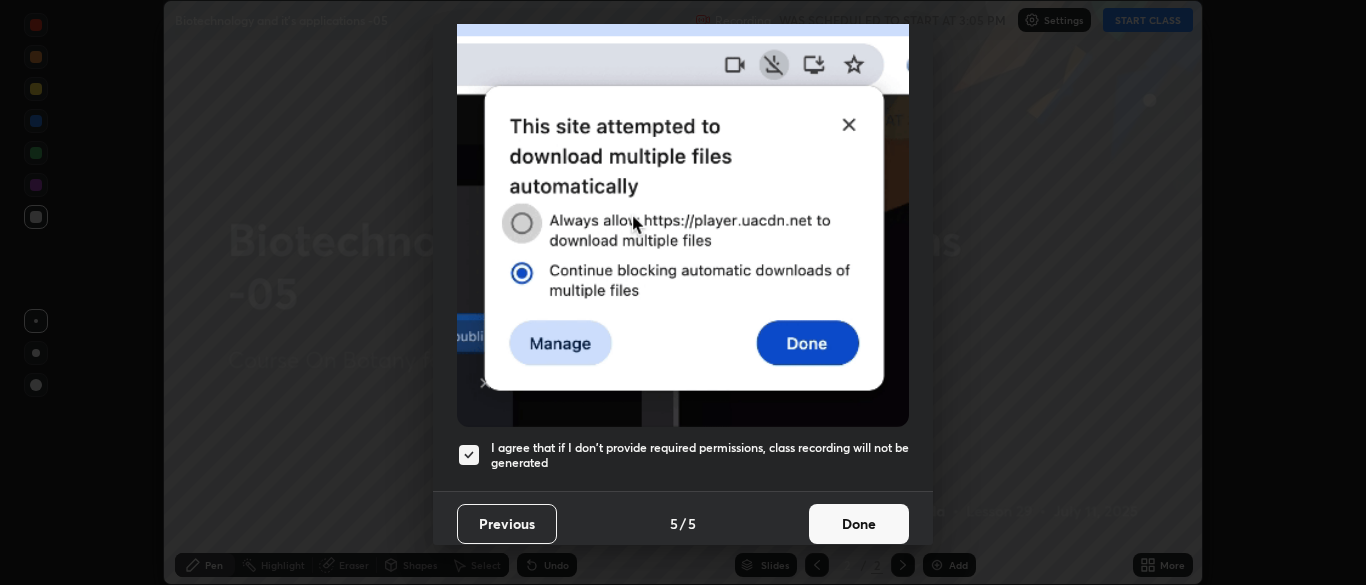 click on "Done" at bounding box center [859, 524] 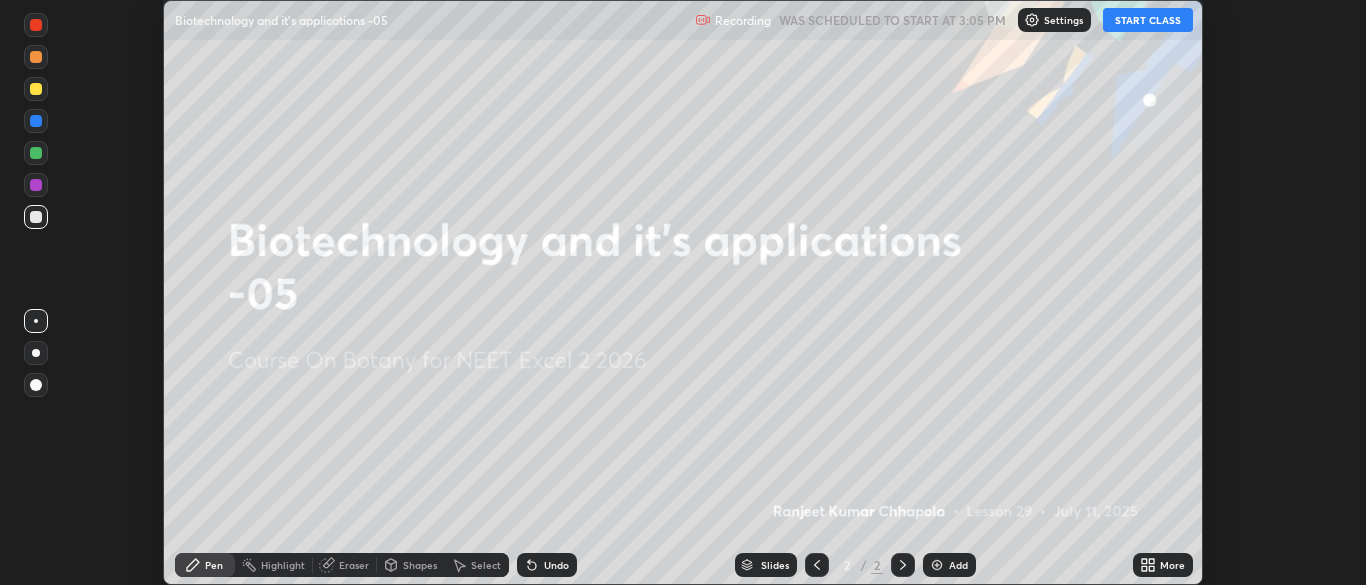 click 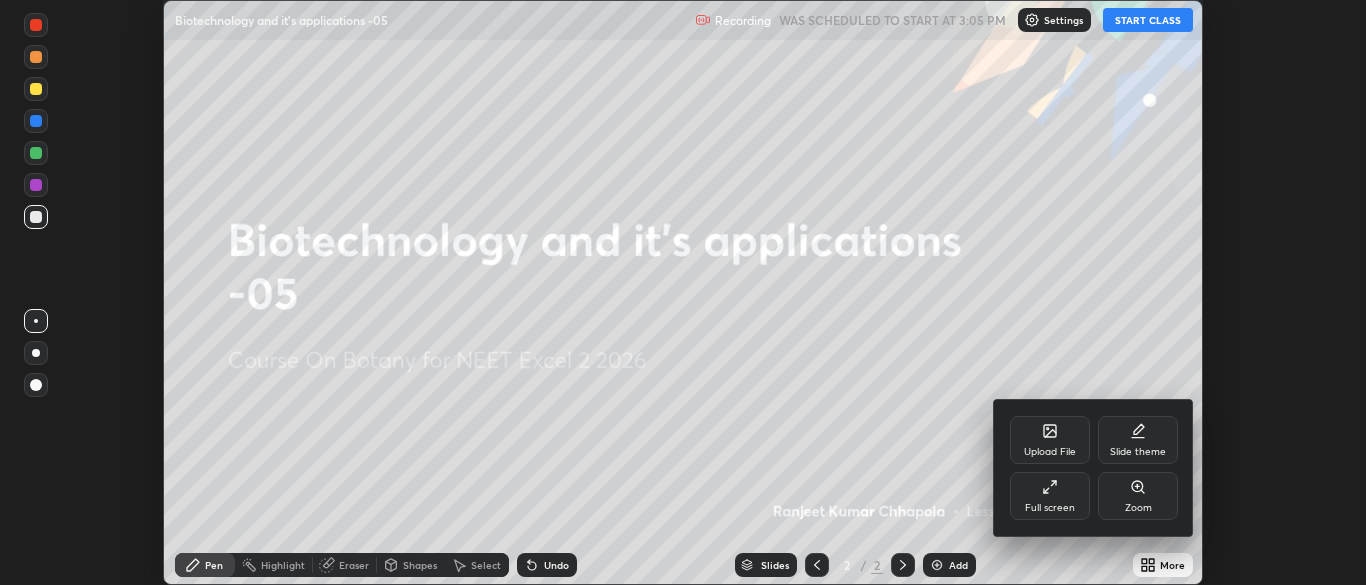 click on "Full screen" at bounding box center (1050, 496) 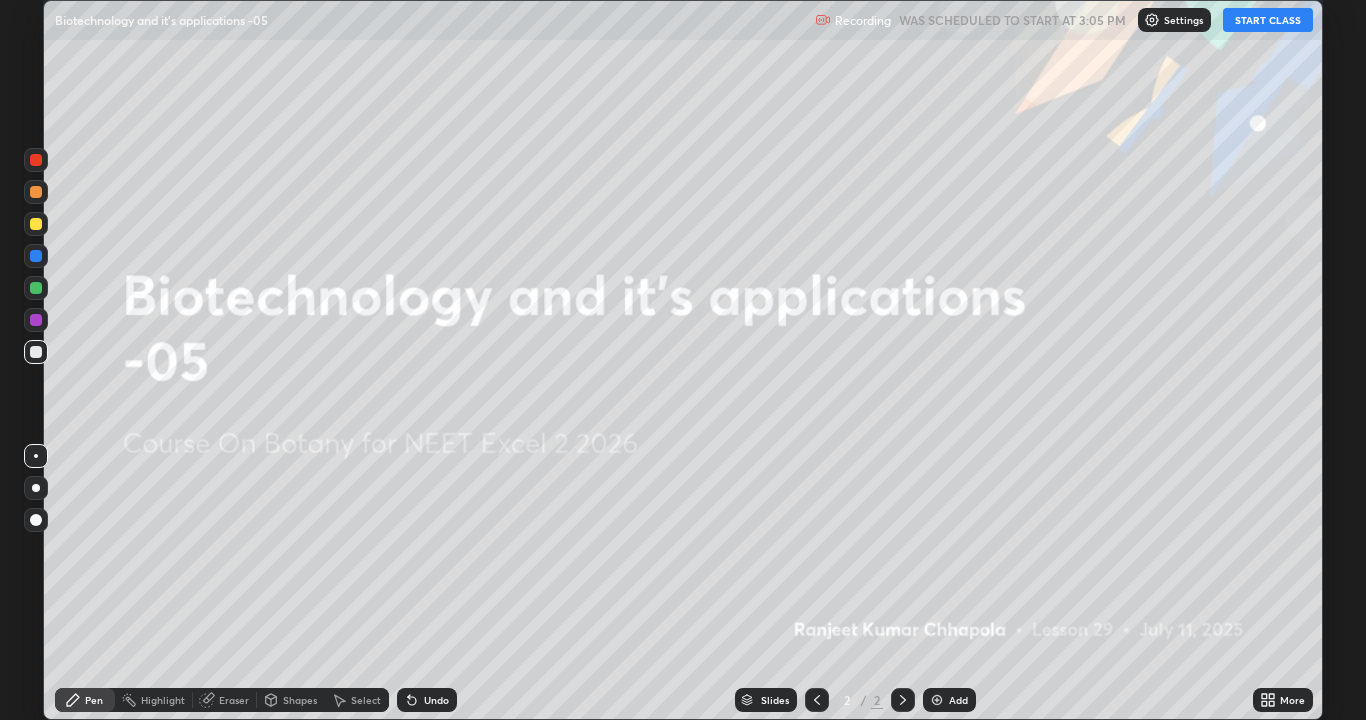 scroll, scrollTop: 99280, scrollLeft: 98634, axis: both 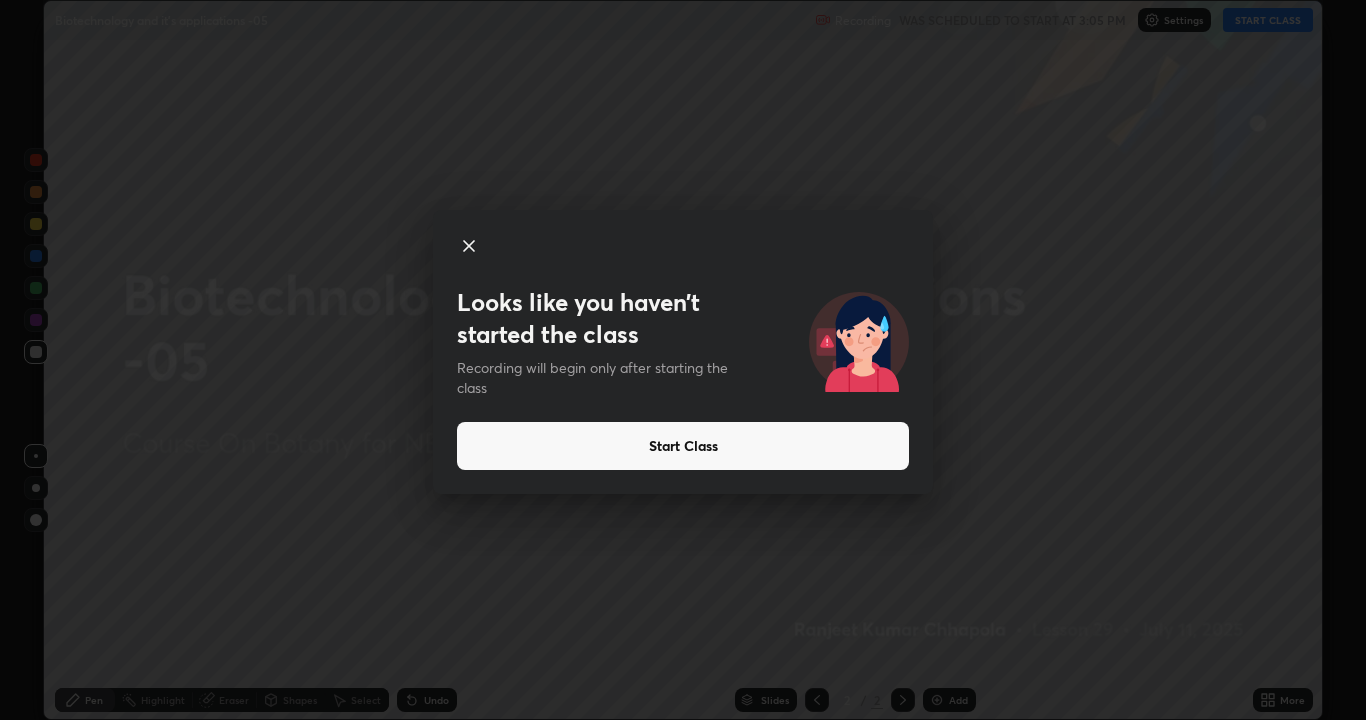 click on "Start Class" at bounding box center [683, 446] 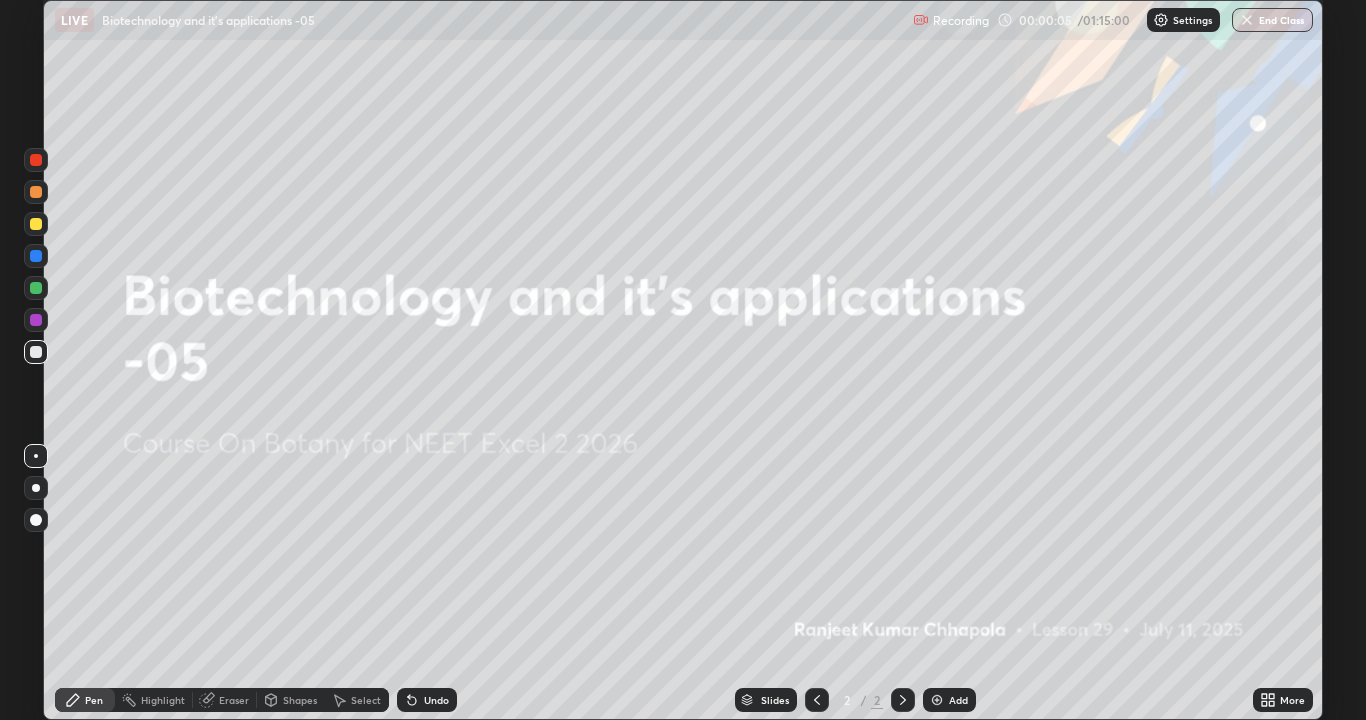 click 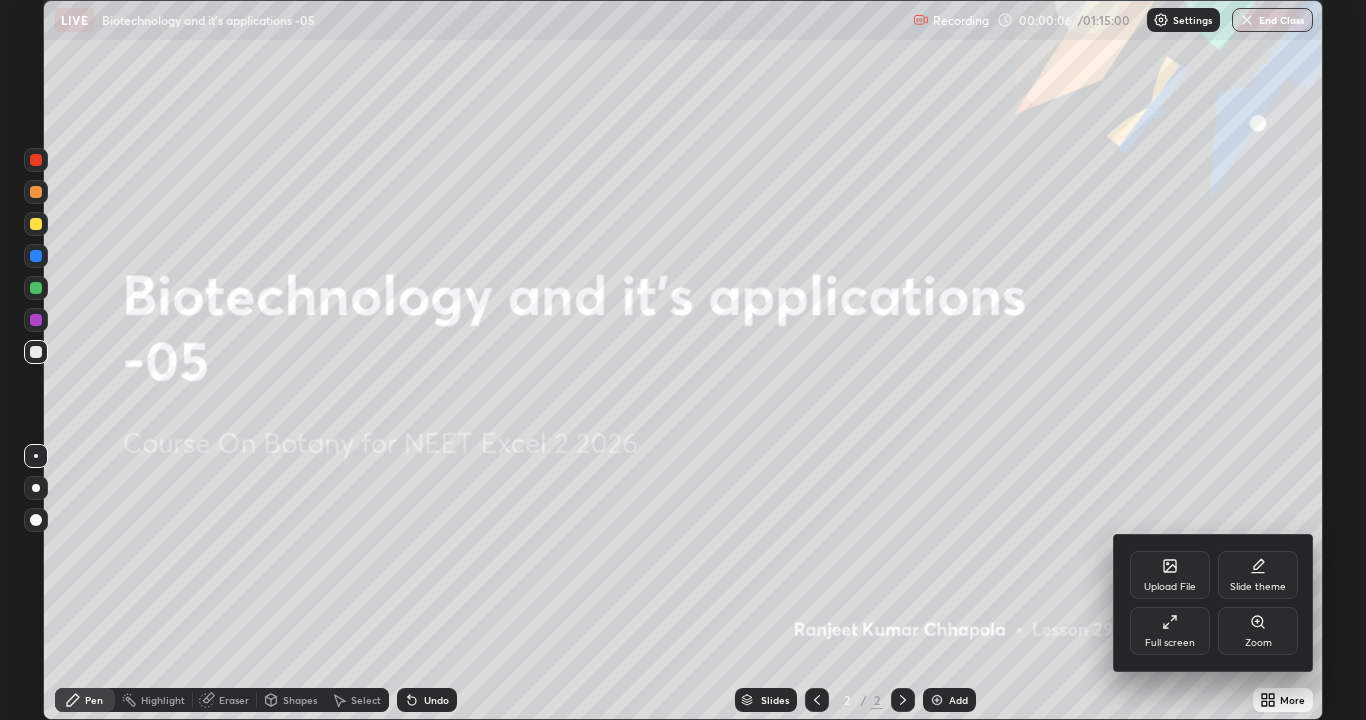 click on "Upload File" at bounding box center [1170, 575] 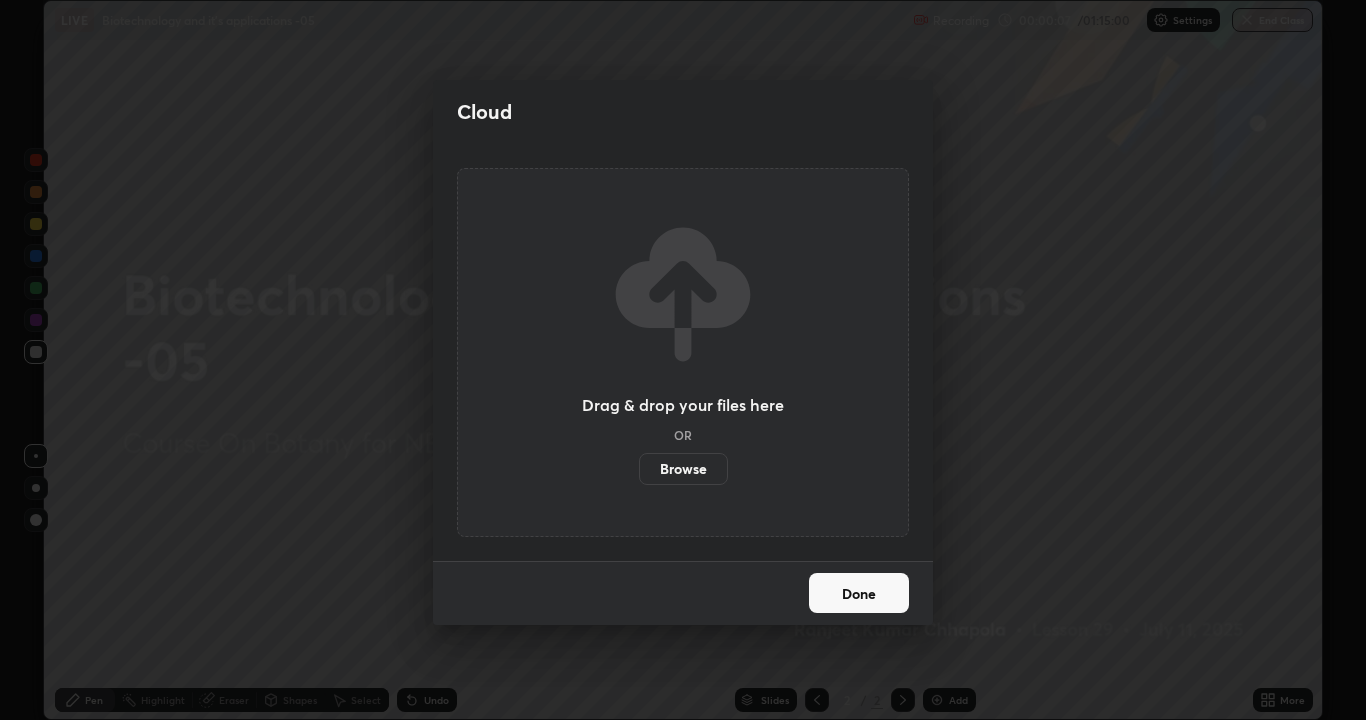 click on "Browse" at bounding box center (683, 469) 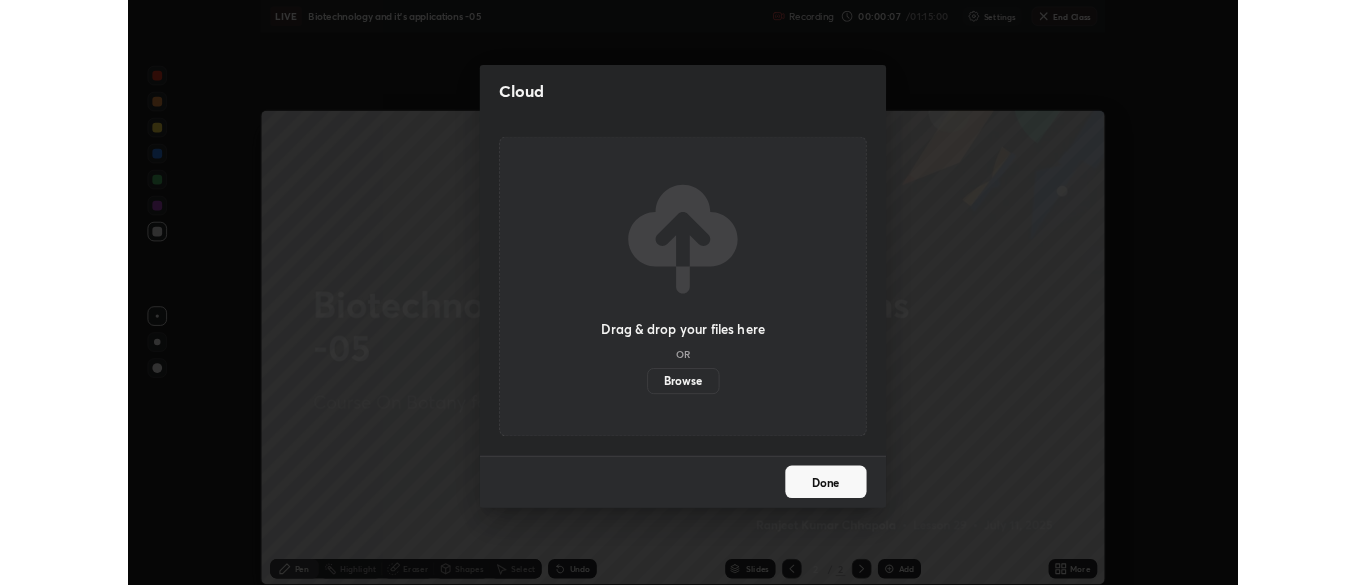 scroll, scrollTop: 585, scrollLeft: 1366, axis: both 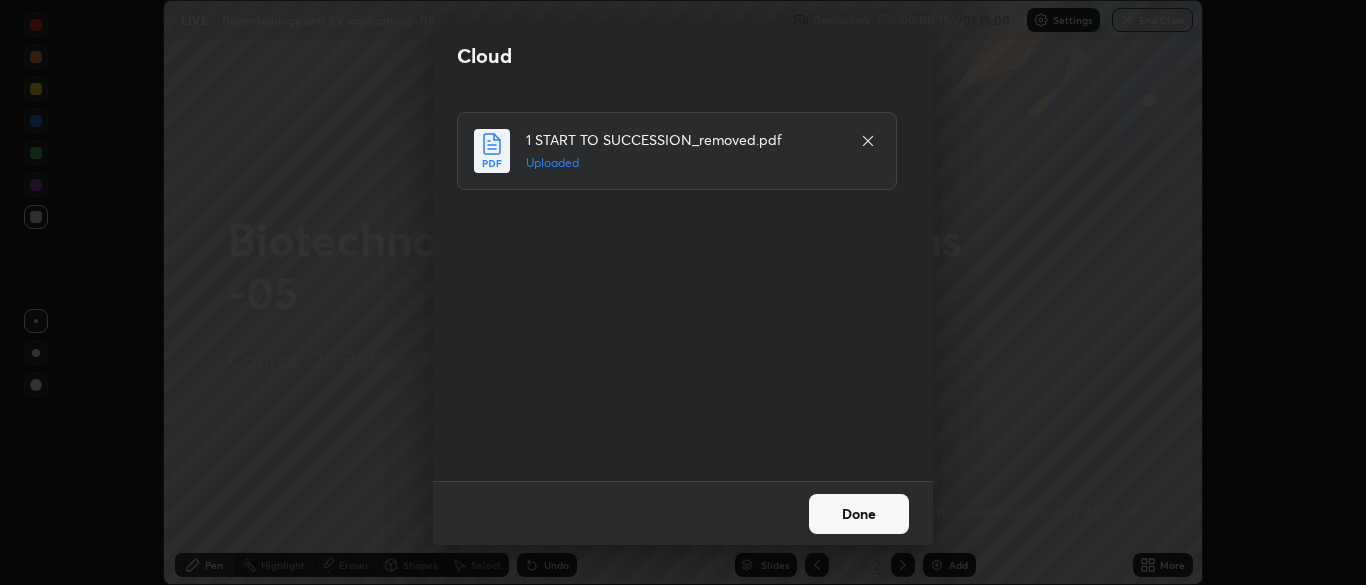click on "Done" at bounding box center [859, 514] 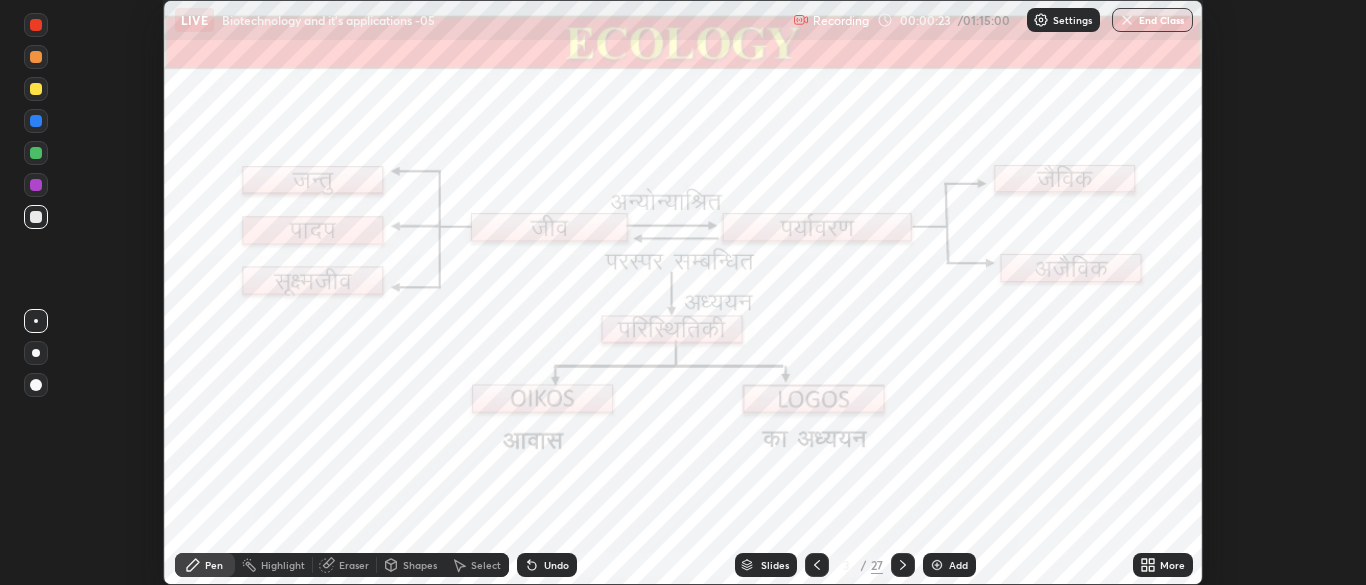 click 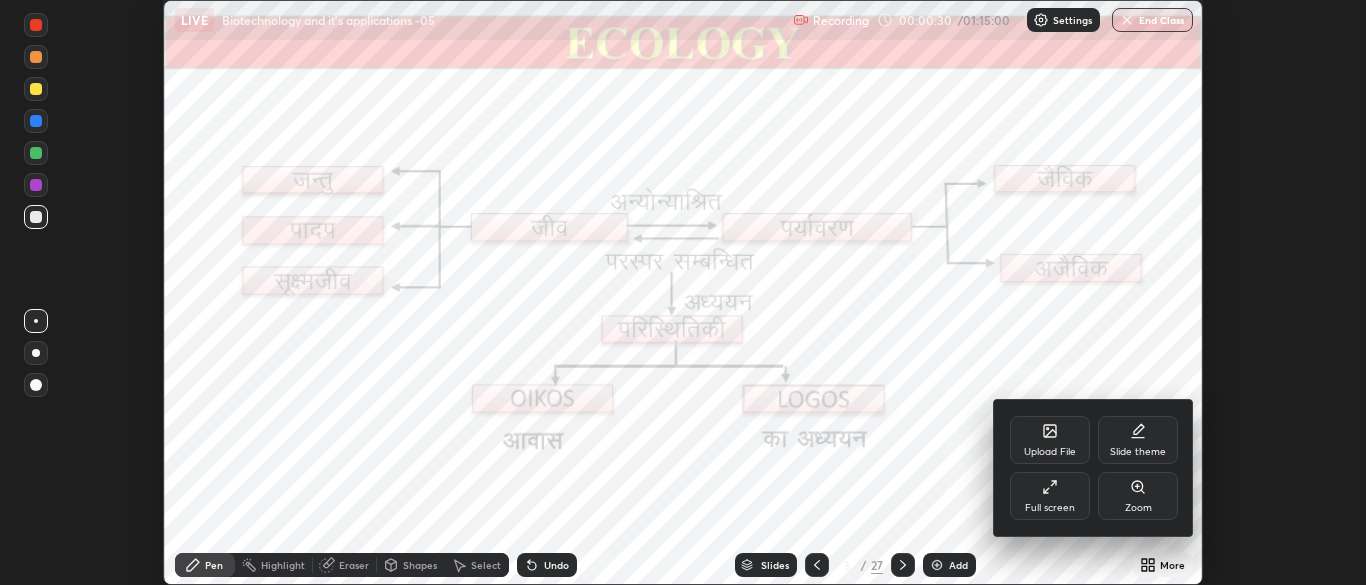 click at bounding box center (683, 292) 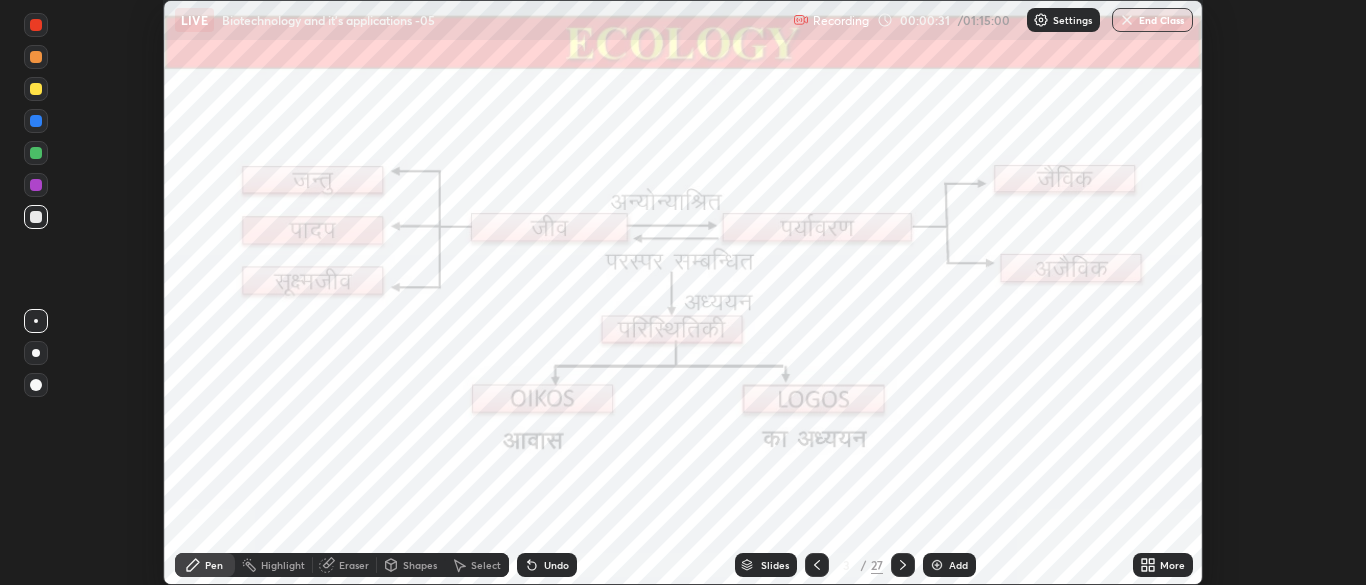 click on "Slides" at bounding box center [775, 565] 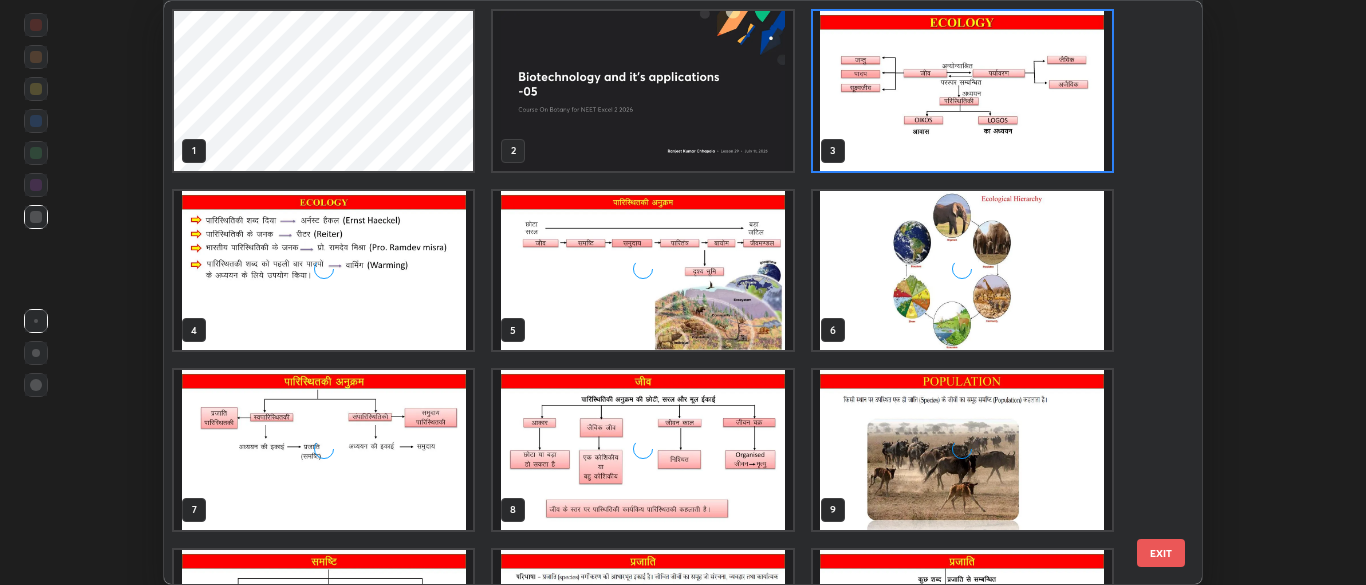 scroll, scrollTop: 7, scrollLeft: 11, axis: both 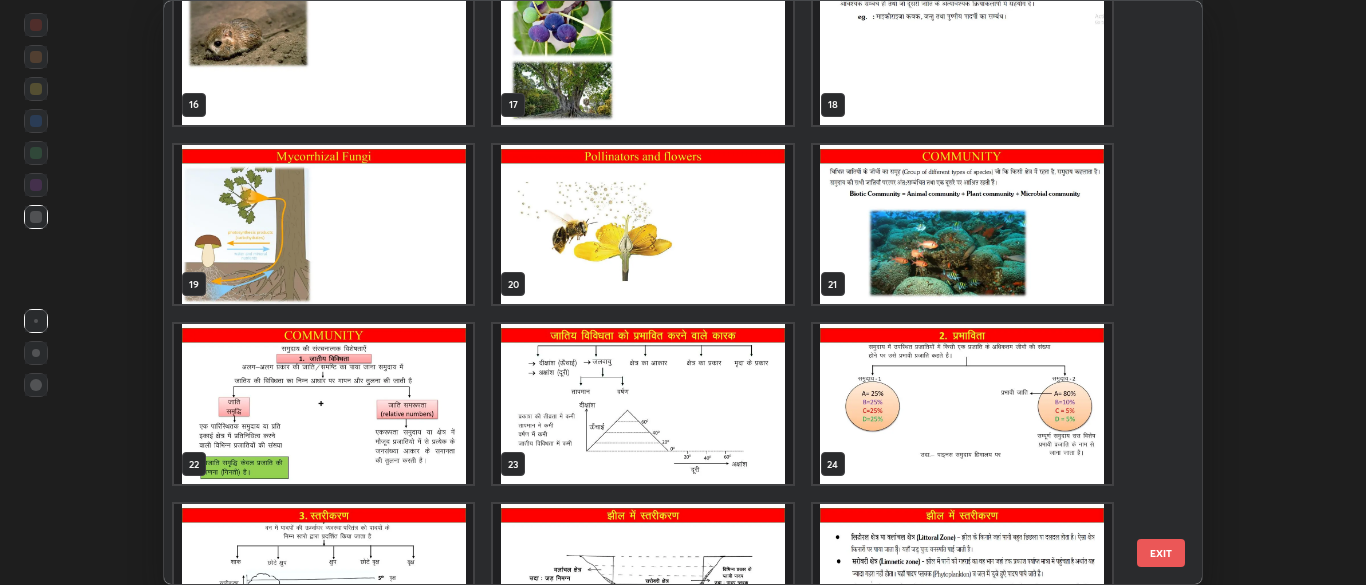 click at bounding box center (642, 404) 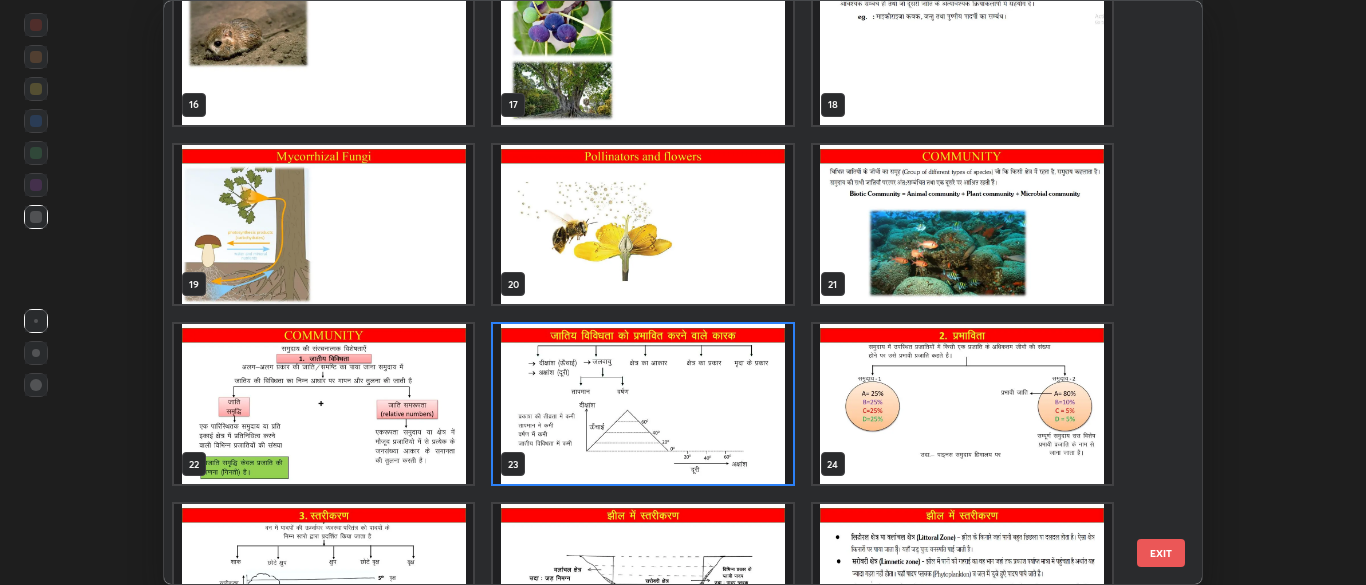 click at bounding box center (642, 225) 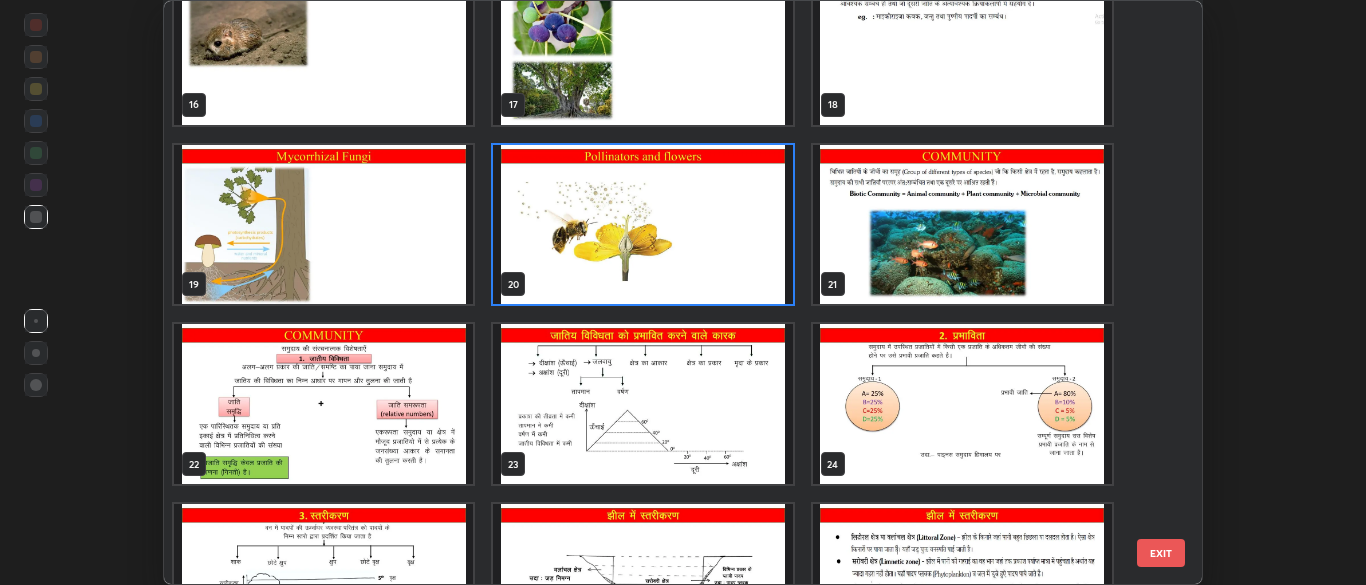 click at bounding box center [962, 225] 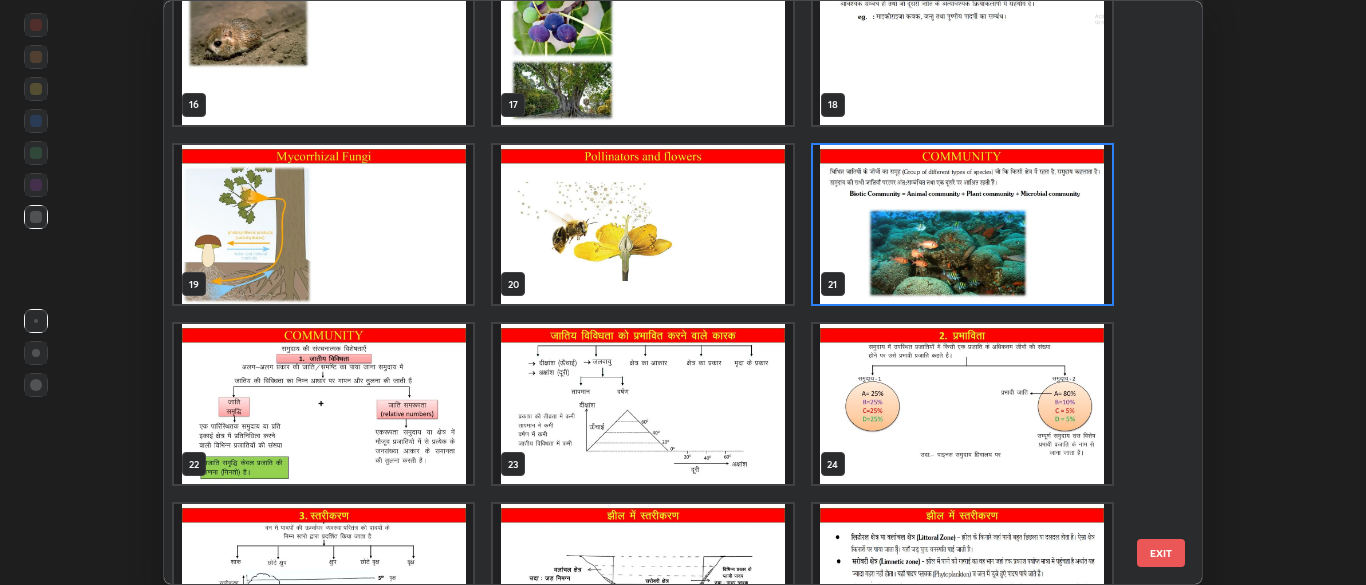 click at bounding box center (962, 225) 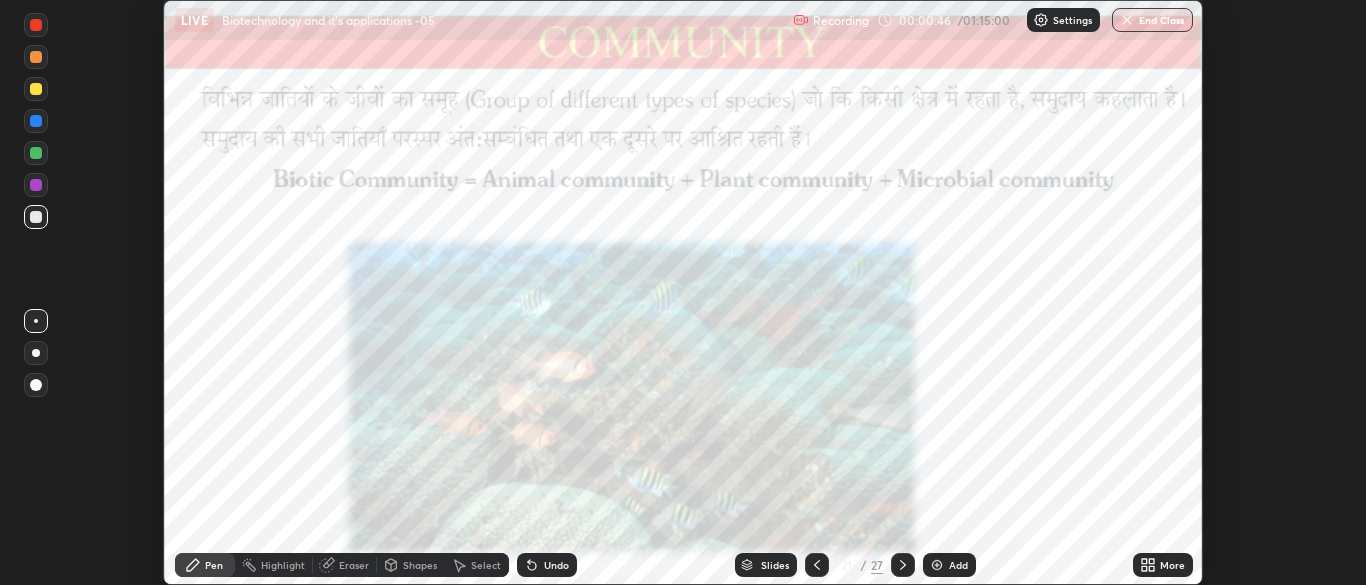 click 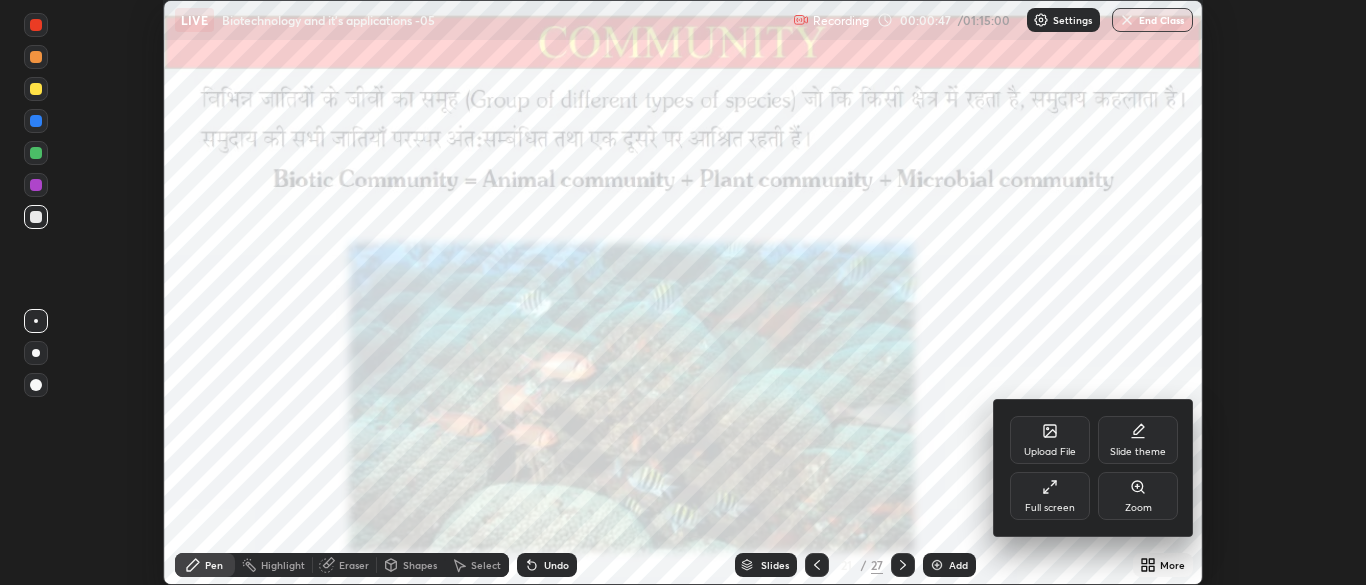 click on "Full screen" at bounding box center [1050, 508] 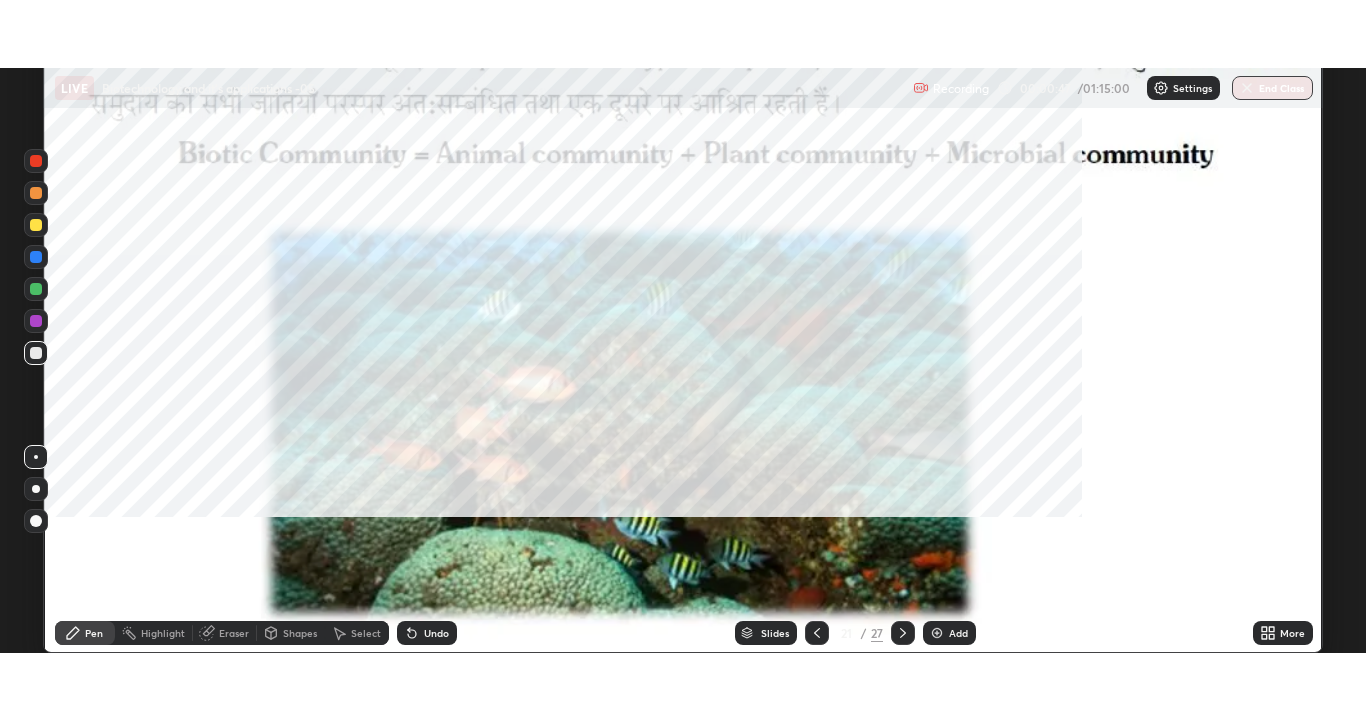 scroll, scrollTop: 99280, scrollLeft: 98634, axis: both 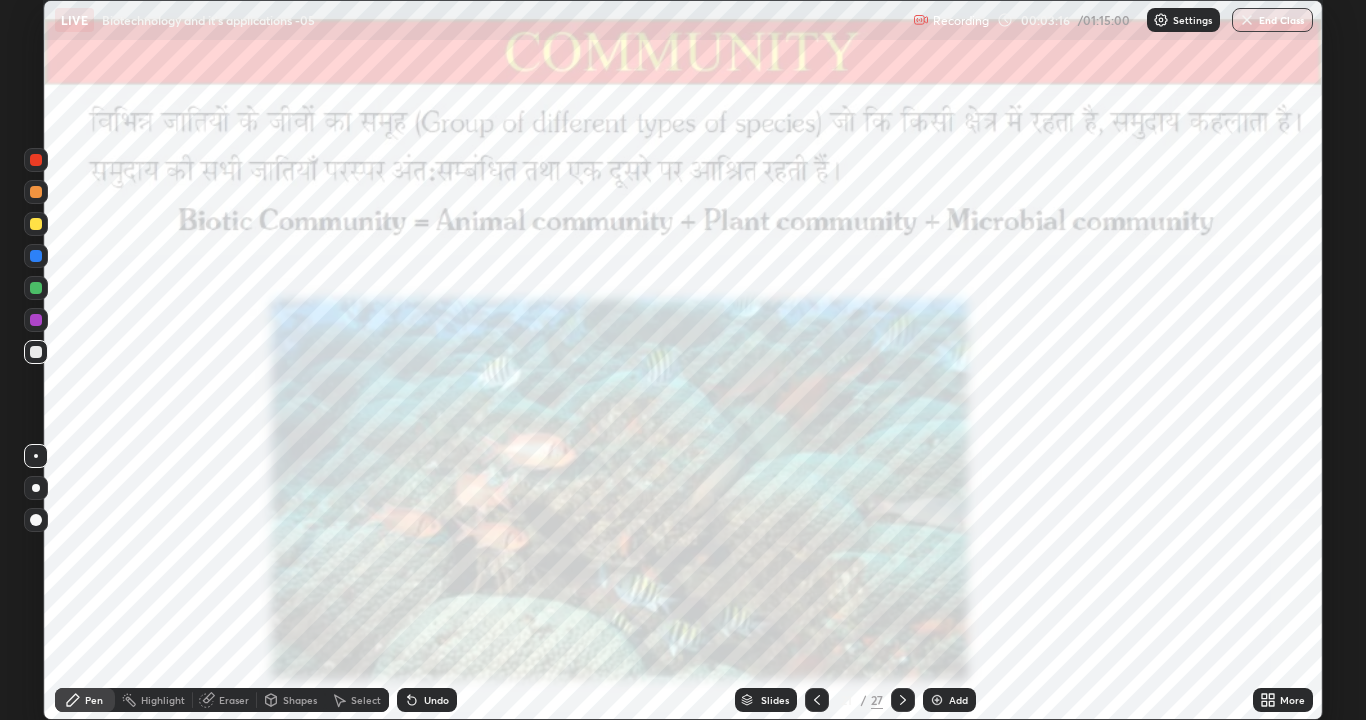 click 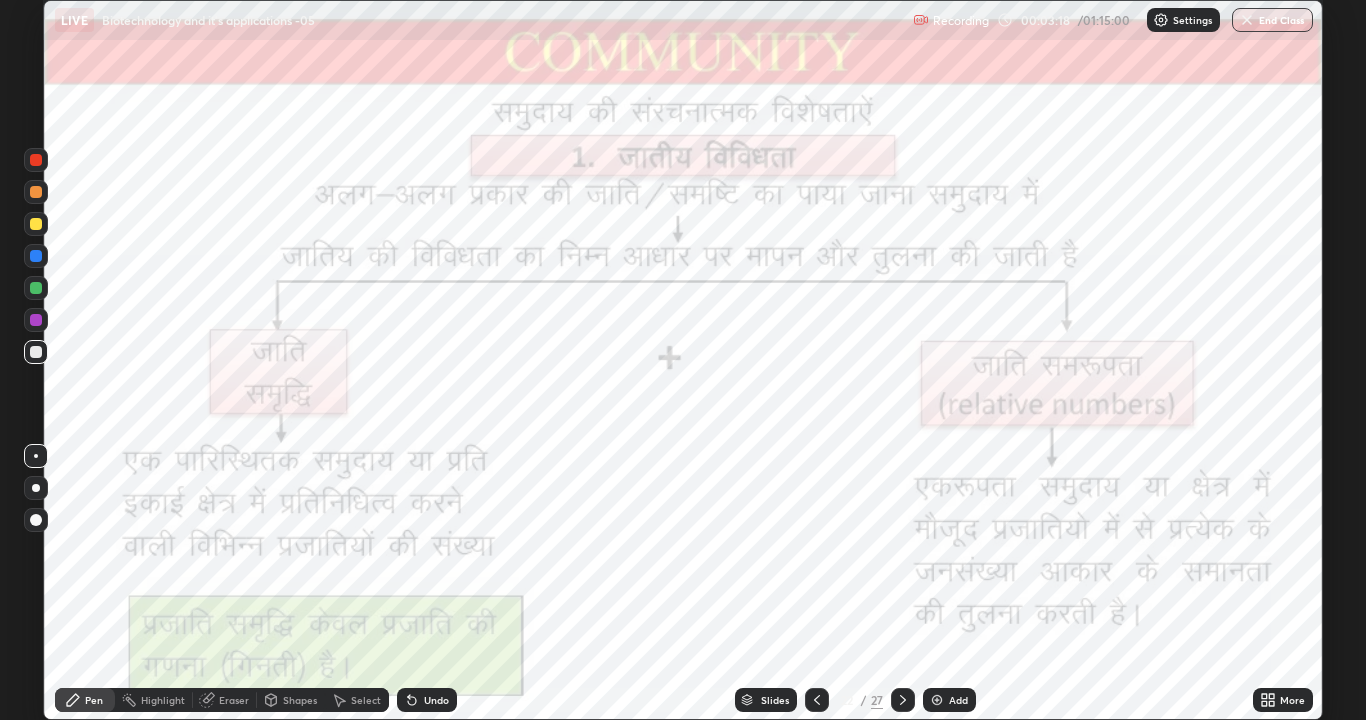 click 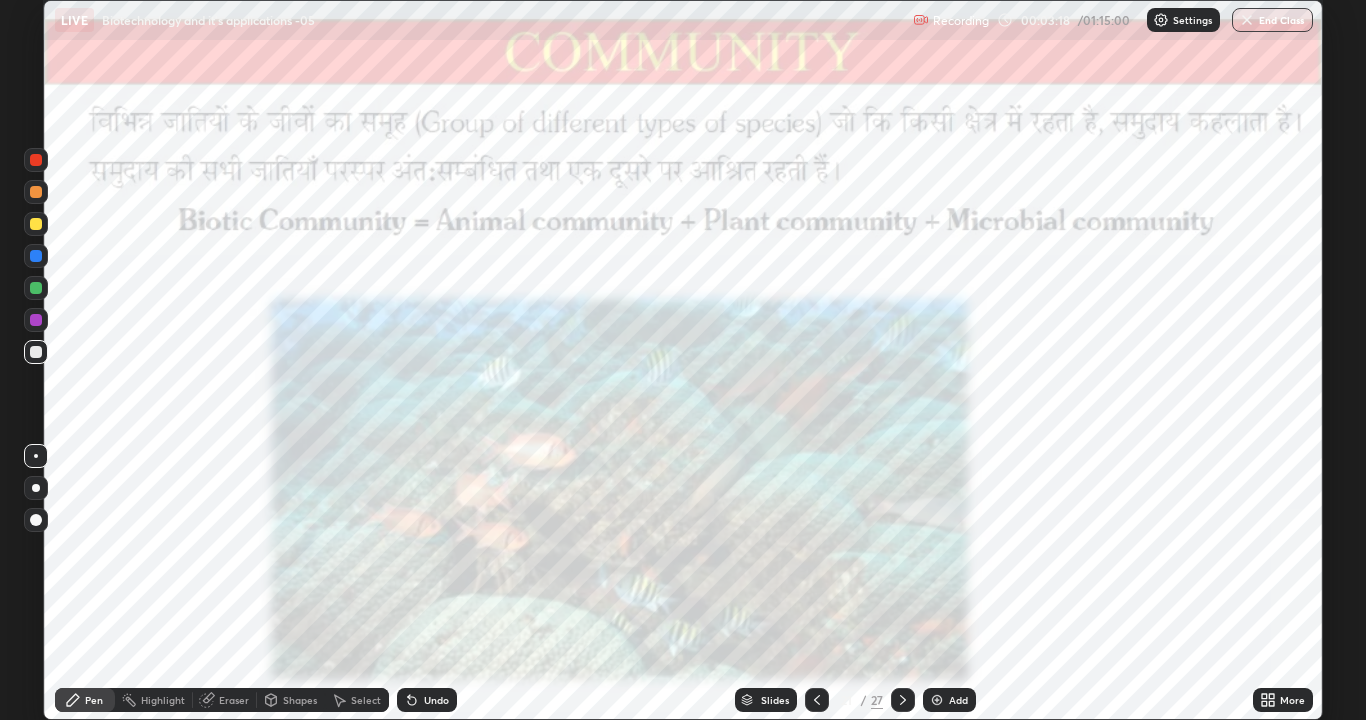 click on "Add" at bounding box center (949, 700) 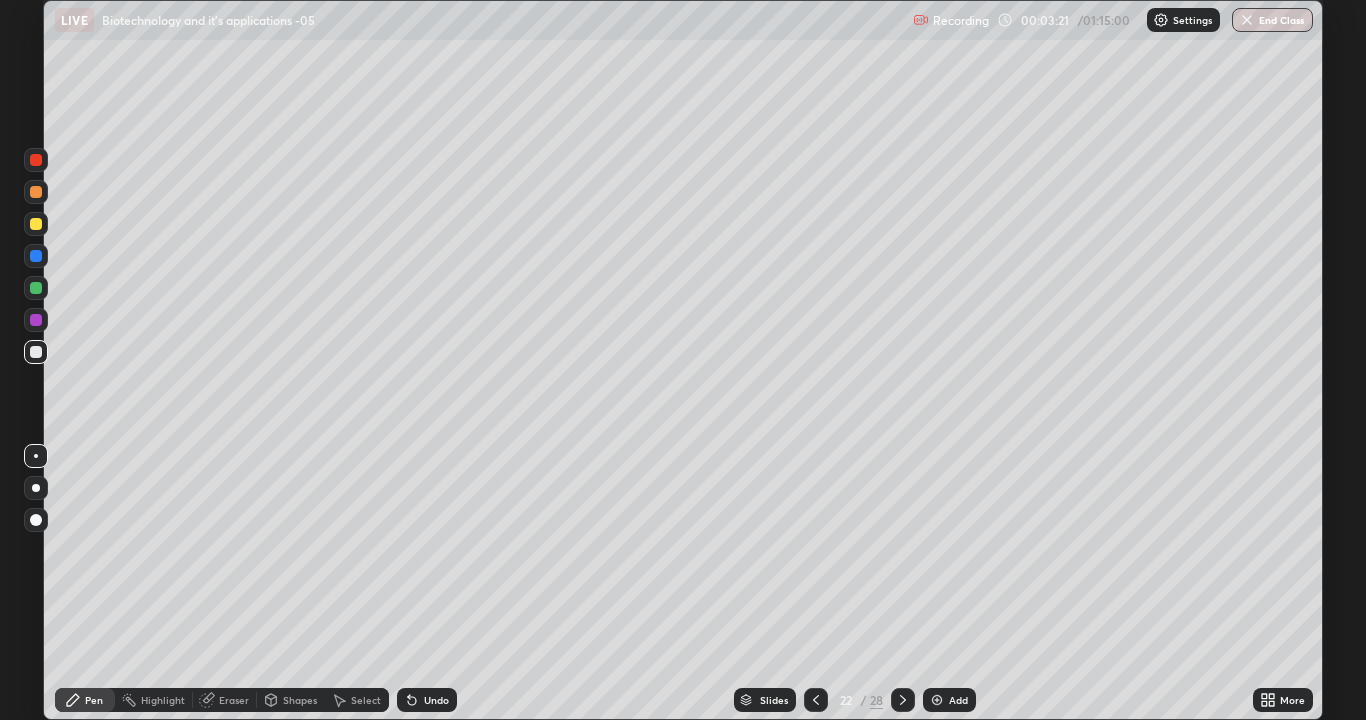 click at bounding box center (36, 160) 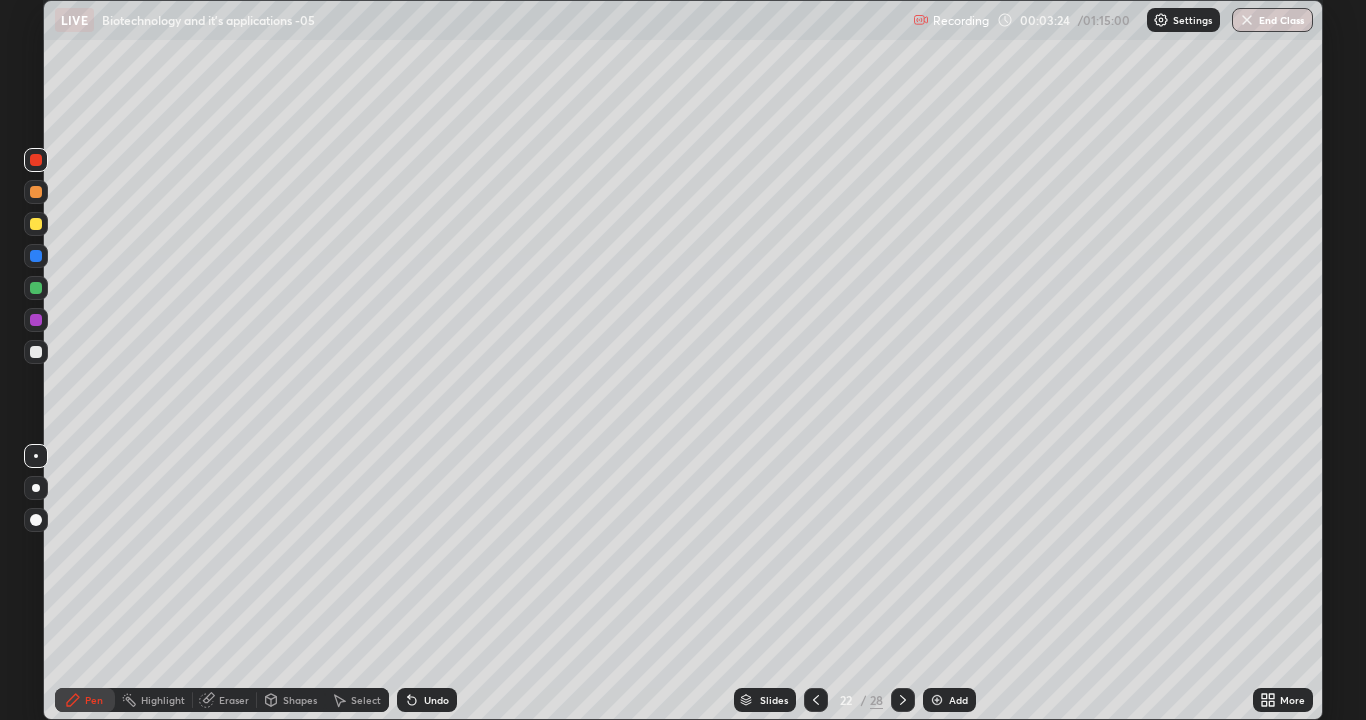 click at bounding box center [36, 488] 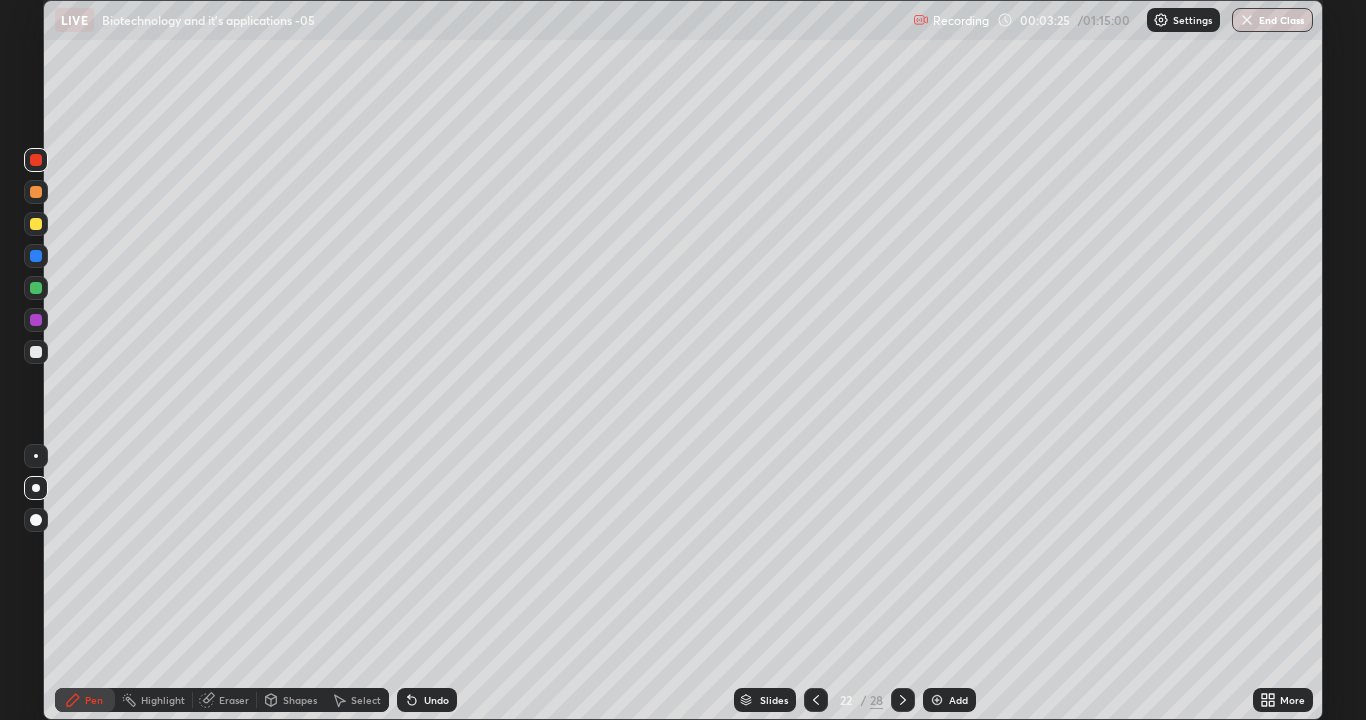 click on "Undo" at bounding box center (427, 700) 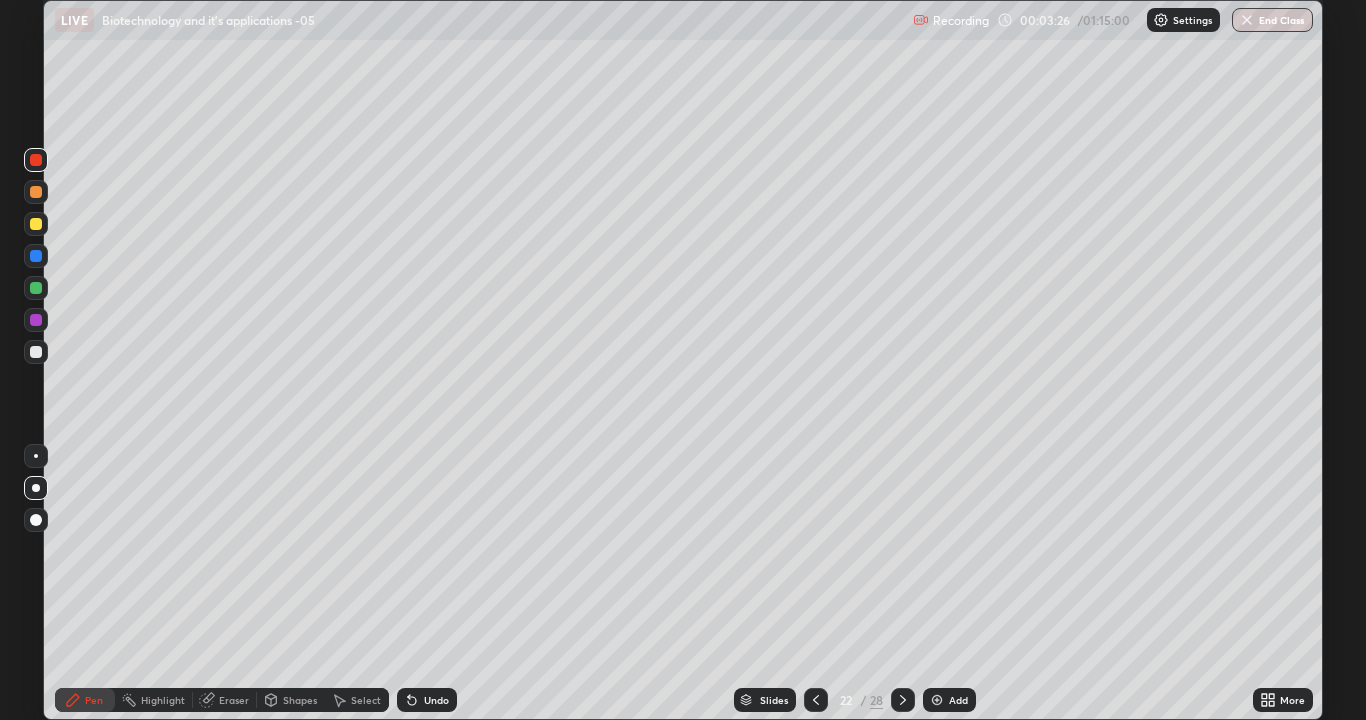 click on "Undo" at bounding box center [436, 700] 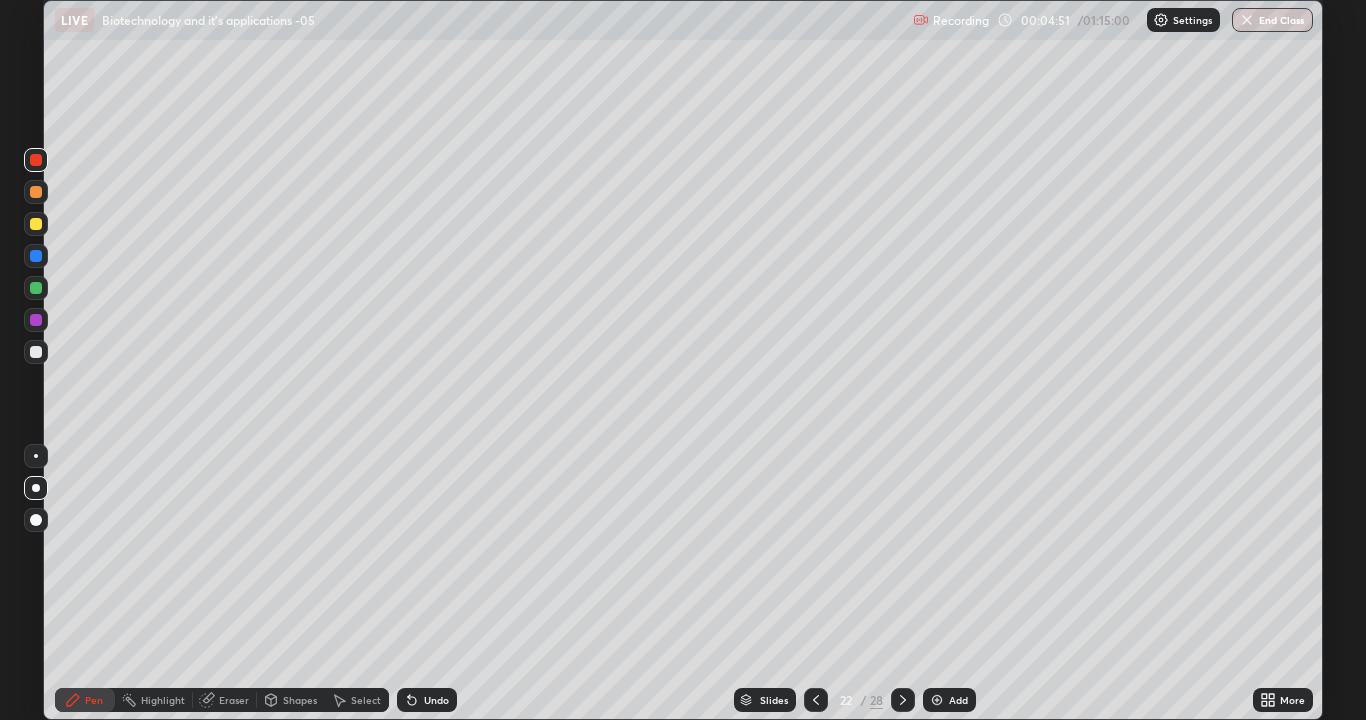 click on "Add" at bounding box center [949, 700] 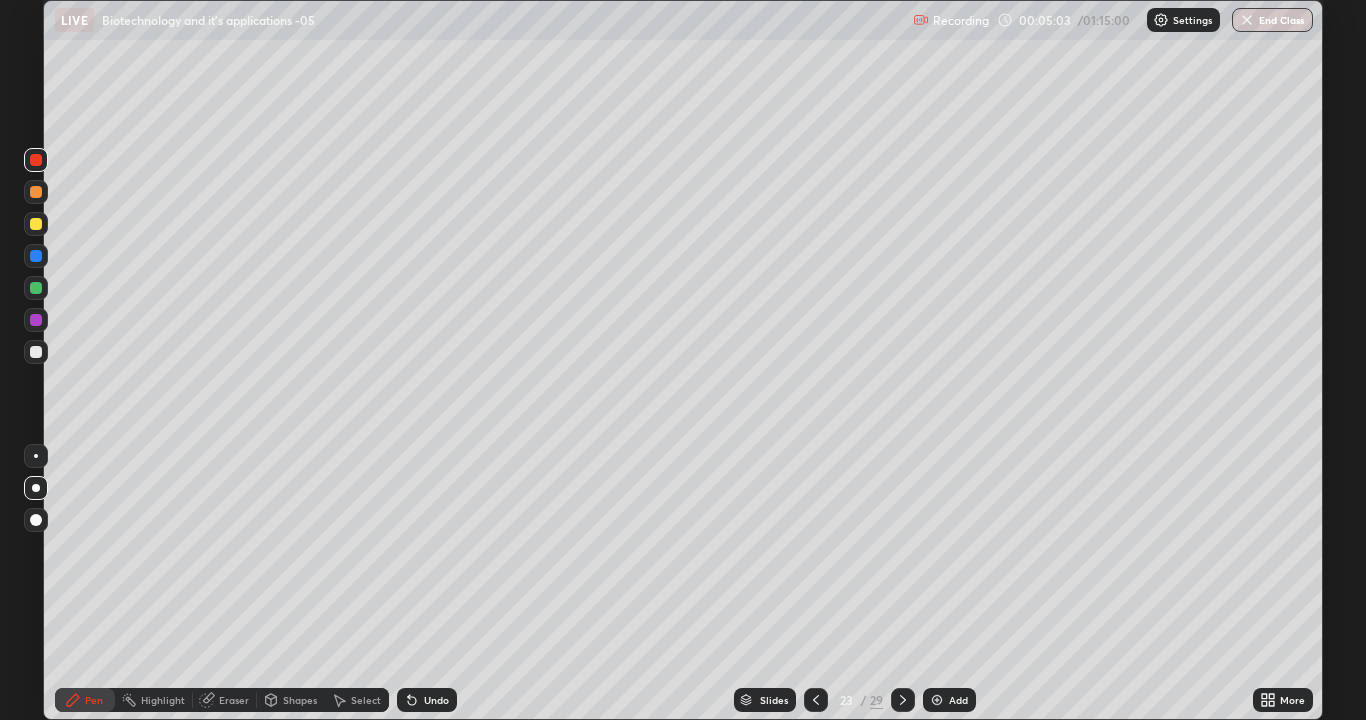 click on "Undo" at bounding box center [436, 700] 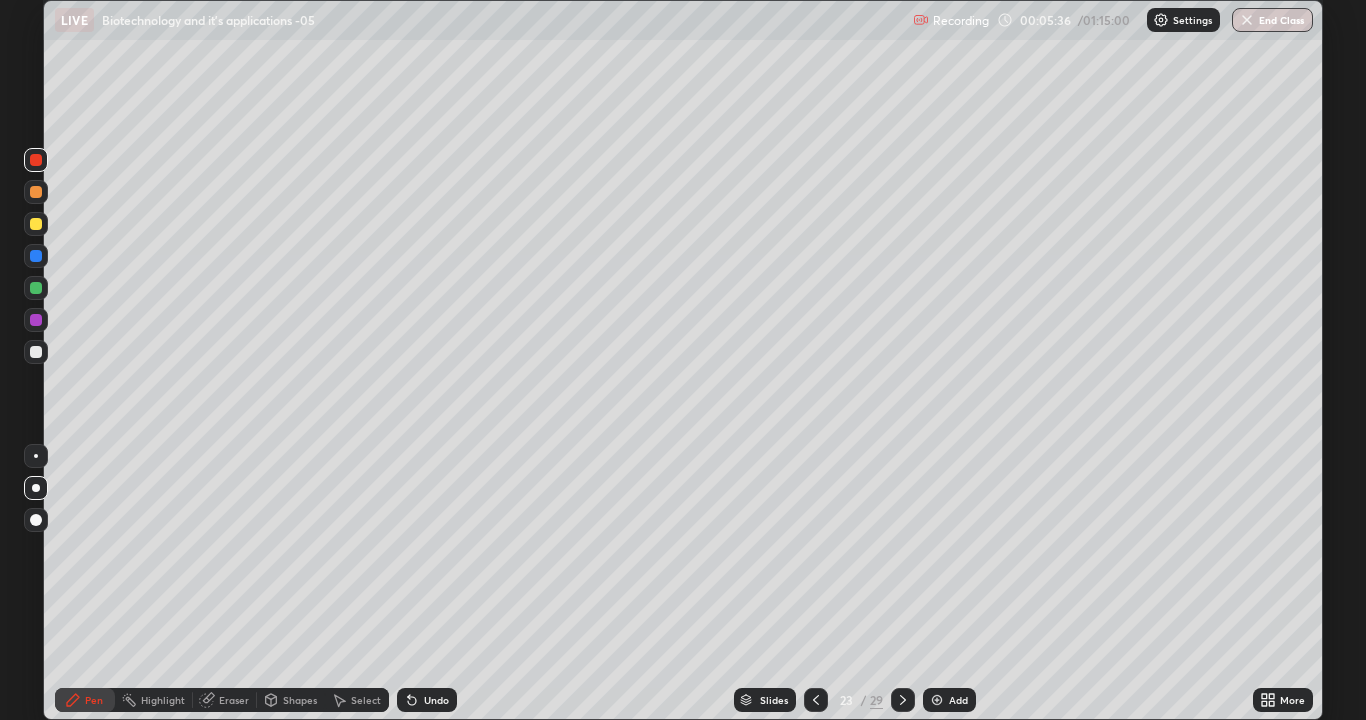 click at bounding box center [36, 224] 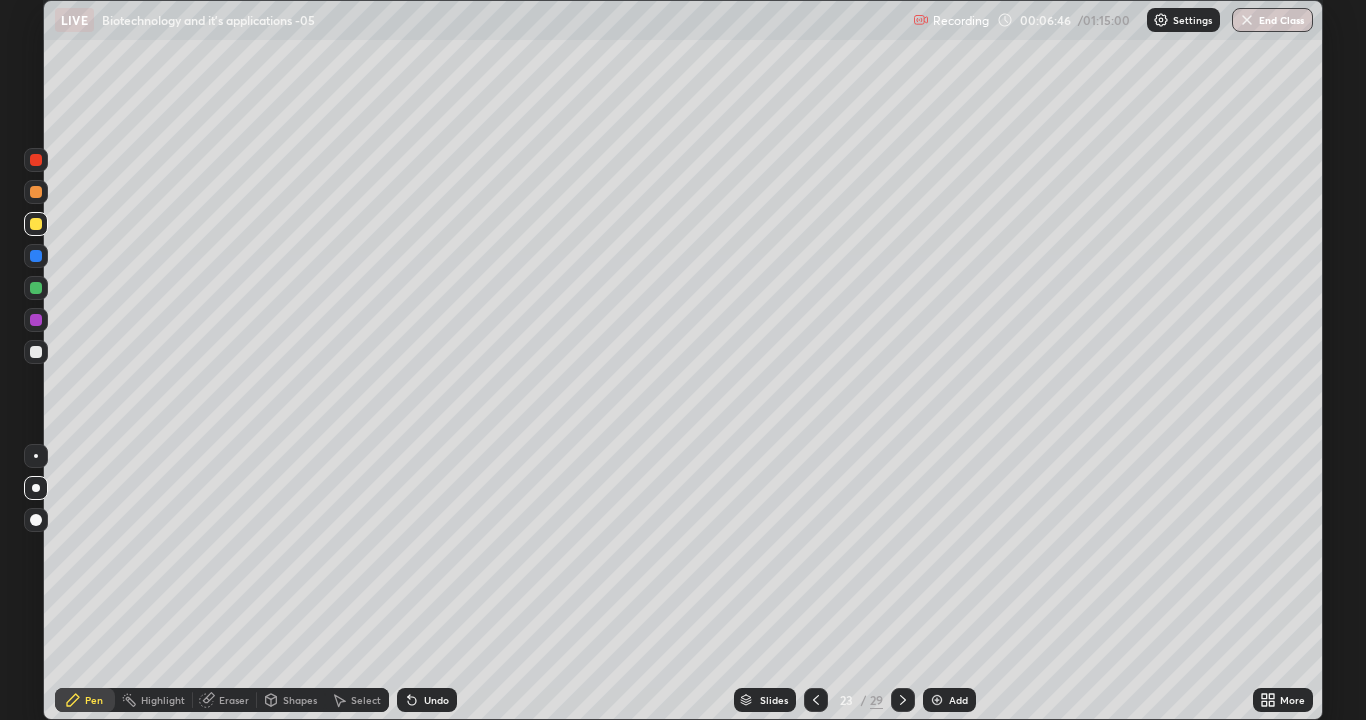 click on "Add" at bounding box center (949, 700) 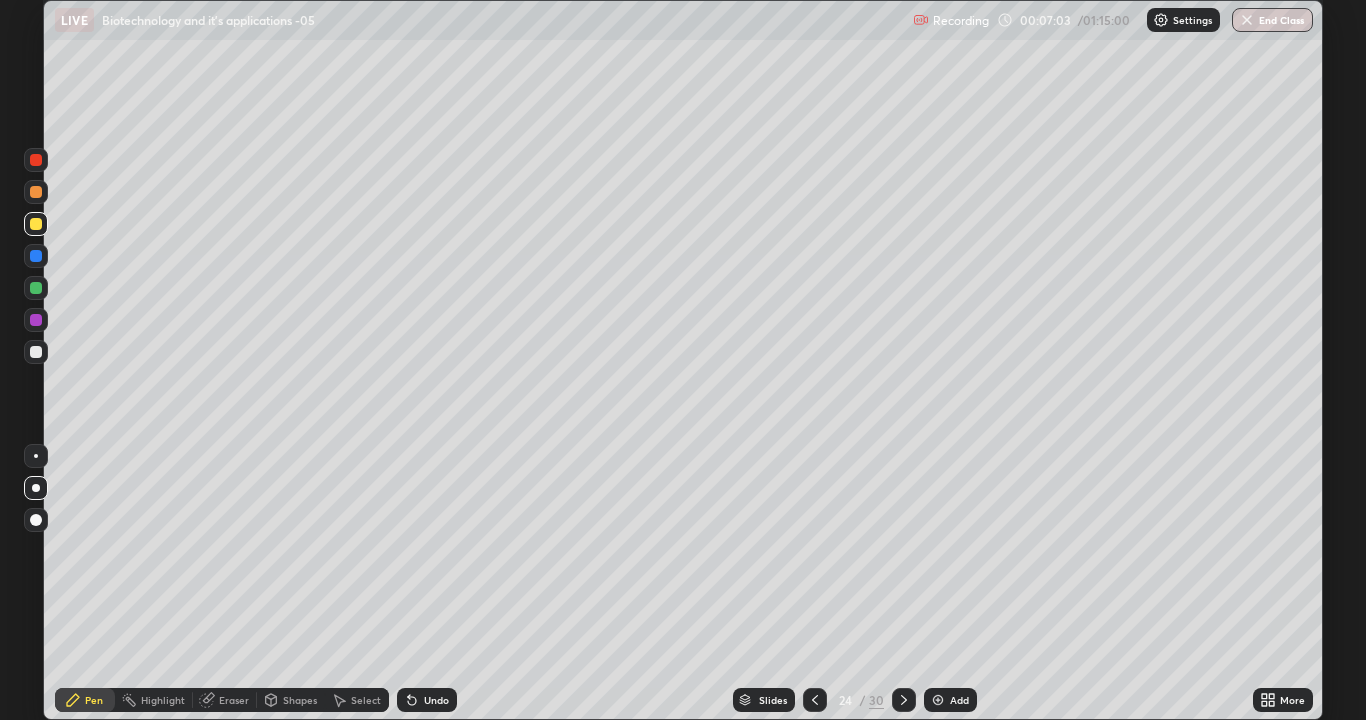 click on "Undo" at bounding box center (427, 700) 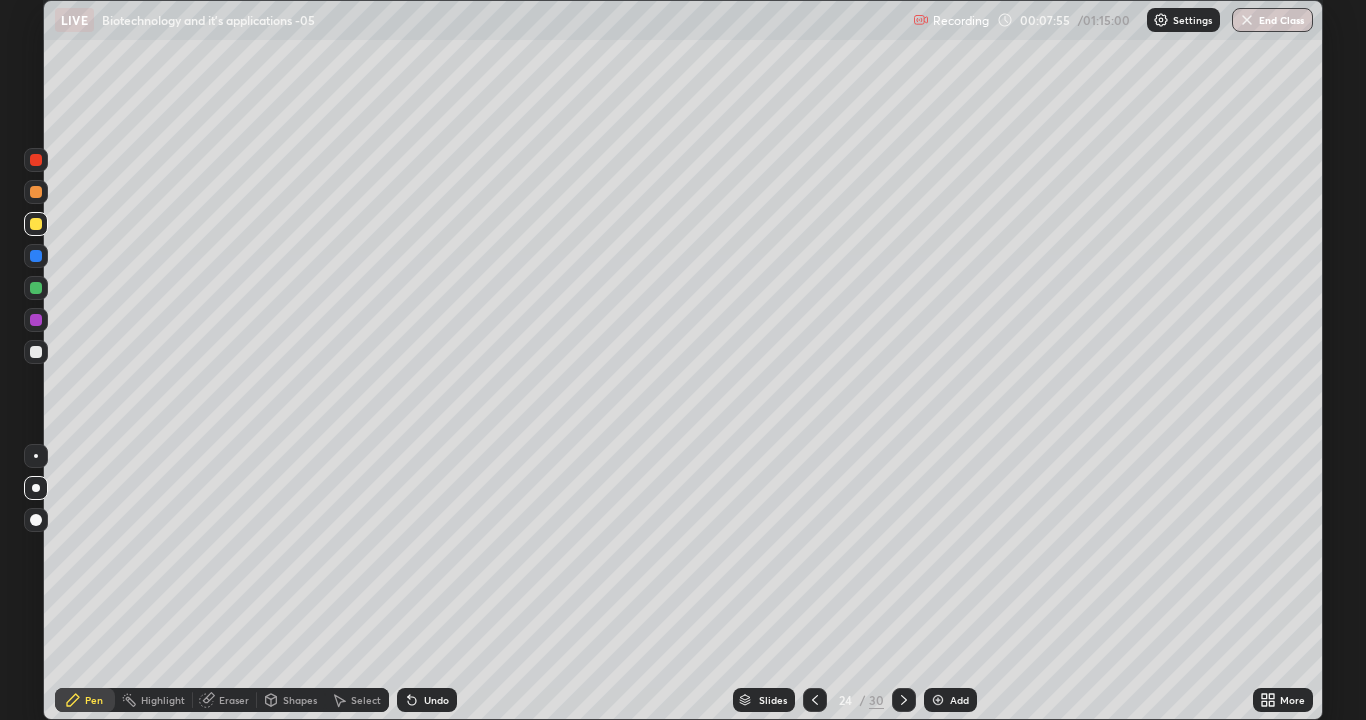 click at bounding box center [36, 256] 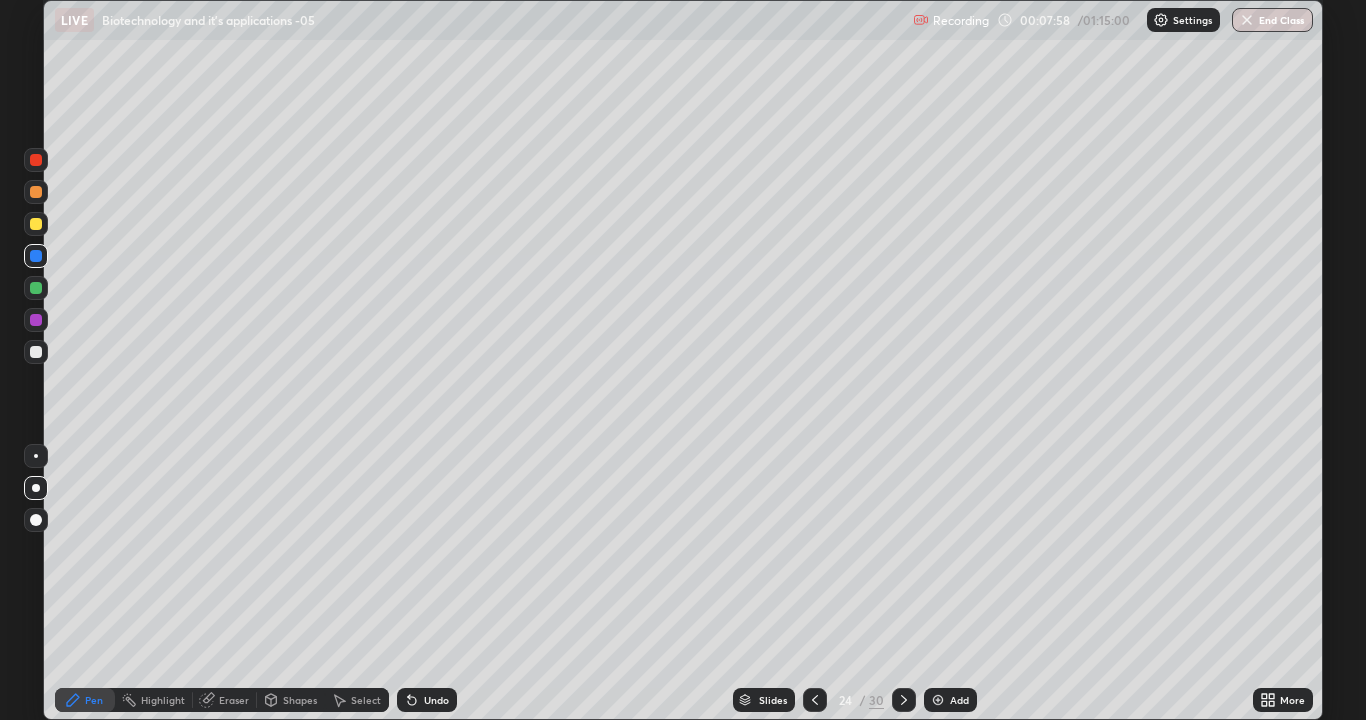 click at bounding box center [36, 160] 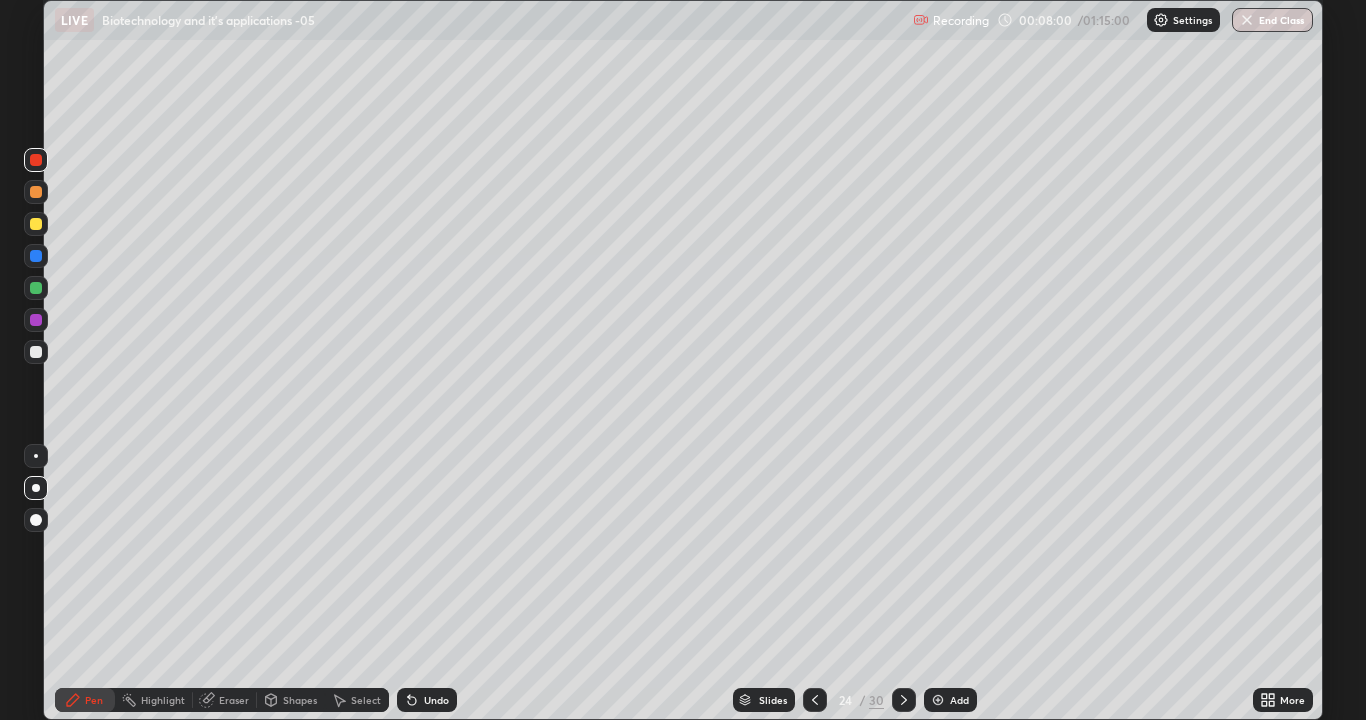click at bounding box center (36, 192) 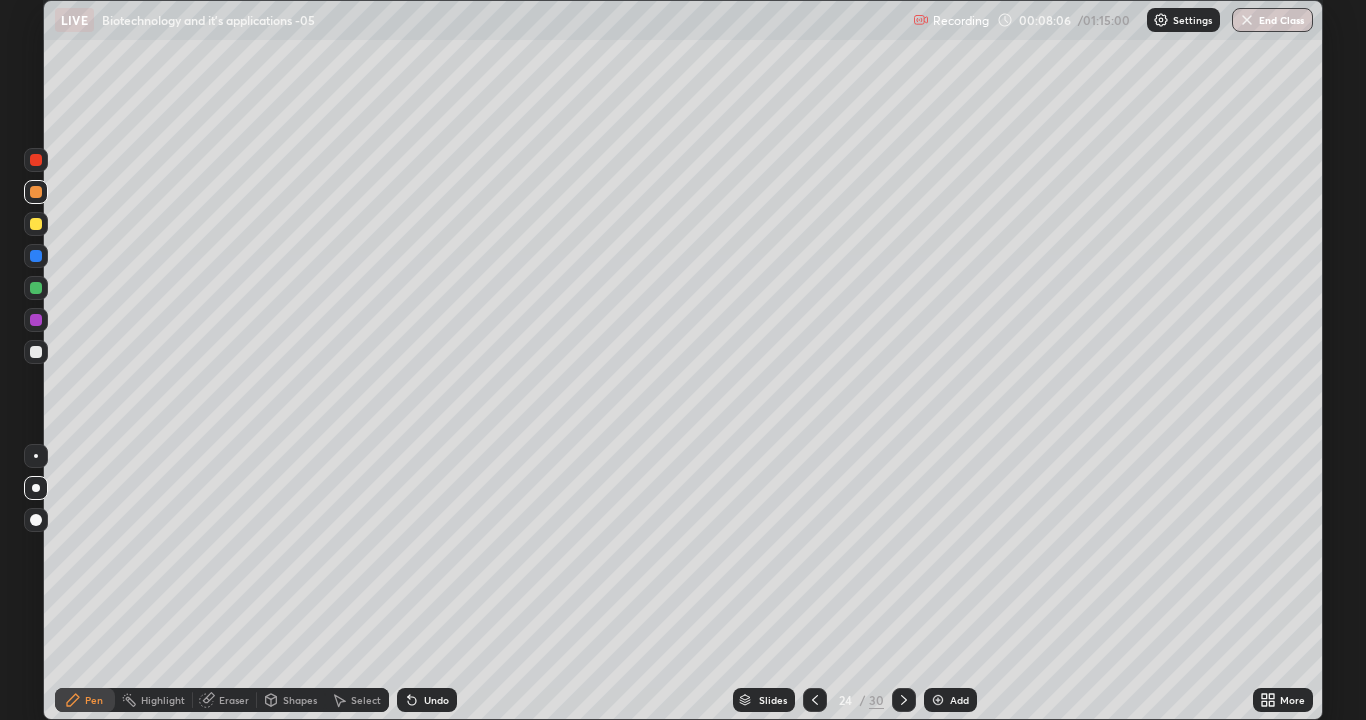 click at bounding box center (36, 224) 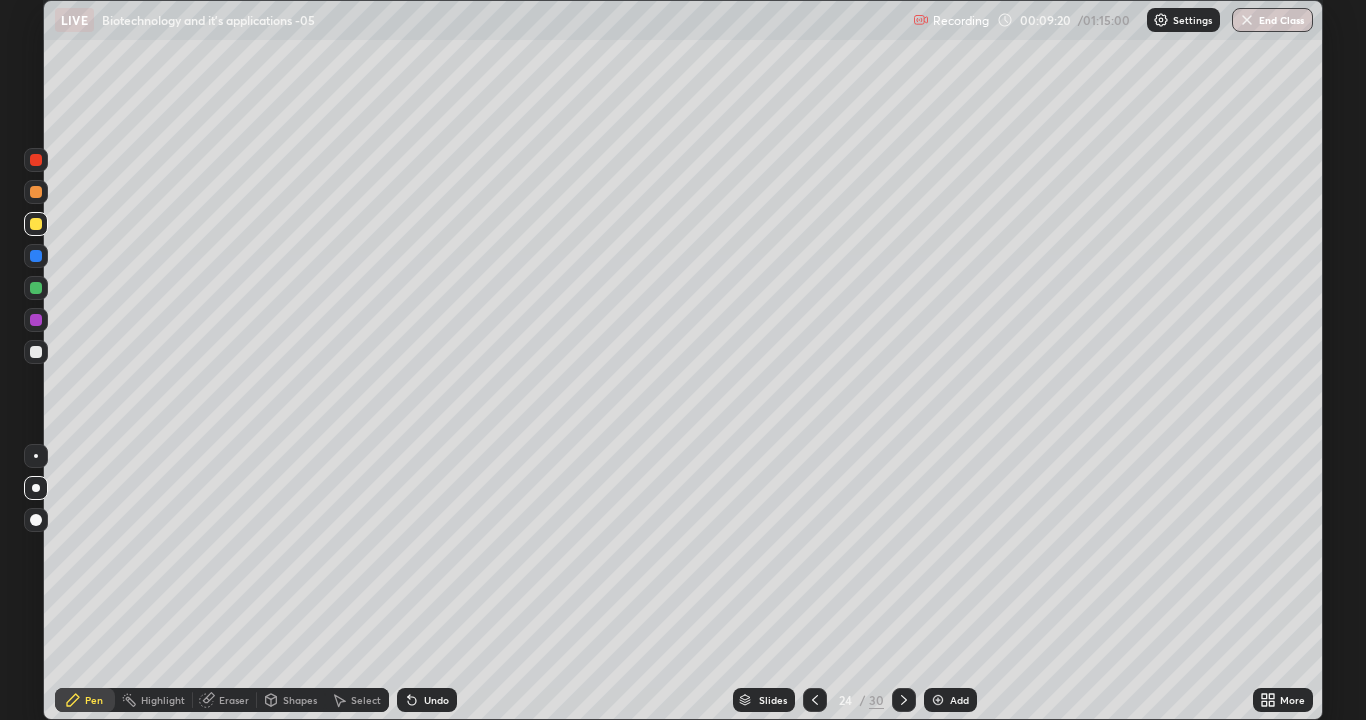 click 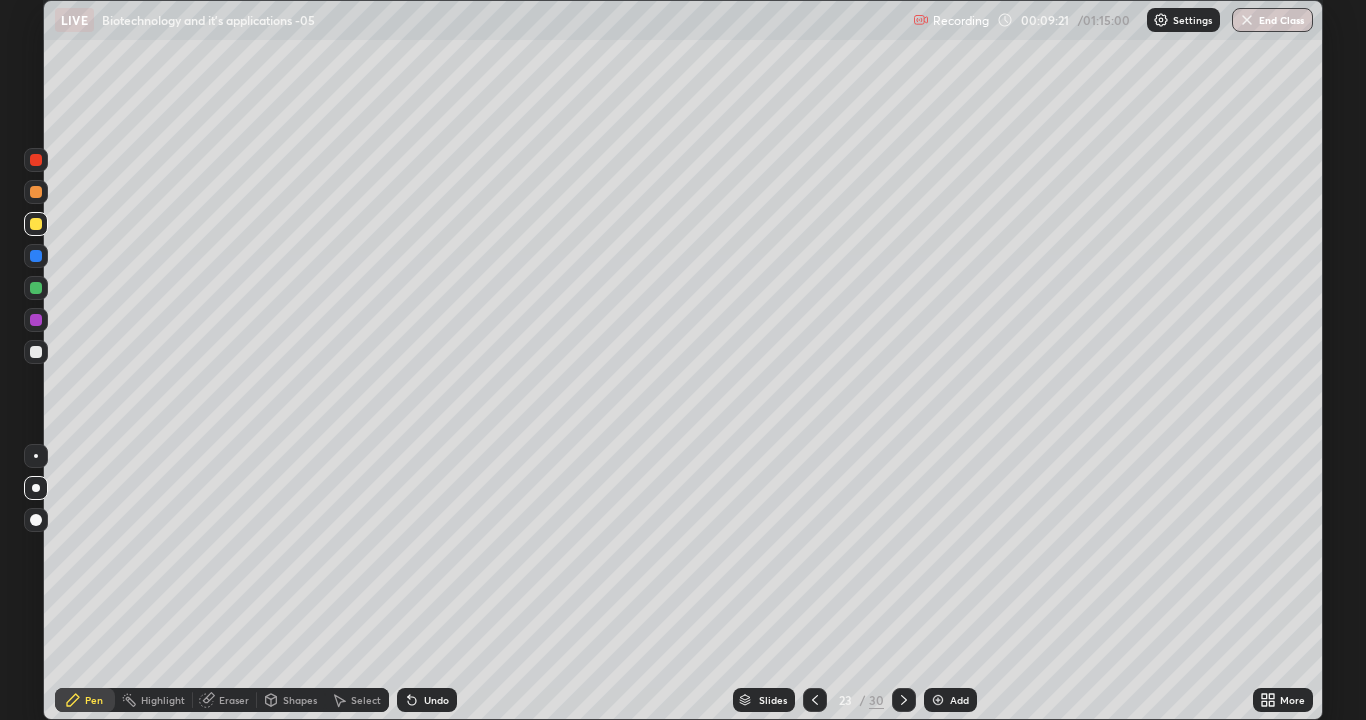 click 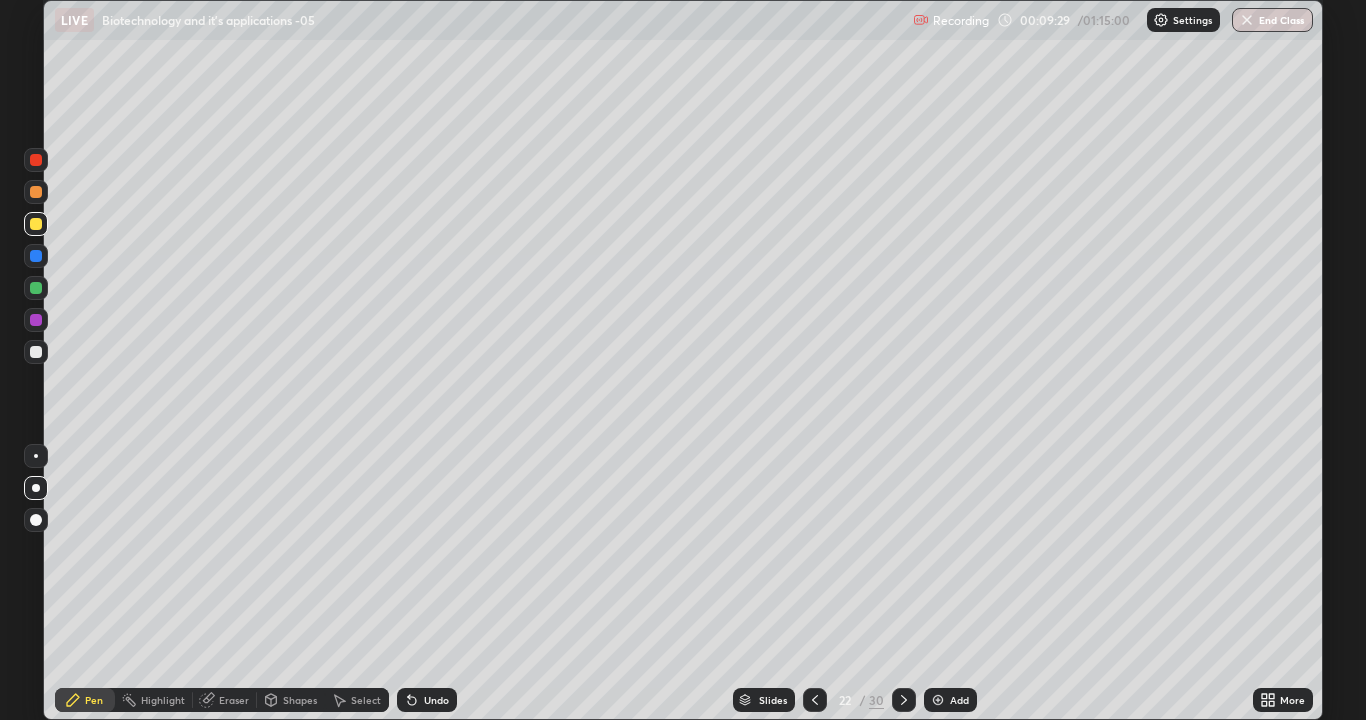 click 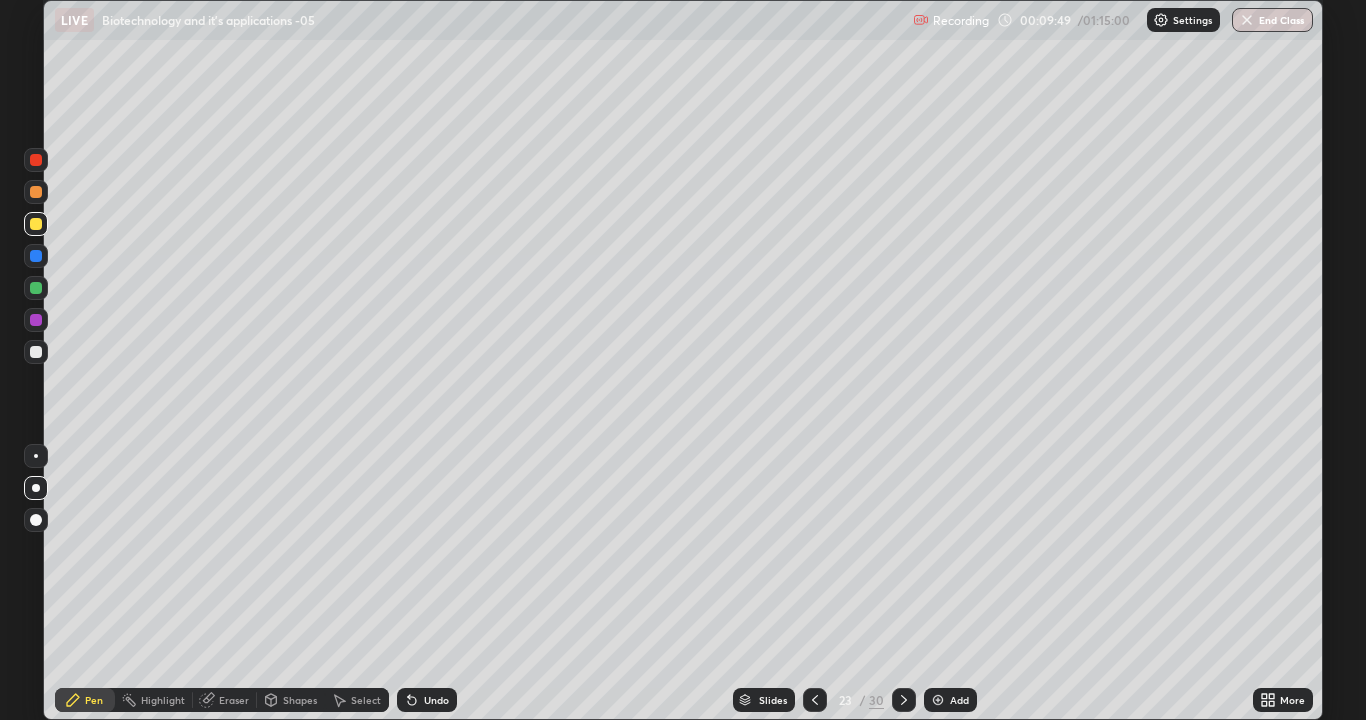 click 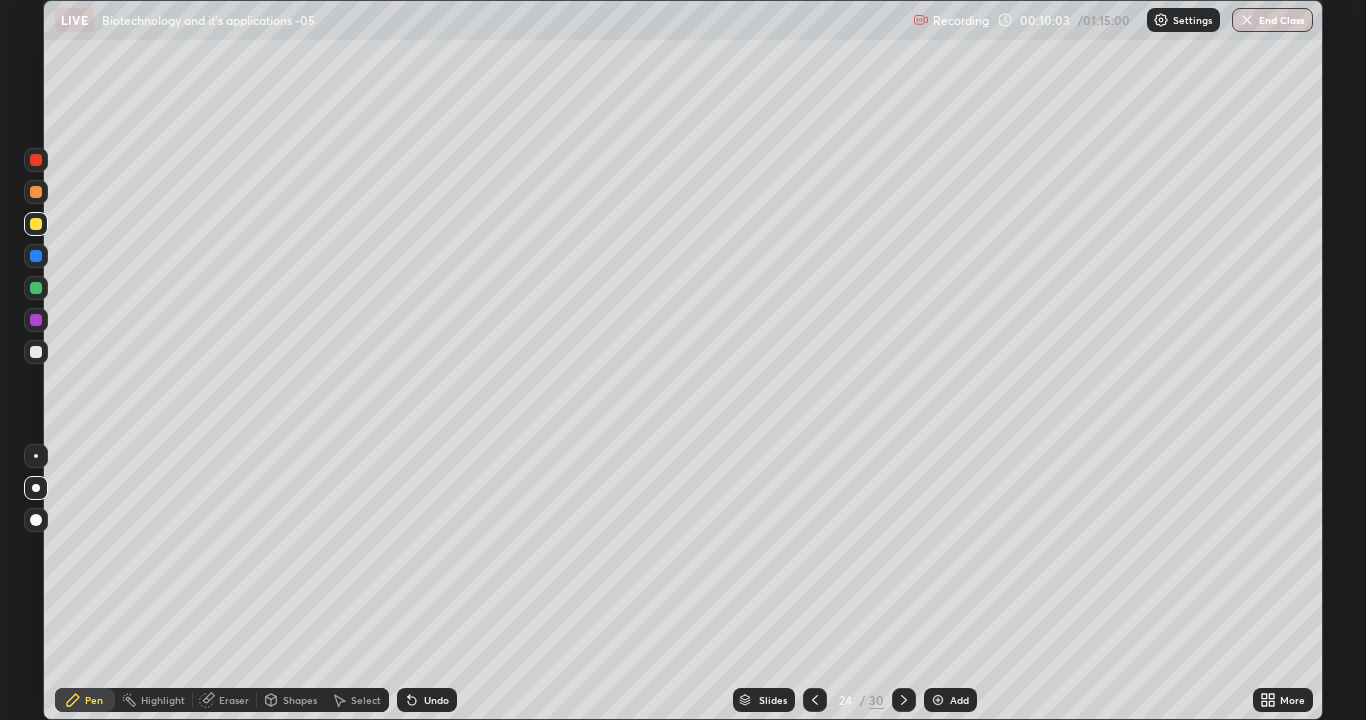 click at bounding box center (36, 256) 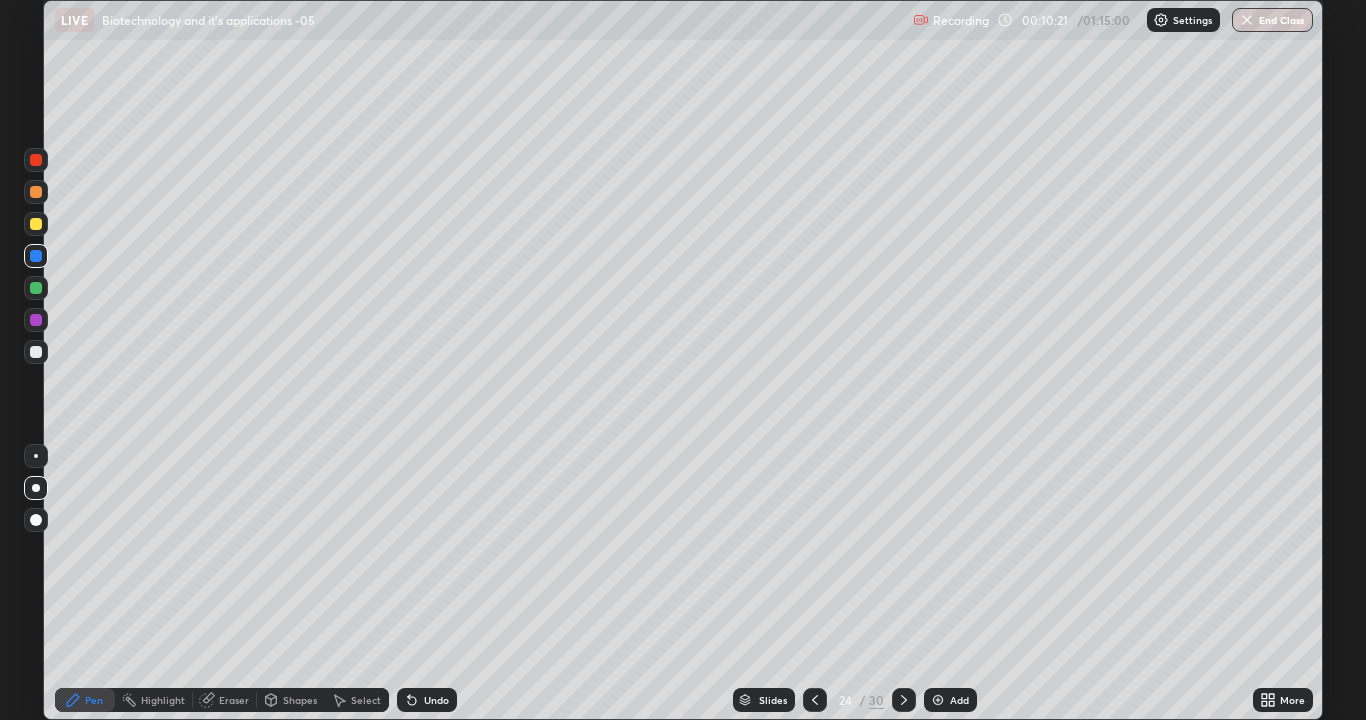 click at bounding box center (938, 700) 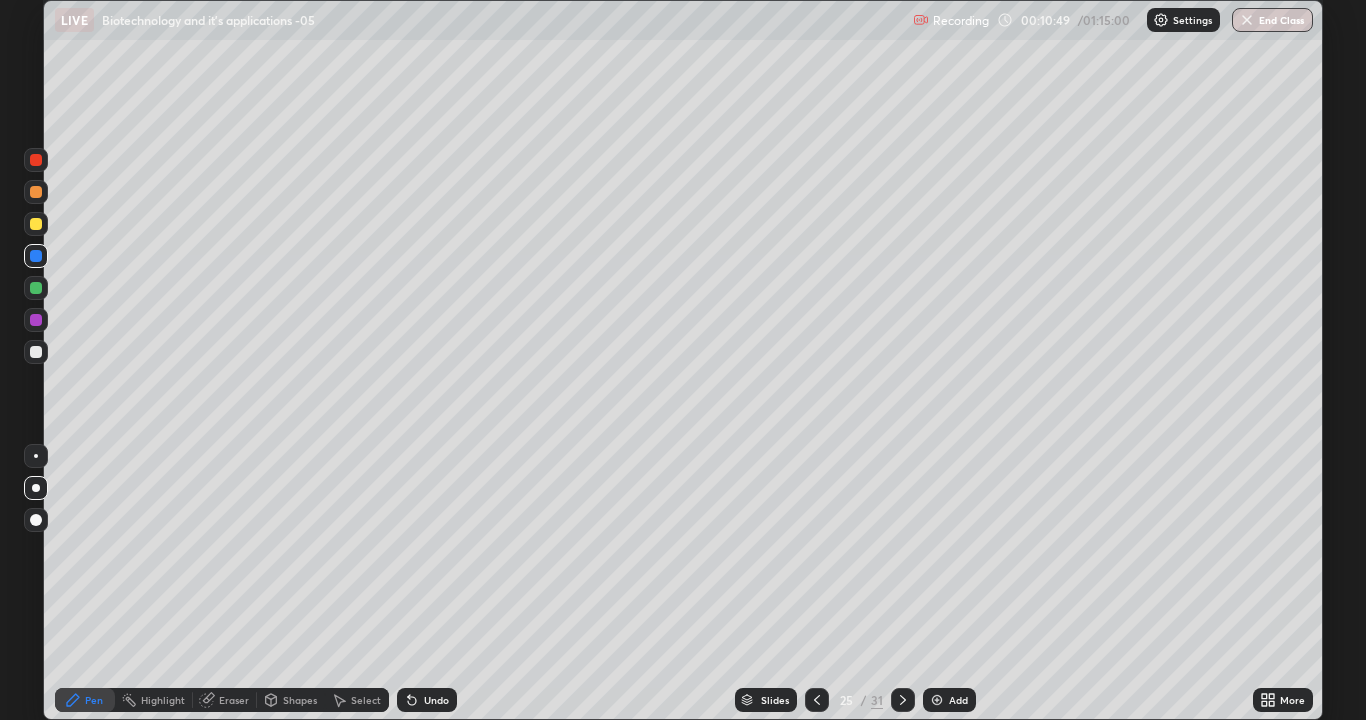 click on "Select" at bounding box center [357, 700] 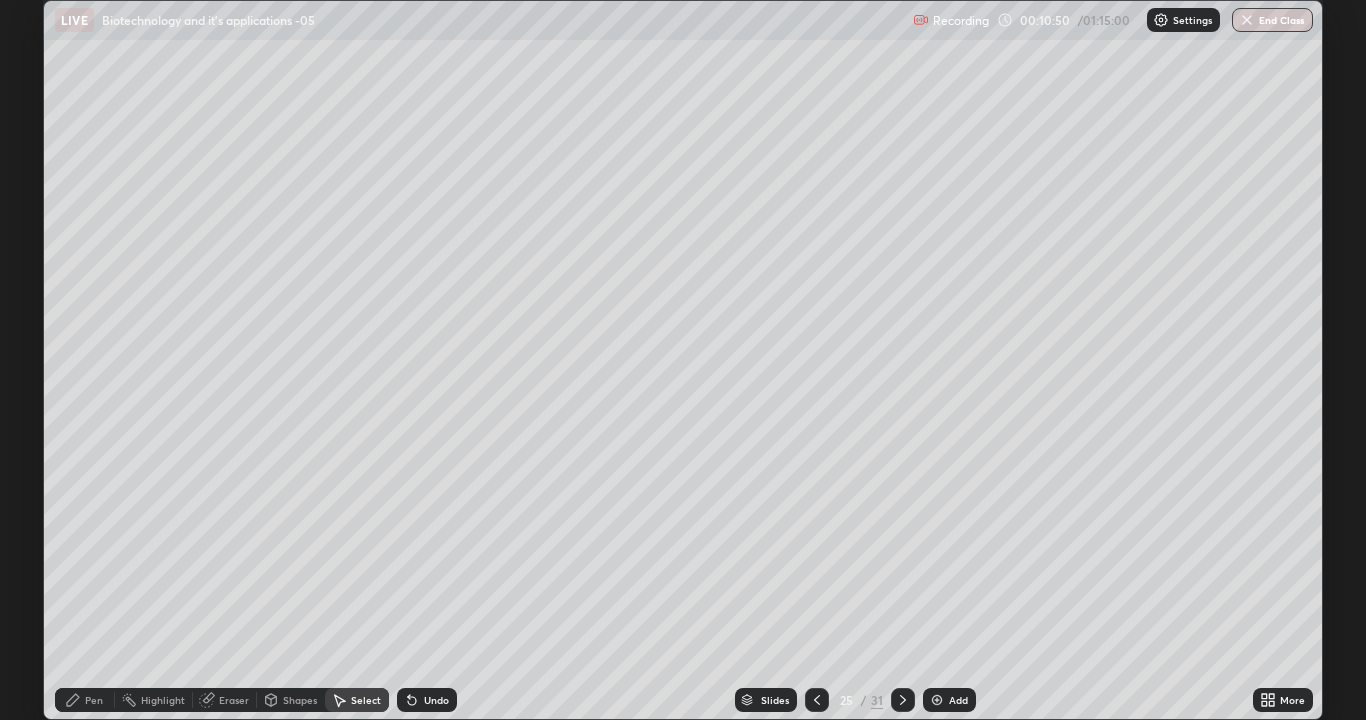 click on "Select" at bounding box center (366, 700) 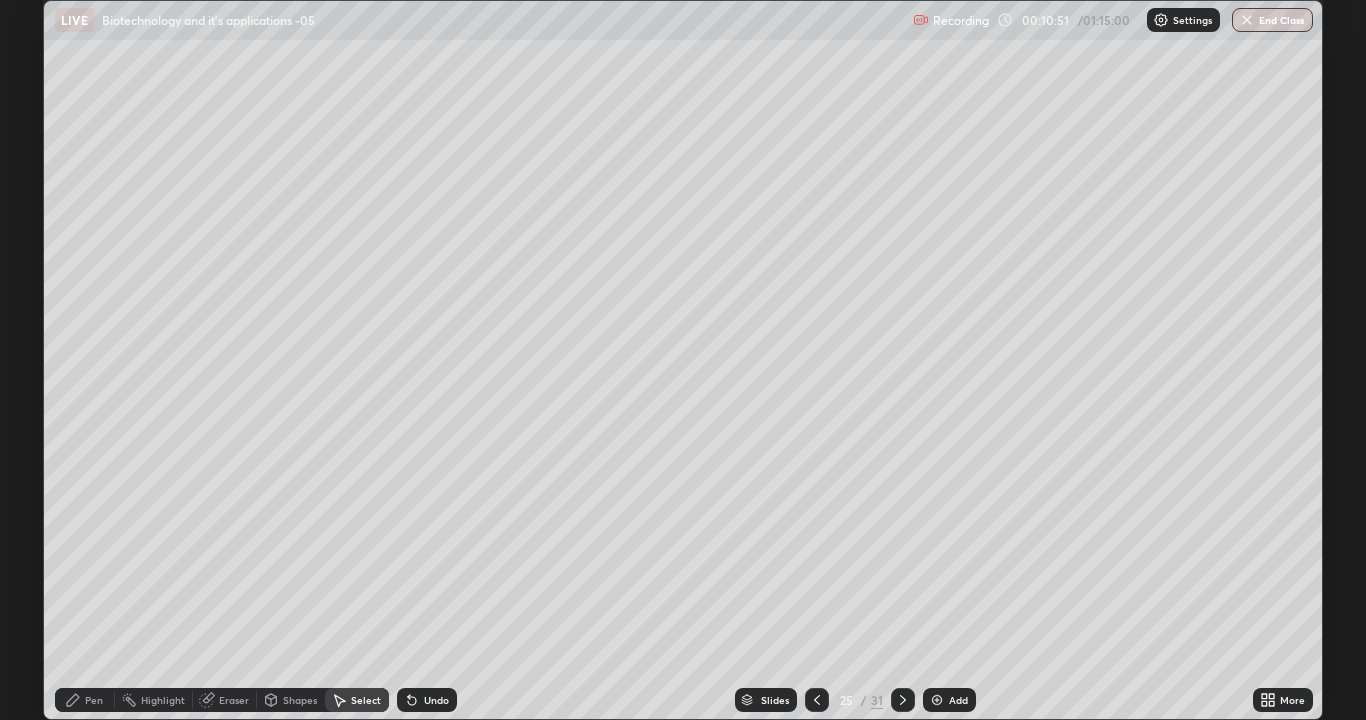 click on "Select" at bounding box center [366, 700] 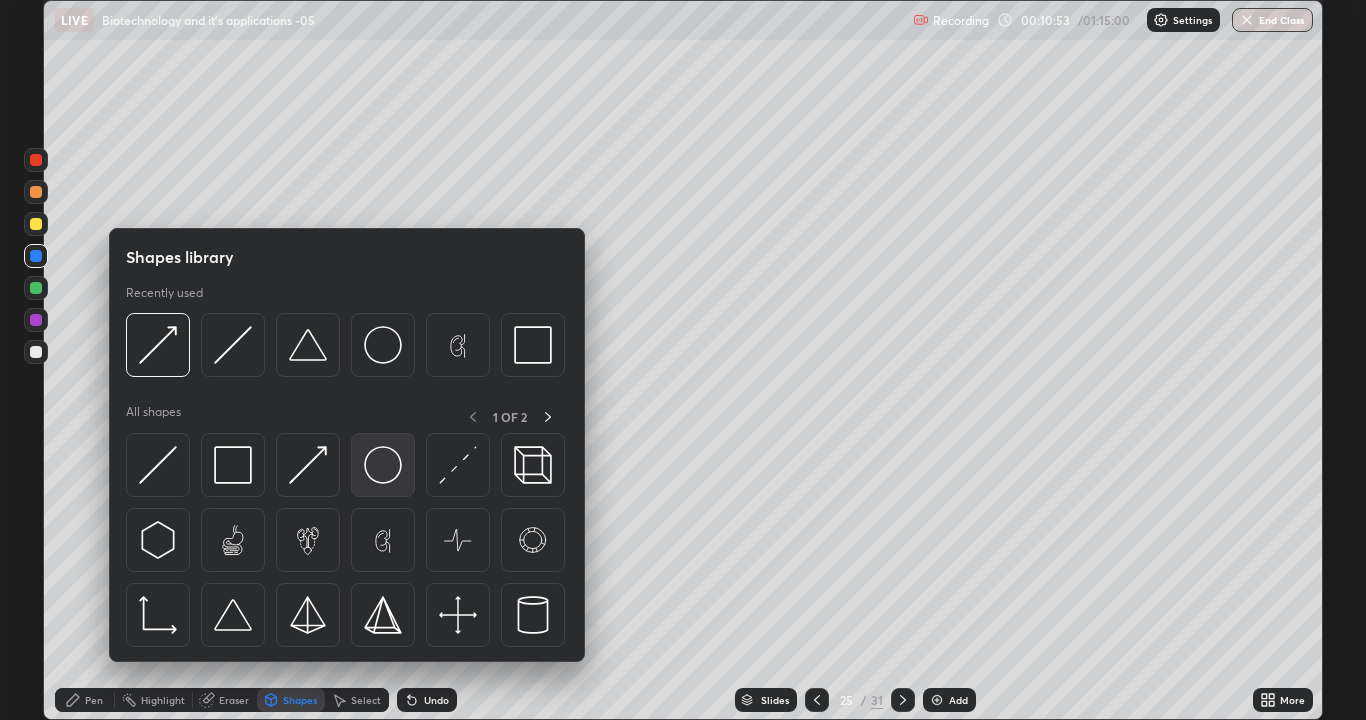 click at bounding box center (383, 465) 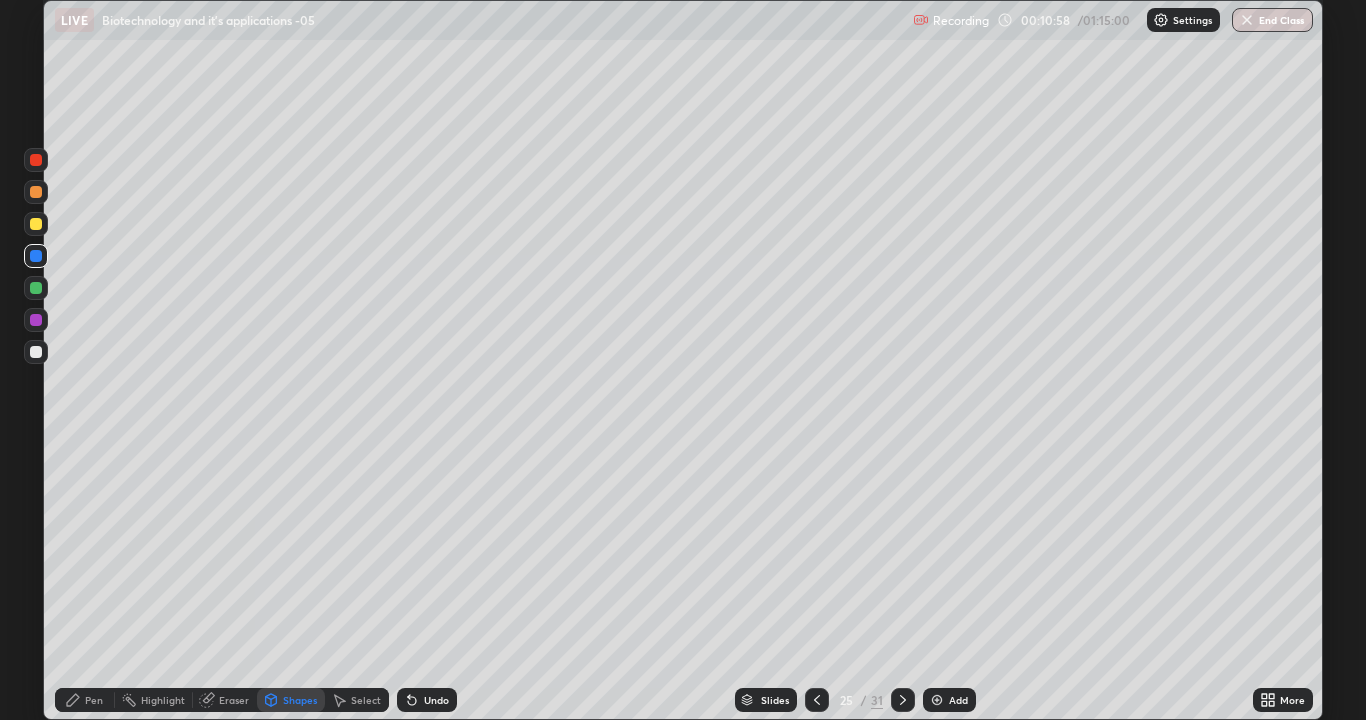 click on "Select" at bounding box center [366, 700] 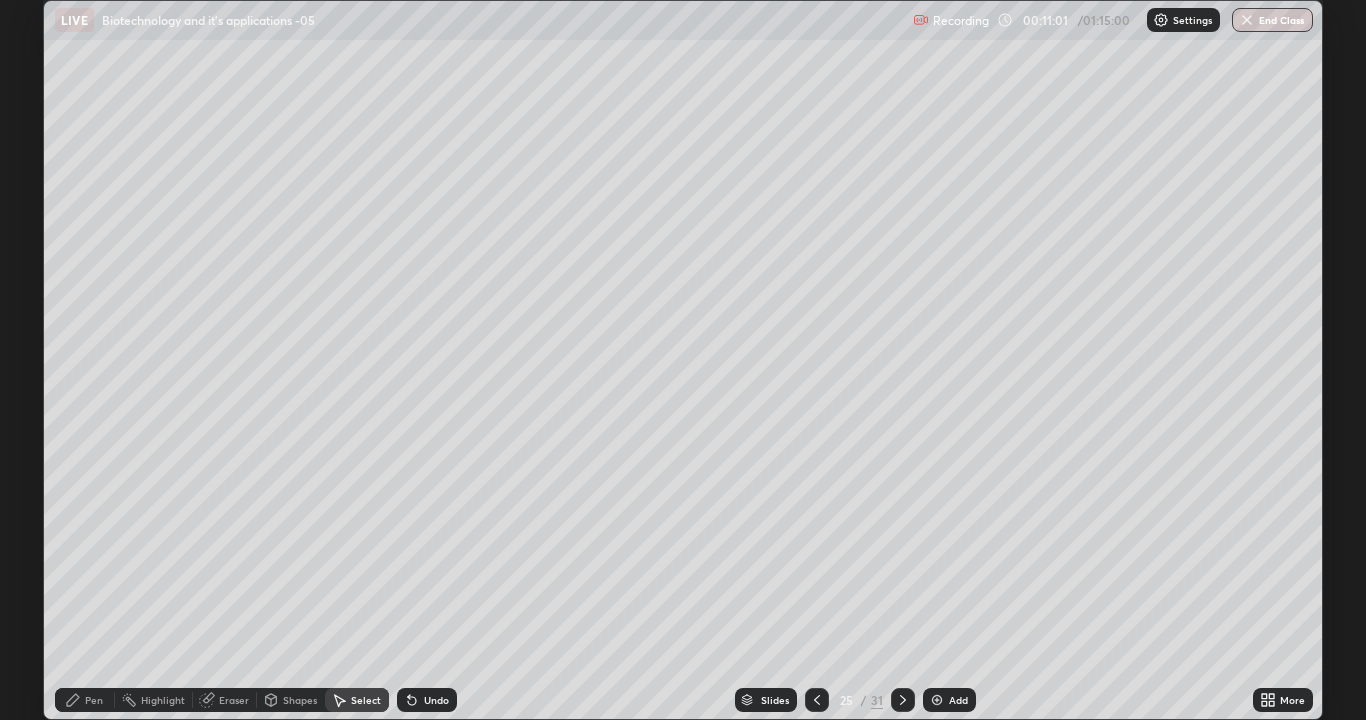 click on "0 ° Undo Copy Duplicate Duplicate to new slide Delete" at bounding box center [683, 360] 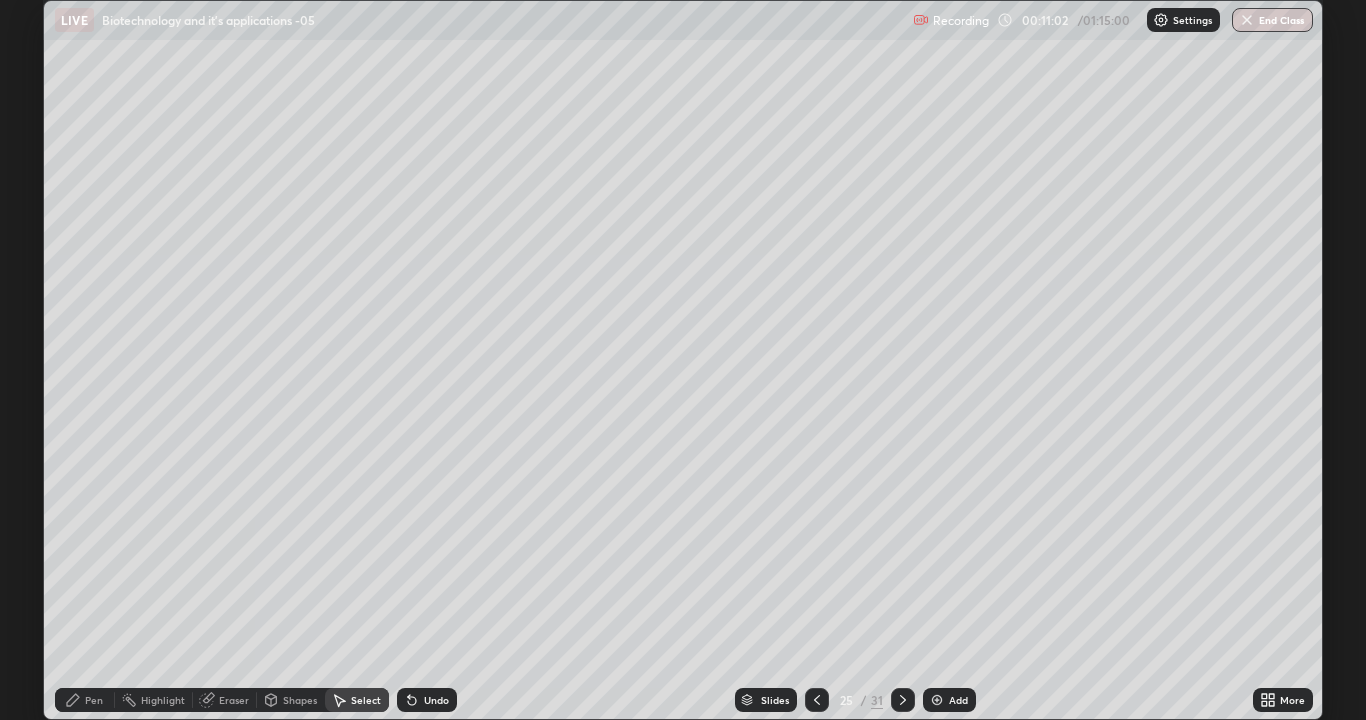 click 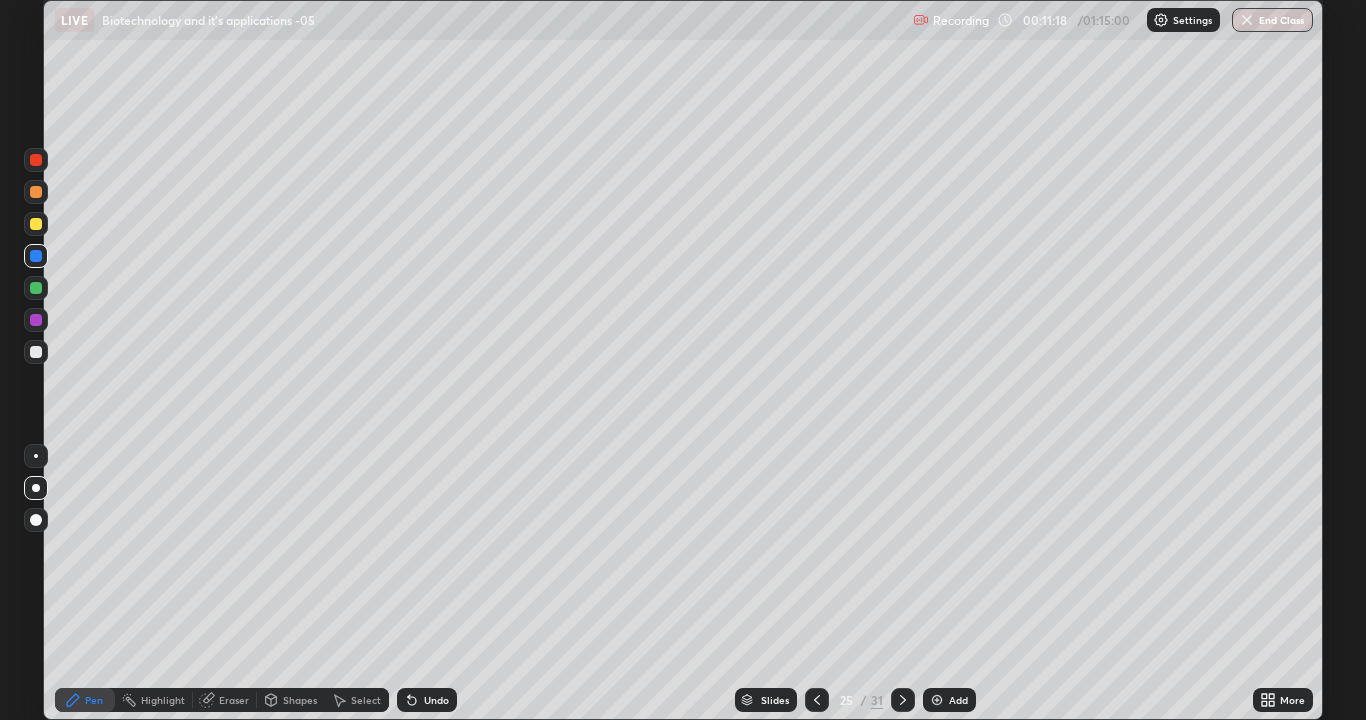 click 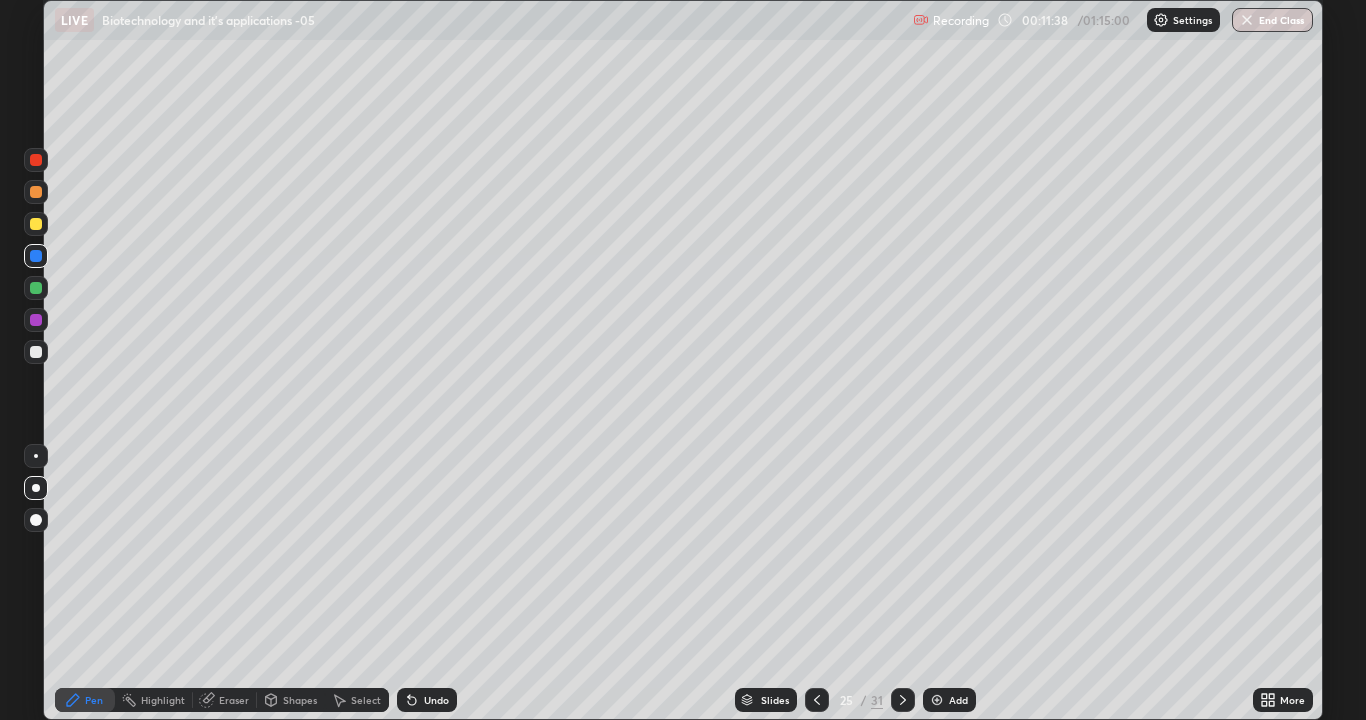 click on "Highlight" at bounding box center [154, 700] 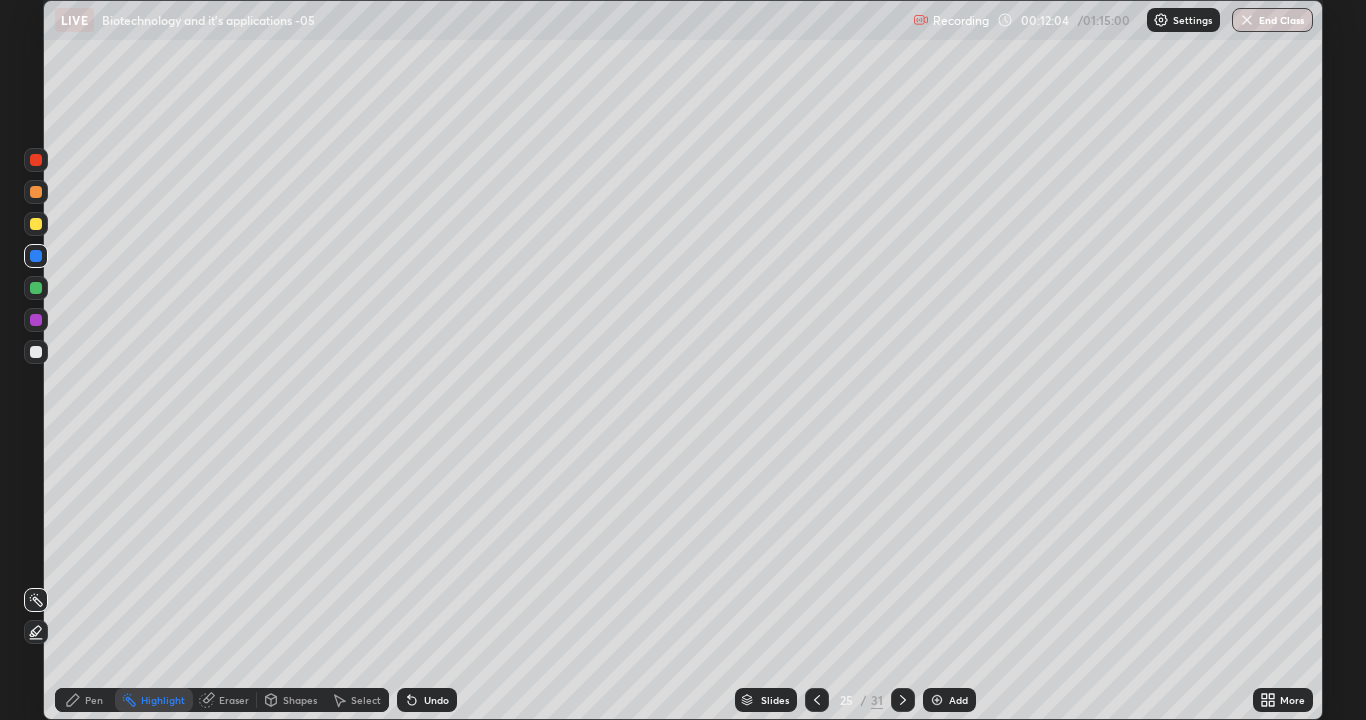 click on "Pen" at bounding box center [85, 700] 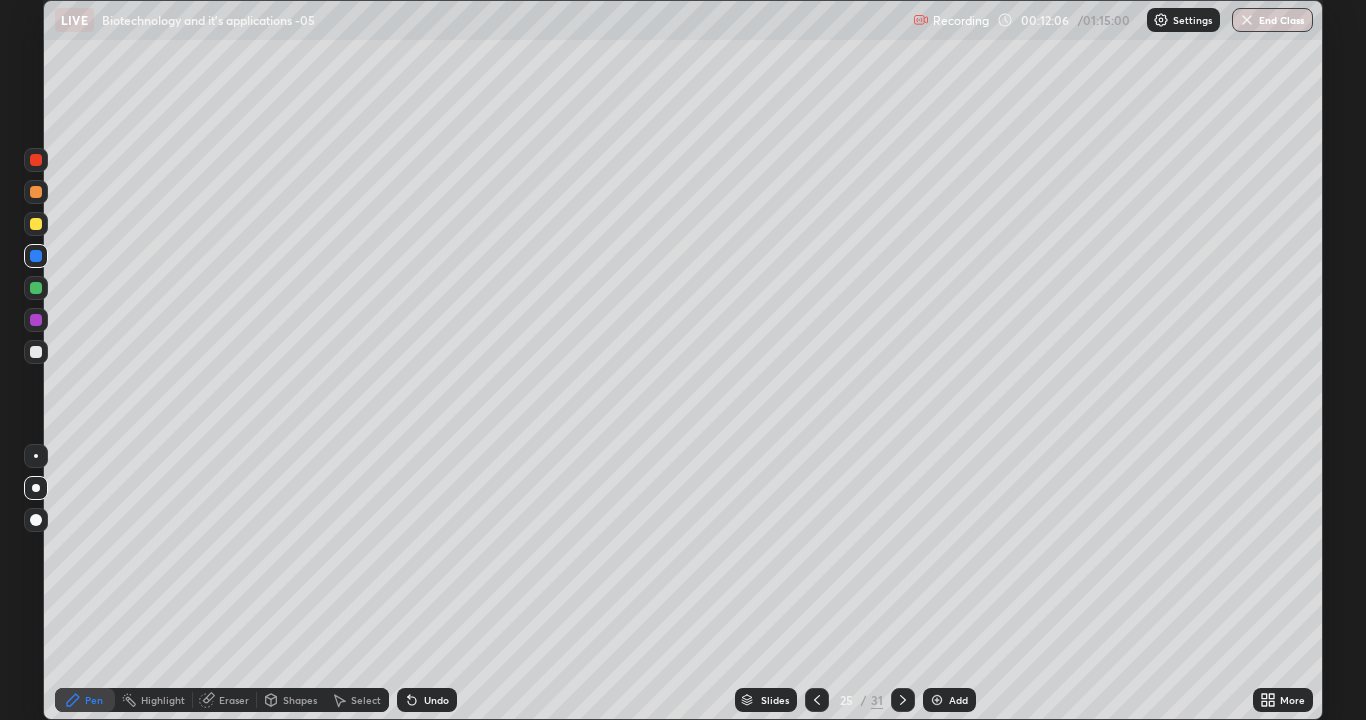 click at bounding box center [36, 224] 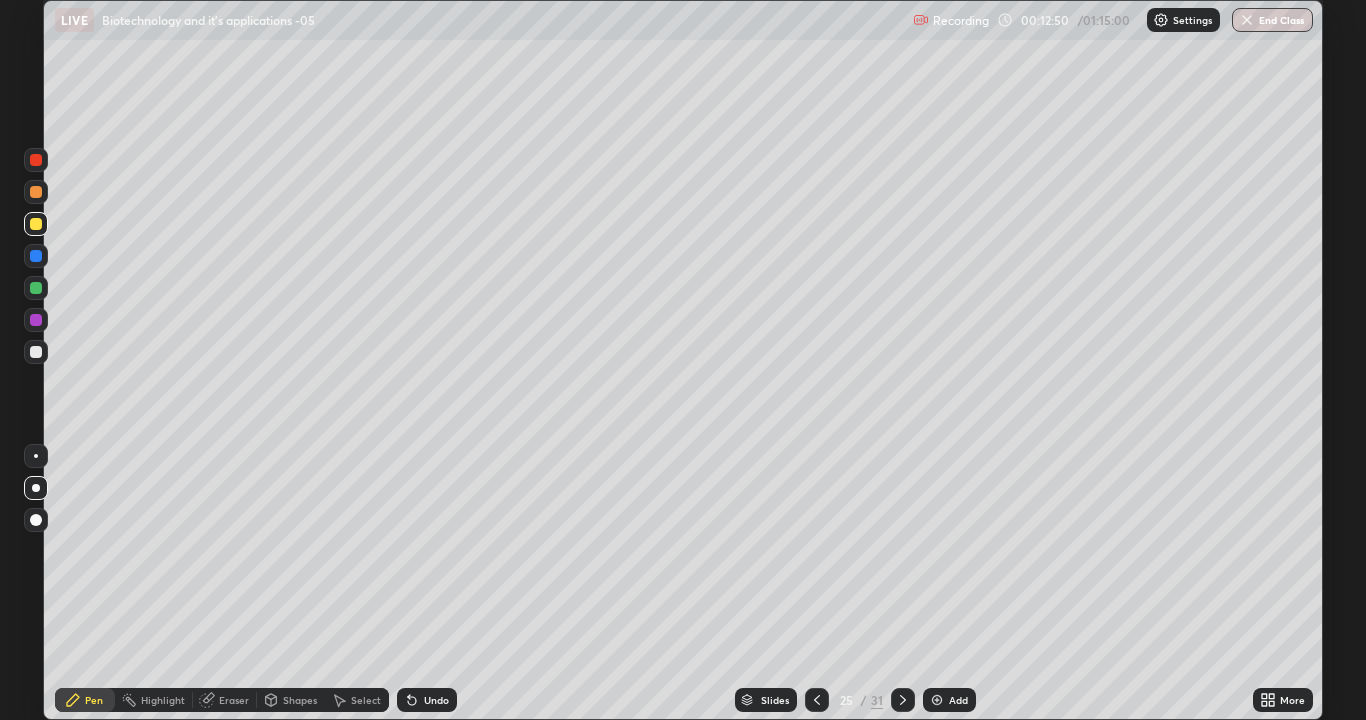 click on "Highlight" at bounding box center [163, 700] 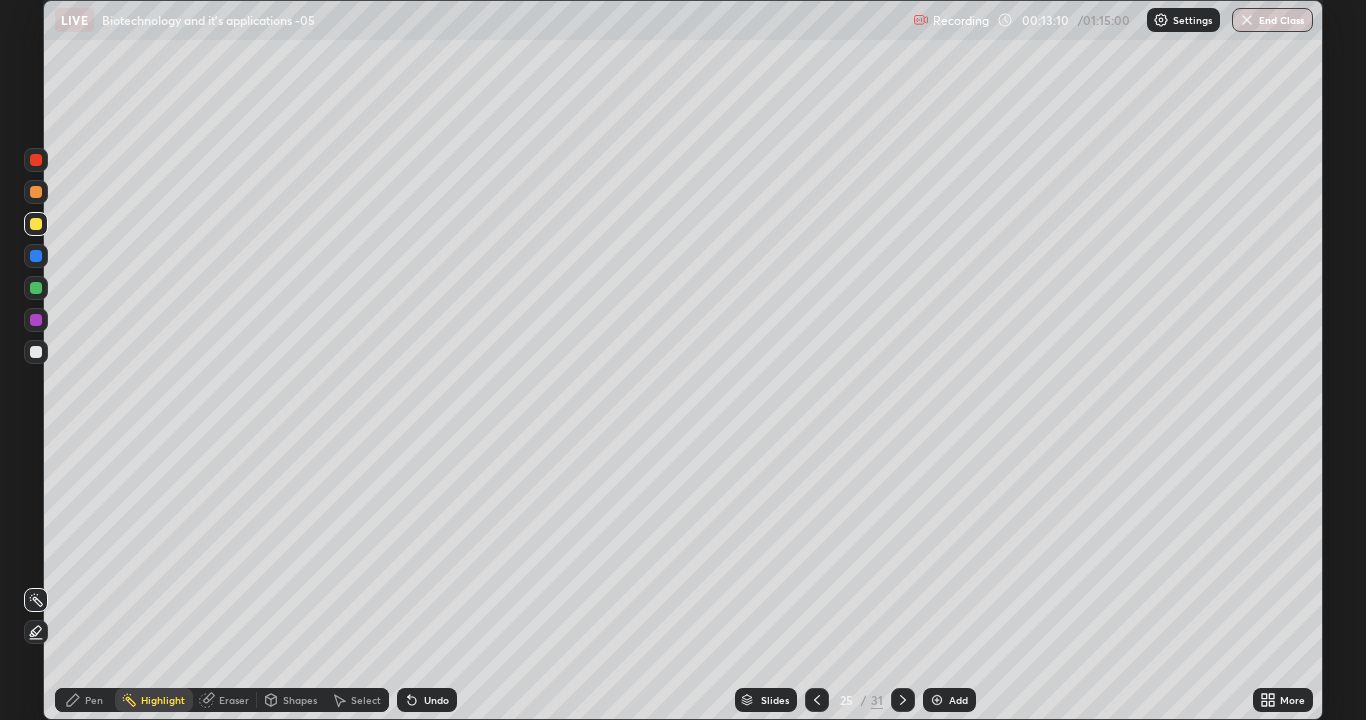 click at bounding box center [36, 352] 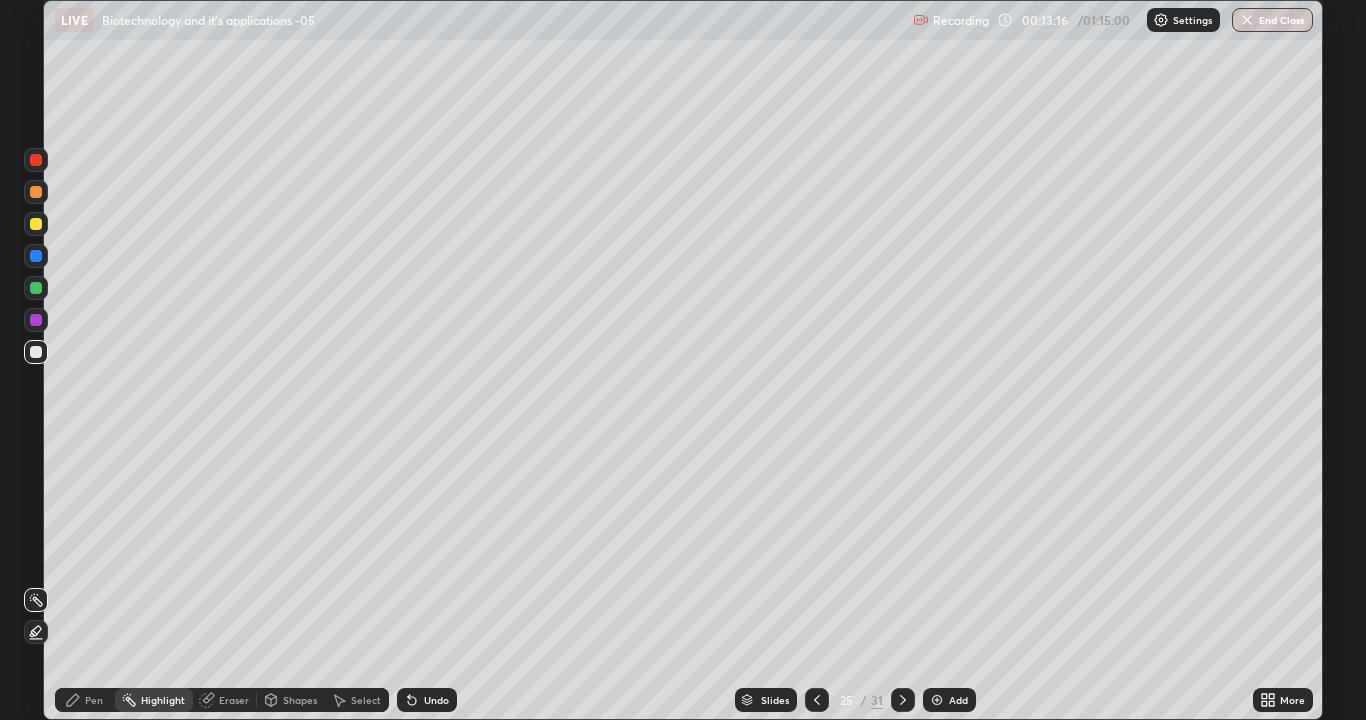 click on "Pen" at bounding box center (94, 700) 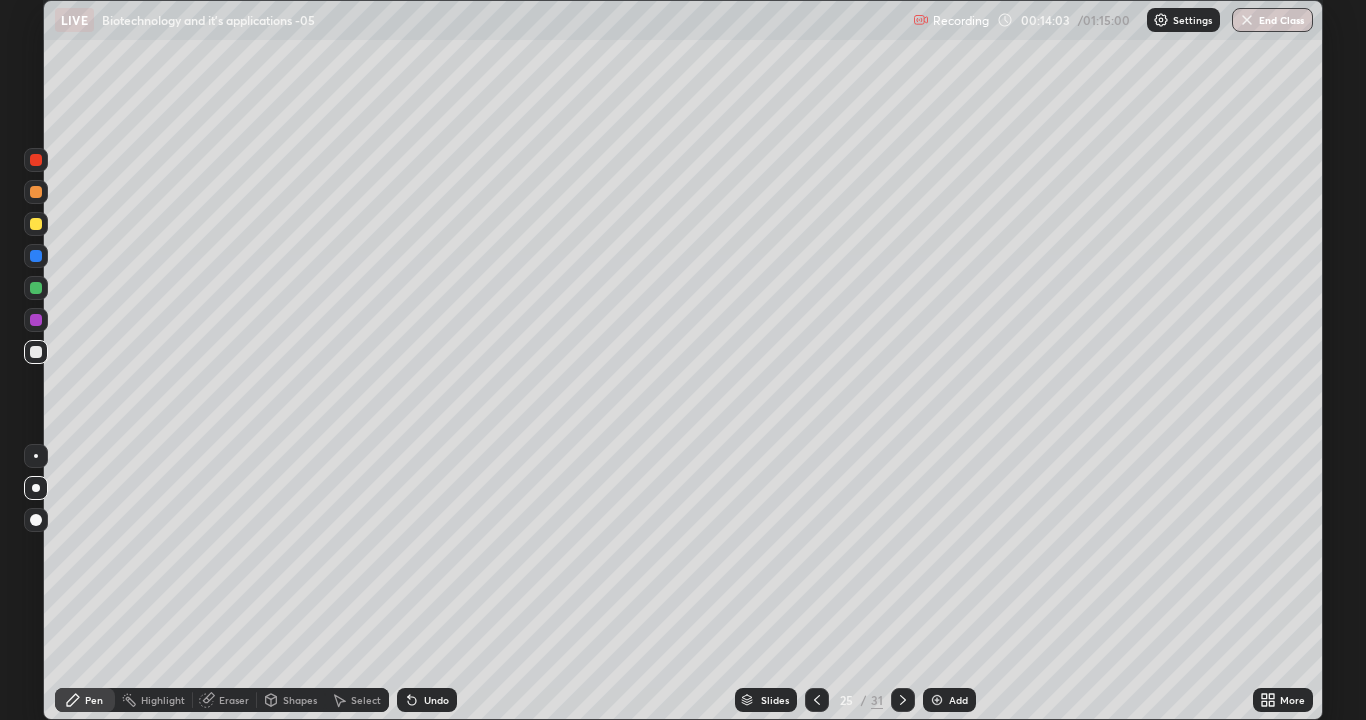 click on "Undo" at bounding box center (427, 700) 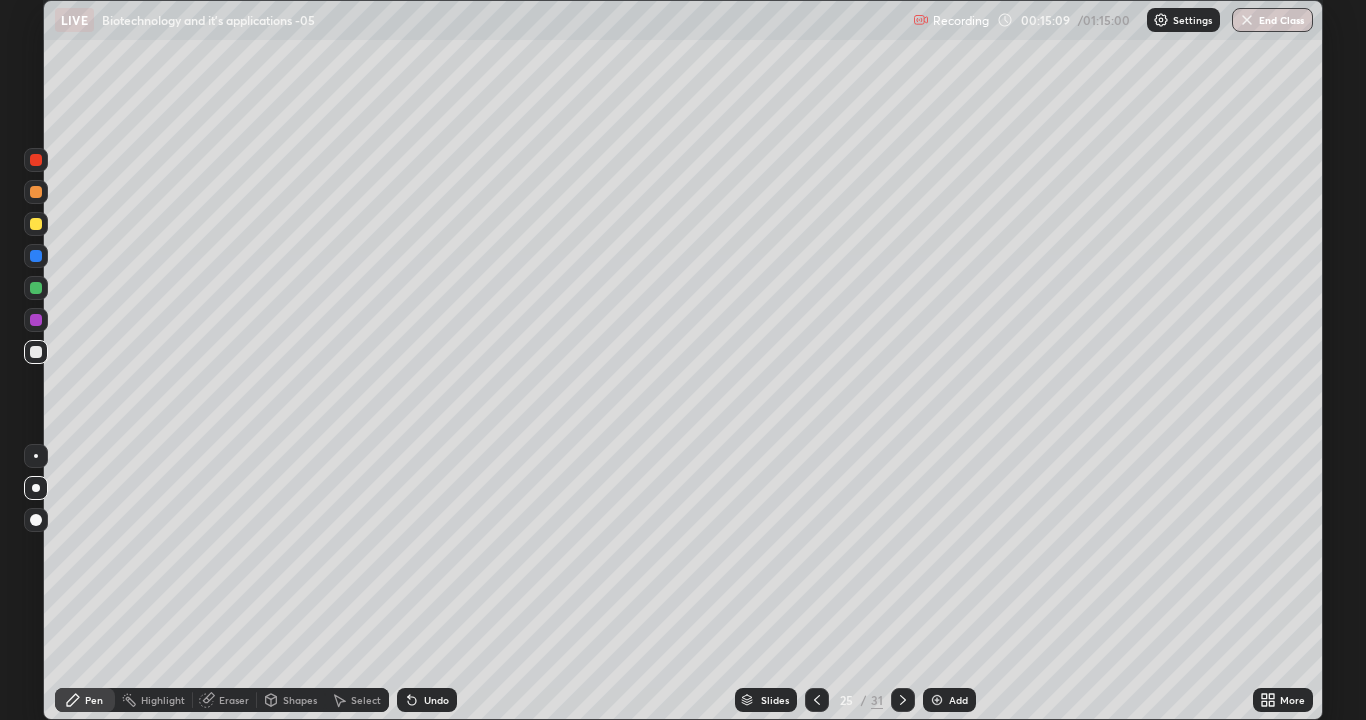 click on "Select" at bounding box center (366, 700) 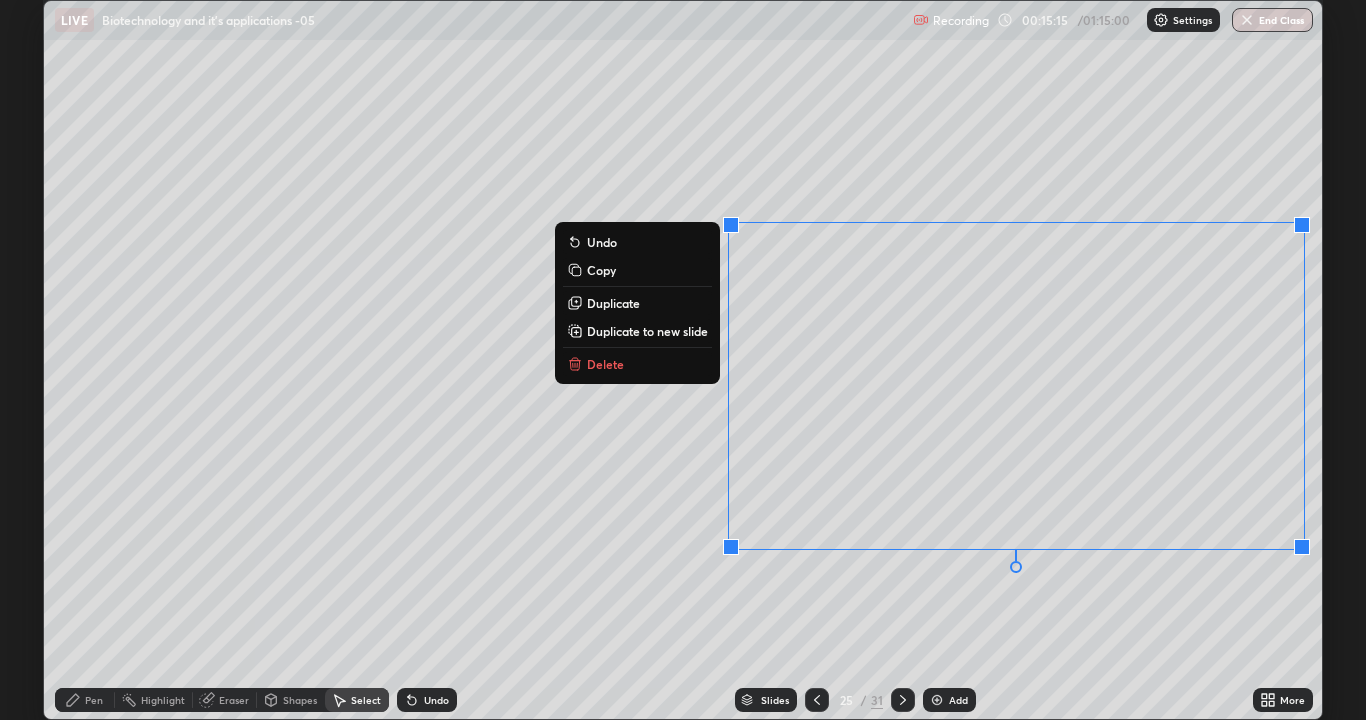 click on "Duplicate to new slide" at bounding box center [647, 331] 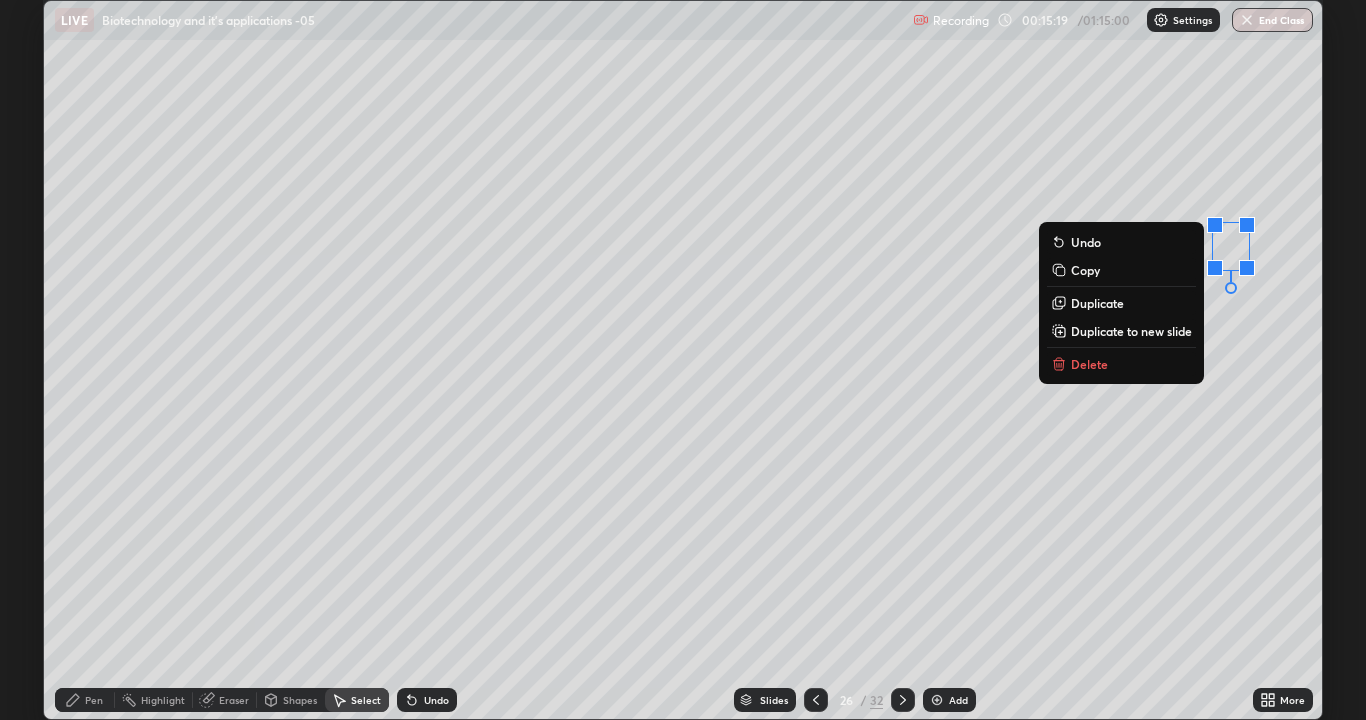 click on "Delete" at bounding box center (1089, 364) 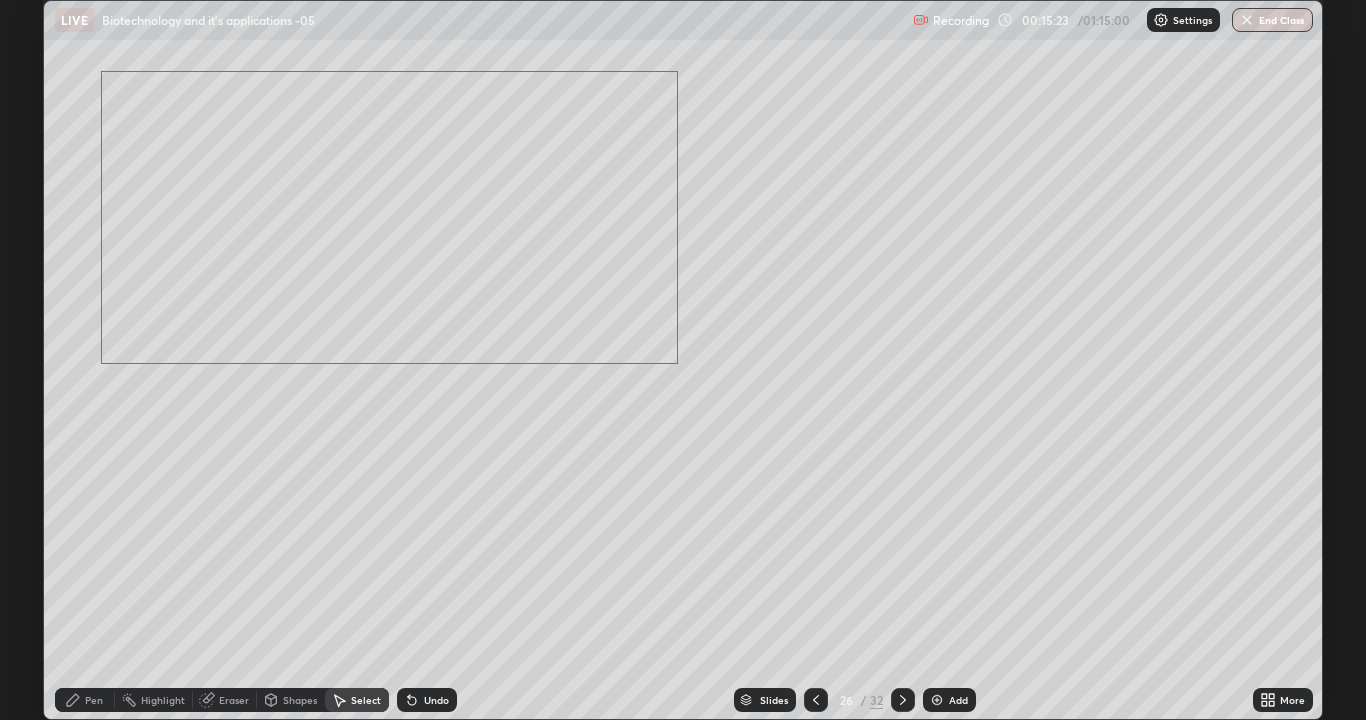 click on "0 ° Undo Copy Duplicate Duplicate to new slide Delete" at bounding box center [683, 360] 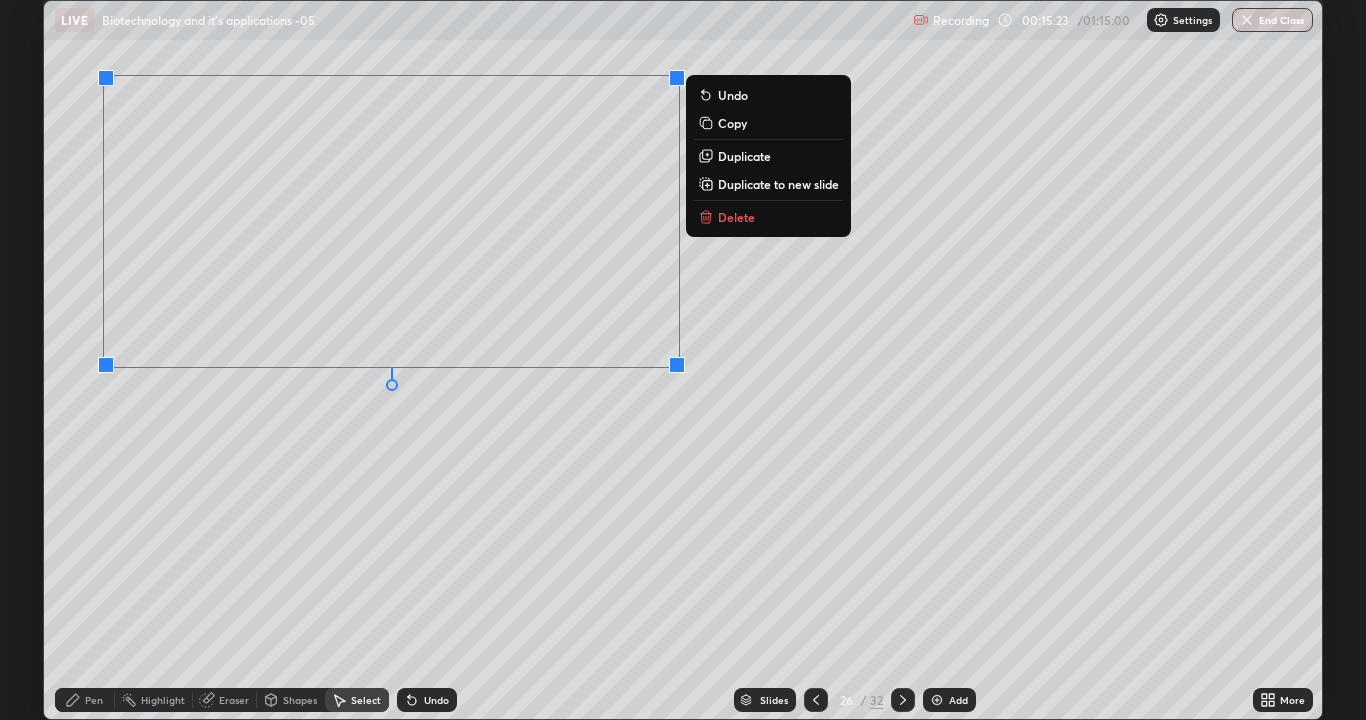 click on "0 ° Undo Copy Duplicate Duplicate to new slide Delete" at bounding box center [683, 360] 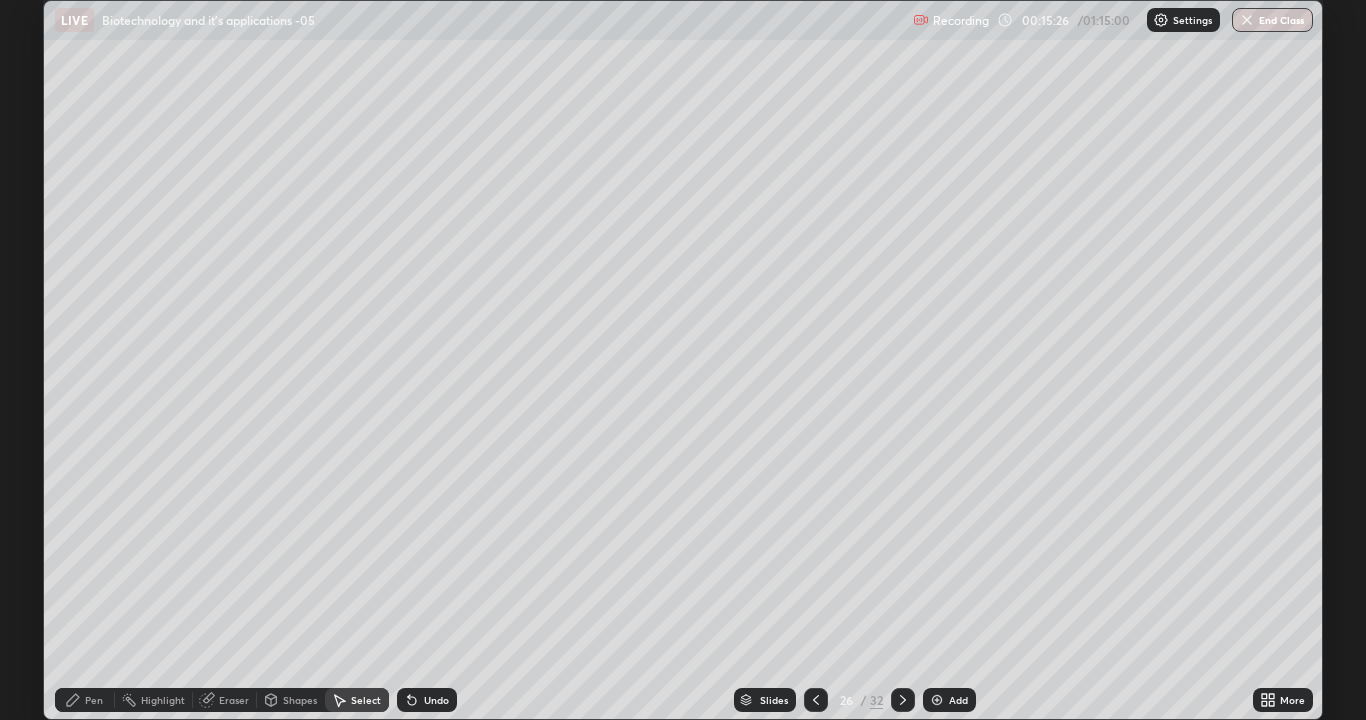 click on "Shapes" at bounding box center [291, 700] 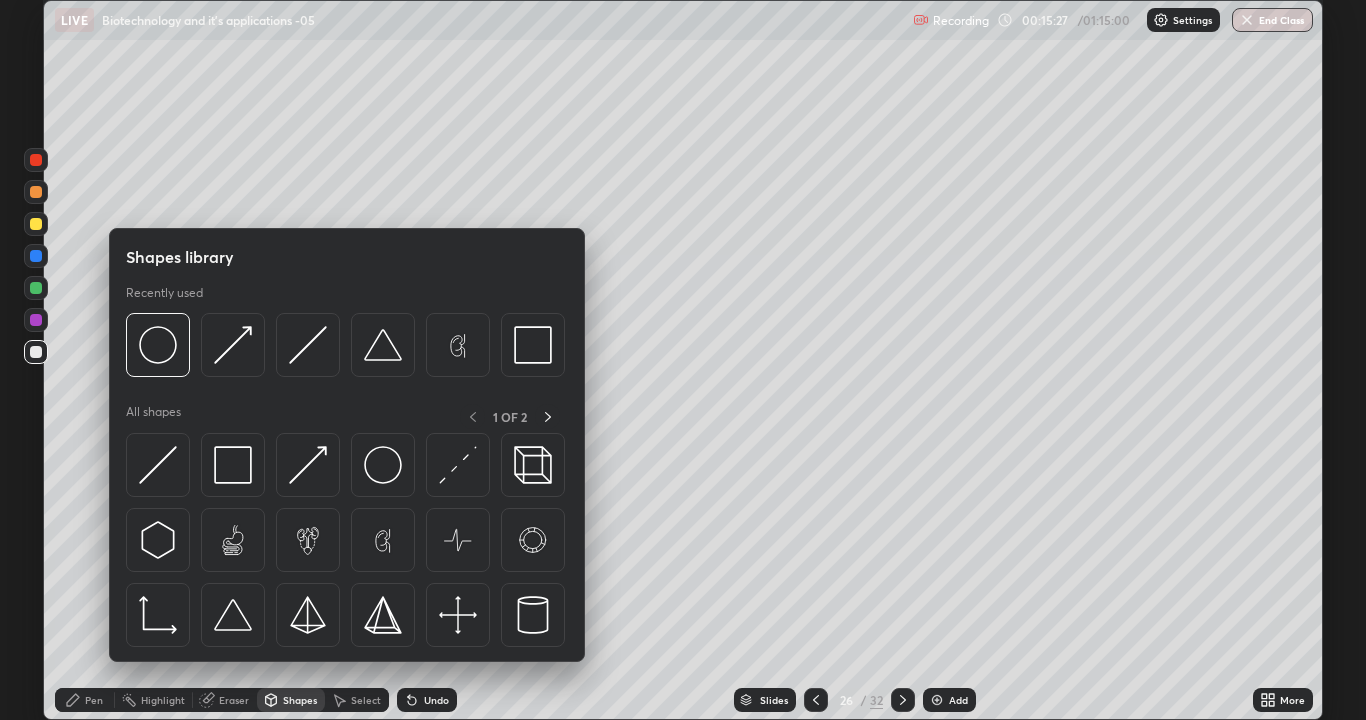 click 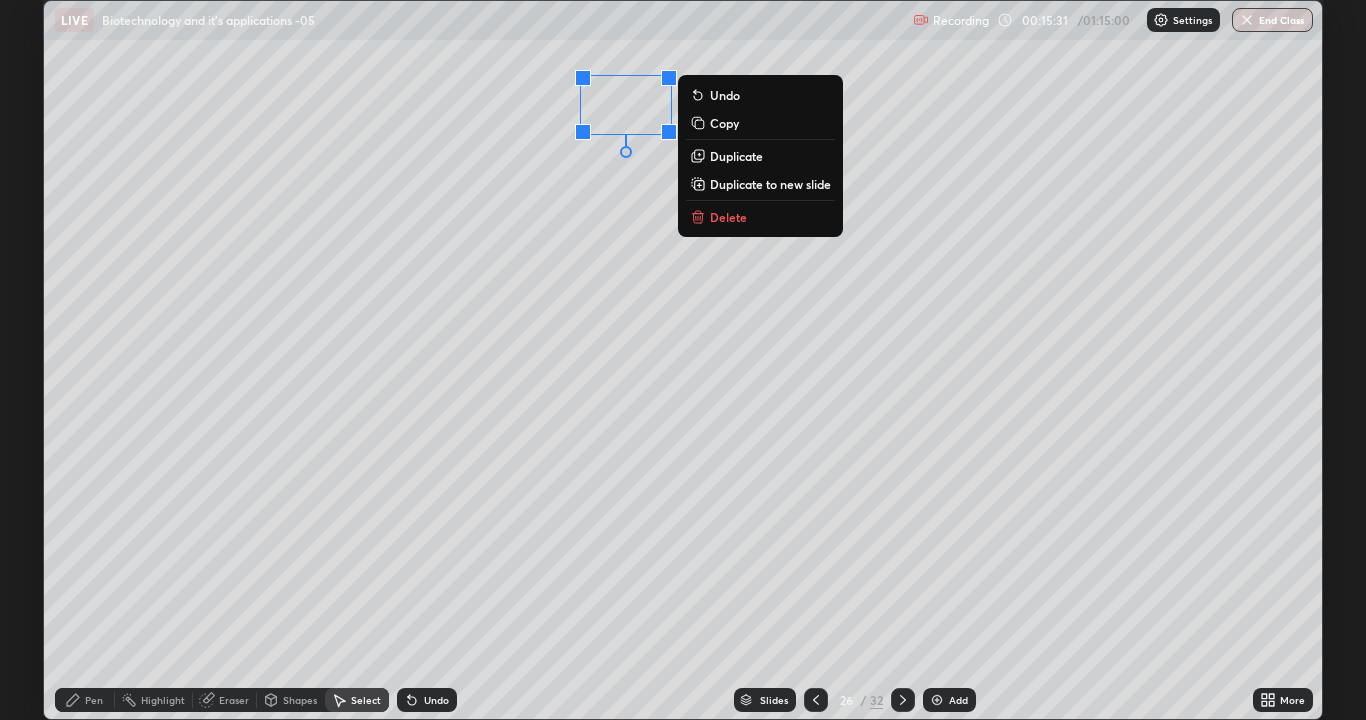 click on "Delete" at bounding box center [728, 217] 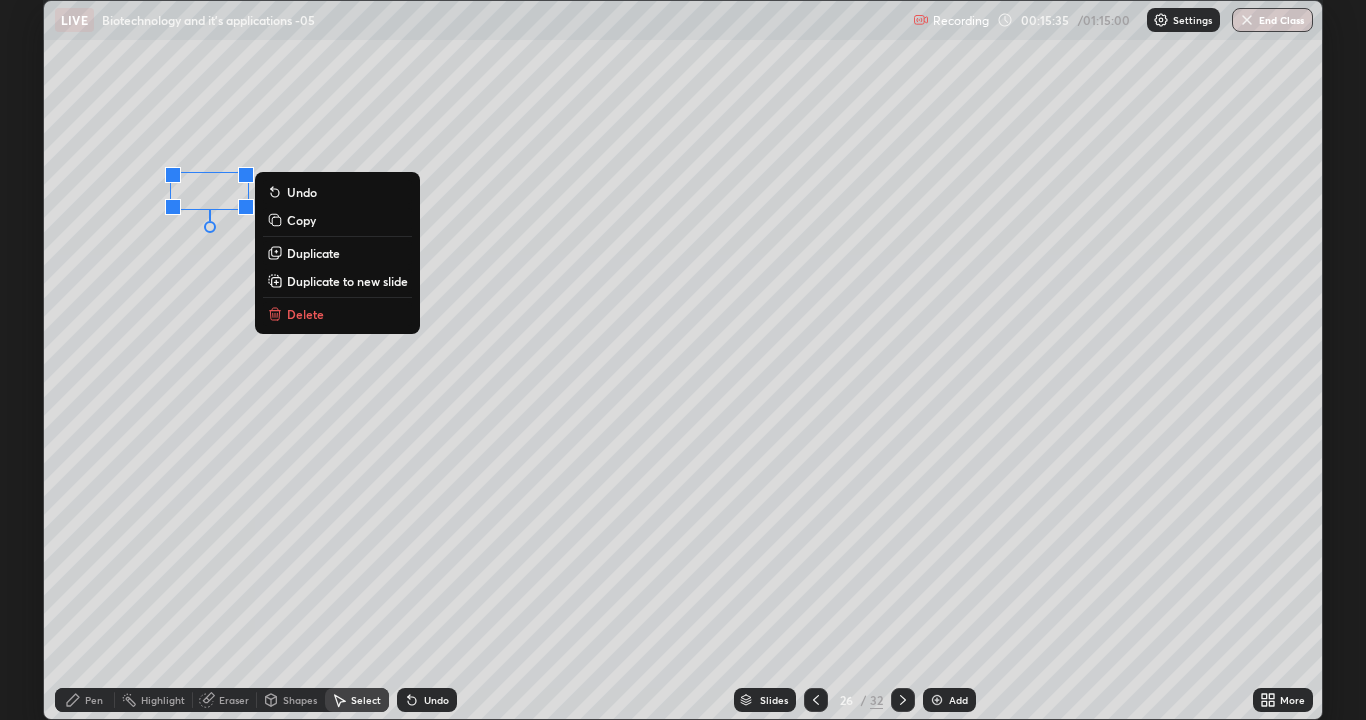 click on "Delete" at bounding box center [305, 314] 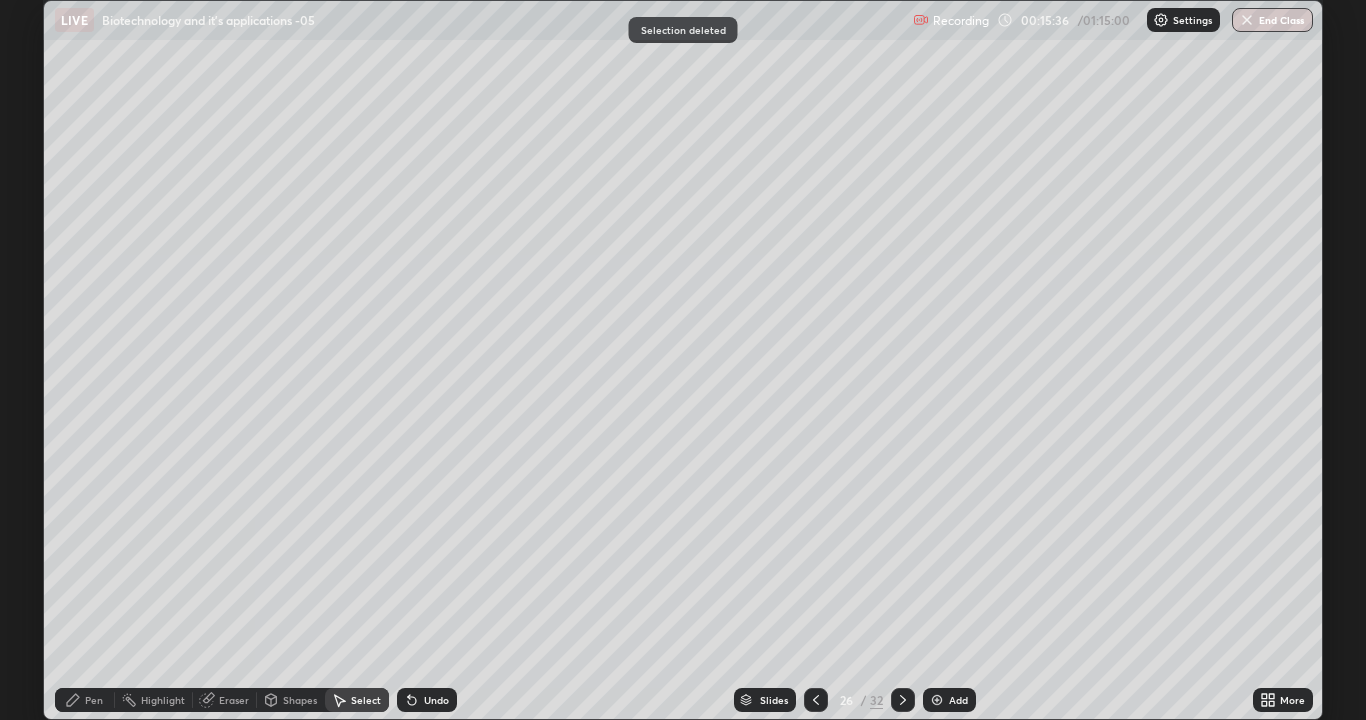 click on "Pen" at bounding box center (94, 700) 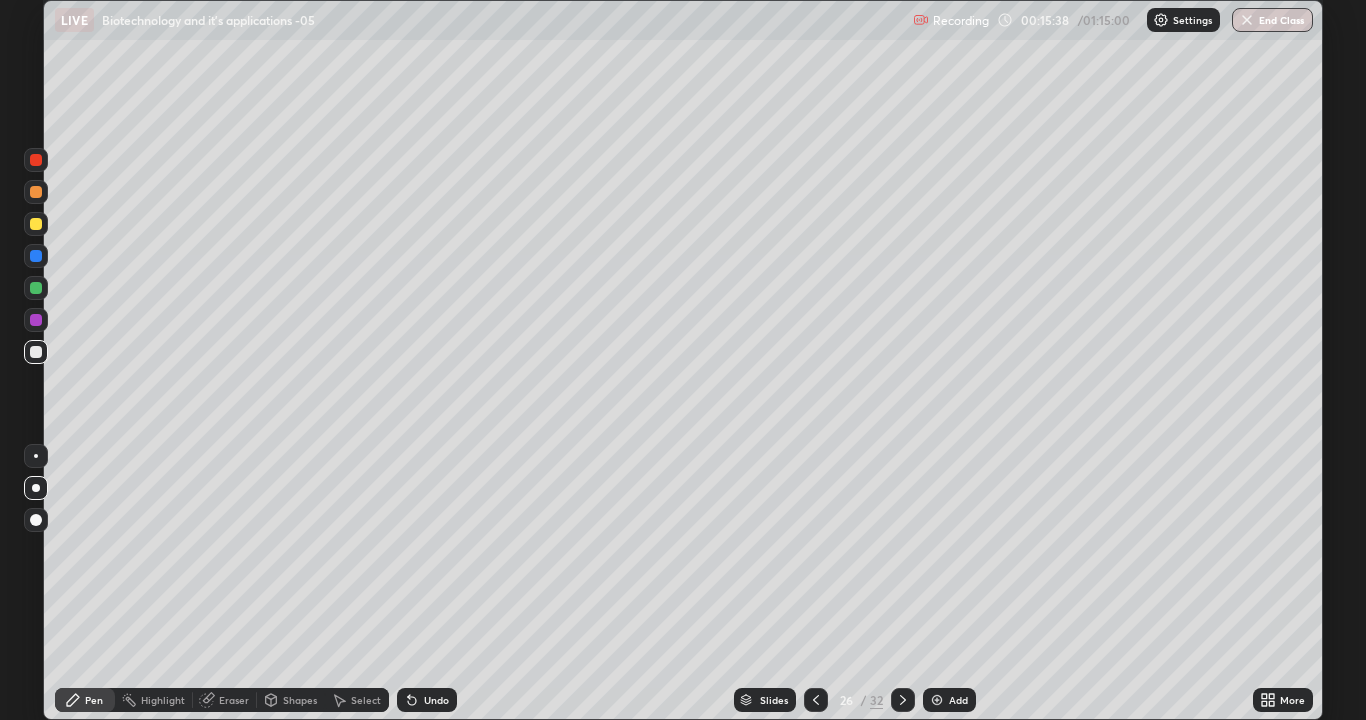 click at bounding box center [36, 352] 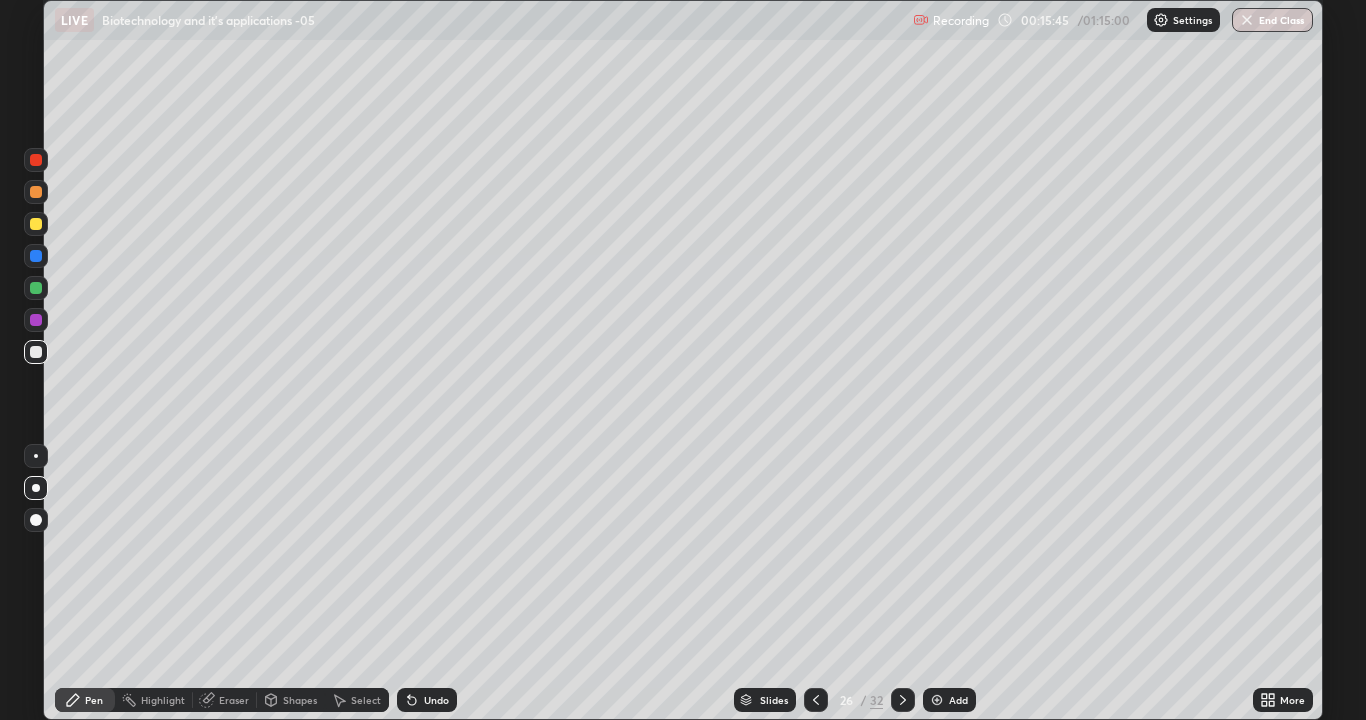 click on "Eraser" at bounding box center [234, 700] 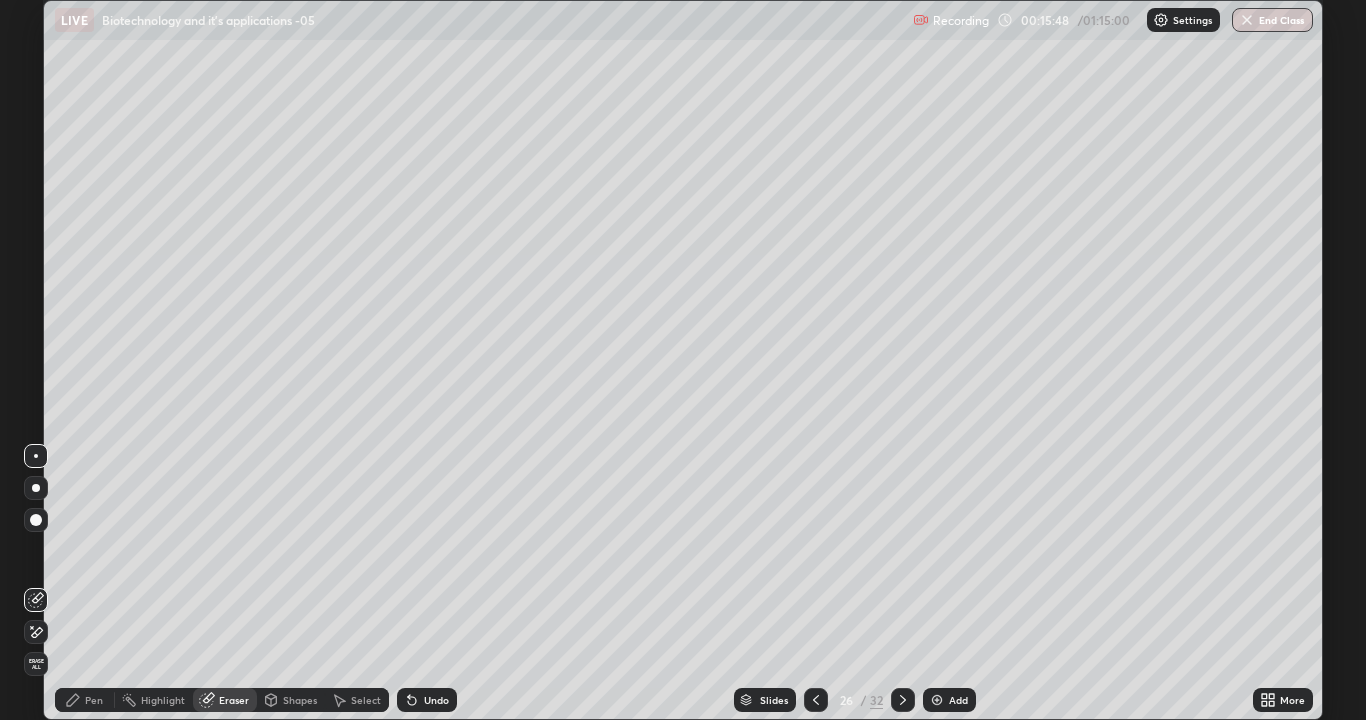 click 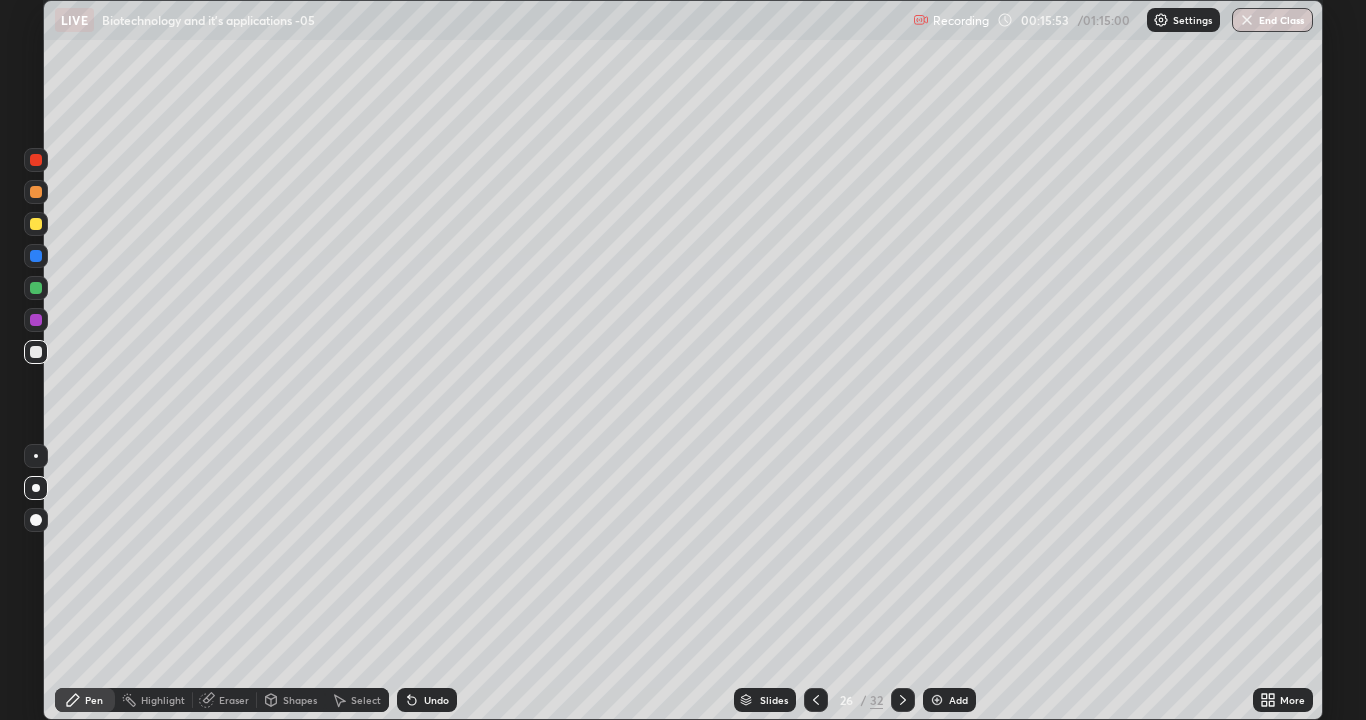 click 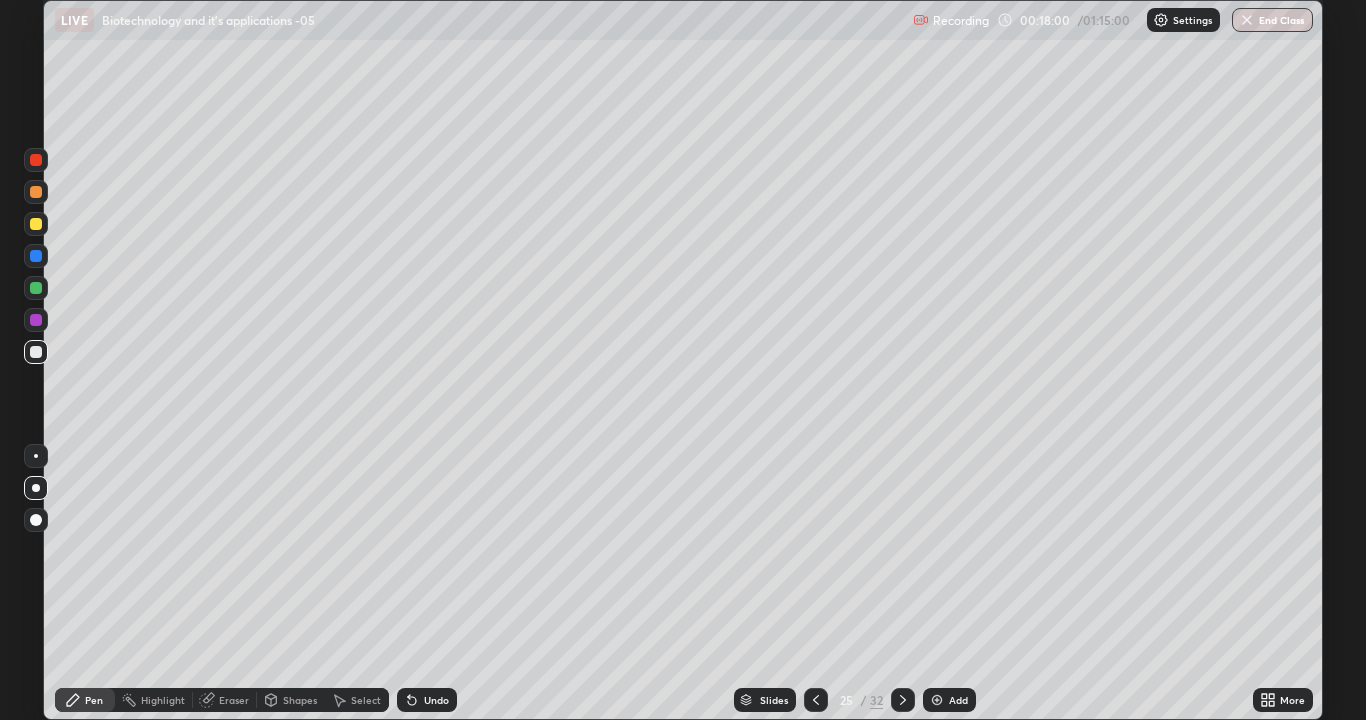 click 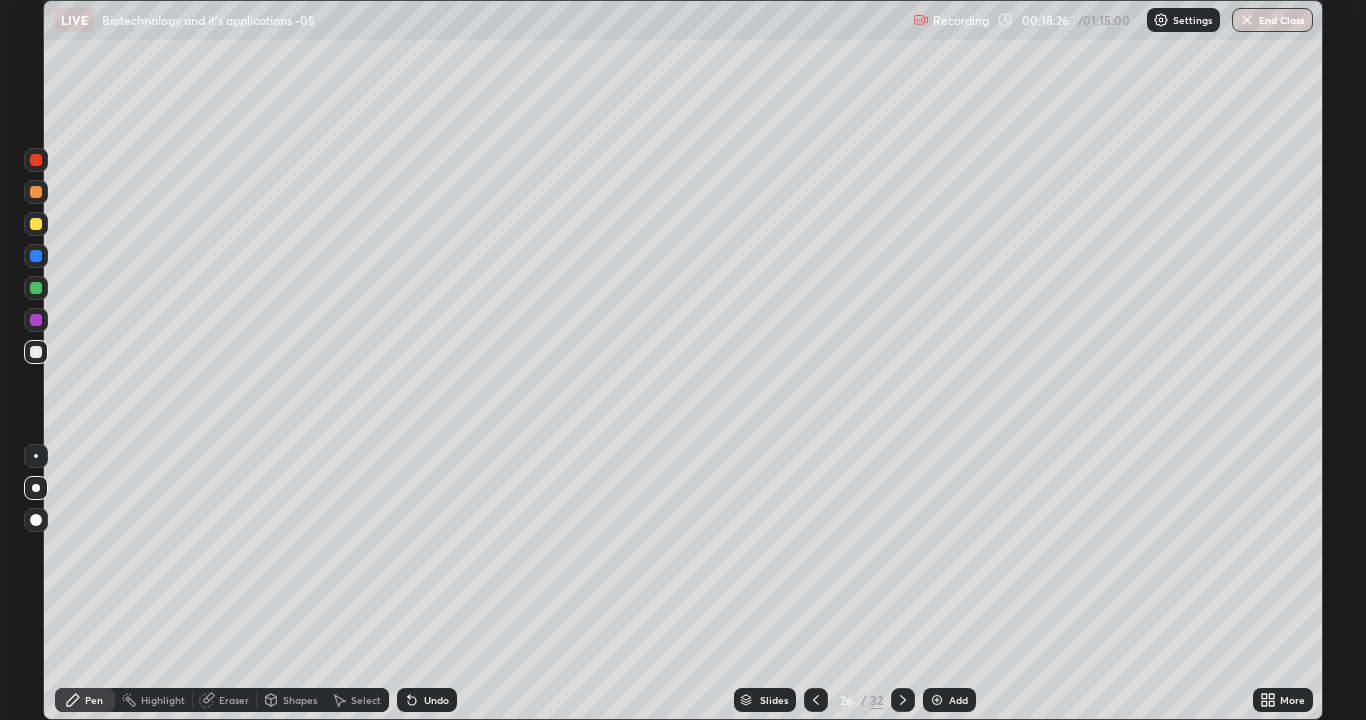 click 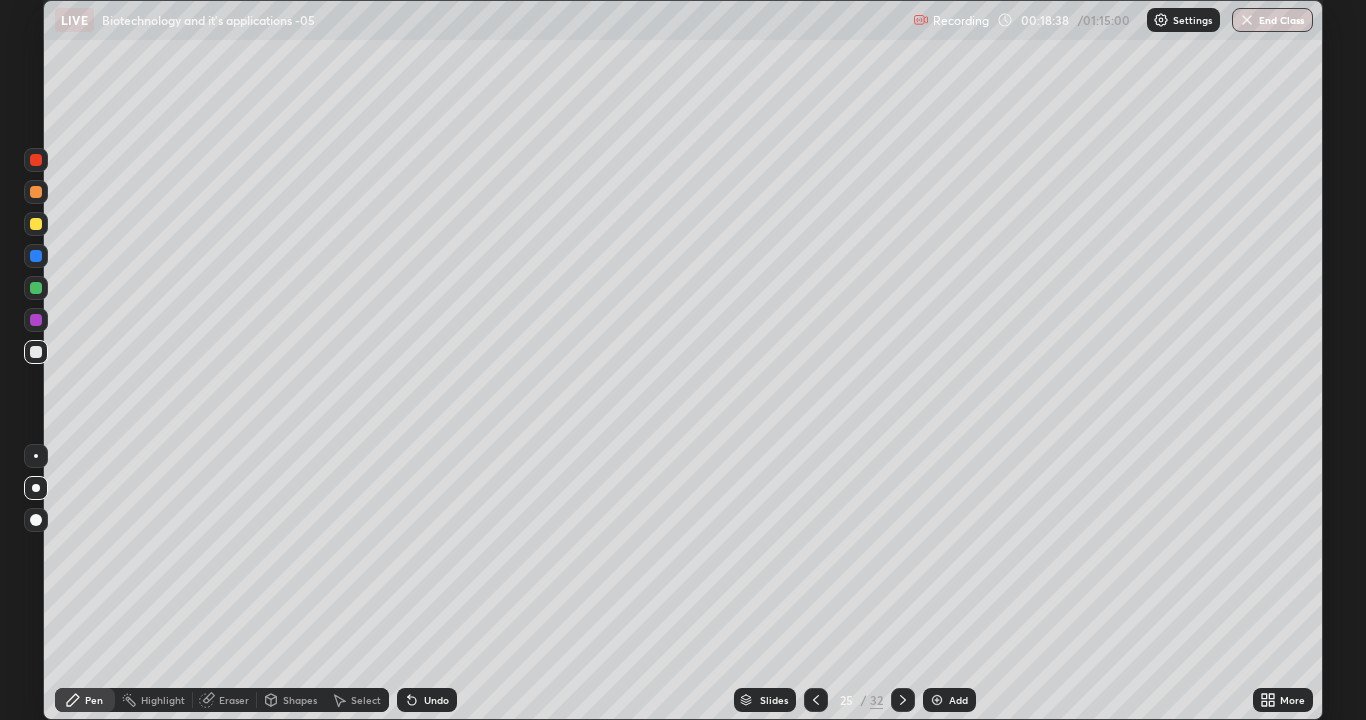 click at bounding box center [36, 256] 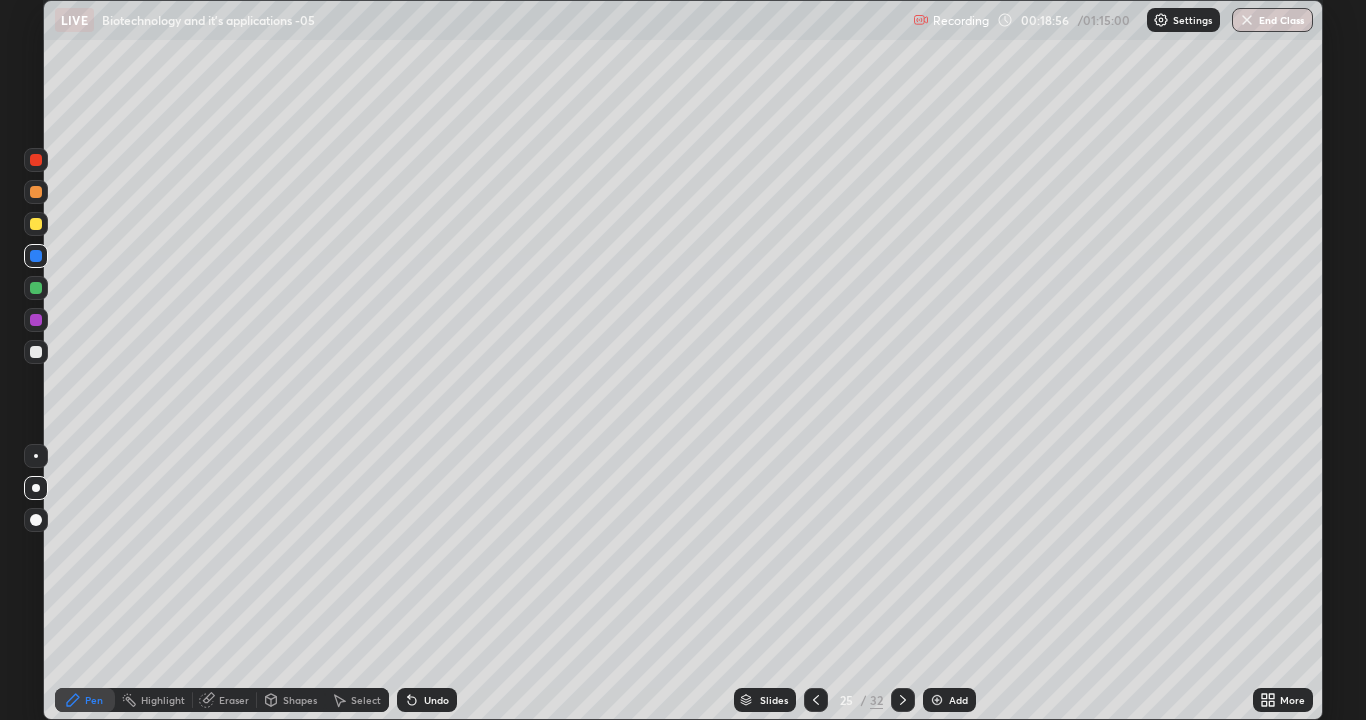 click on "Highlight" at bounding box center [163, 700] 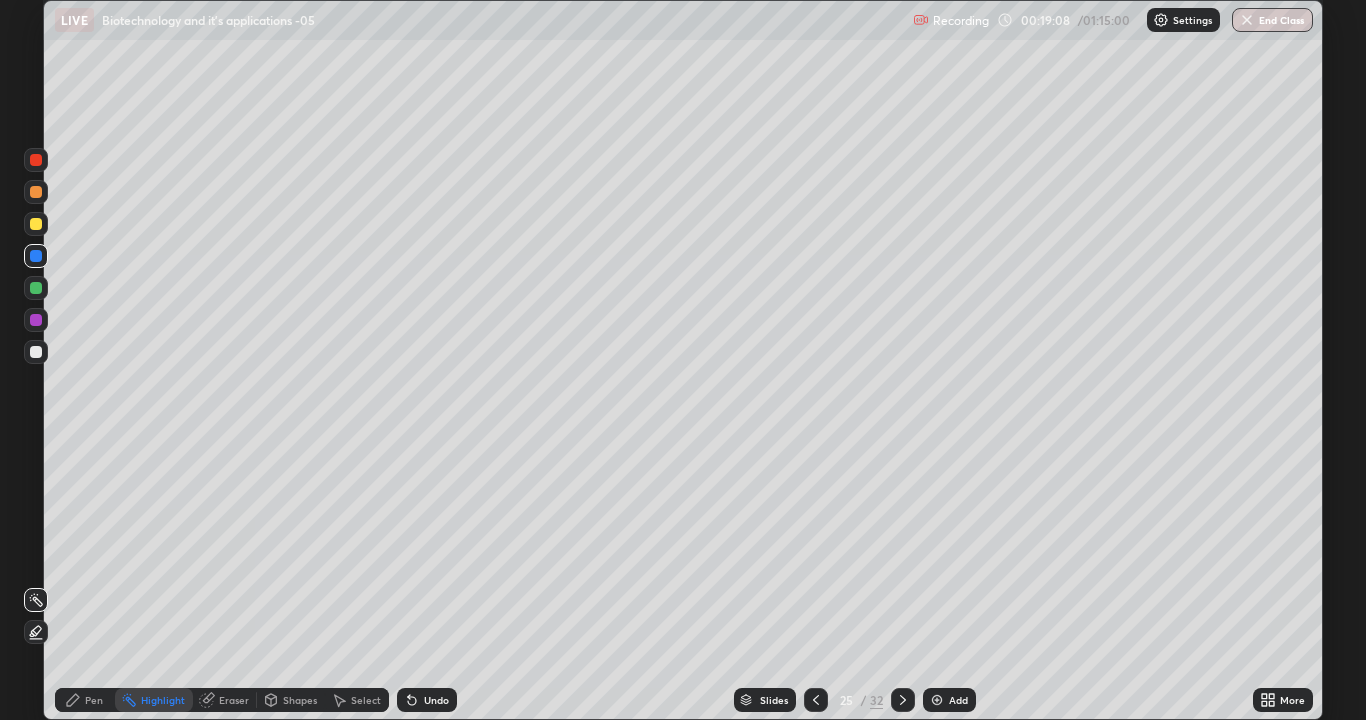 click 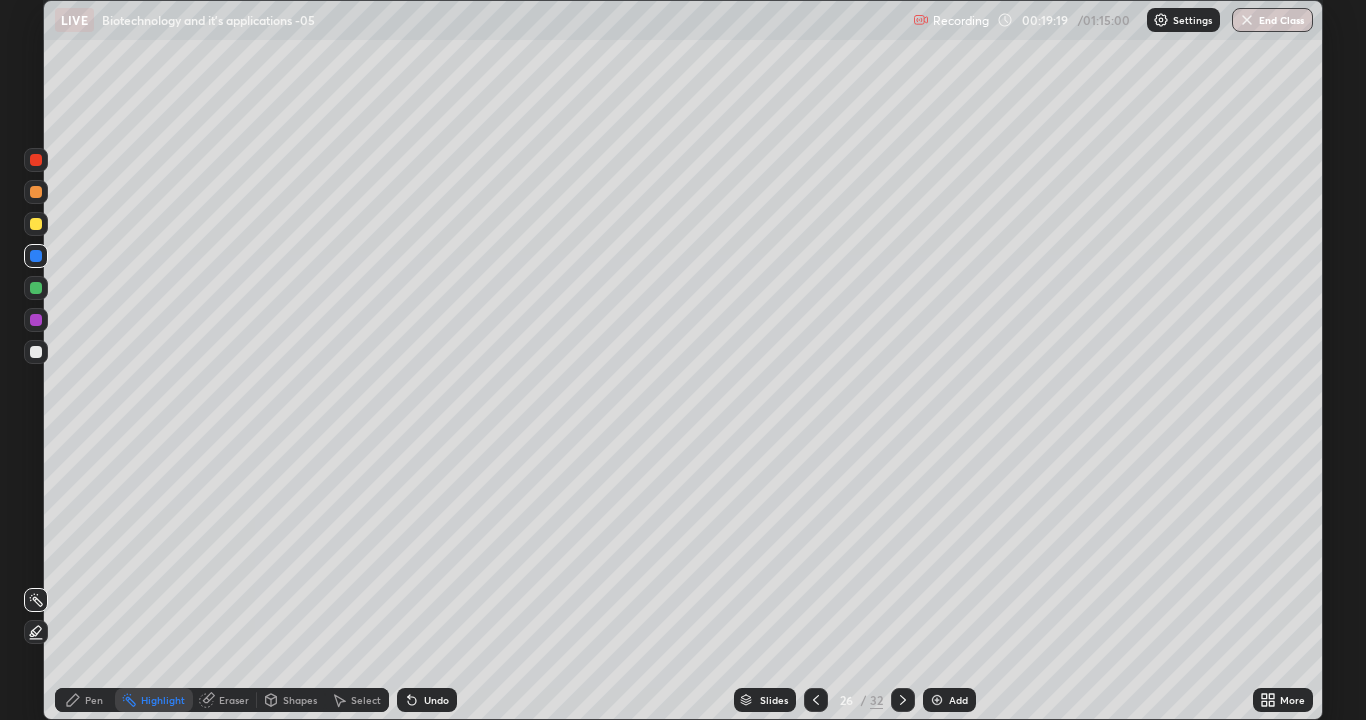 click 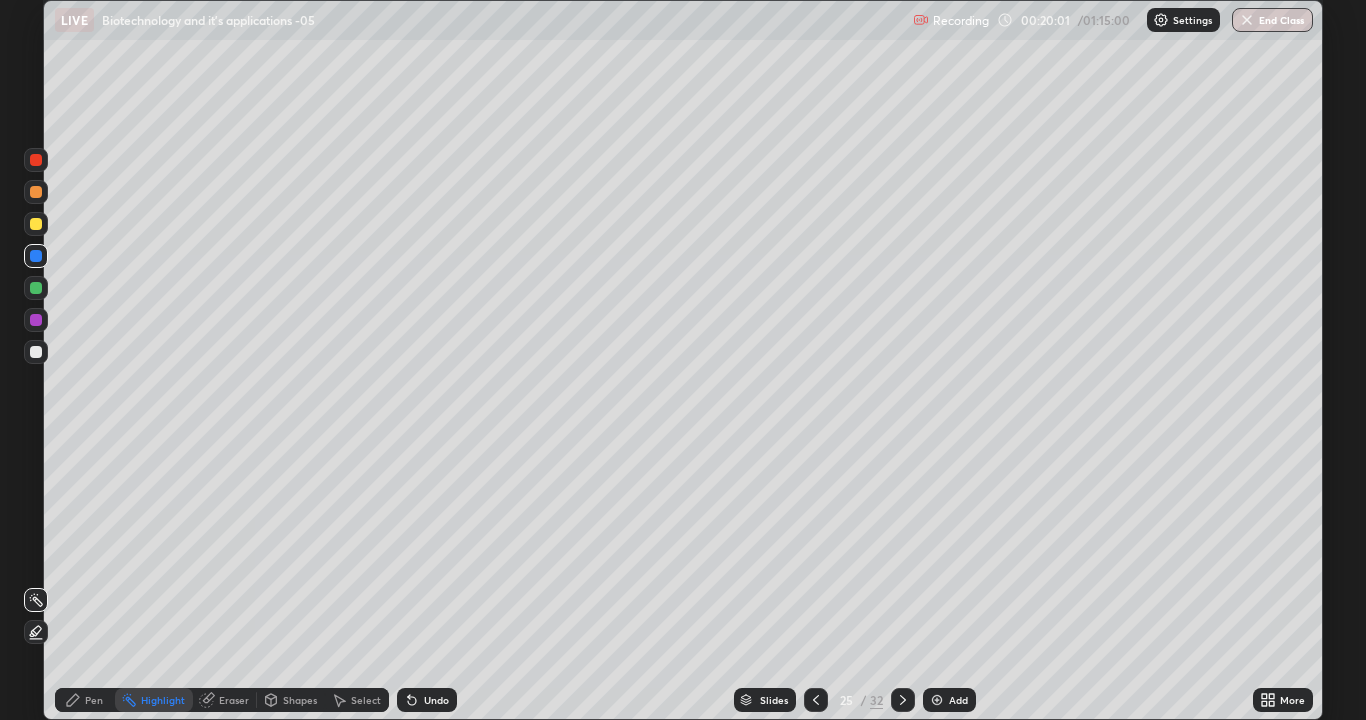 click 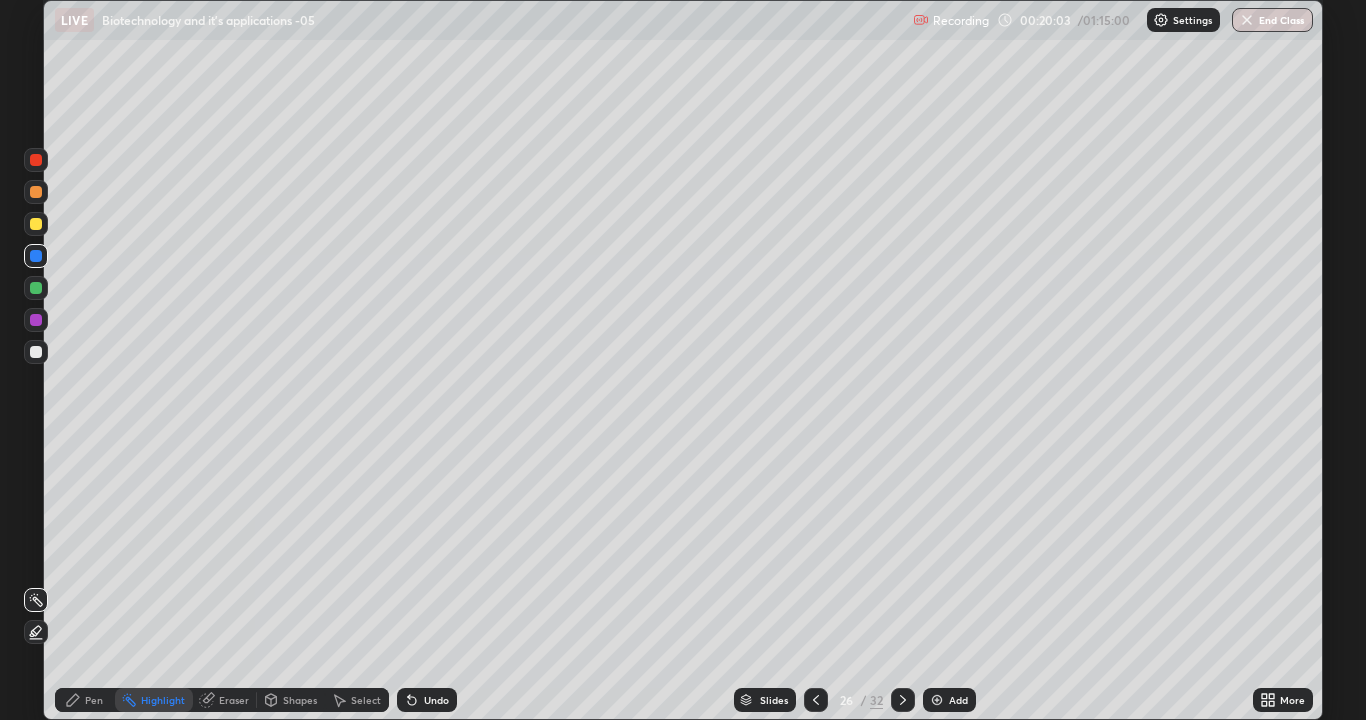click at bounding box center (36, 256) 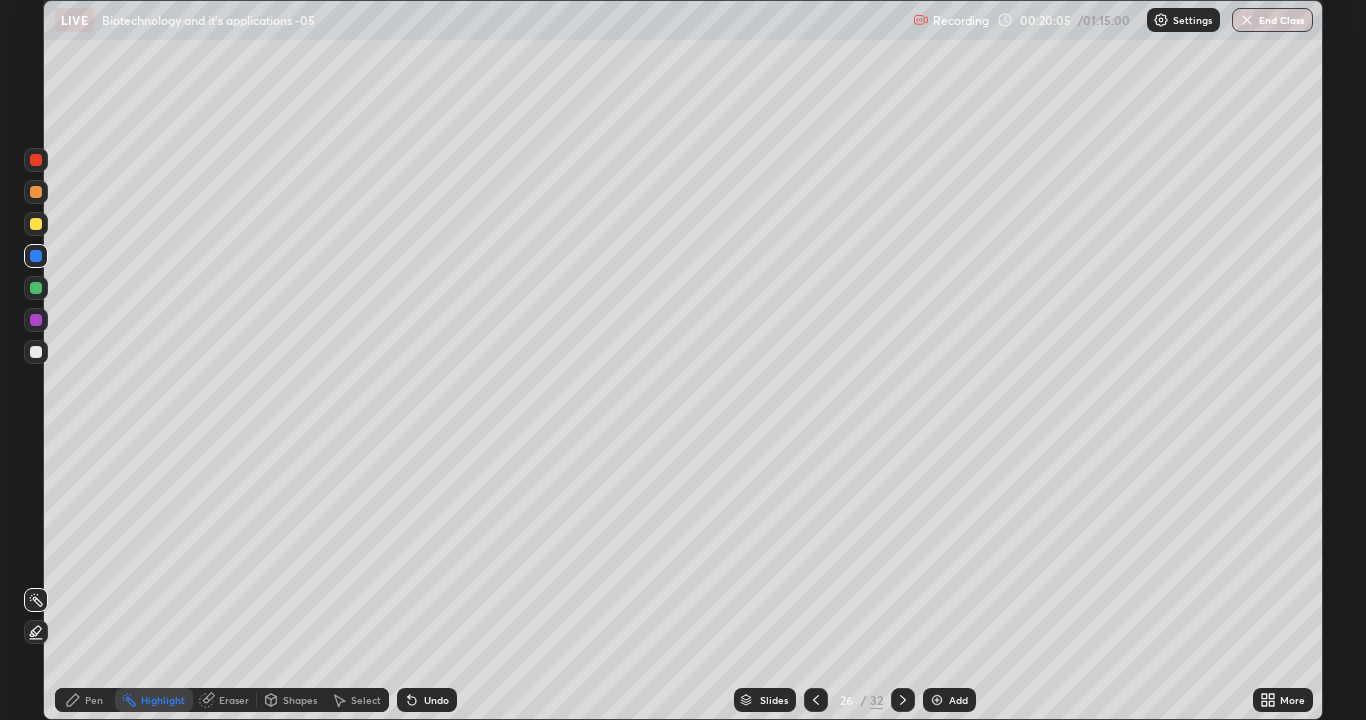click on "Pen" at bounding box center [85, 700] 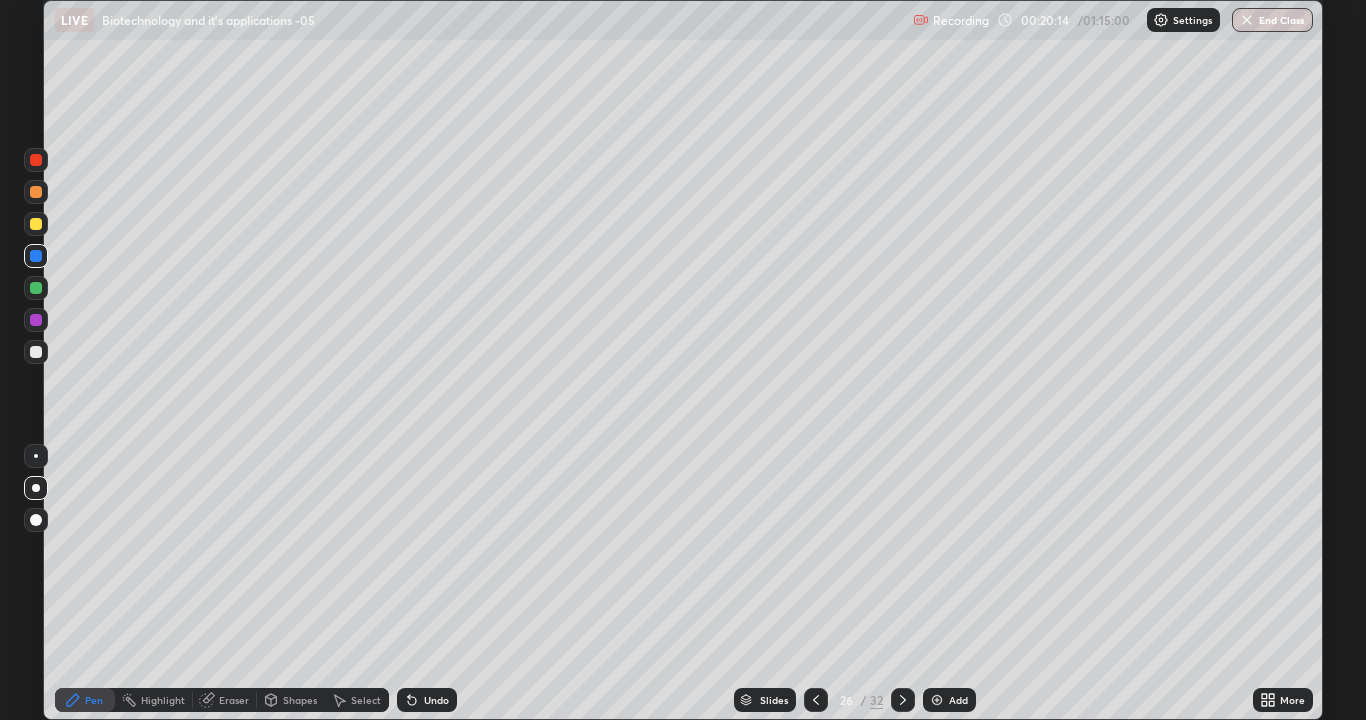 click on "Select" at bounding box center [366, 700] 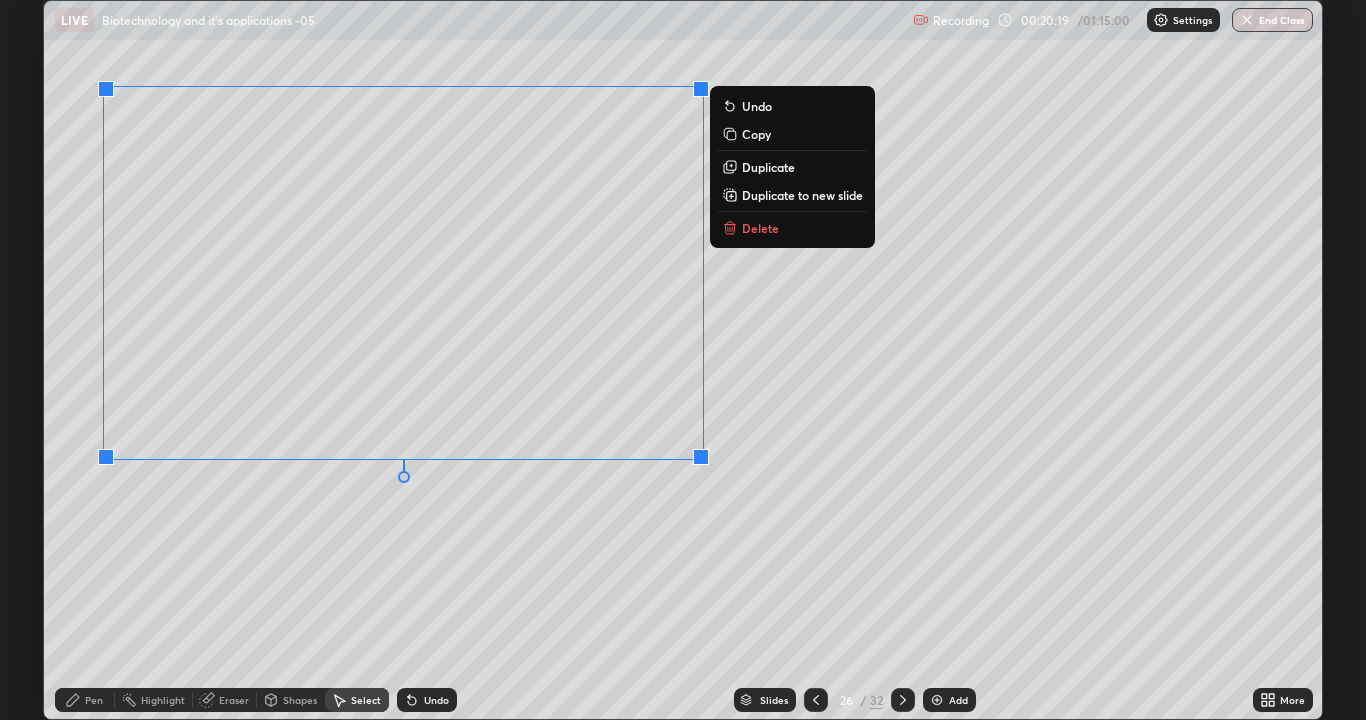 click on "Duplicate to new slide" at bounding box center (802, 195) 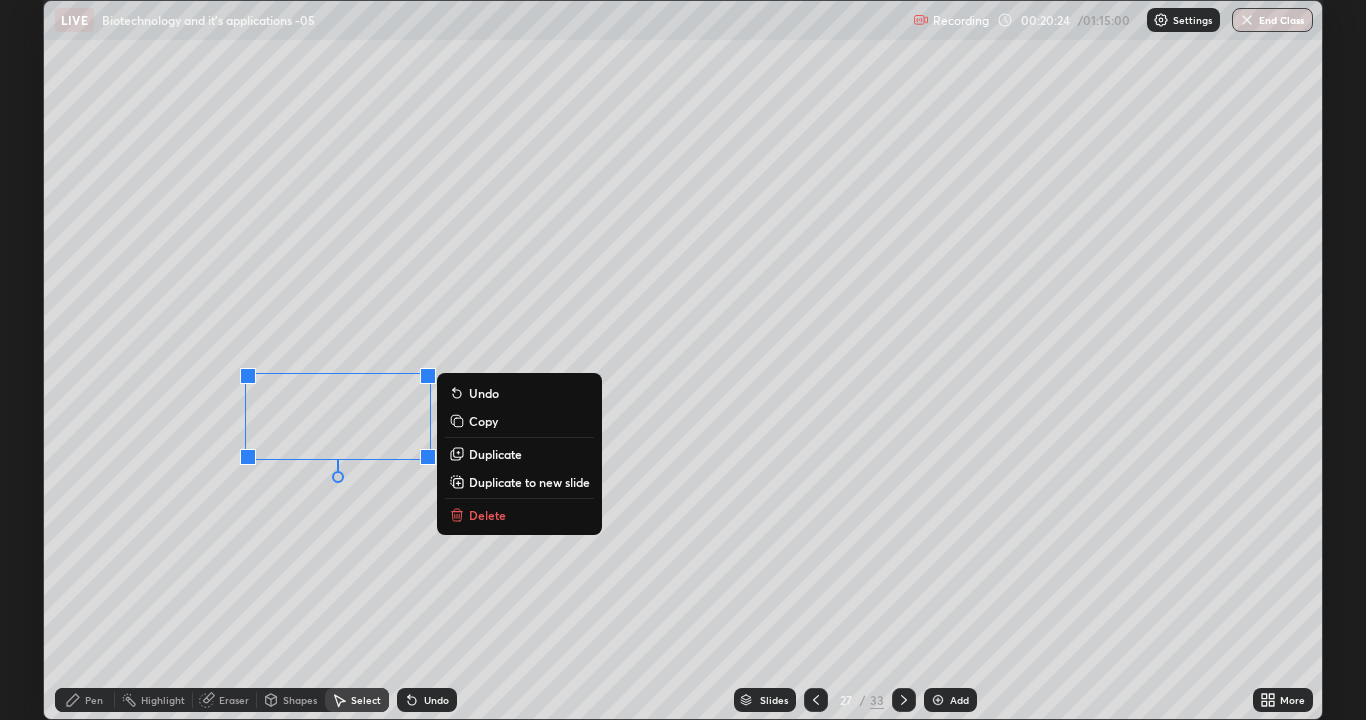 click on "Delete" at bounding box center [487, 515] 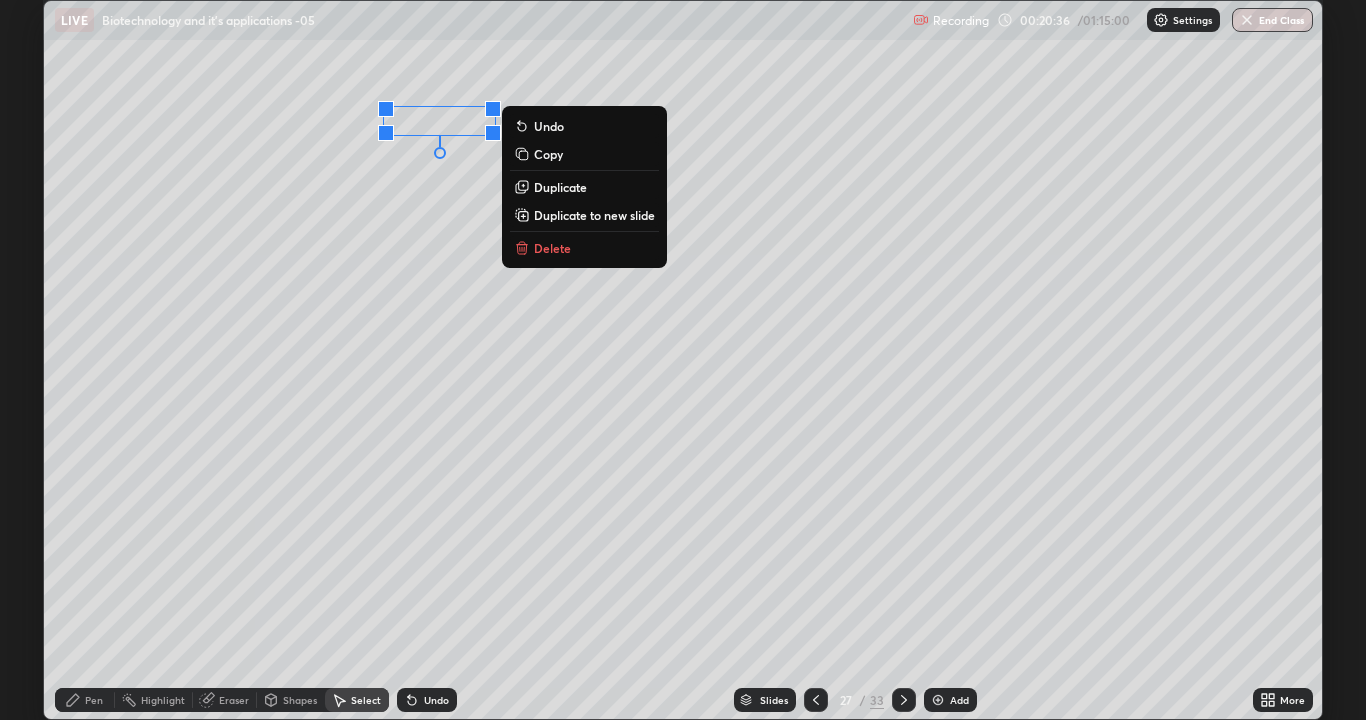 click on "0 ° Undo Copy Duplicate Duplicate to new slide Delete" at bounding box center (683, 360) 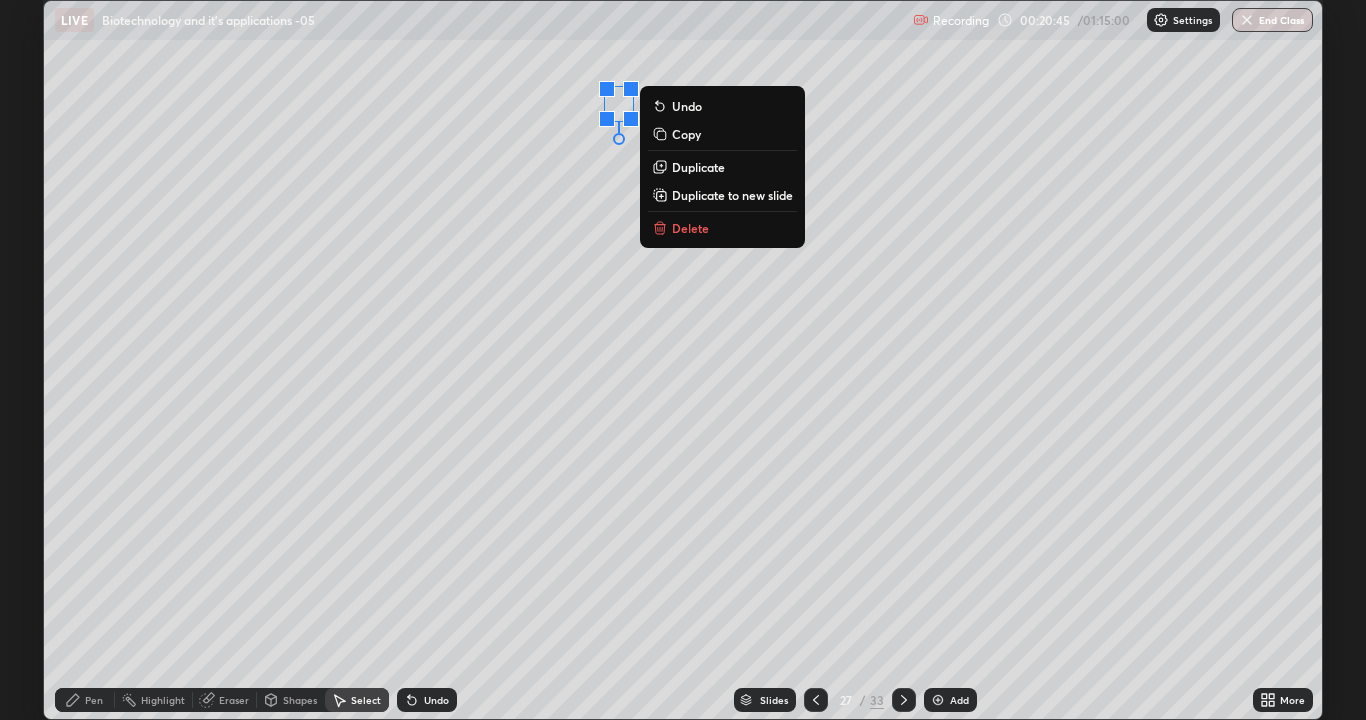 click on "0 ° Undo Copy Duplicate Duplicate to new slide Delete" at bounding box center [683, 360] 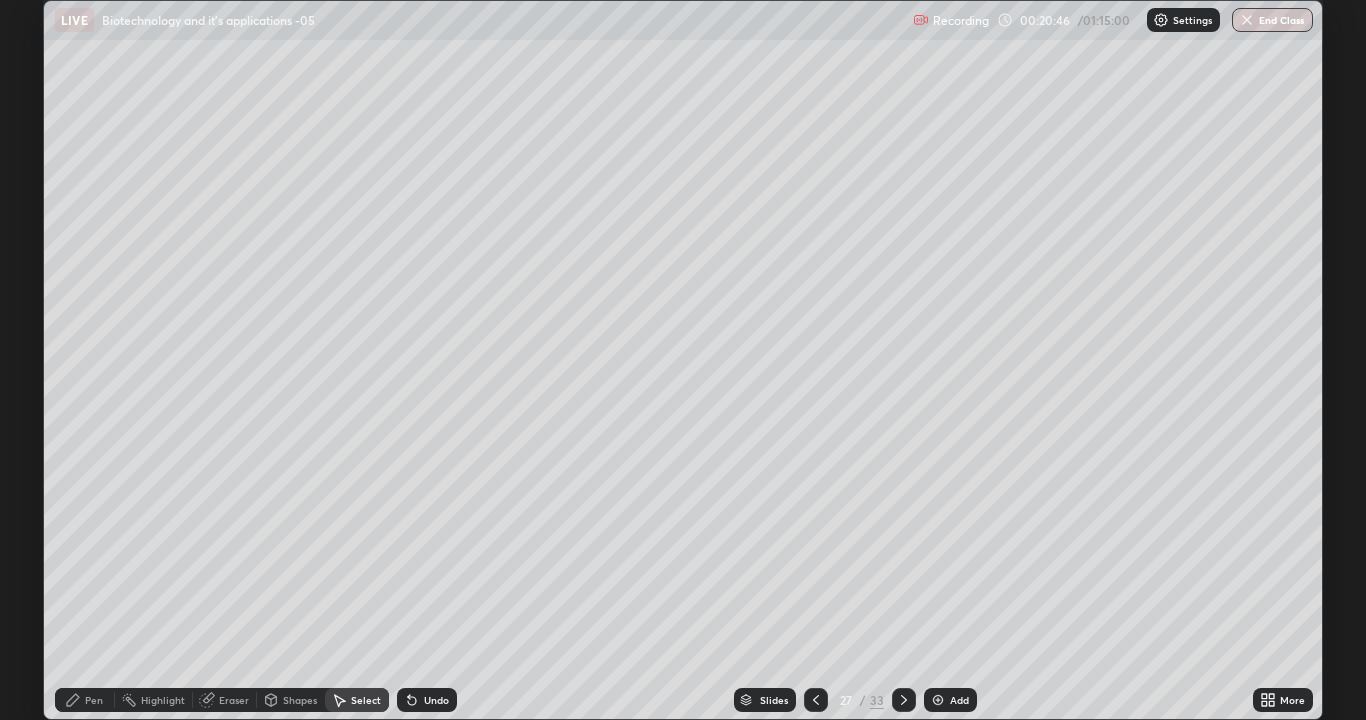 click on "Pen" at bounding box center [85, 700] 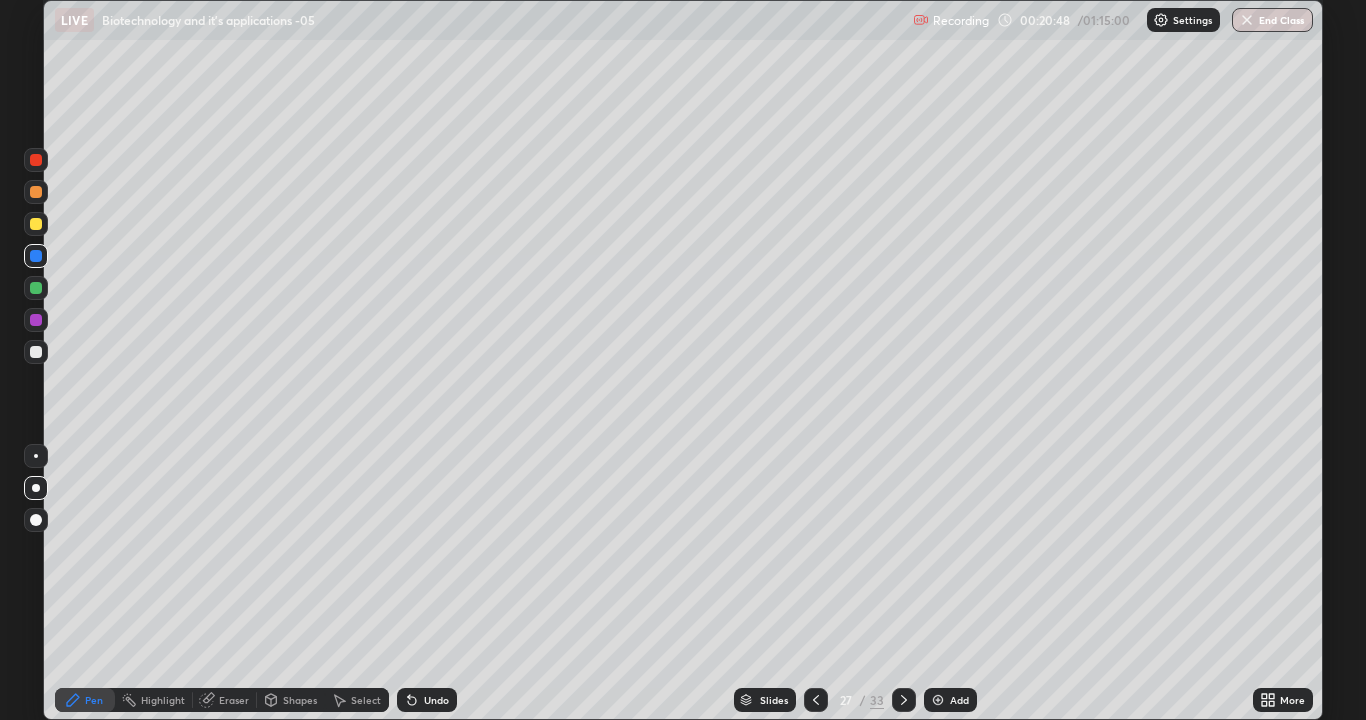 click at bounding box center [36, 352] 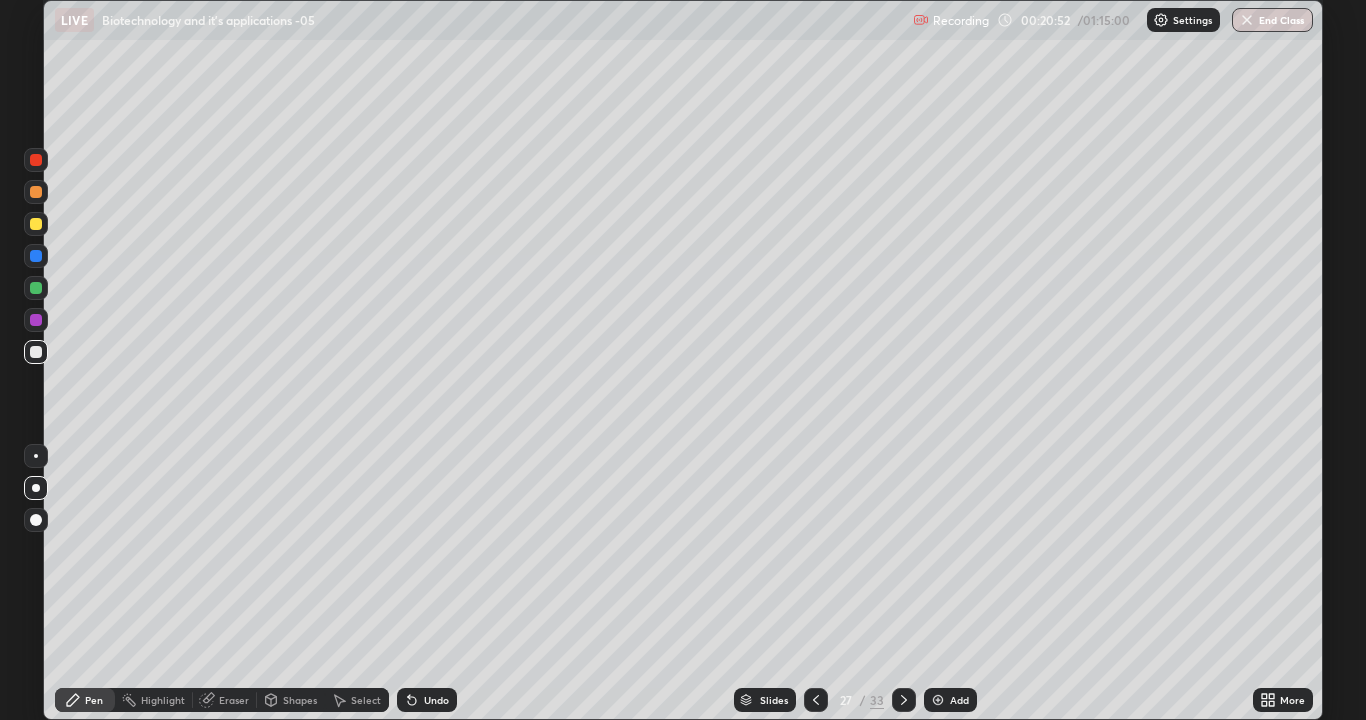 click on "Eraser" at bounding box center [234, 700] 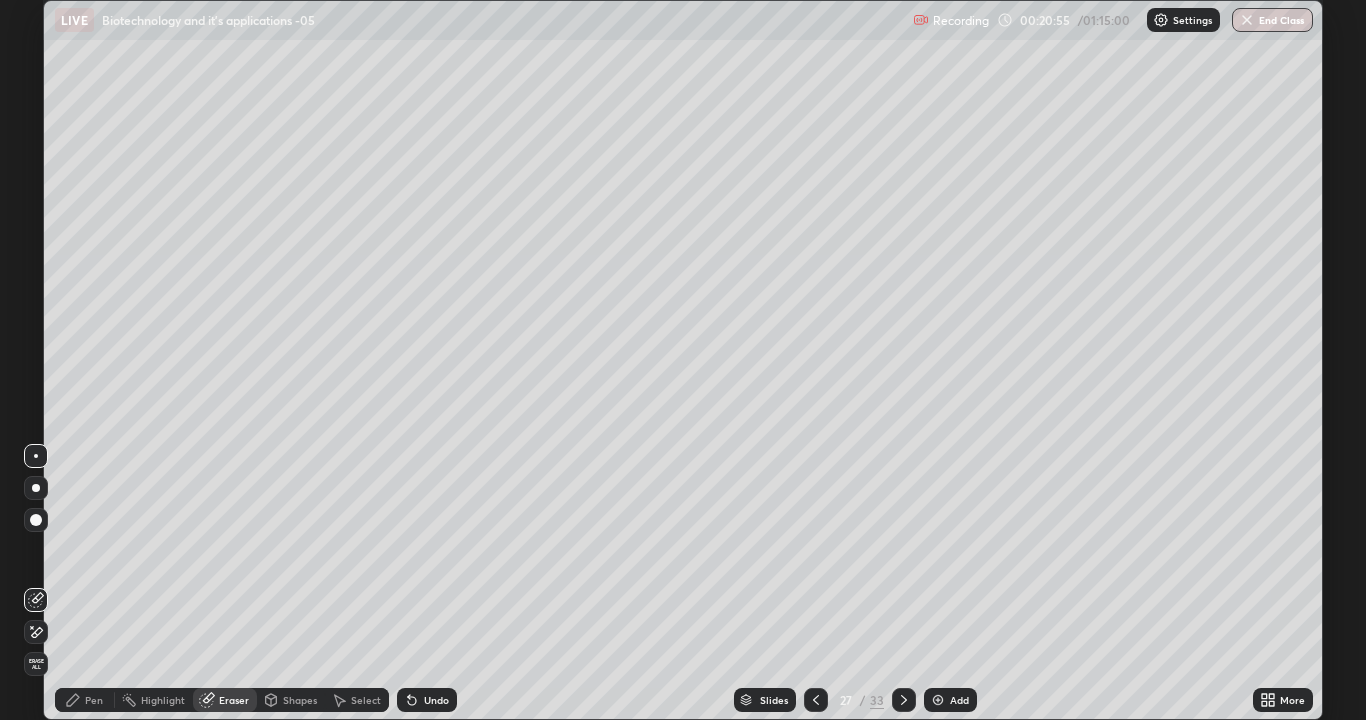 click 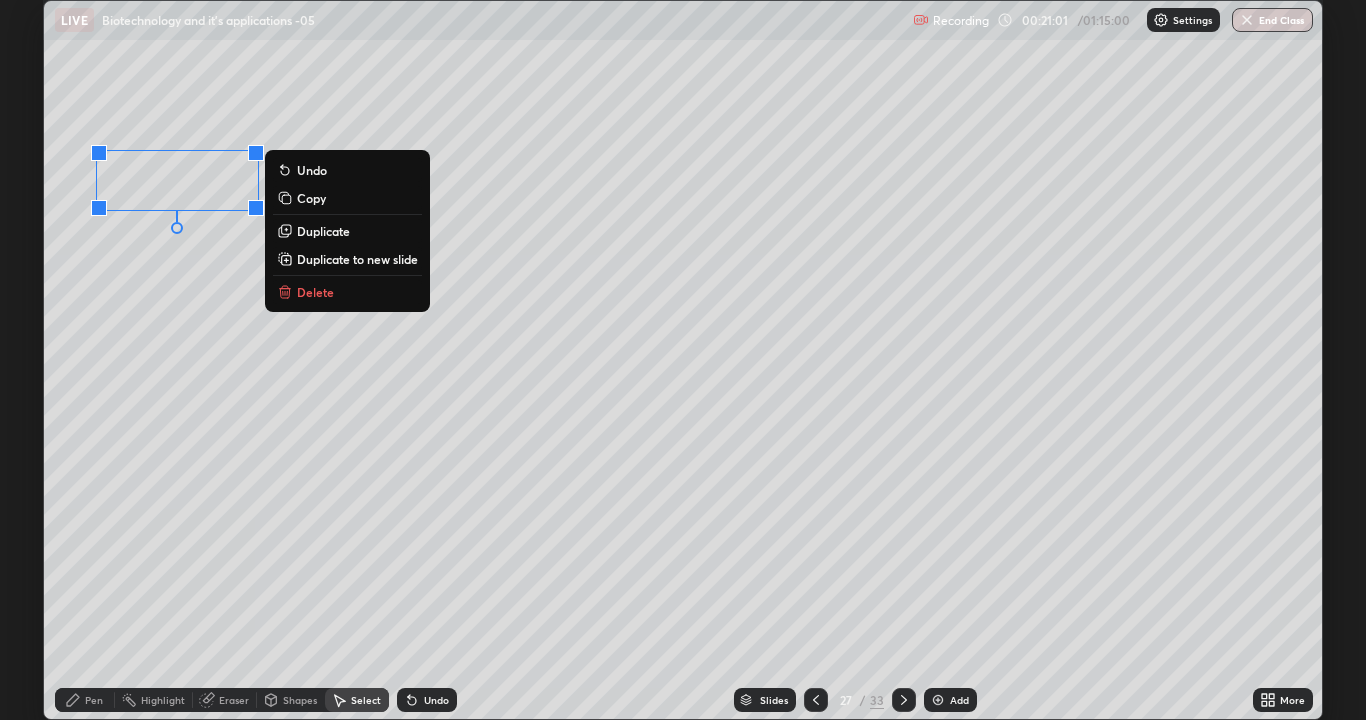 click on "0 ° Undo Copy Duplicate Duplicate to new slide Delete" at bounding box center (683, 360) 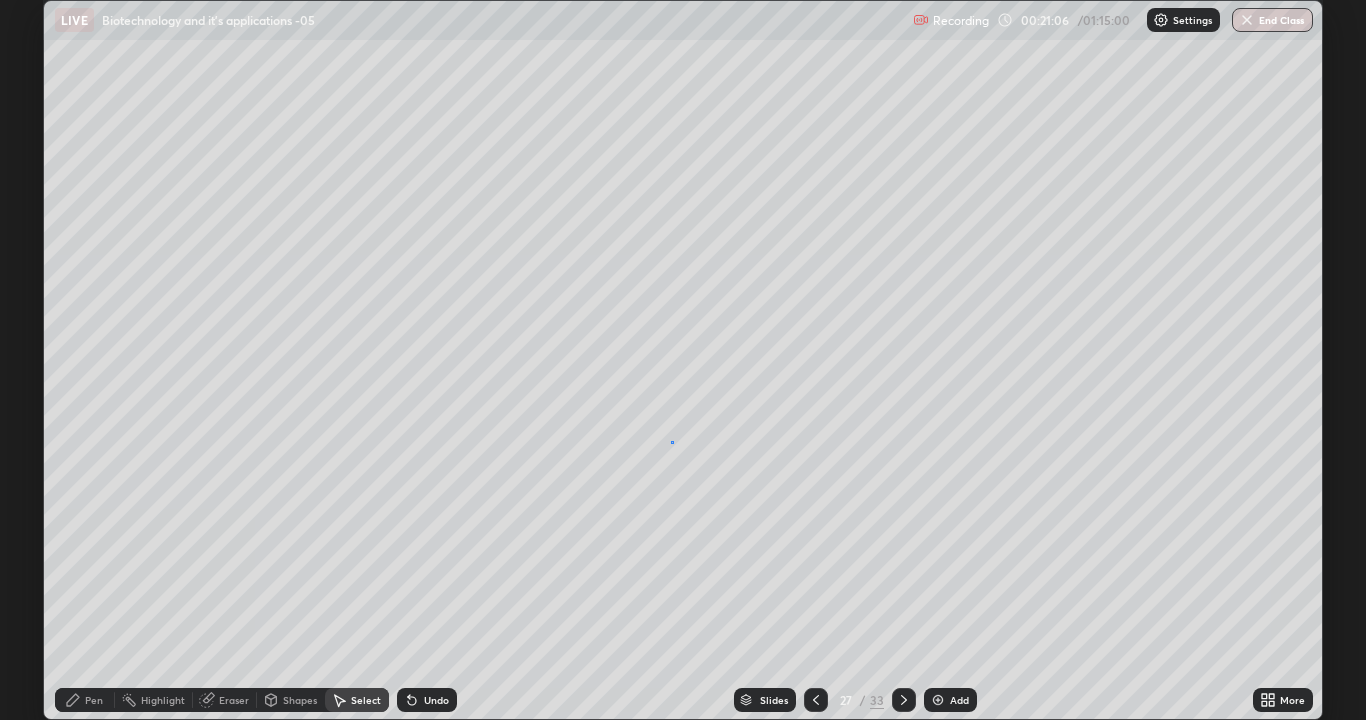 click on "0 ° Undo Copy Duplicate Duplicate to new slide Delete" at bounding box center [683, 360] 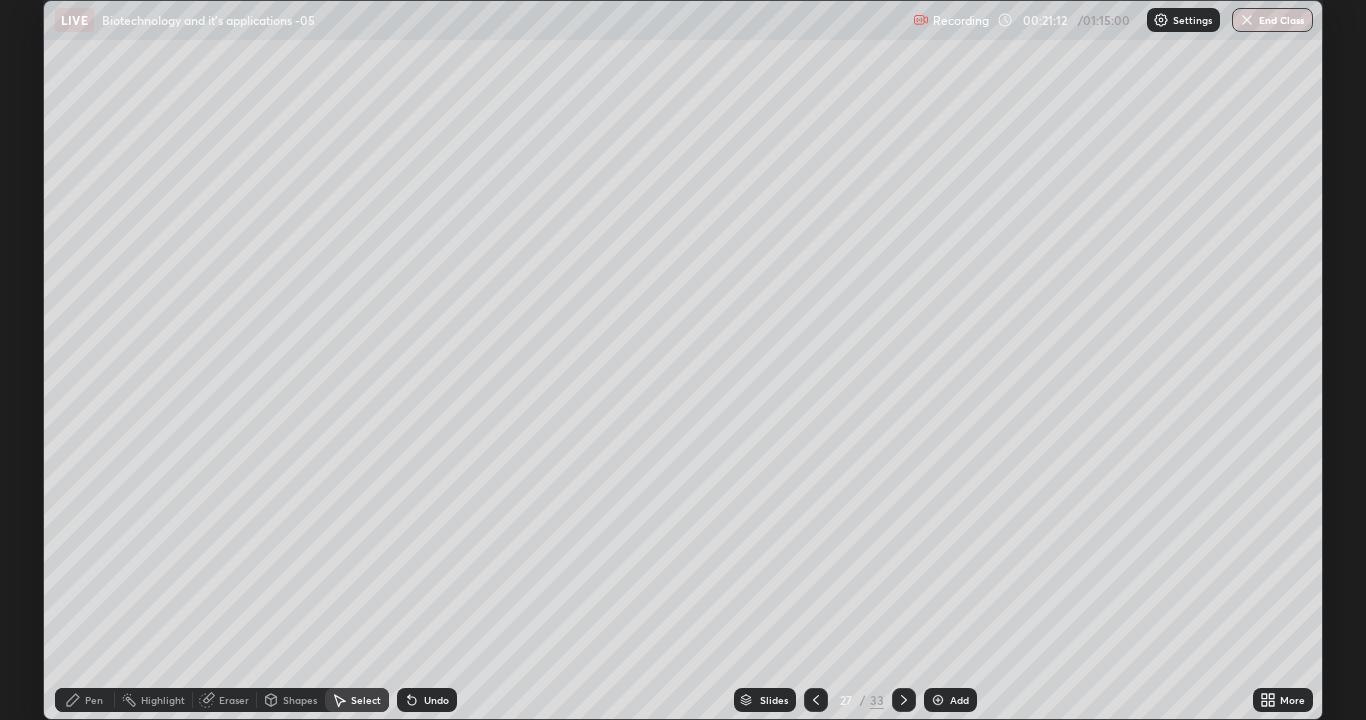 click on "Pen" at bounding box center [94, 700] 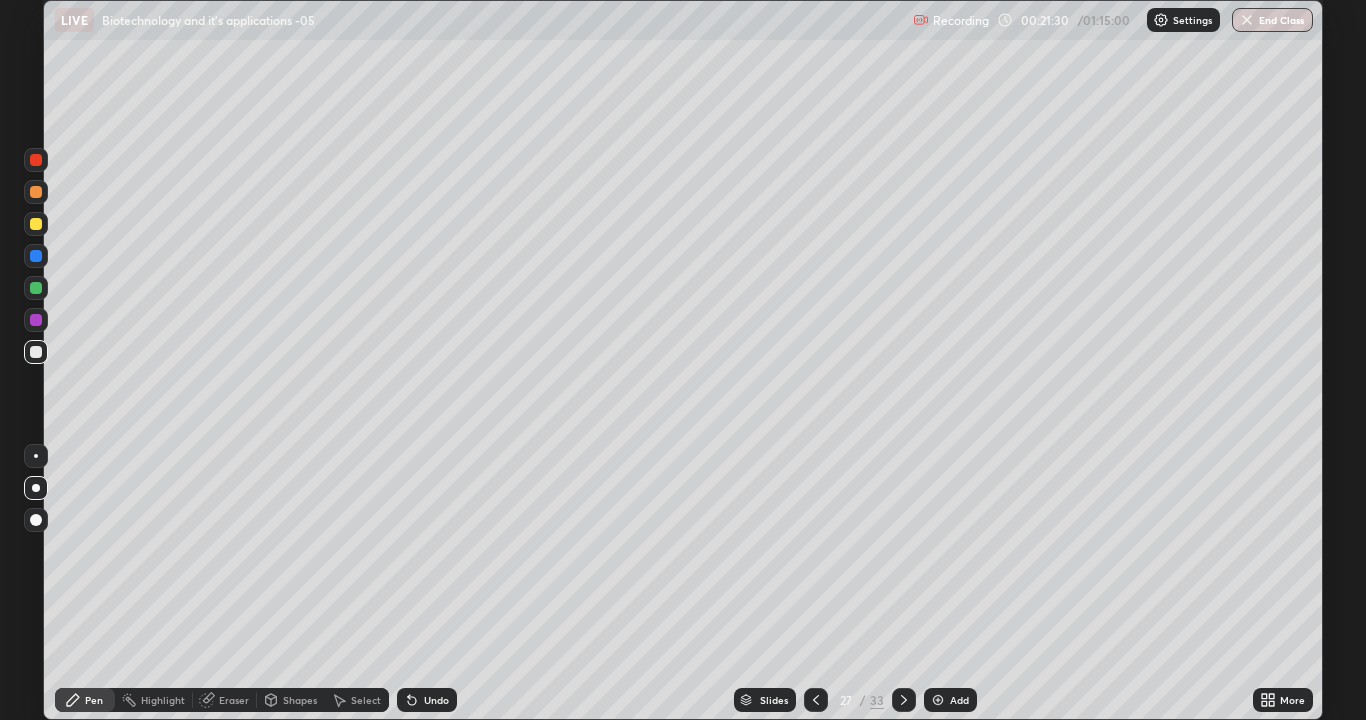 click 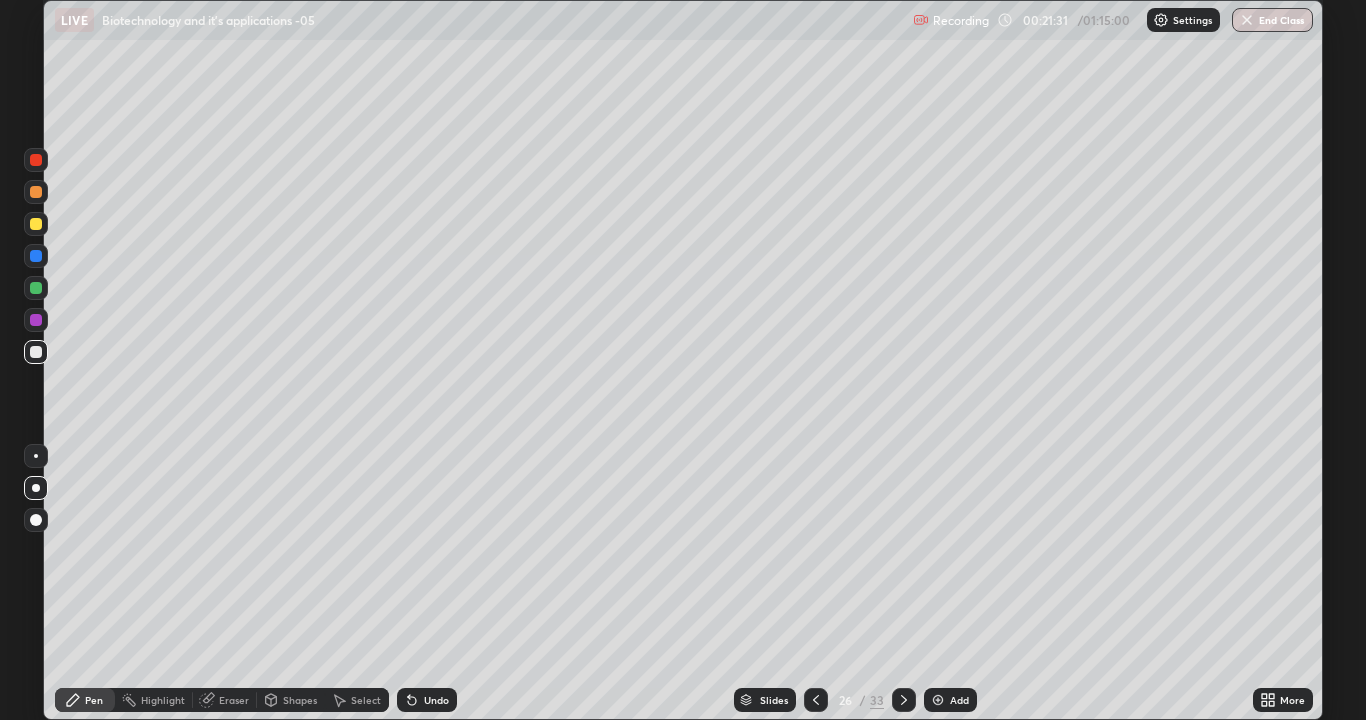 click 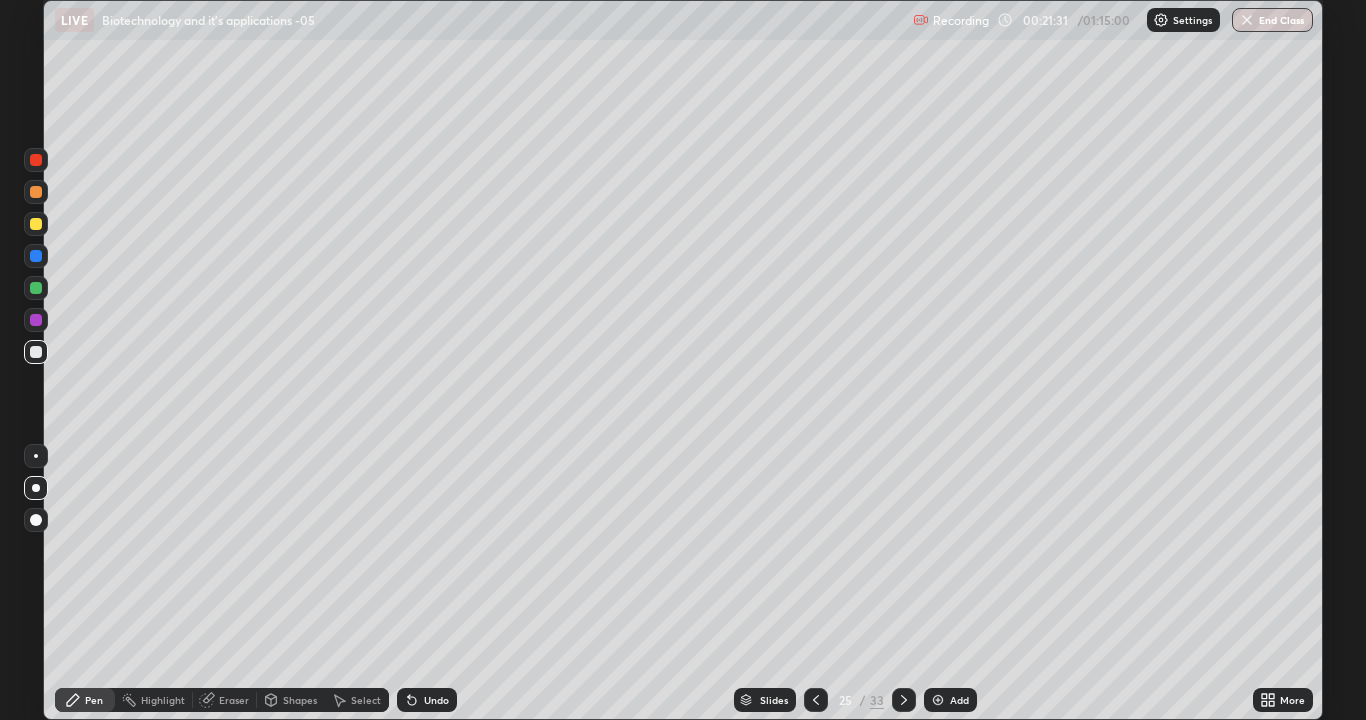 click at bounding box center [816, 700] 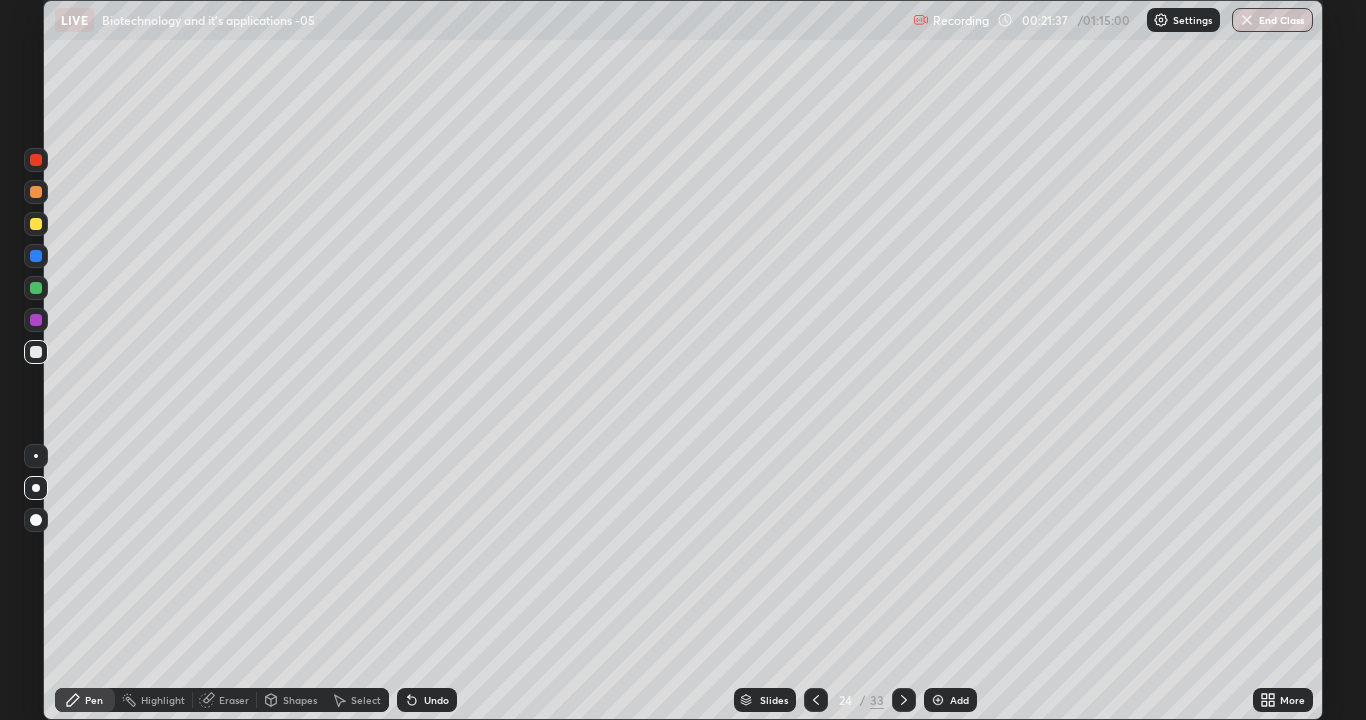 click 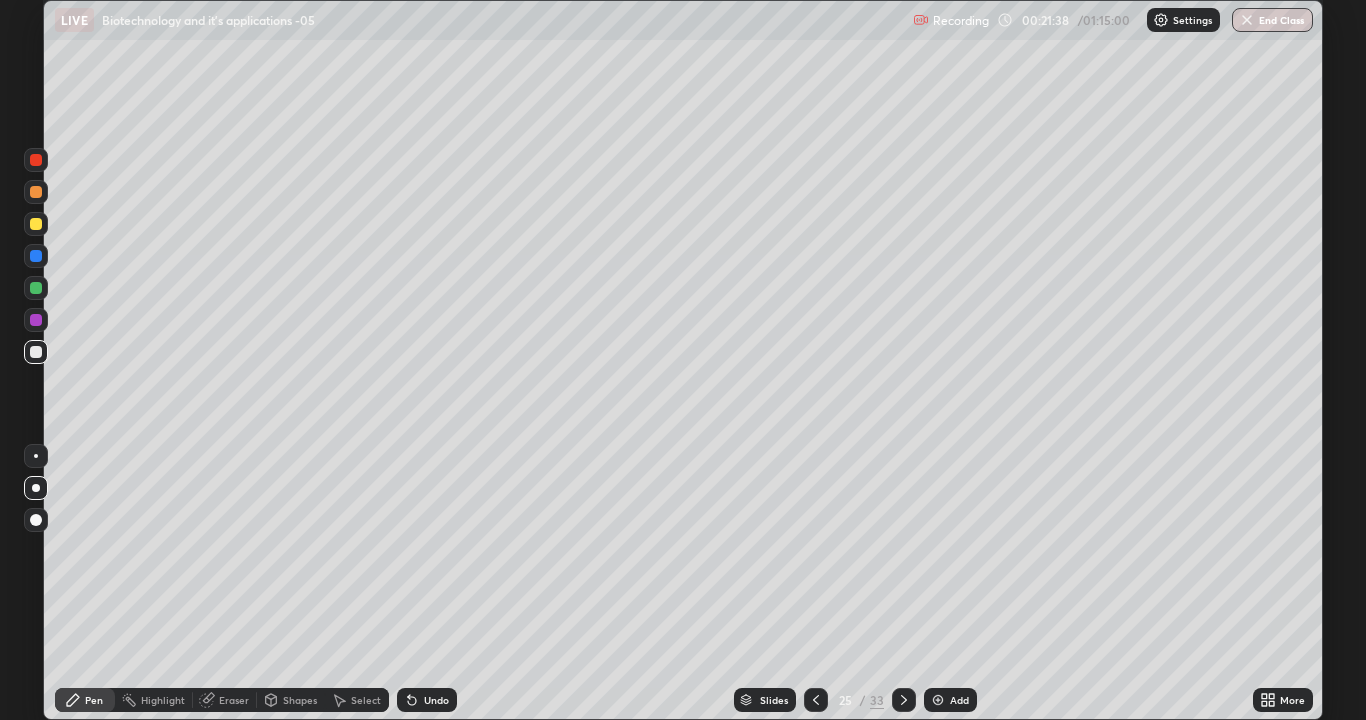 click 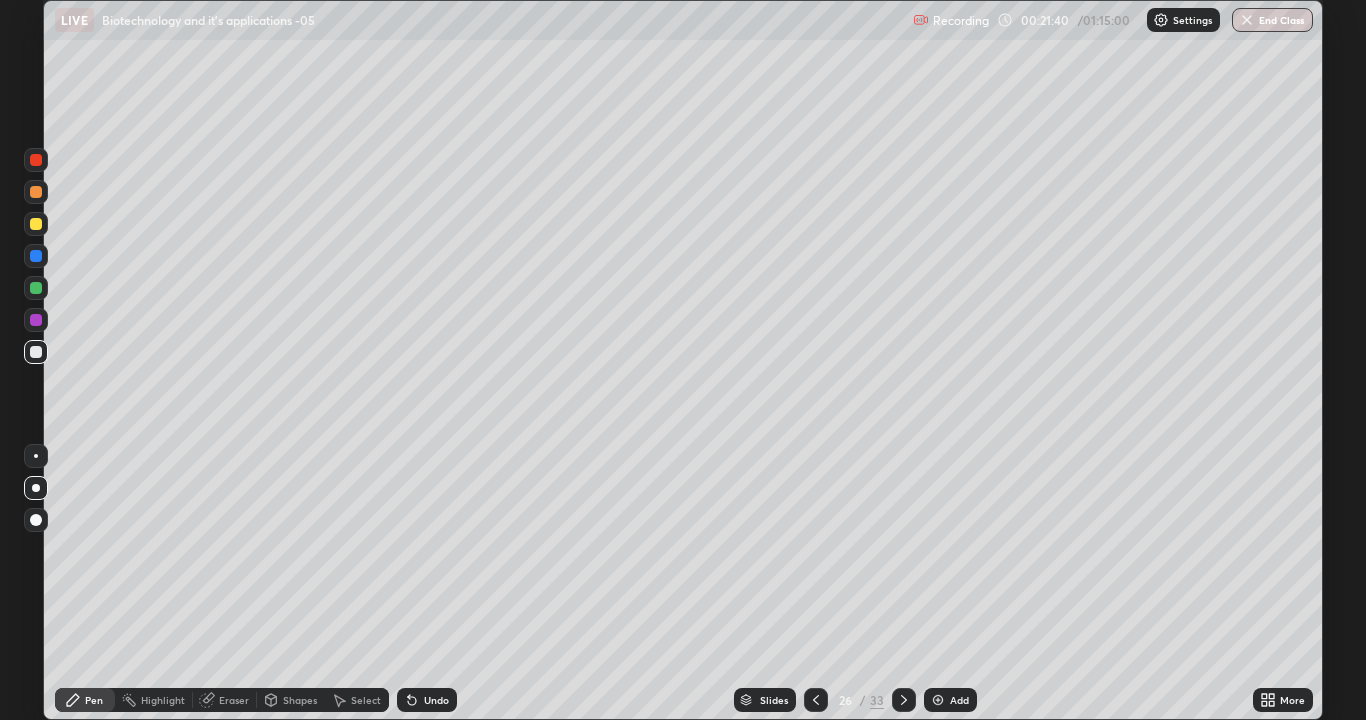 click 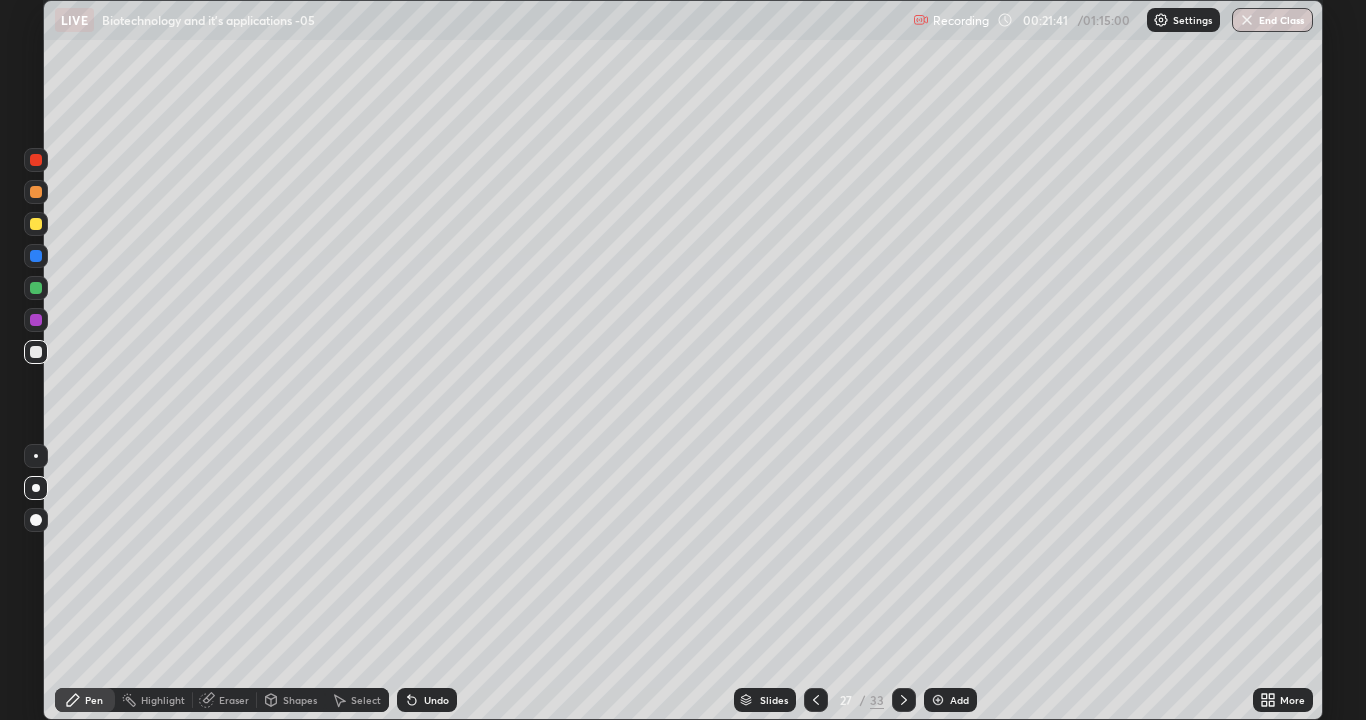 click at bounding box center [904, 700] 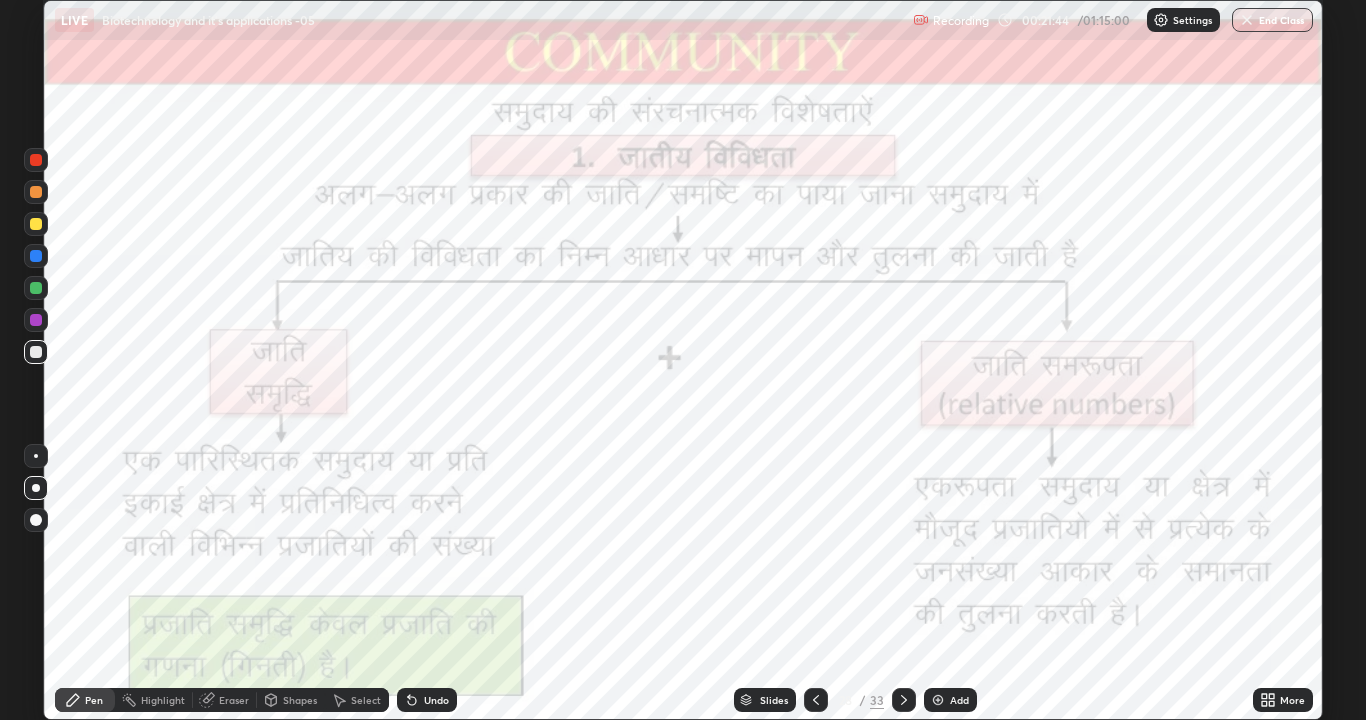 click 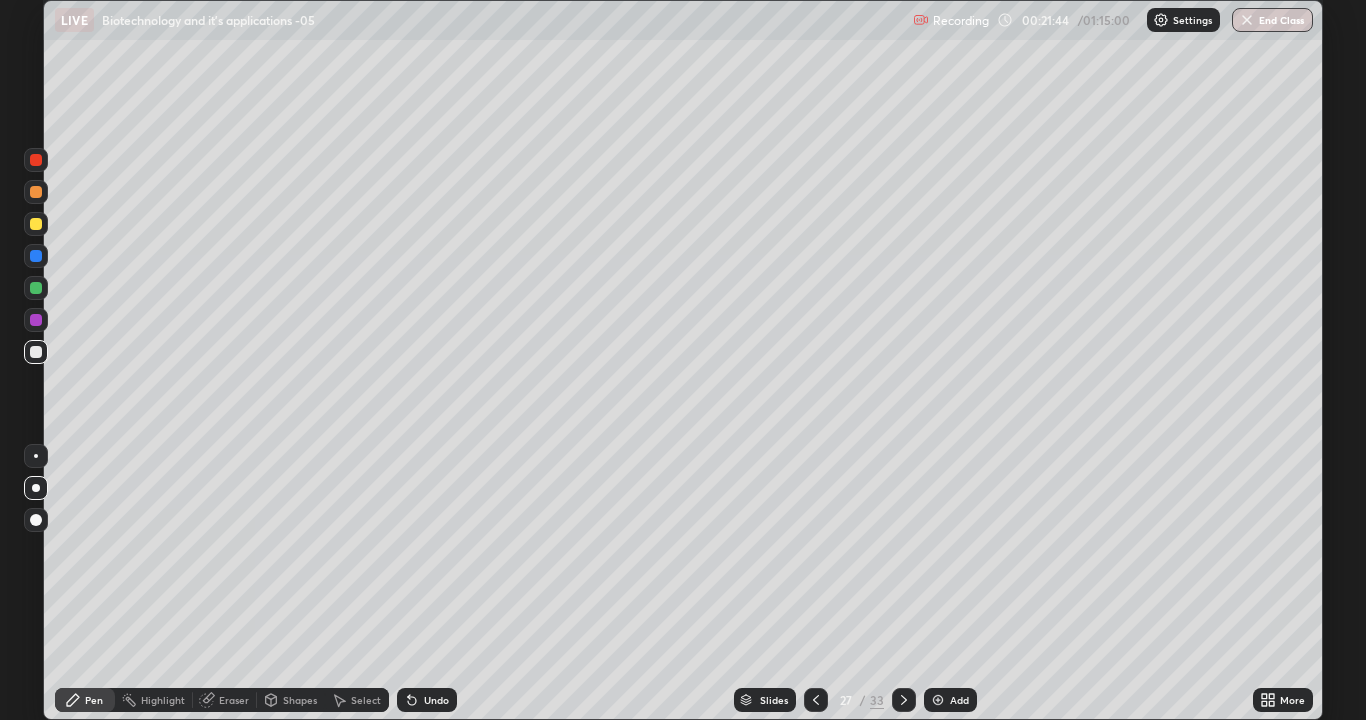 click at bounding box center (938, 700) 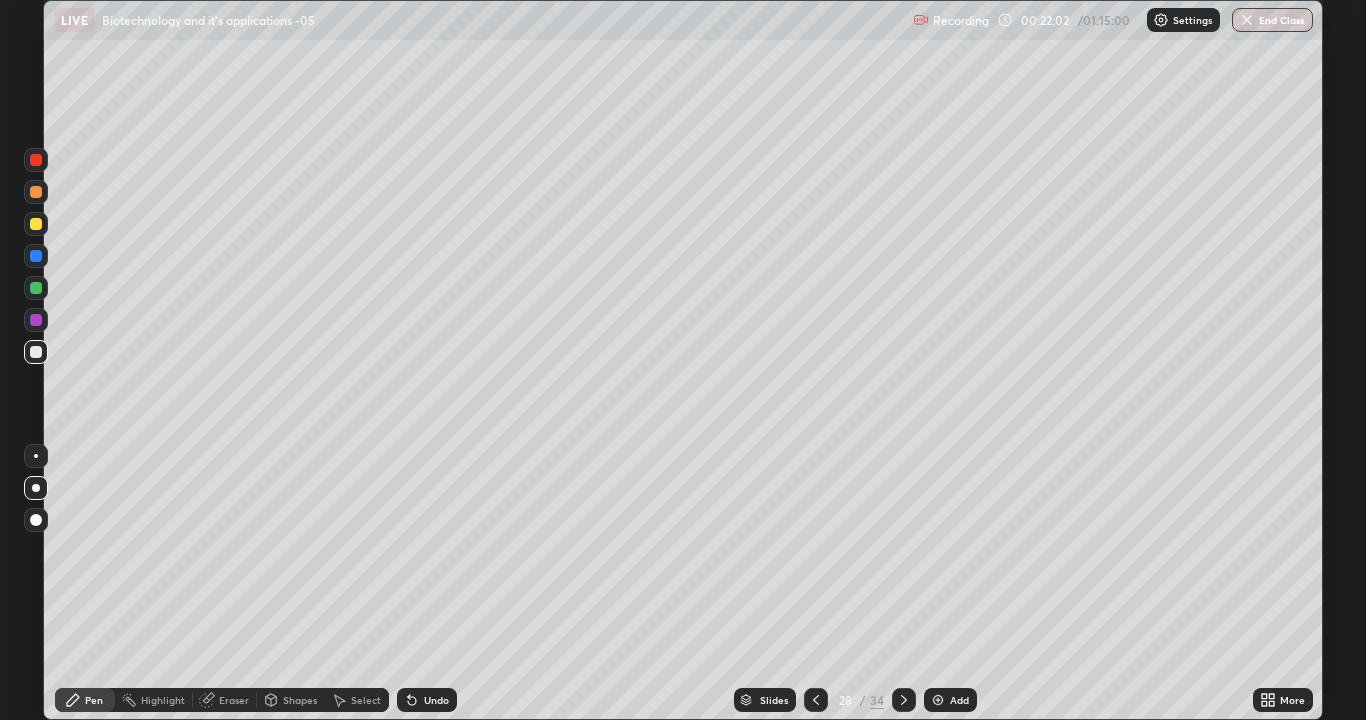 click on "Highlight" at bounding box center (163, 700) 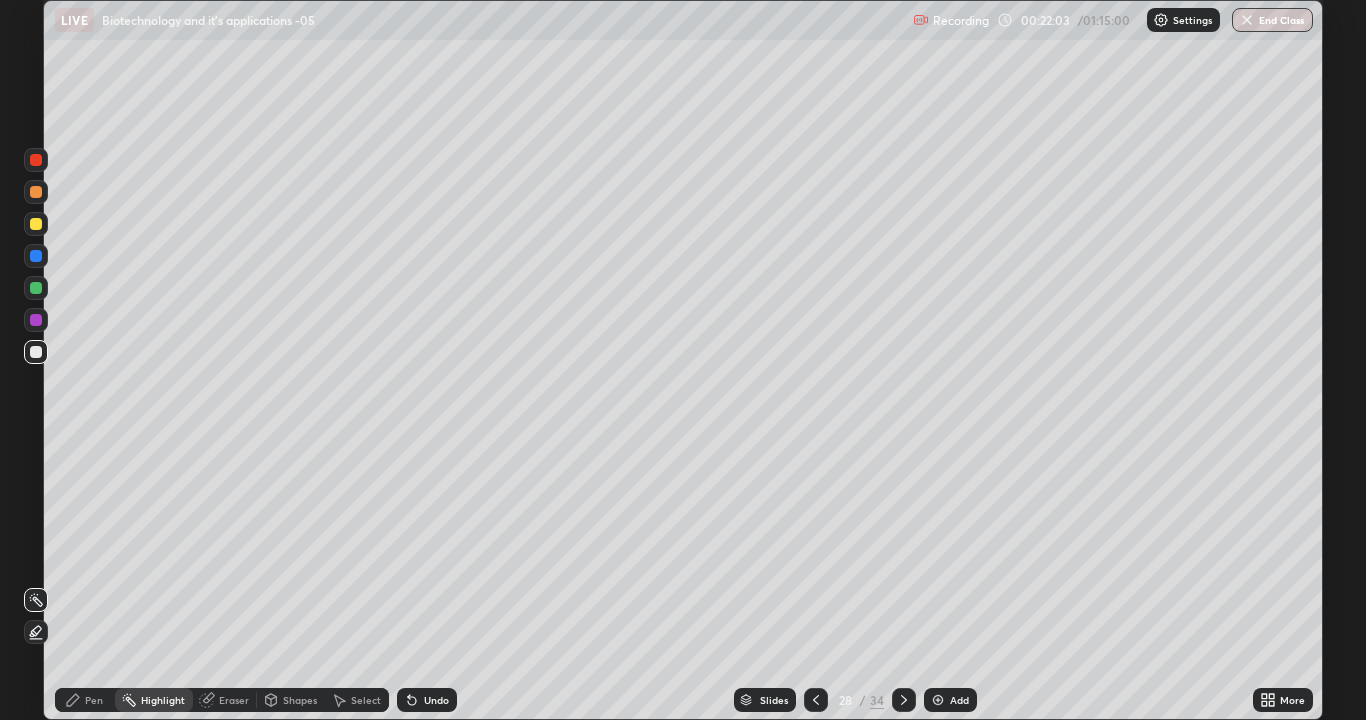 click on "Shapes" at bounding box center (300, 700) 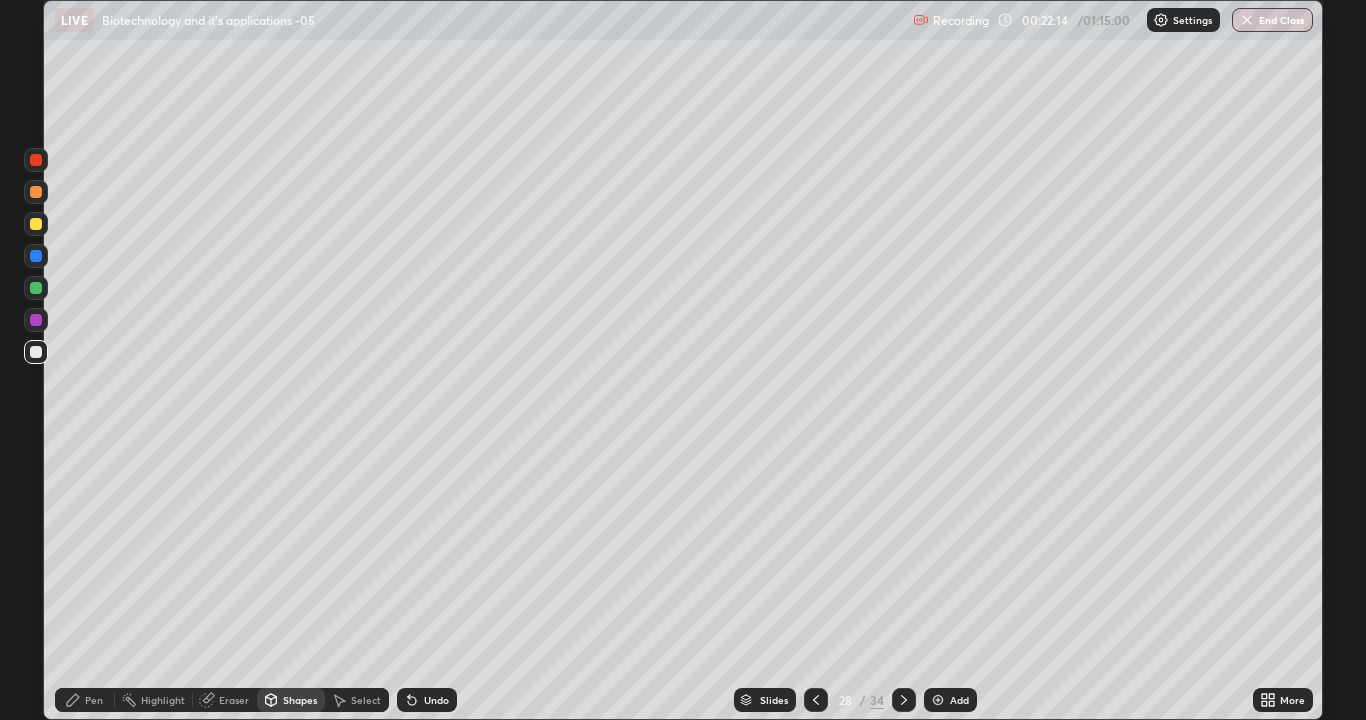 click 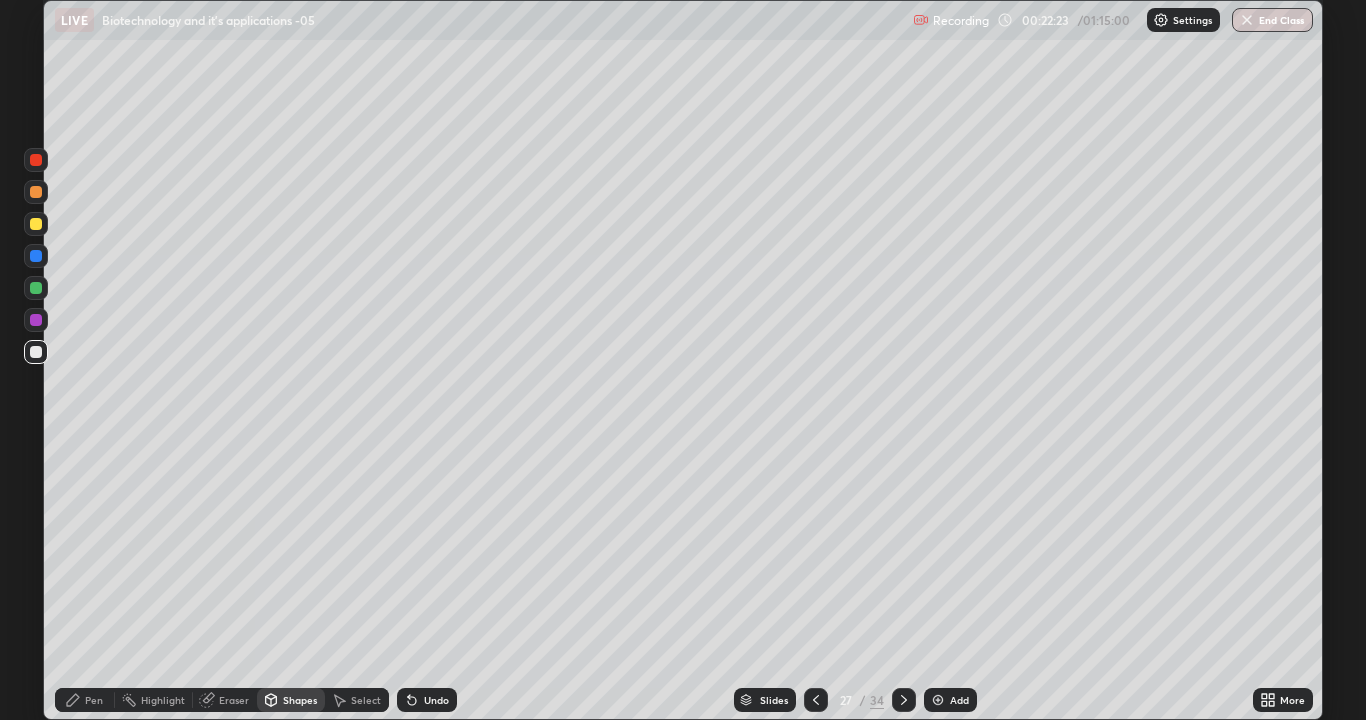 click 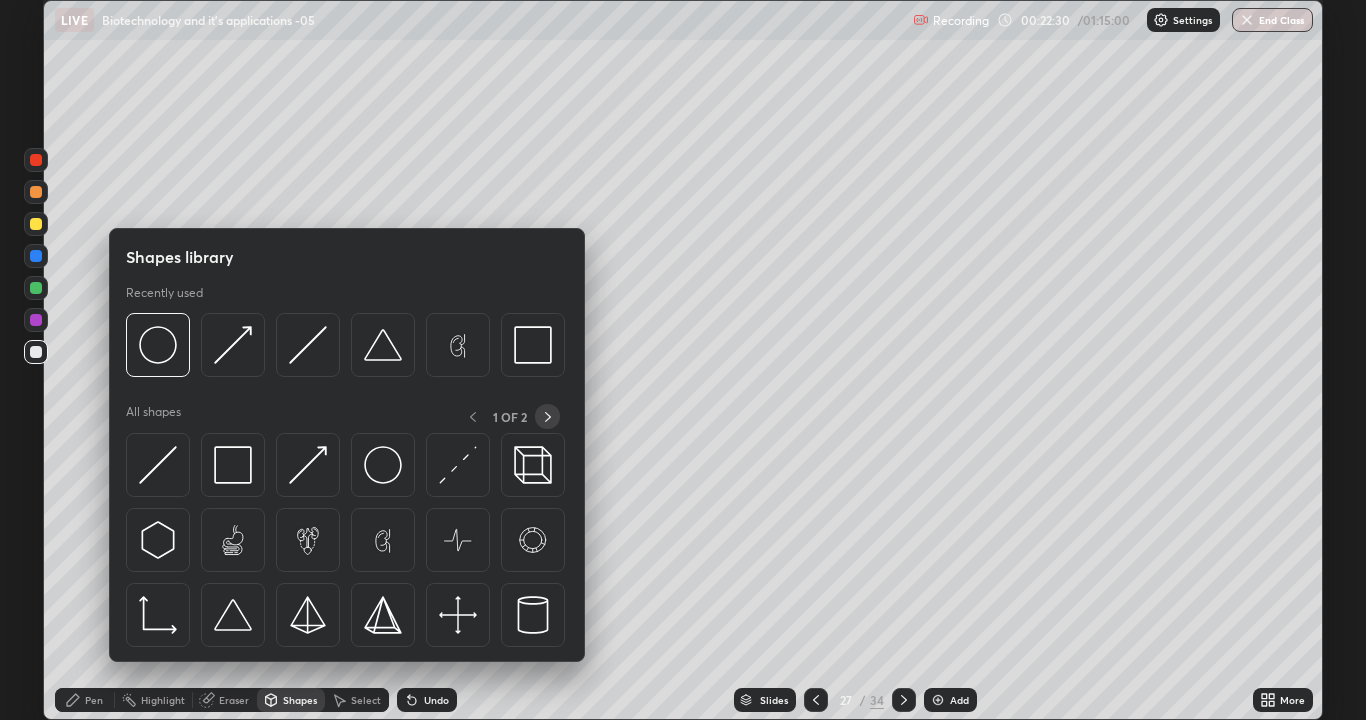 click 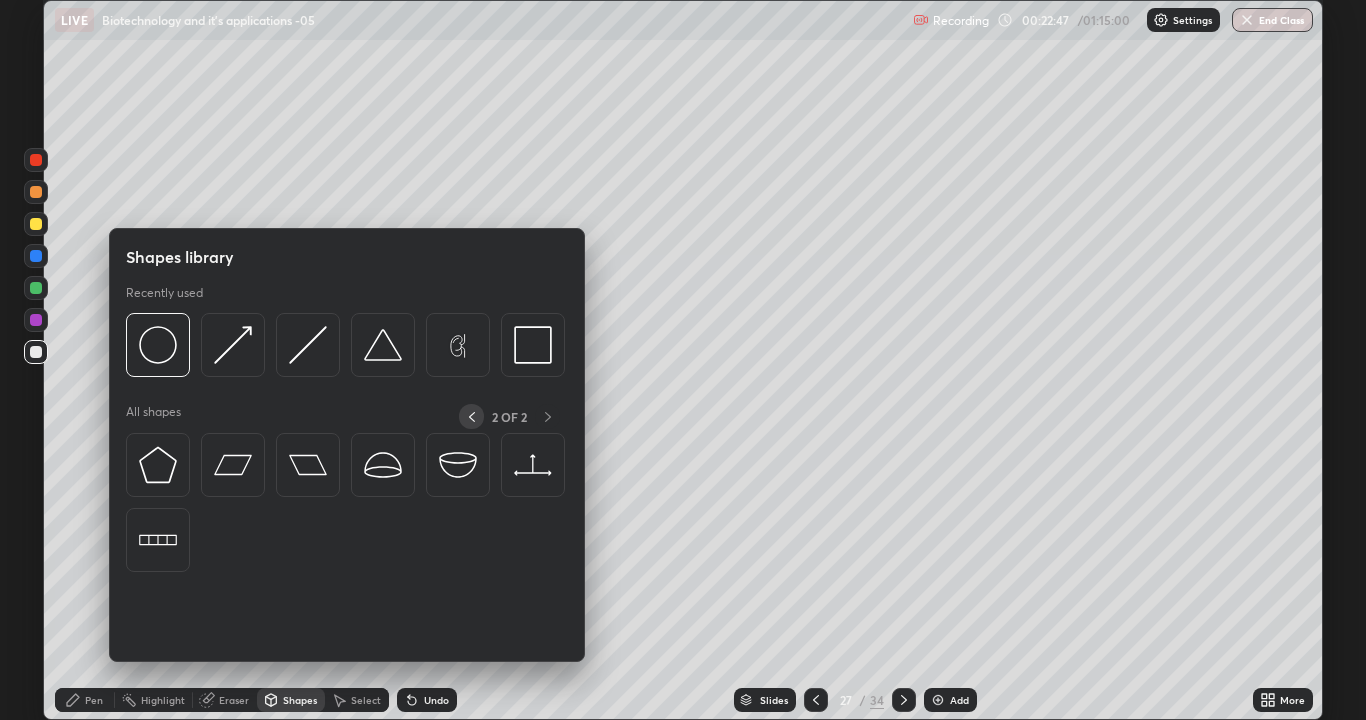 click 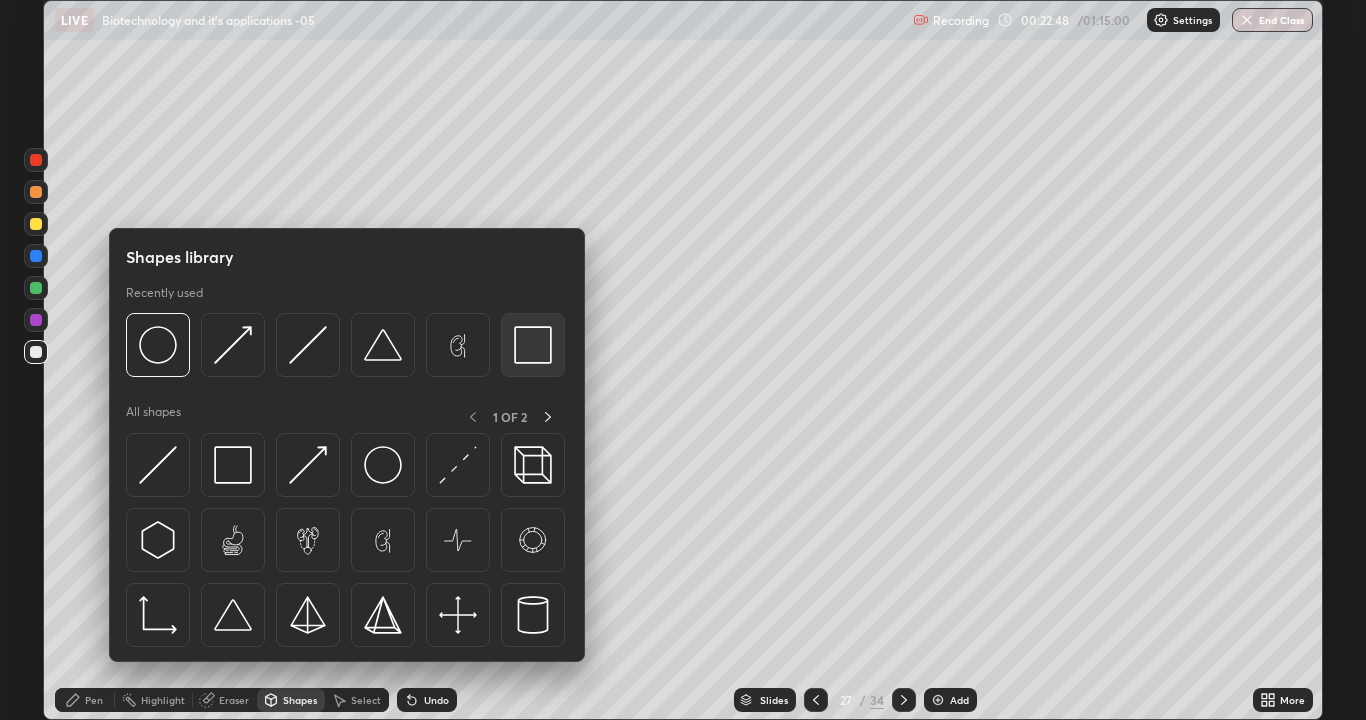 click at bounding box center [533, 345] 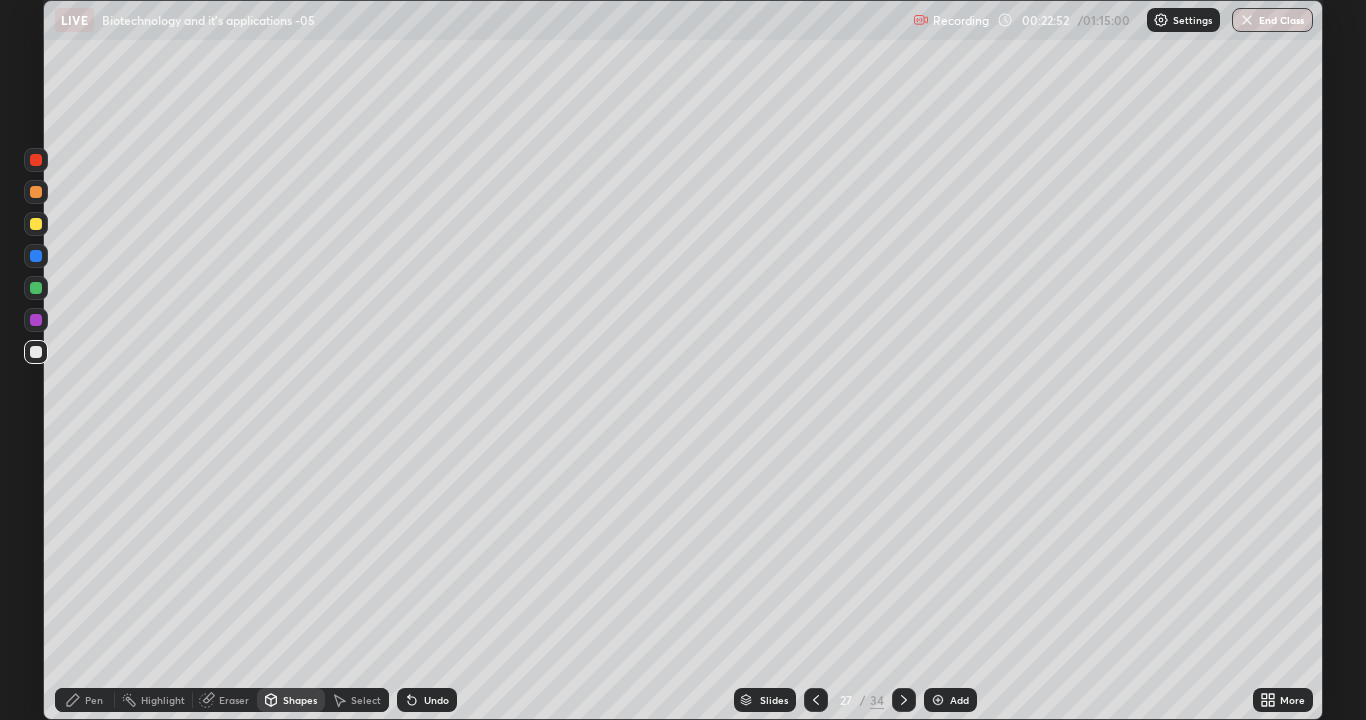 click 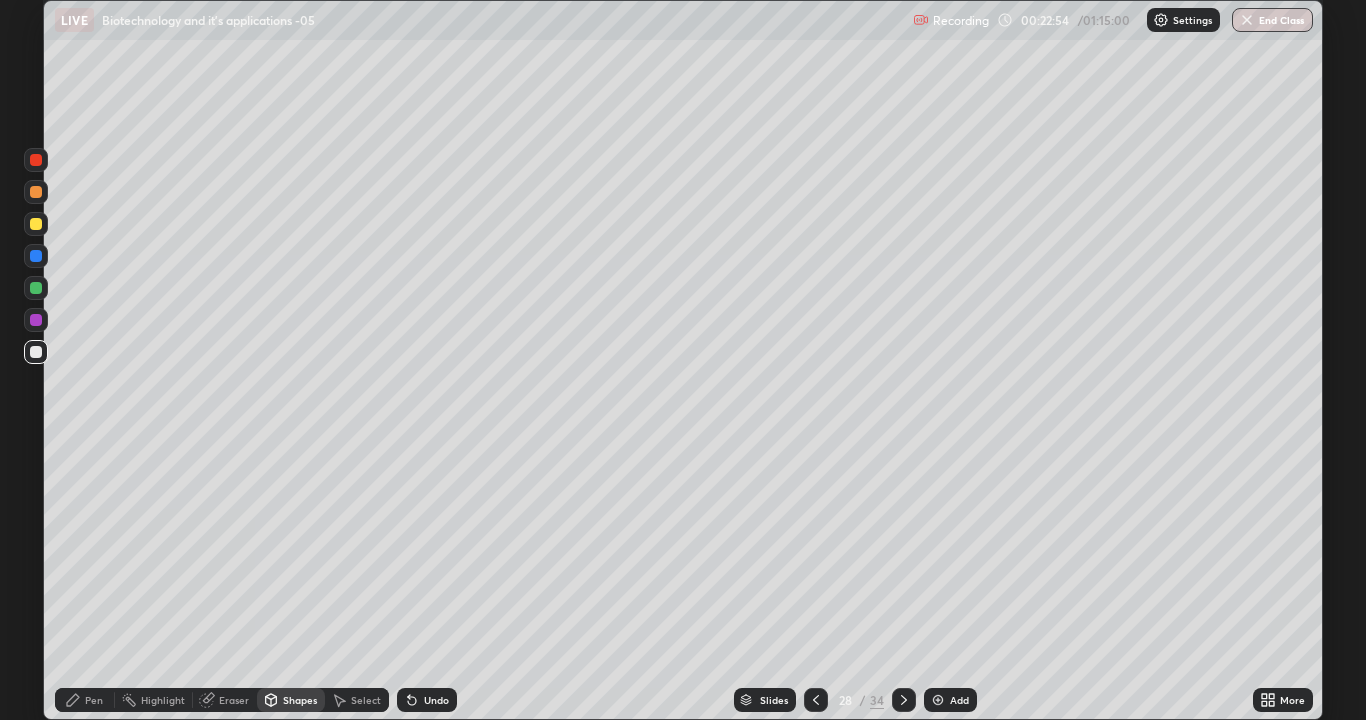 click on "Shapes" at bounding box center [300, 700] 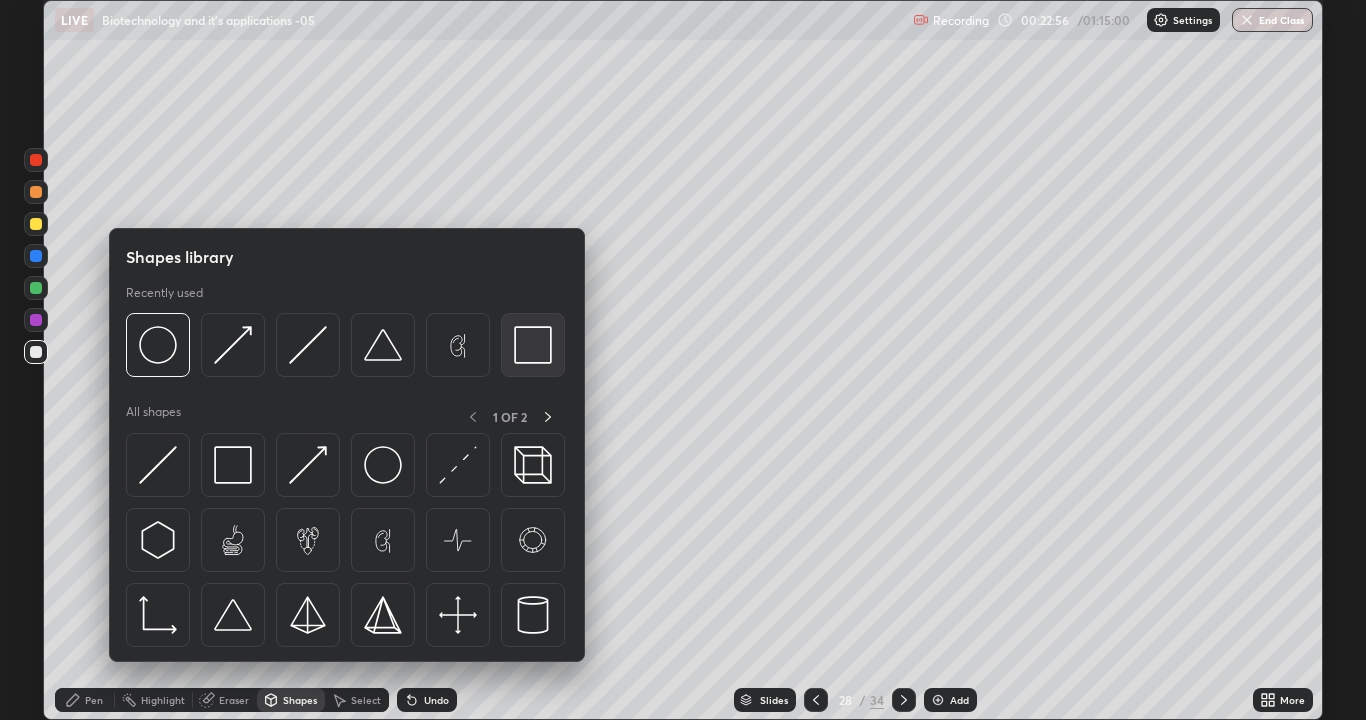 click at bounding box center (533, 345) 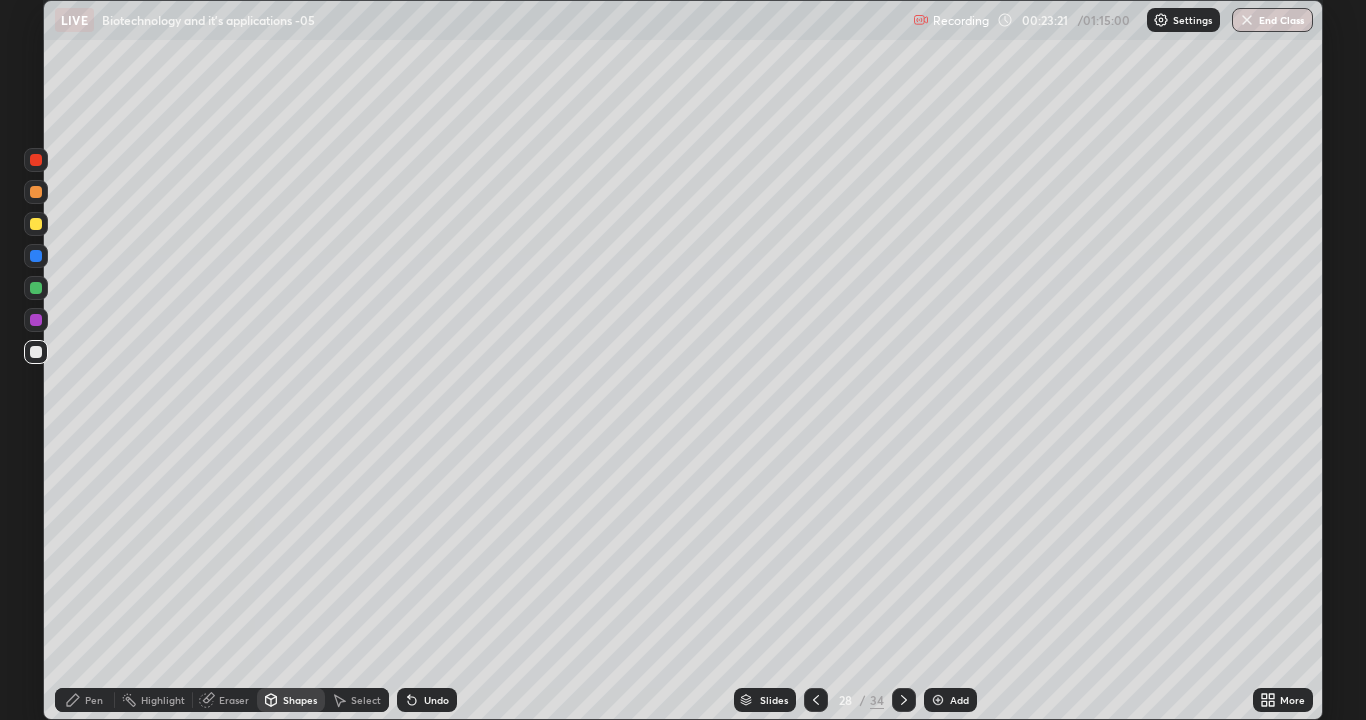 click 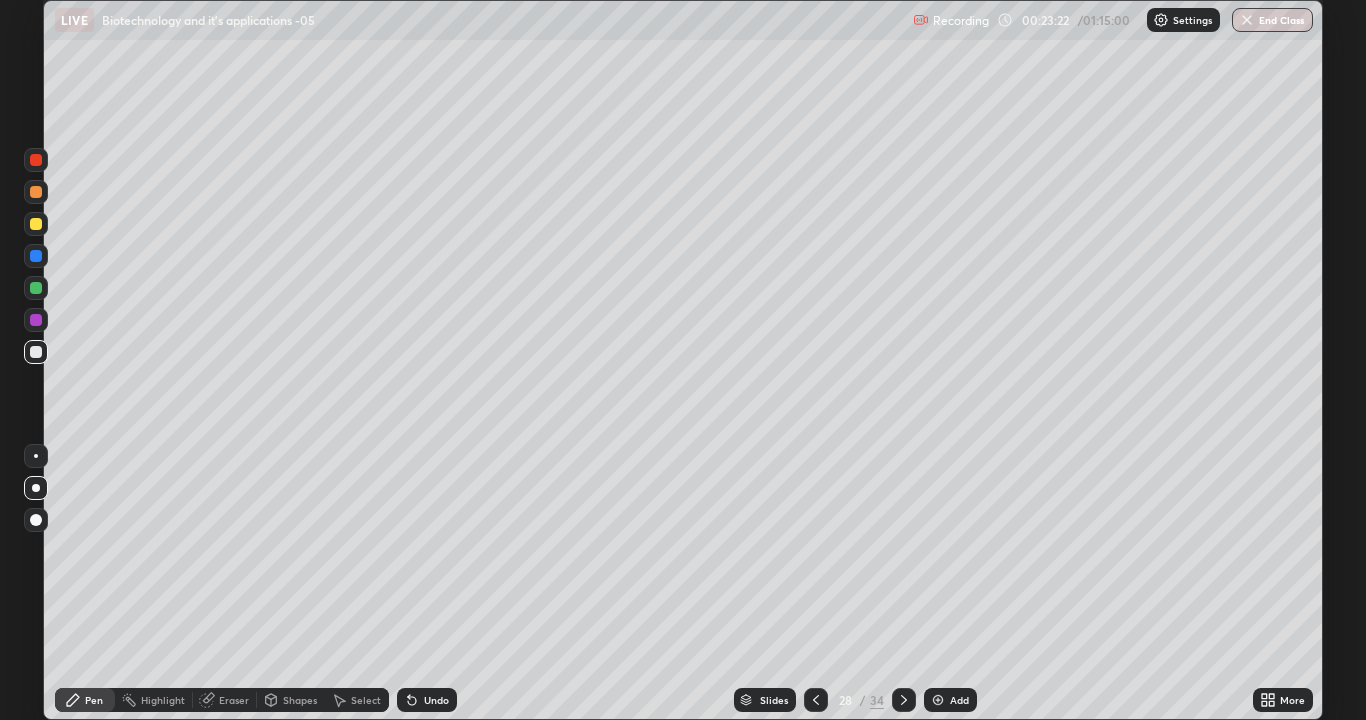 click at bounding box center (36, 320) 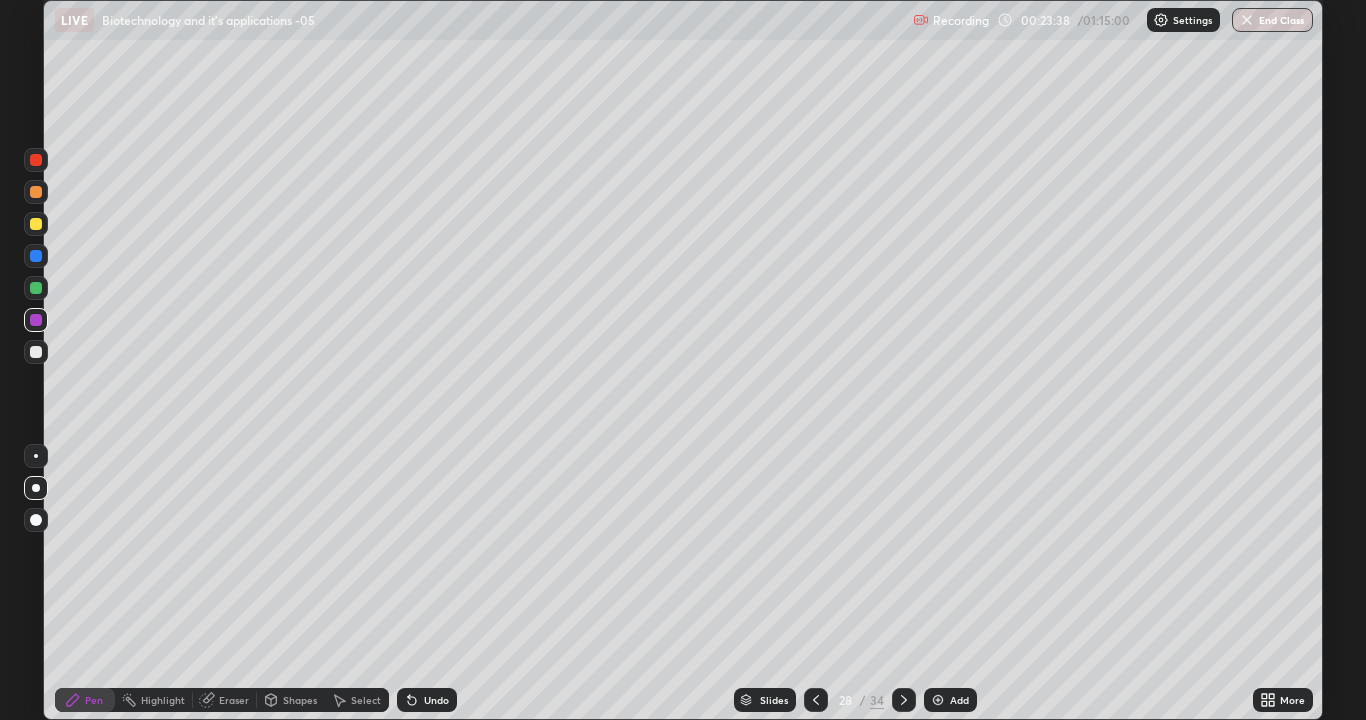click at bounding box center (36, 224) 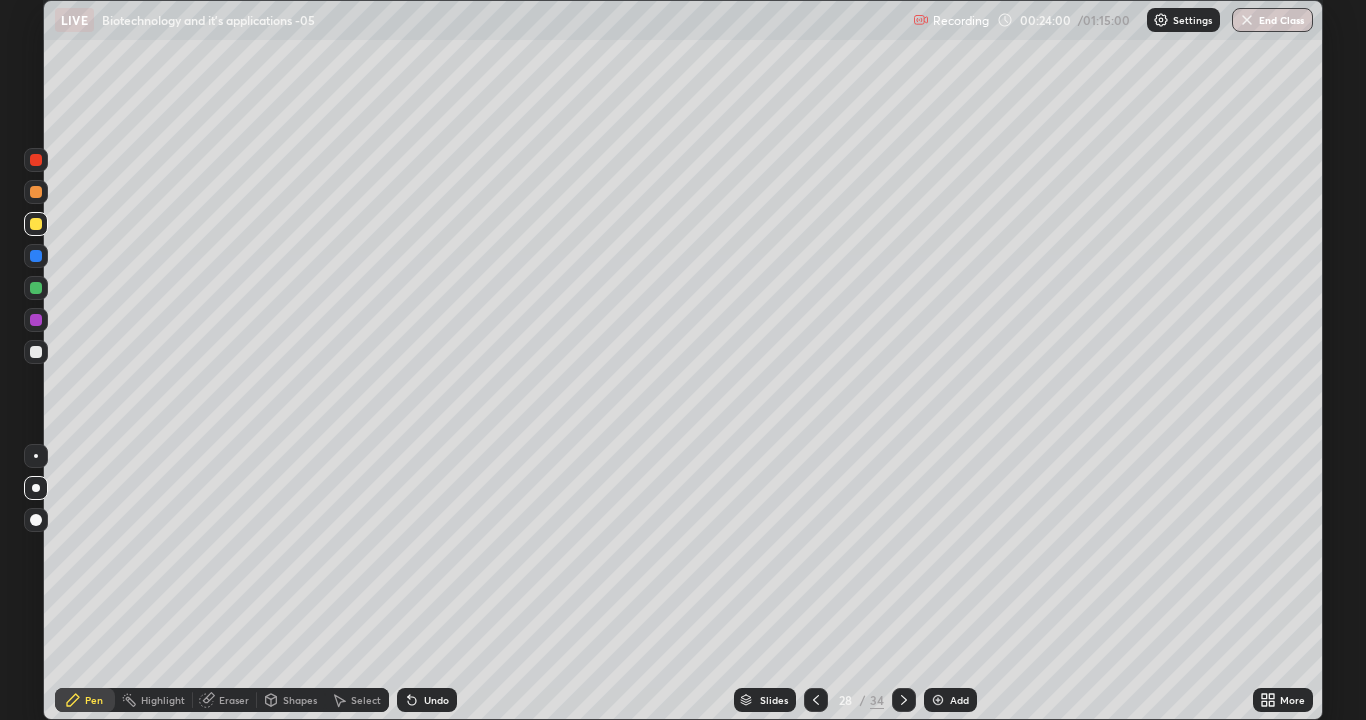 click on "Select" at bounding box center (357, 700) 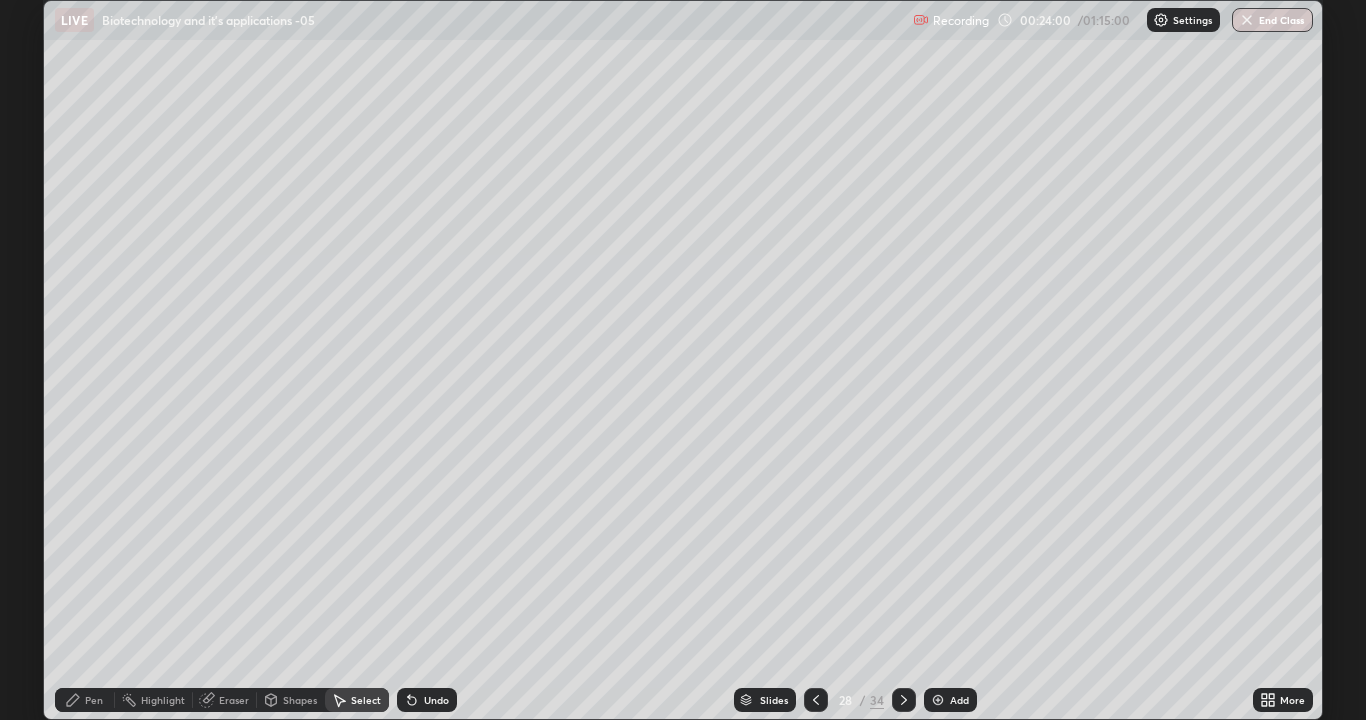 click on "Shapes" at bounding box center [300, 700] 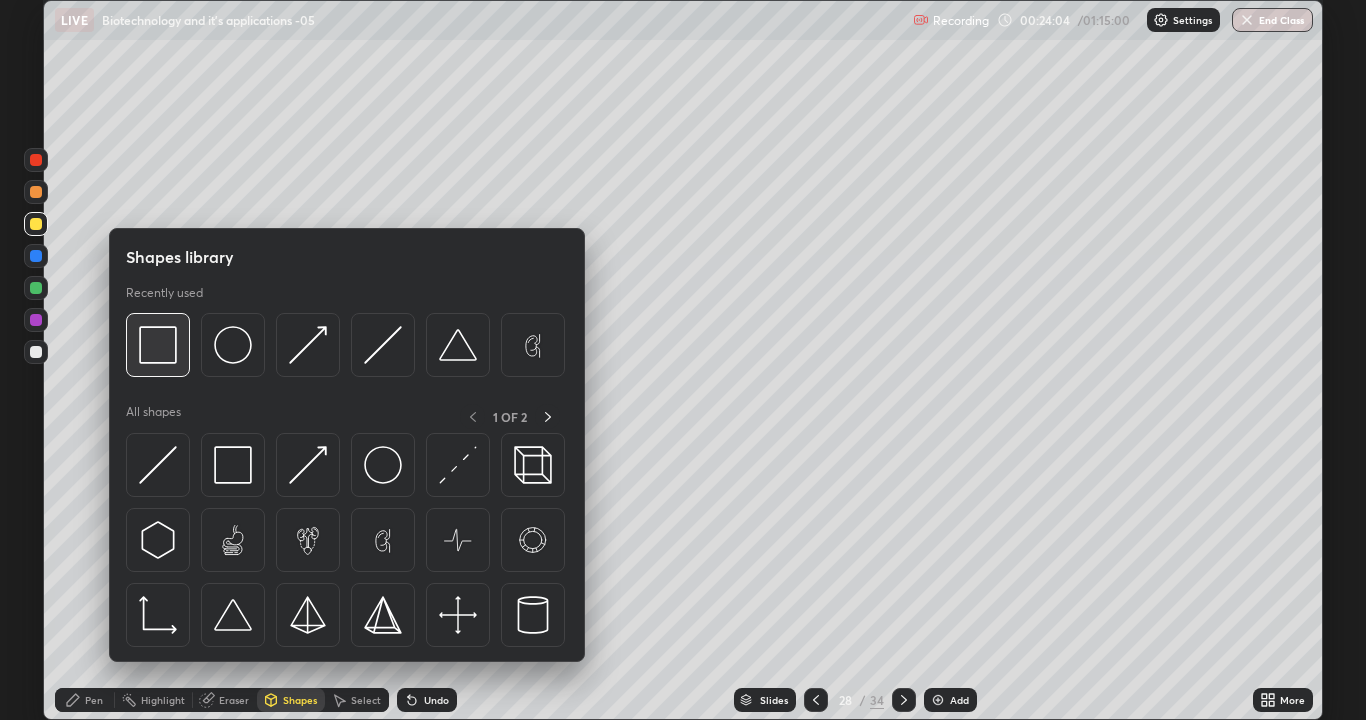 click at bounding box center [158, 345] 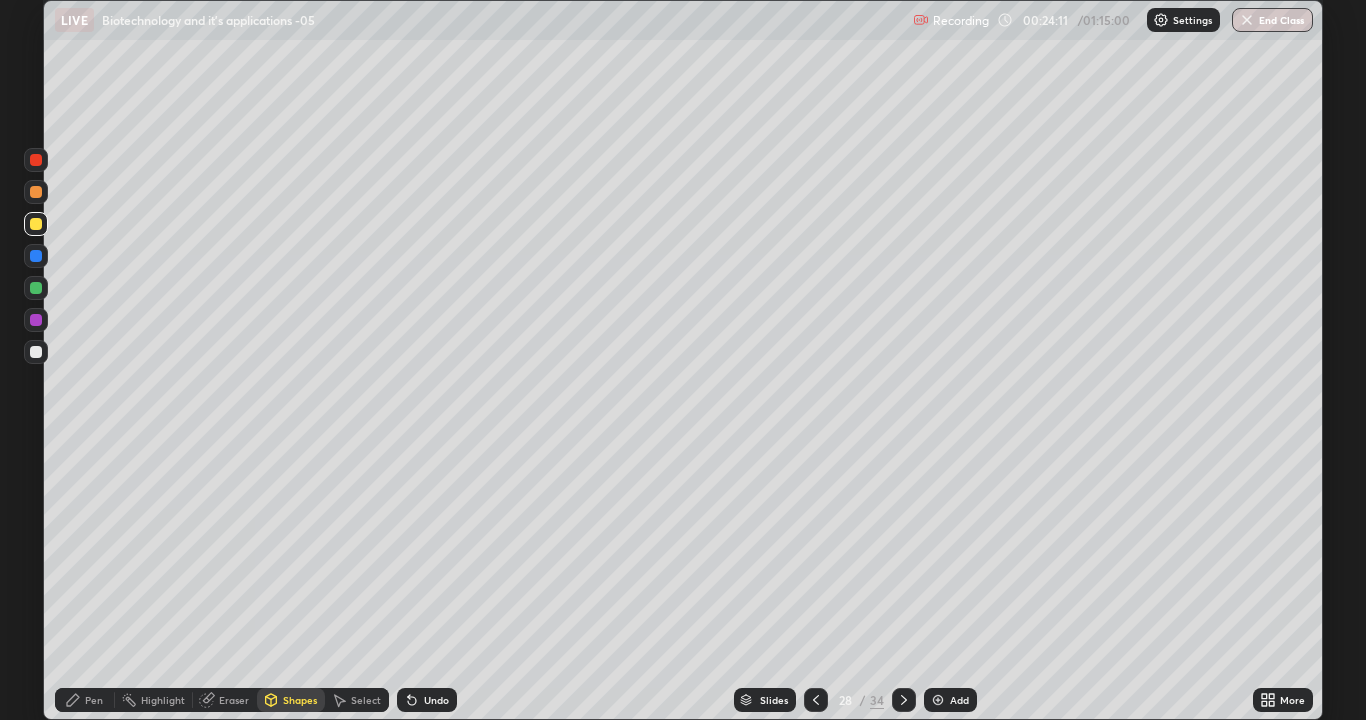 click on "Pen" at bounding box center (85, 700) 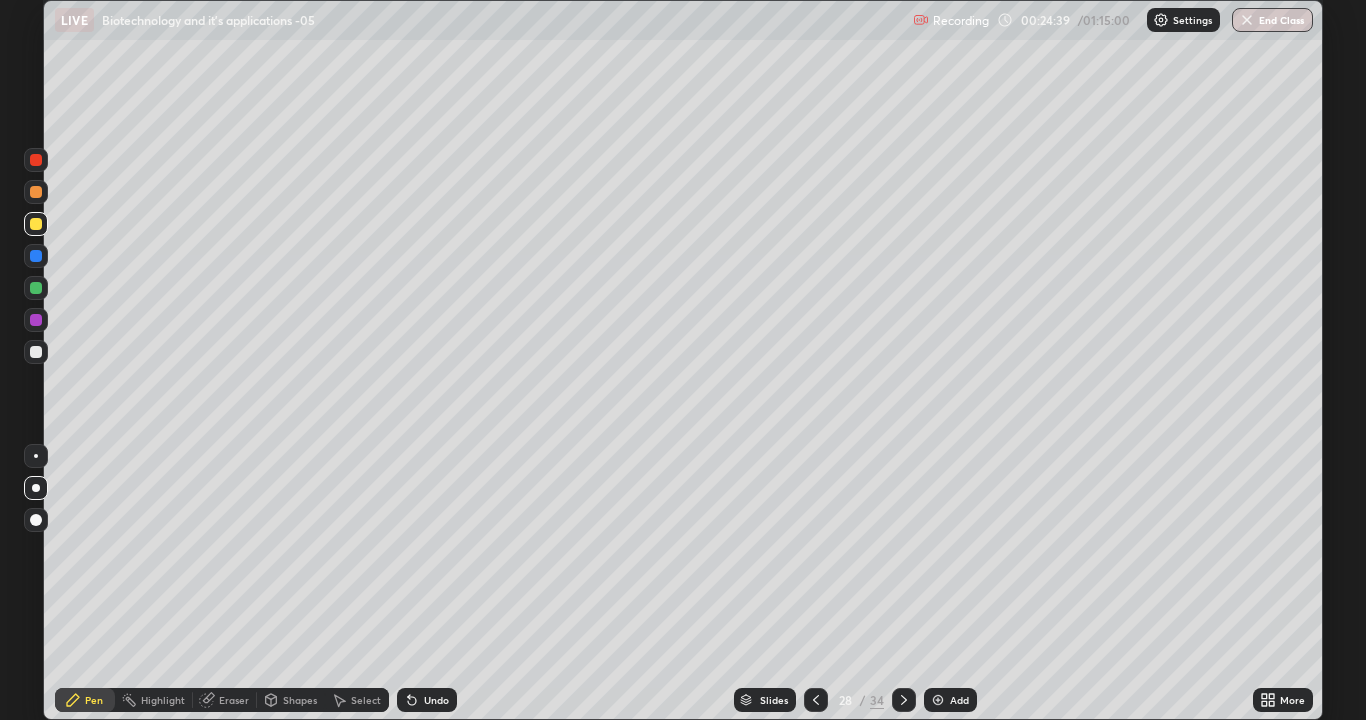 click on "Select" at bounding box center (366, 700) 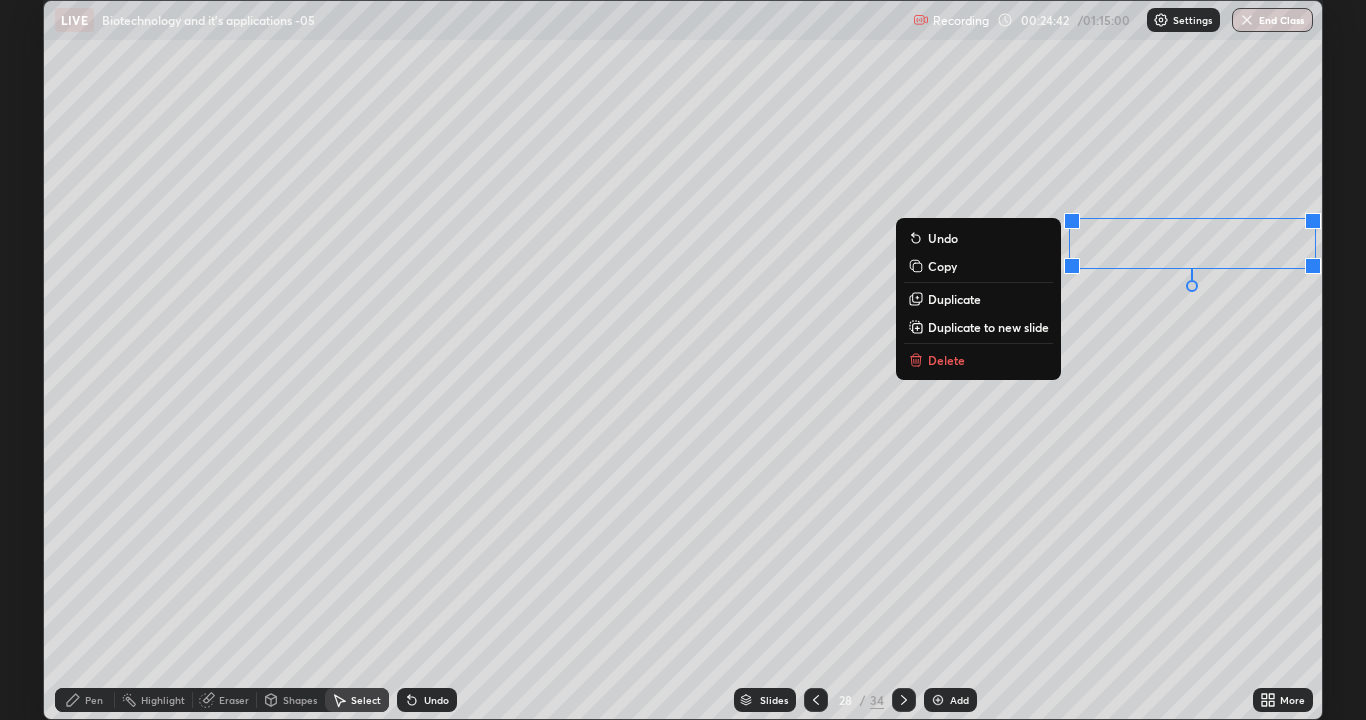 click on "0 ° Undo Copy Duplicate Duplicate to new slide Delete" at bounding box center [683, 360] 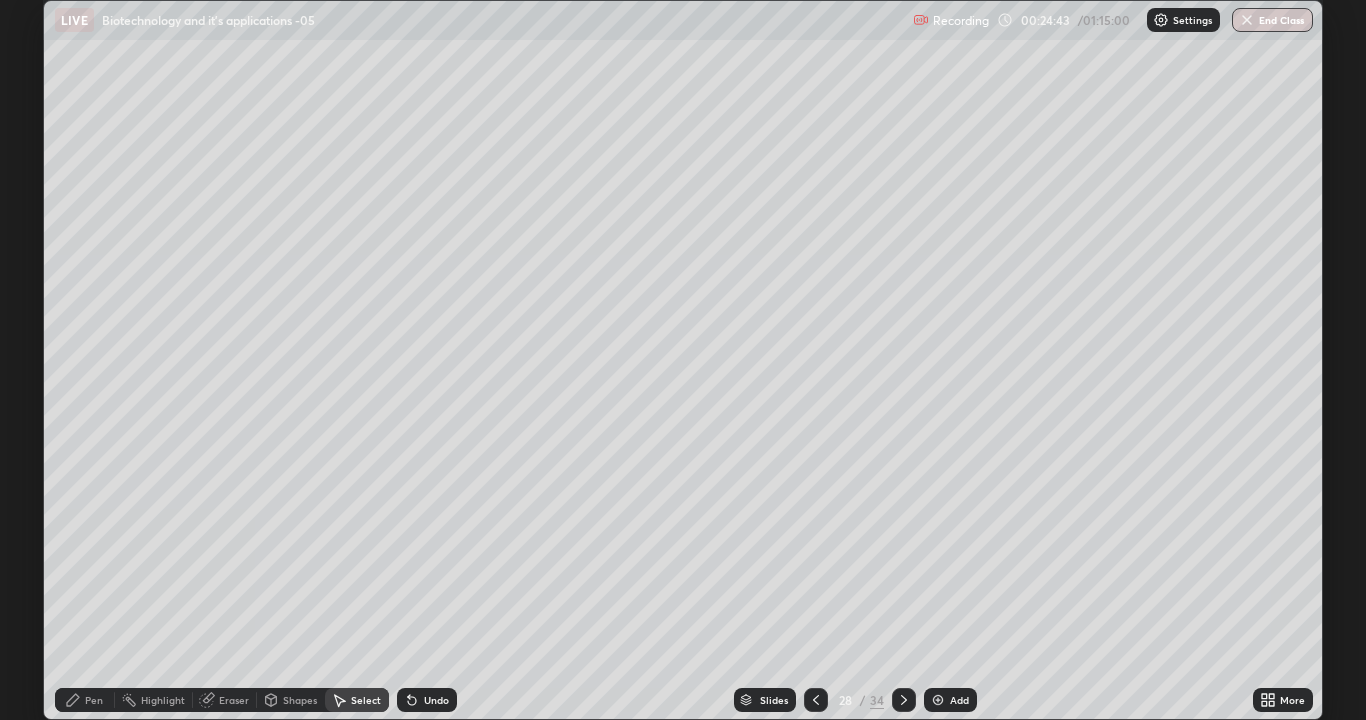 click on "Pen" at bounding box center (94, 700) 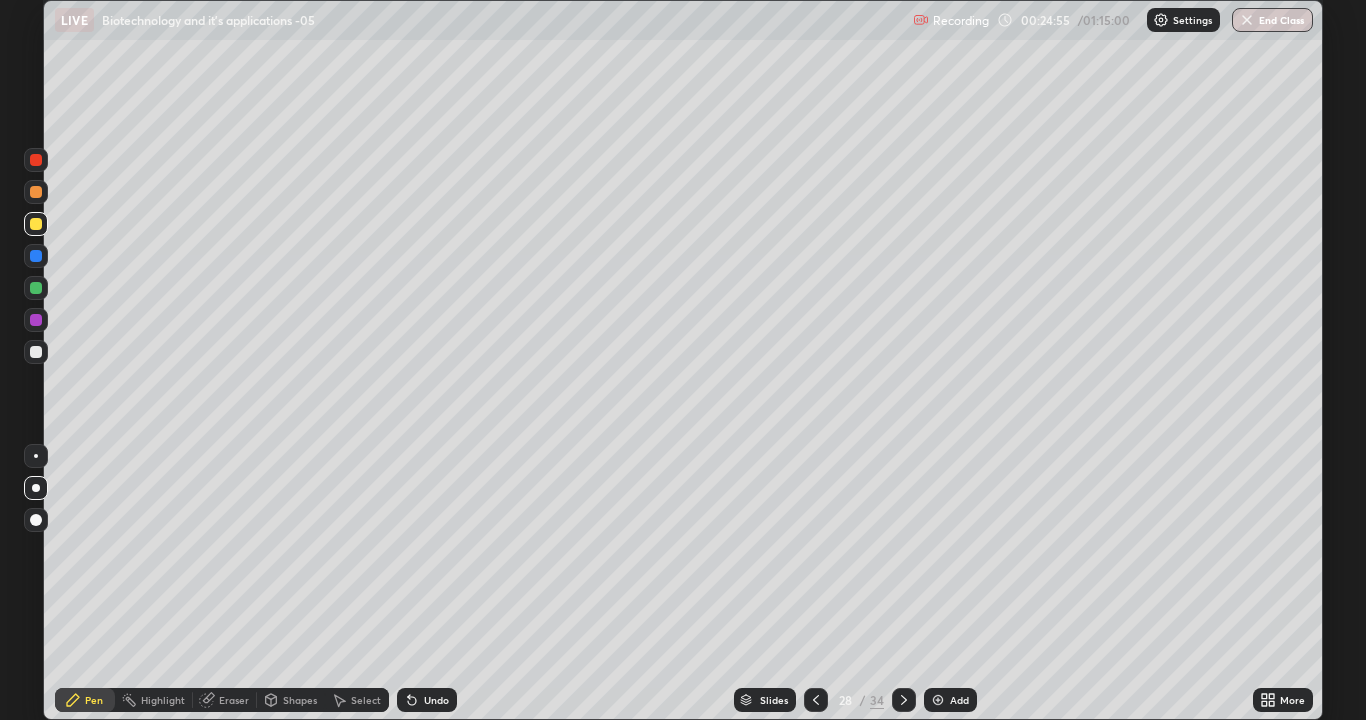 click on "Undo" at bounding box center (436, 700) 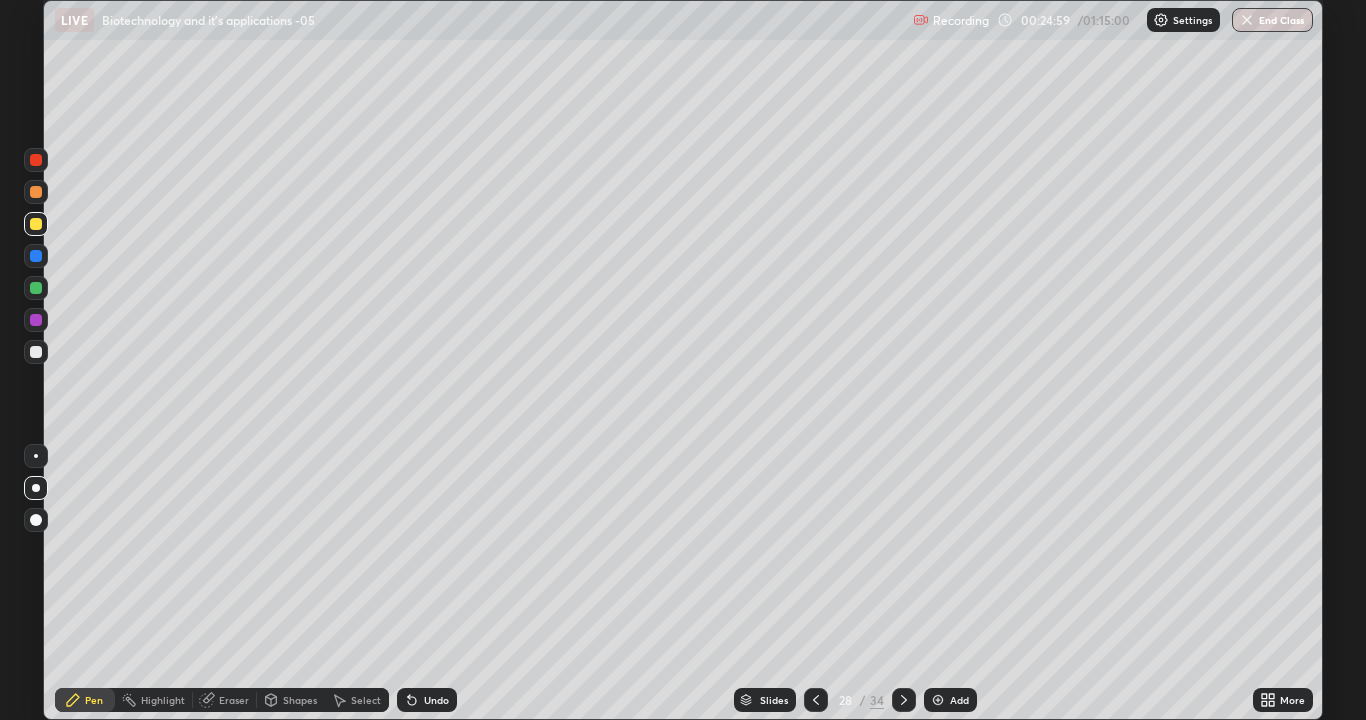click at bounding box center [36, 160] 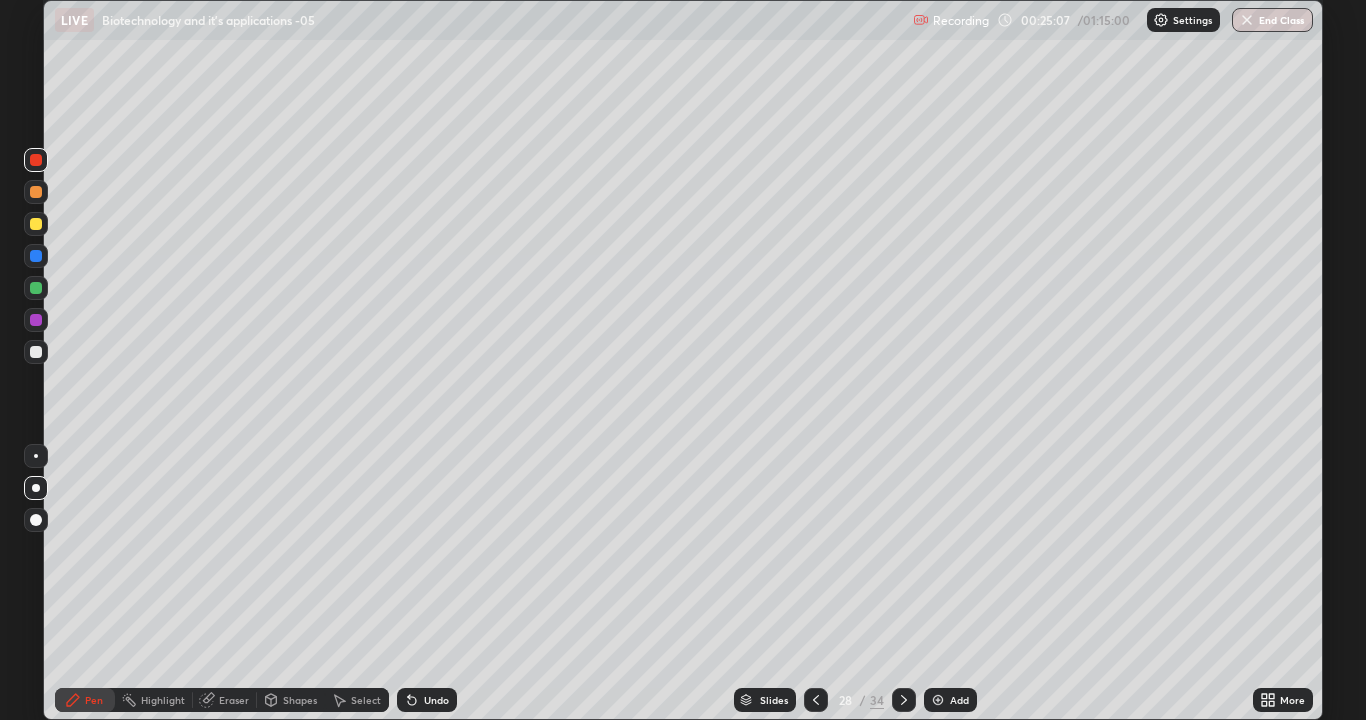 click on "Undo" at bounding box center (436, 700) 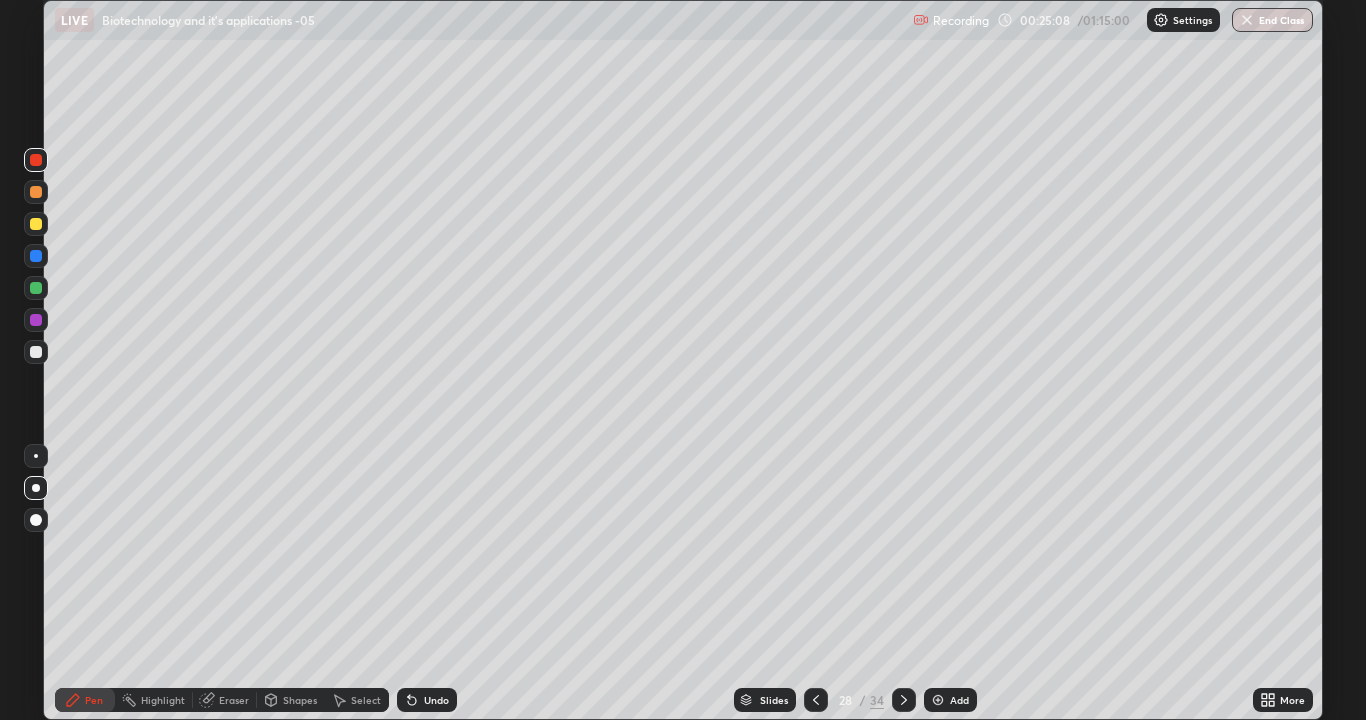 click on "Undo" at bounding box center [427, 700] 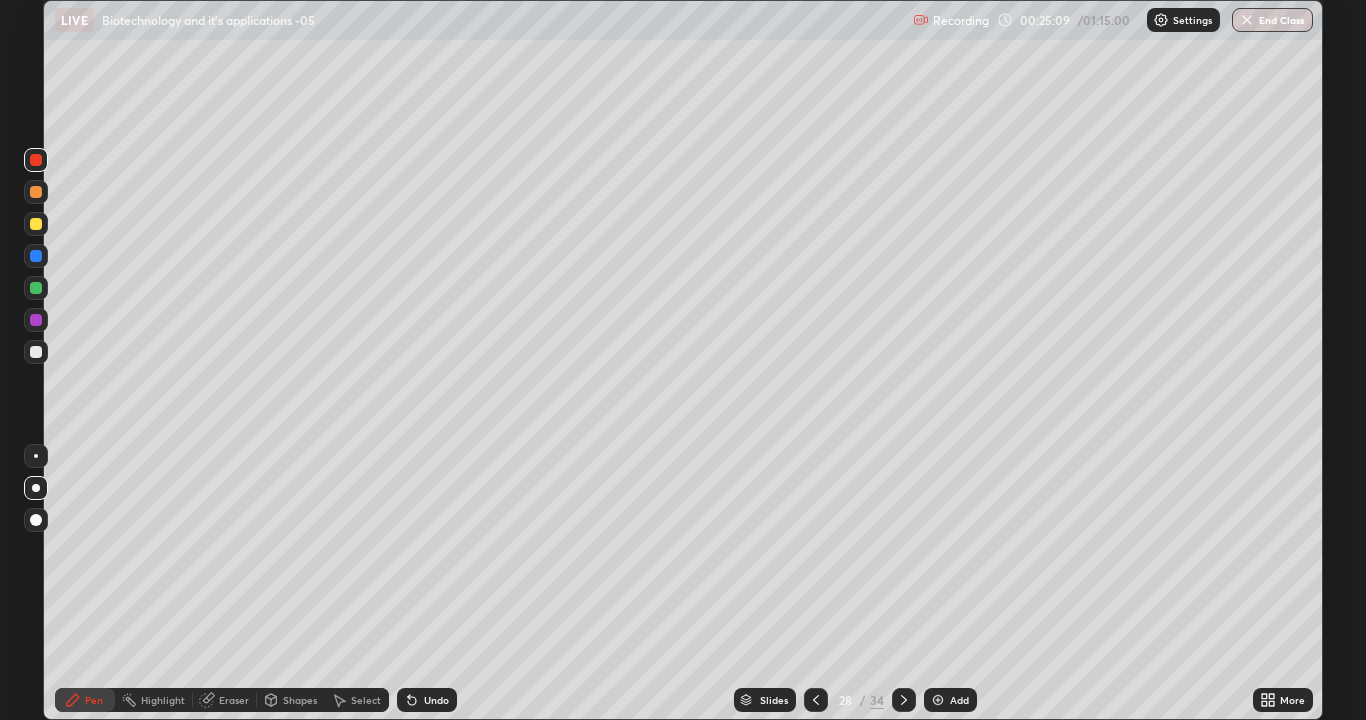 click on "Undo" at bounding box center [427, 700] 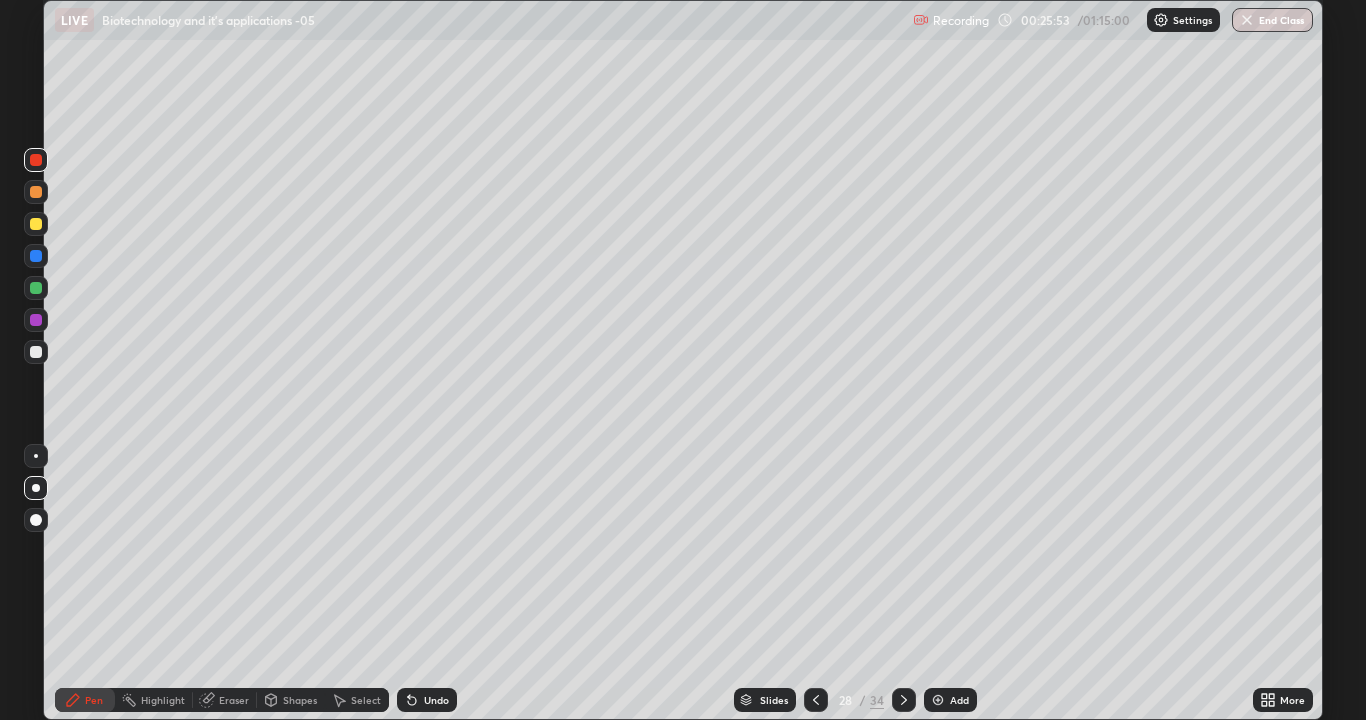 click 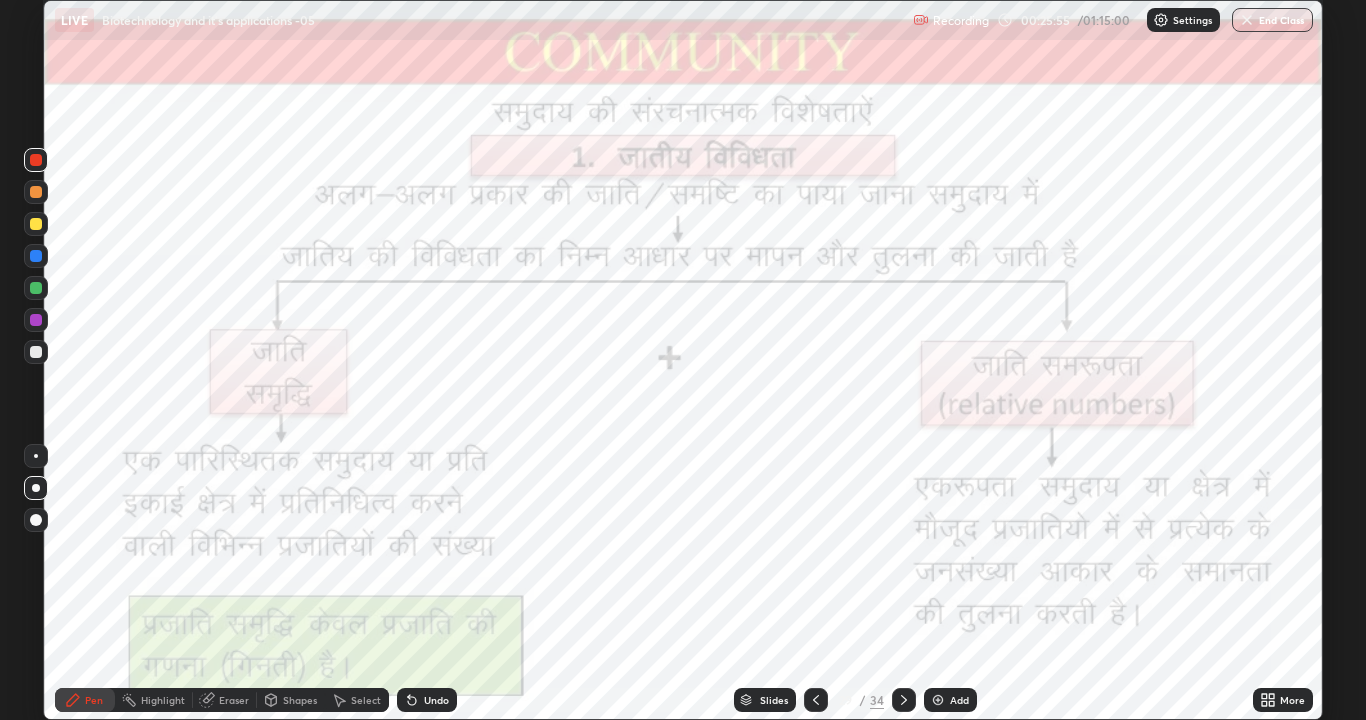 click at bounding box center (816, 700) 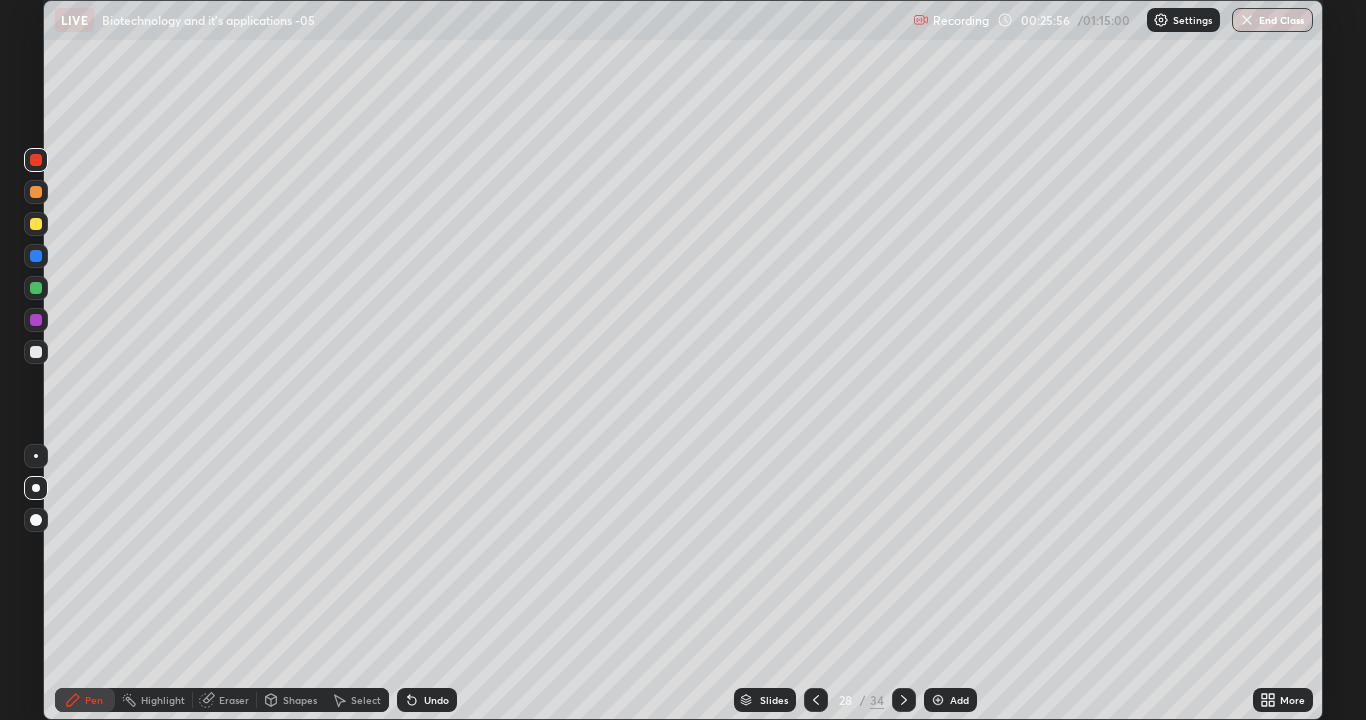 click on "Add" at bounding box center [959, 700] 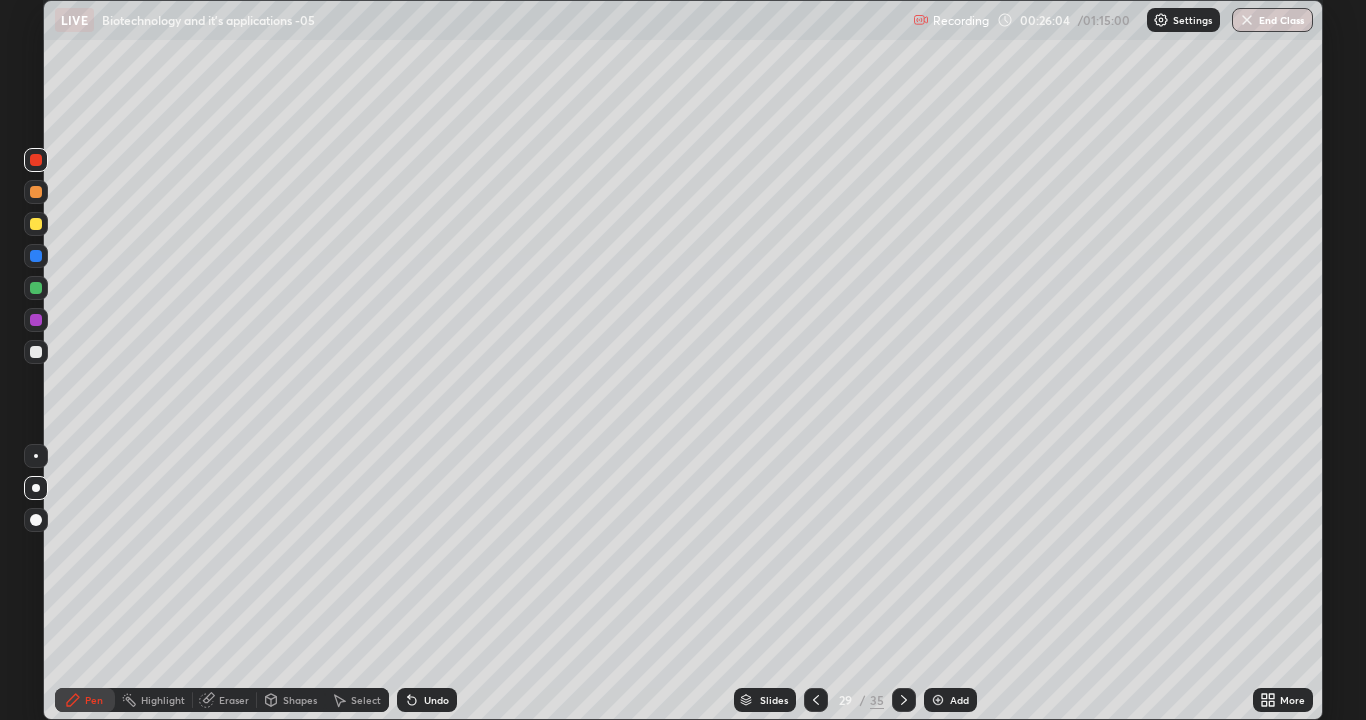 click on "Undo" at bounding box center [436, 700] 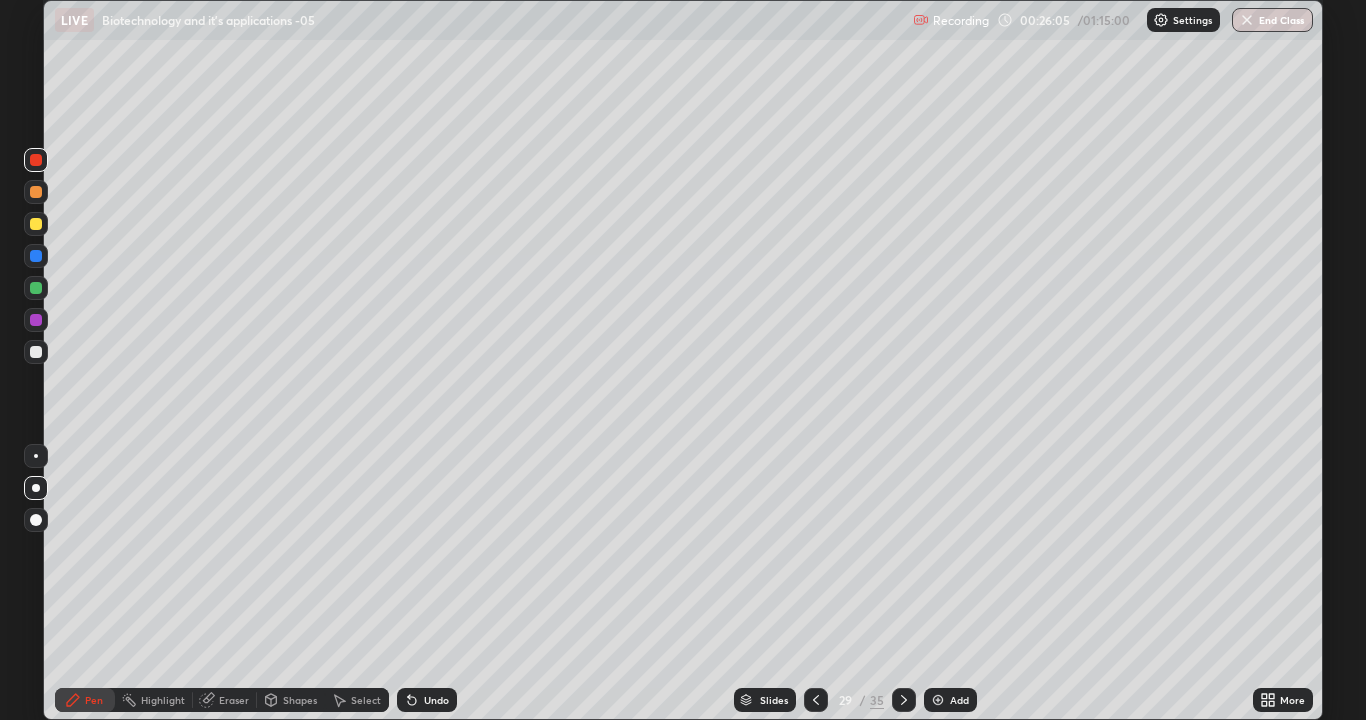 click on "Undo" at bounding box center (427, 700) 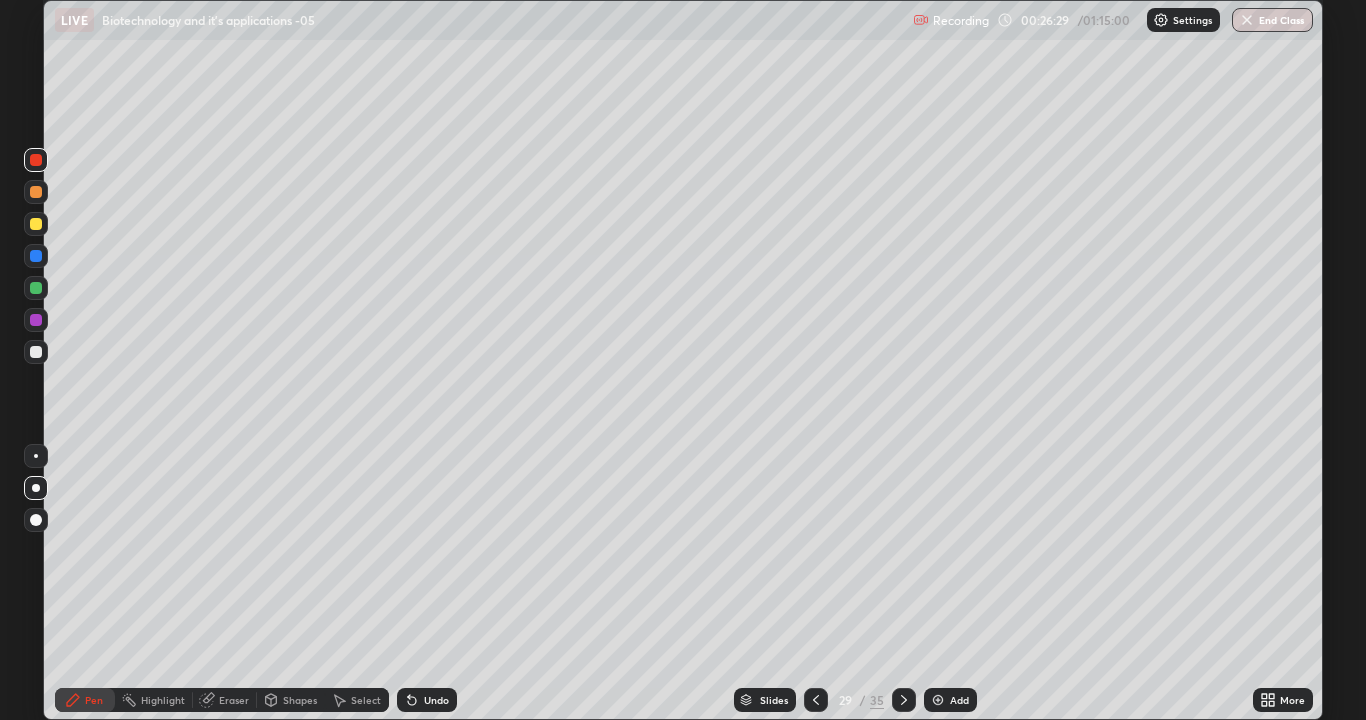 click on "Undo" at bounding box center [436, 700] 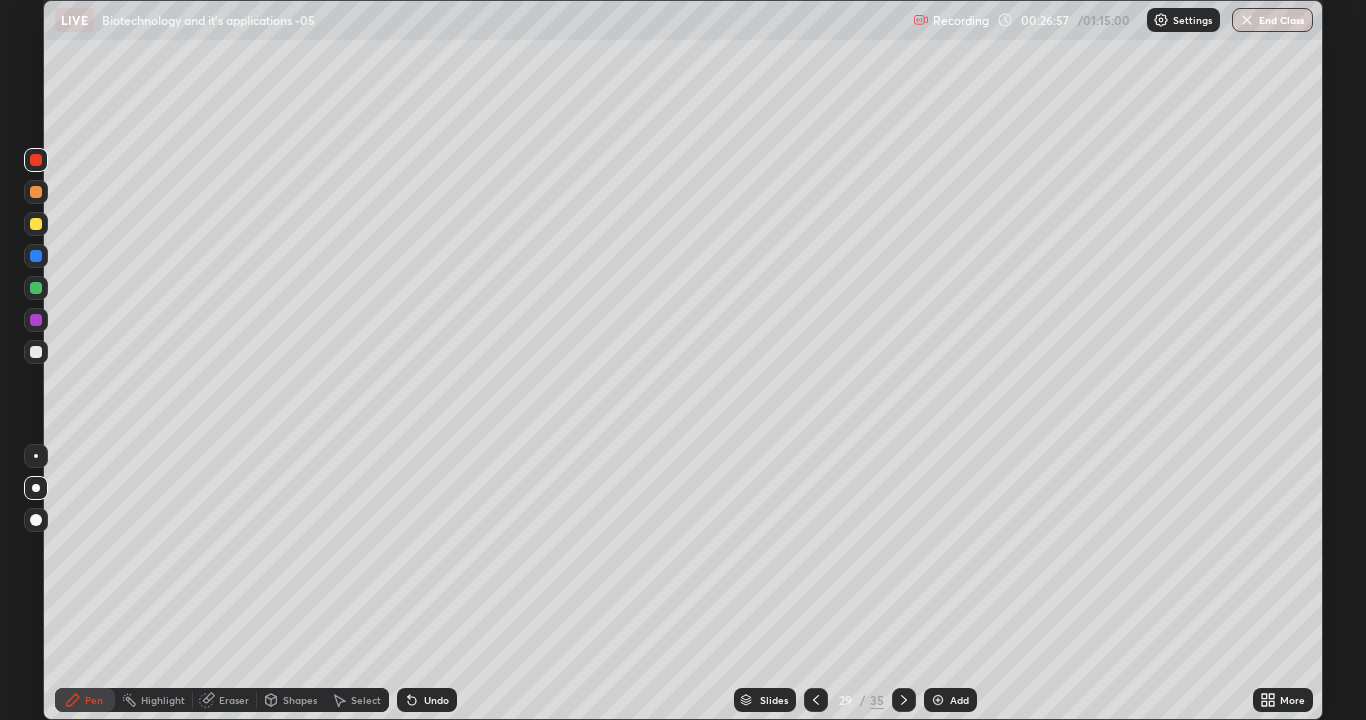 click on "Select" at bounding box center [366, 700] 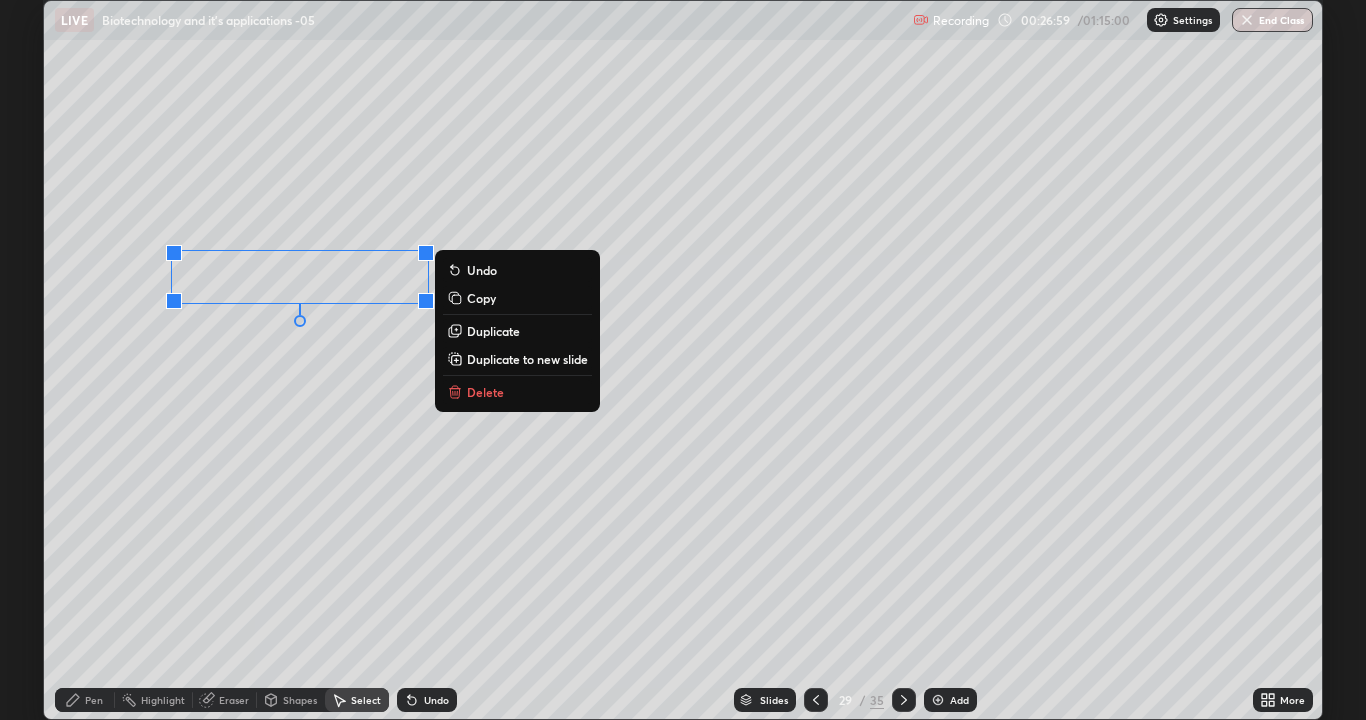click on "Duplicate" at bounding box center (493, 331) 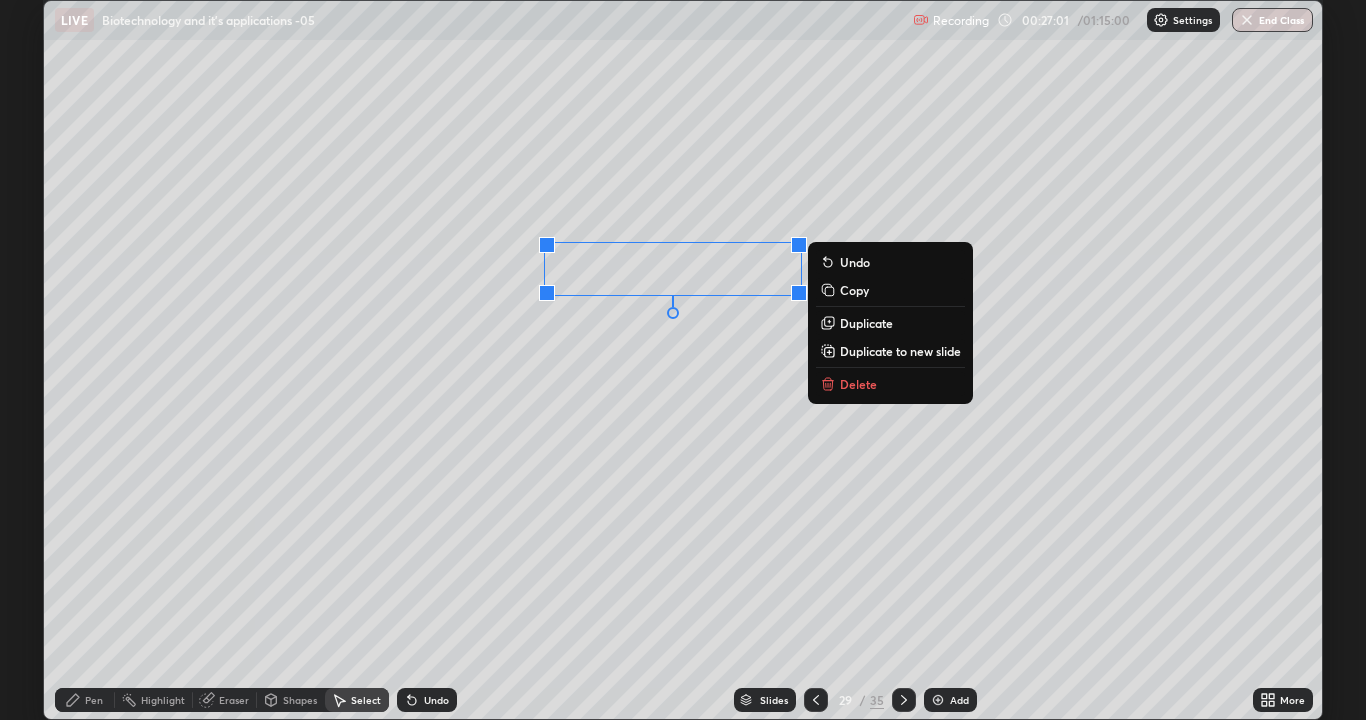 click on "0 ° Undo Copy Duplicate Duplicate to new slide Delete" at bounding box center (683, 360) 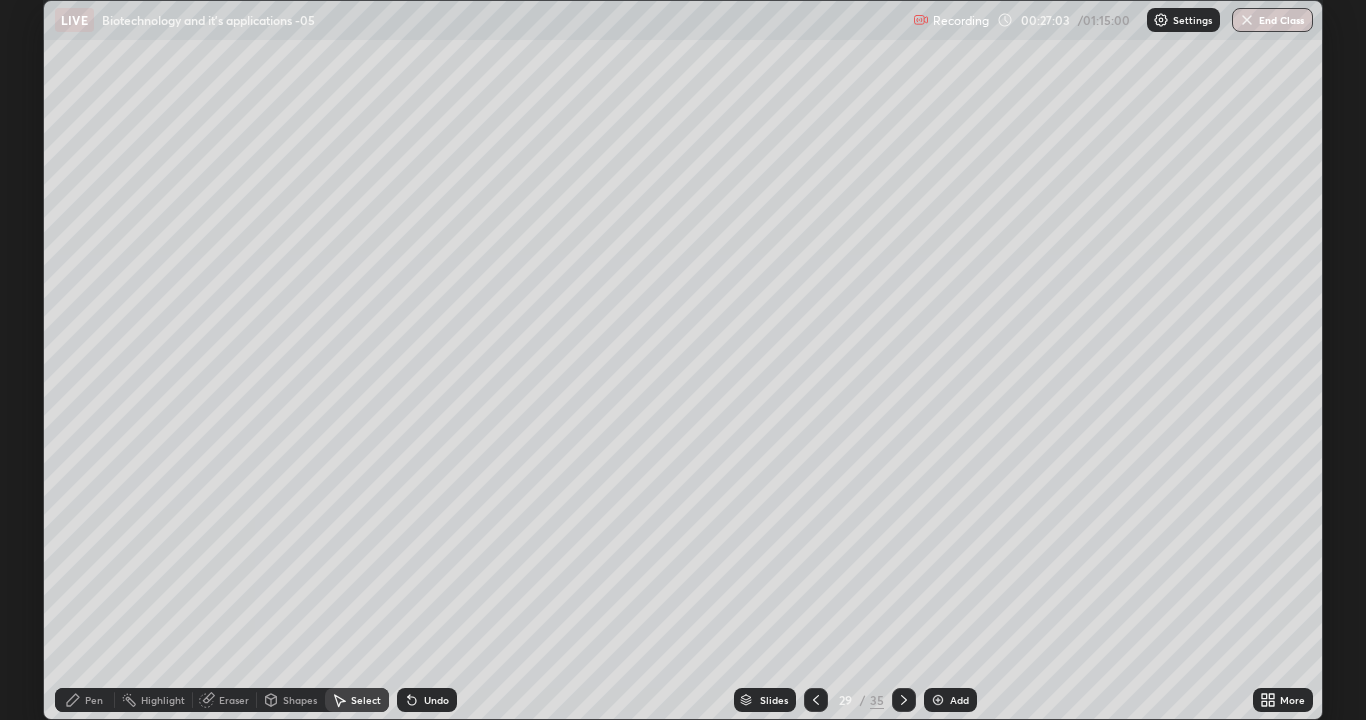click on "Pen" at bounding box center (94, 700) 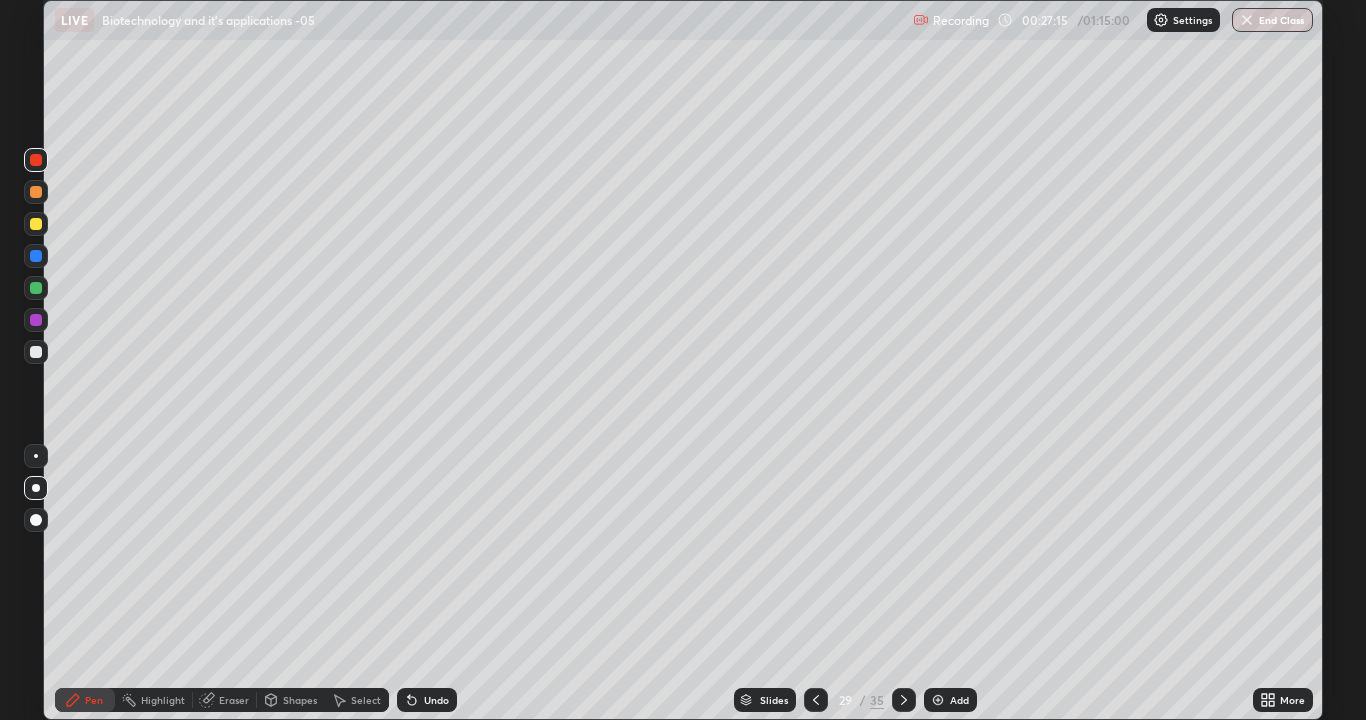 click on "Add" at bounding box center [950, 700] 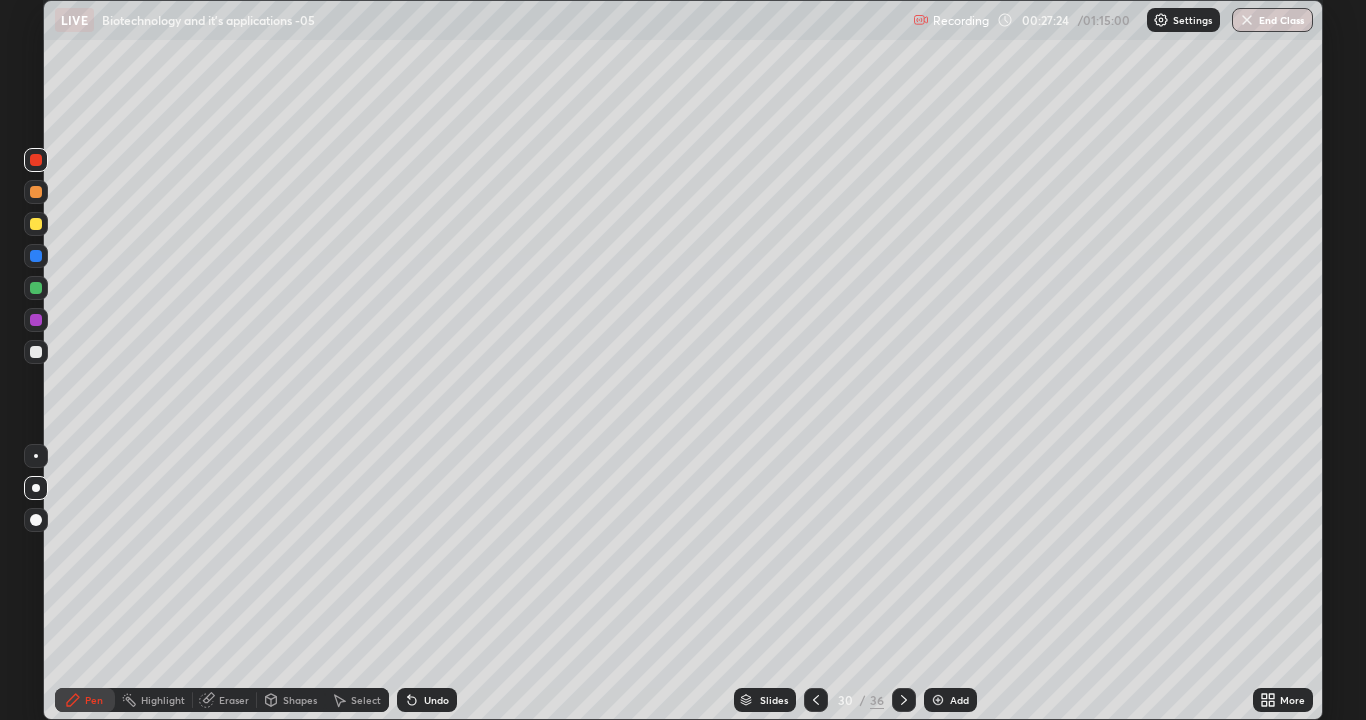click 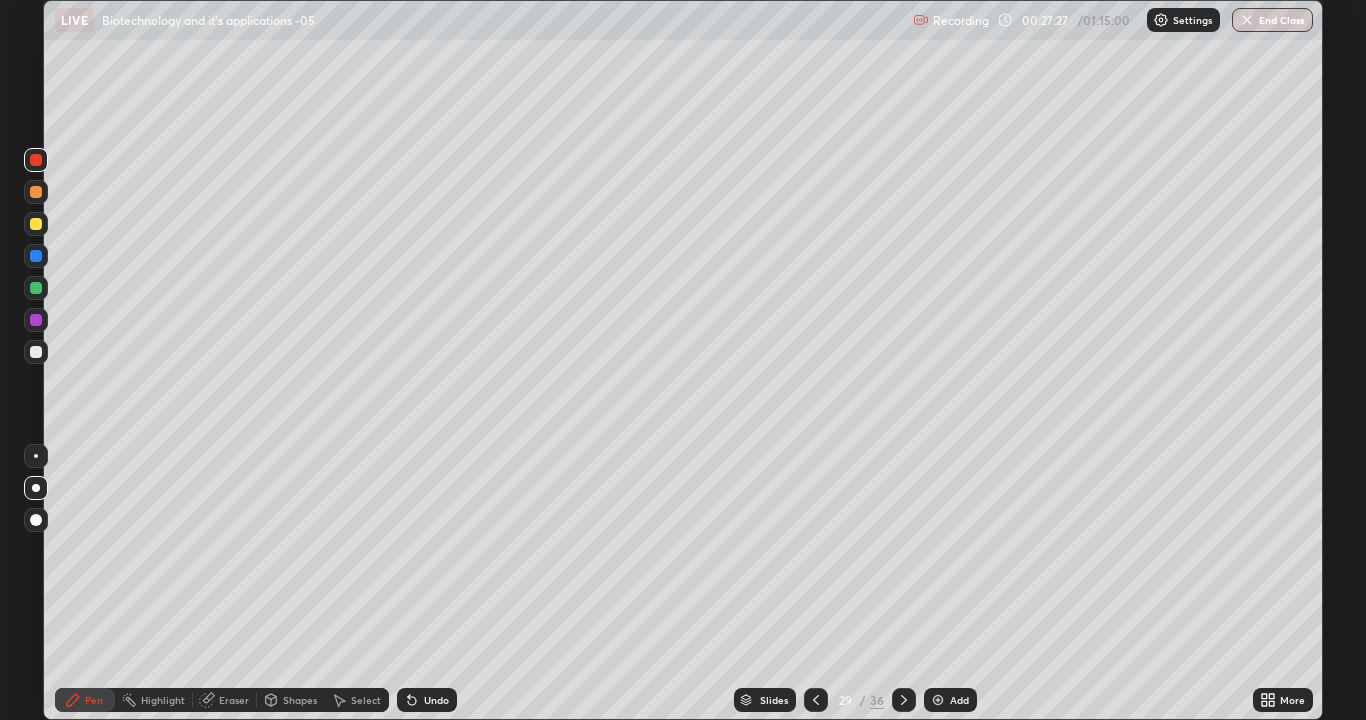 click on "Select" at bounding box center (366, 700) 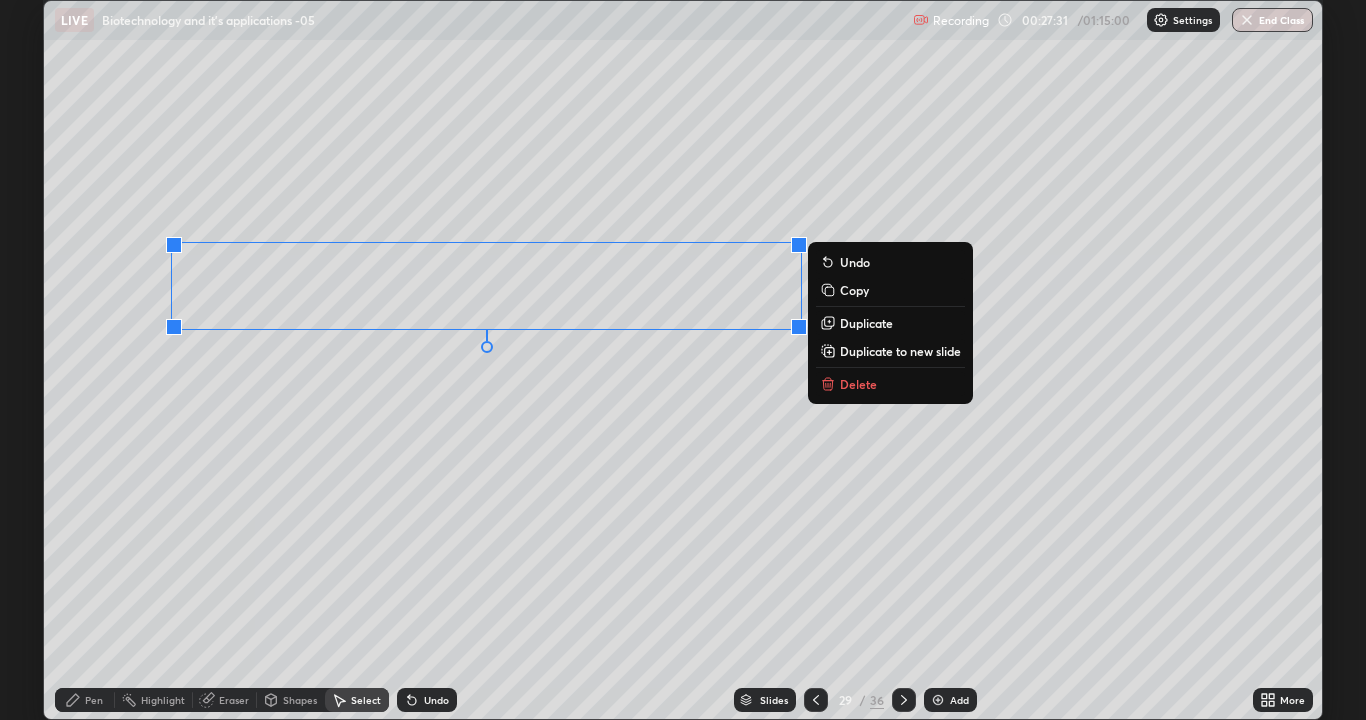click on "Duplicate to new slide" at bounding box center (900, 351) 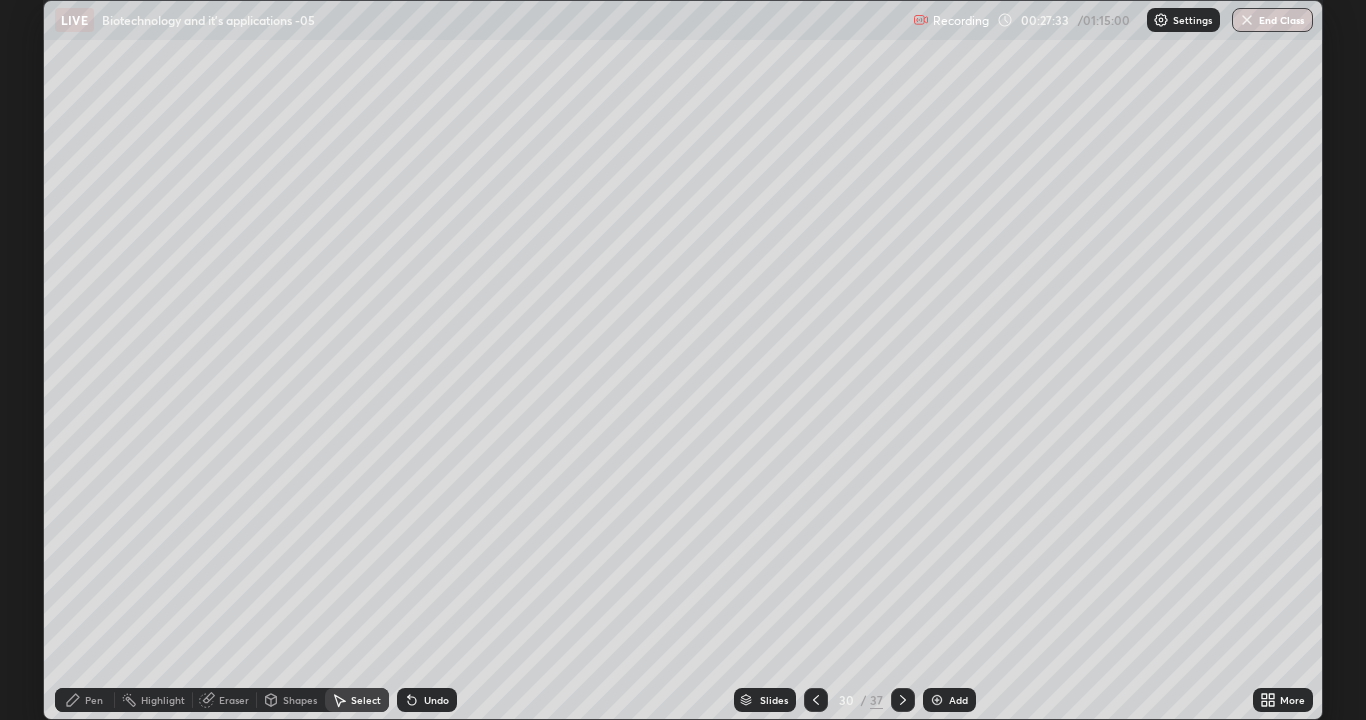 click on "Undo" at bounding box center (427, 700) 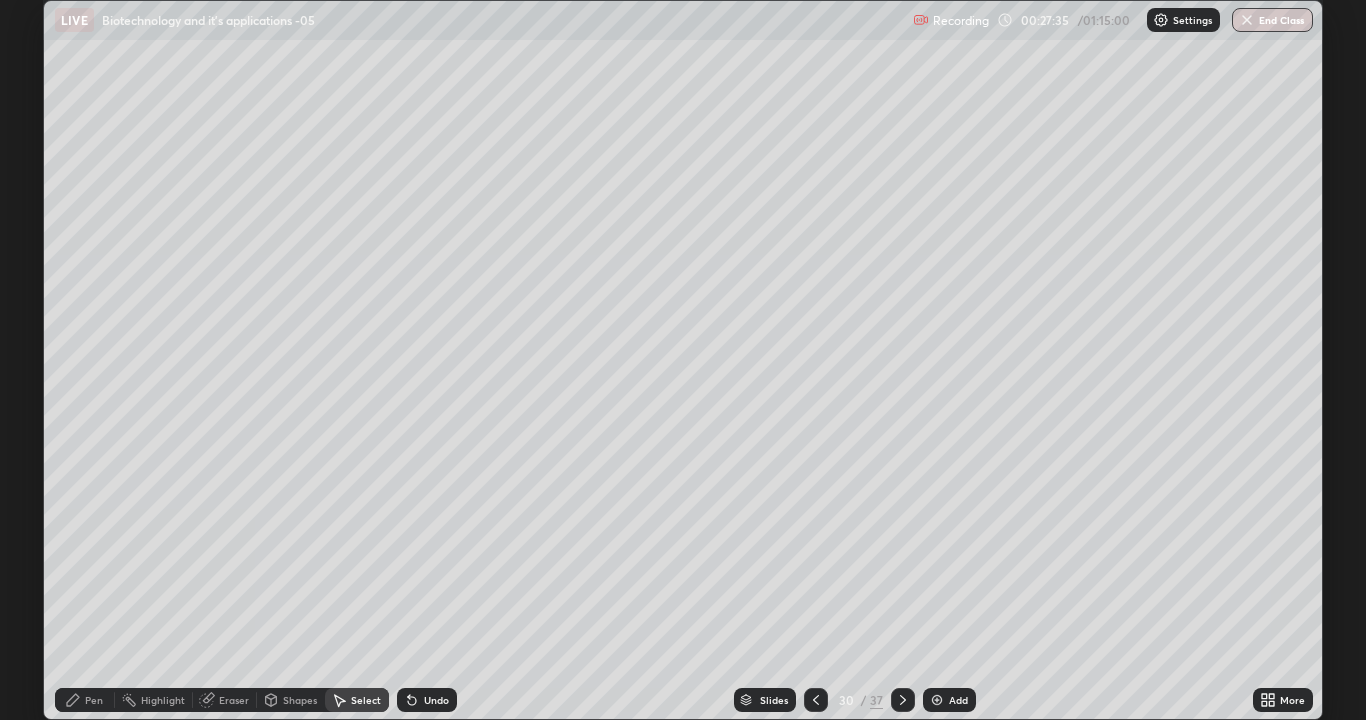 click 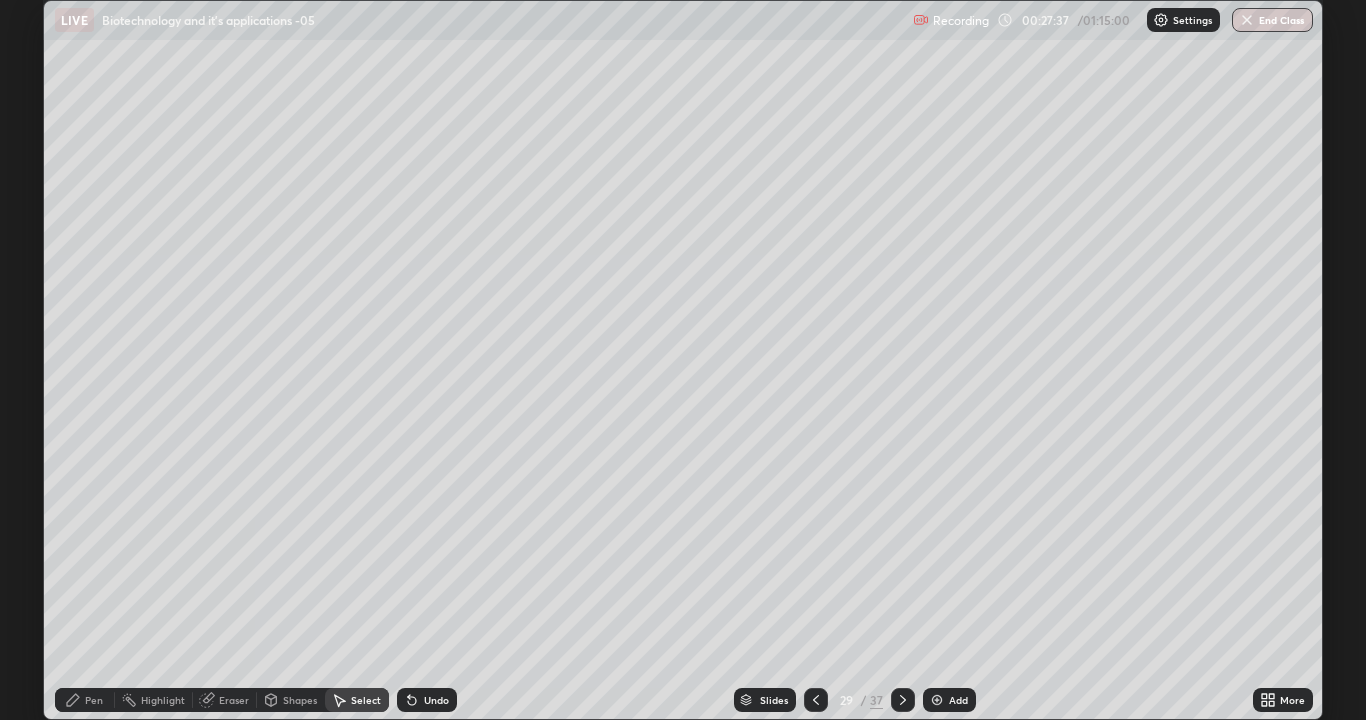click 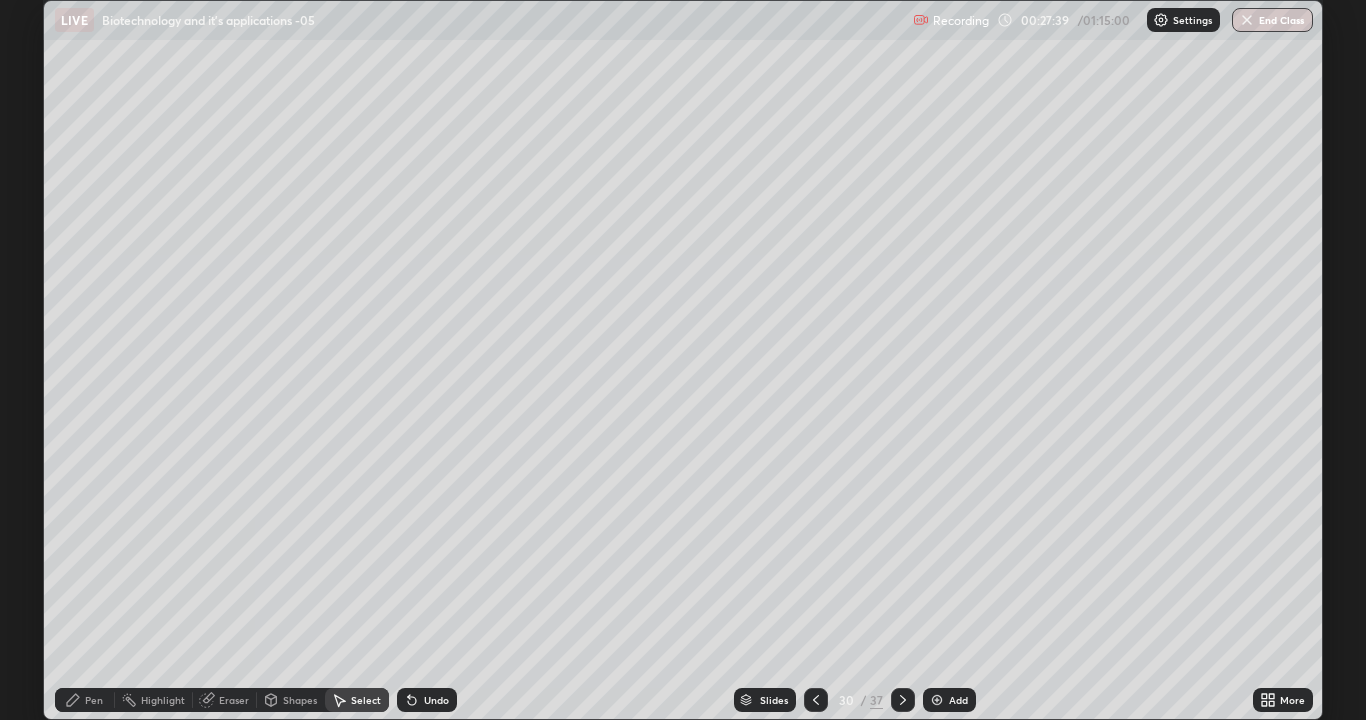 click on "Undo" at bounding box center (436, 700) 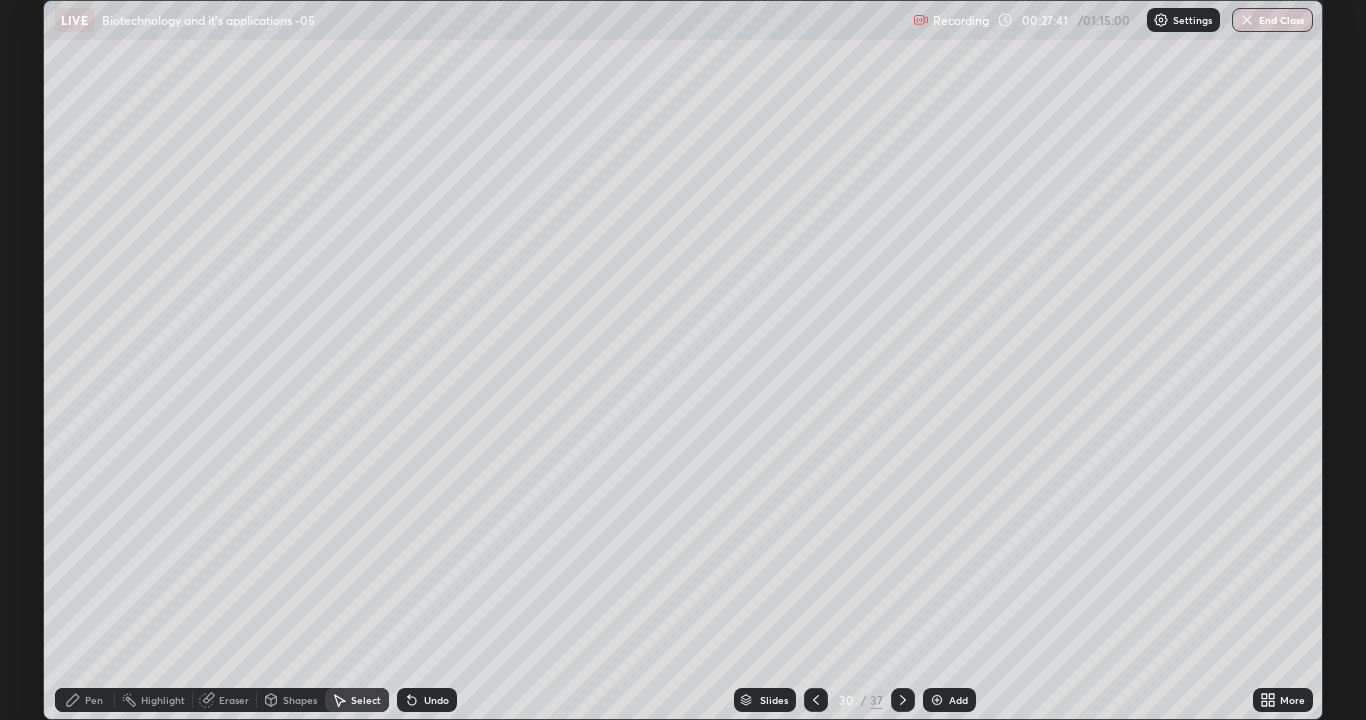 click at bounding box center [816, 700] 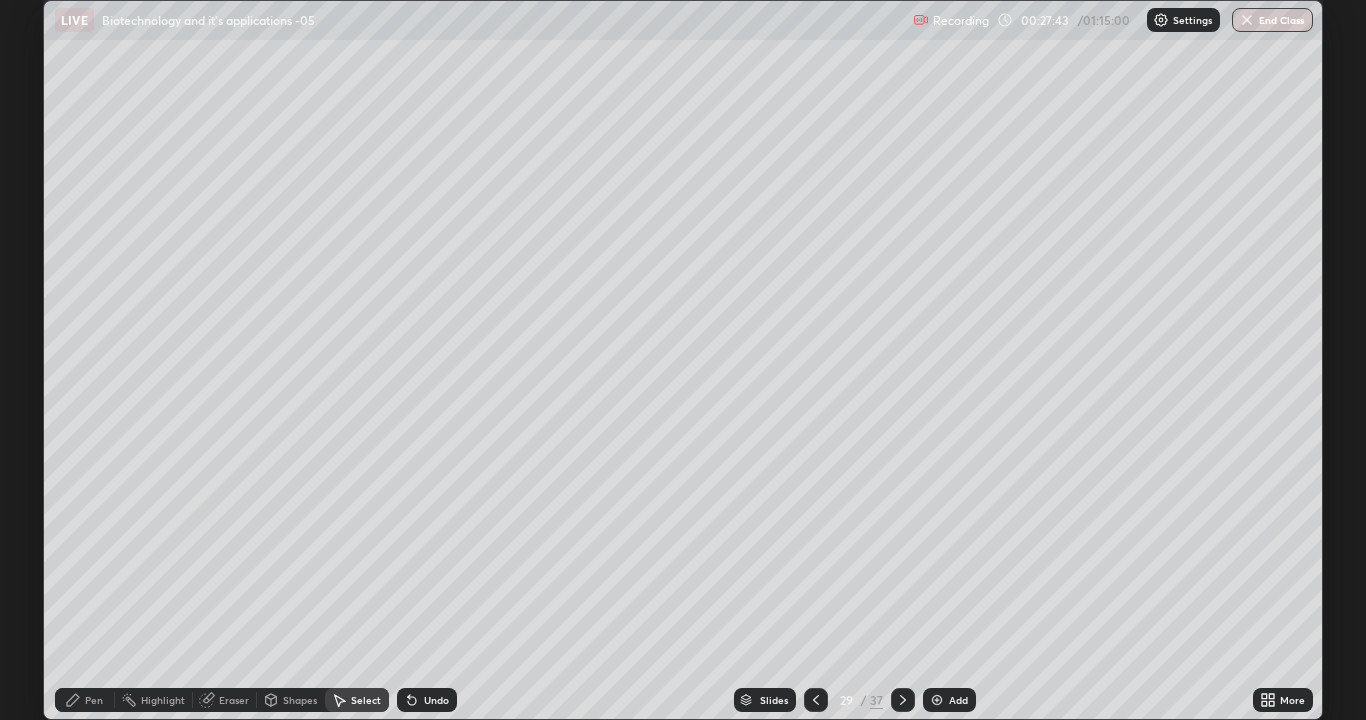click 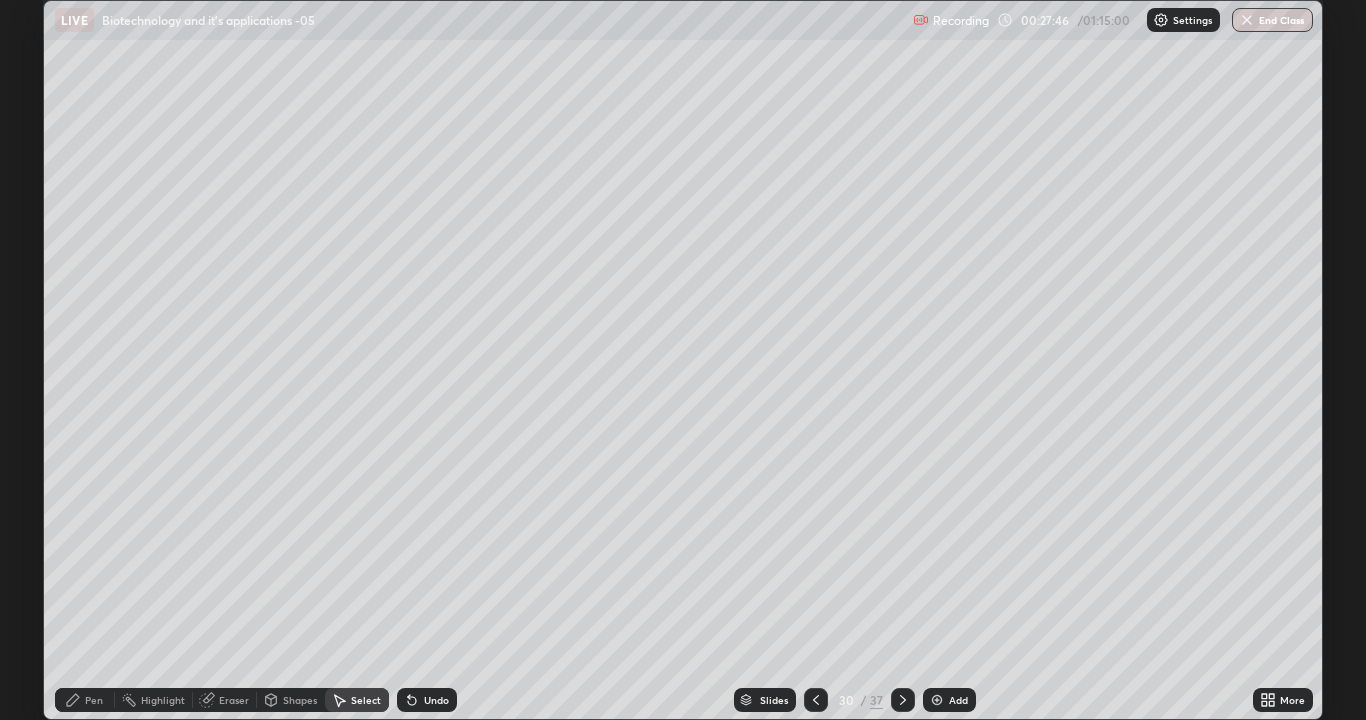 click on "Pen" at bounding box center (85, 700) 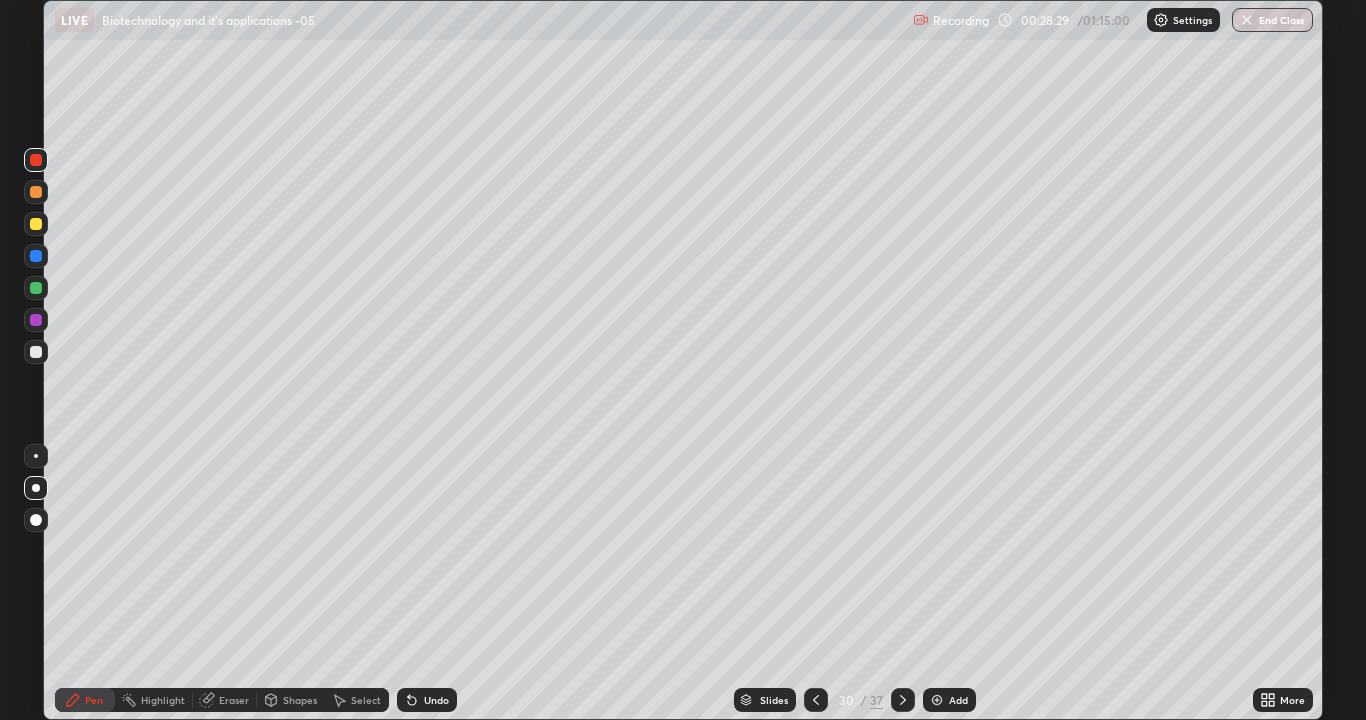 click on "Add" at bounding box center [949, 700] 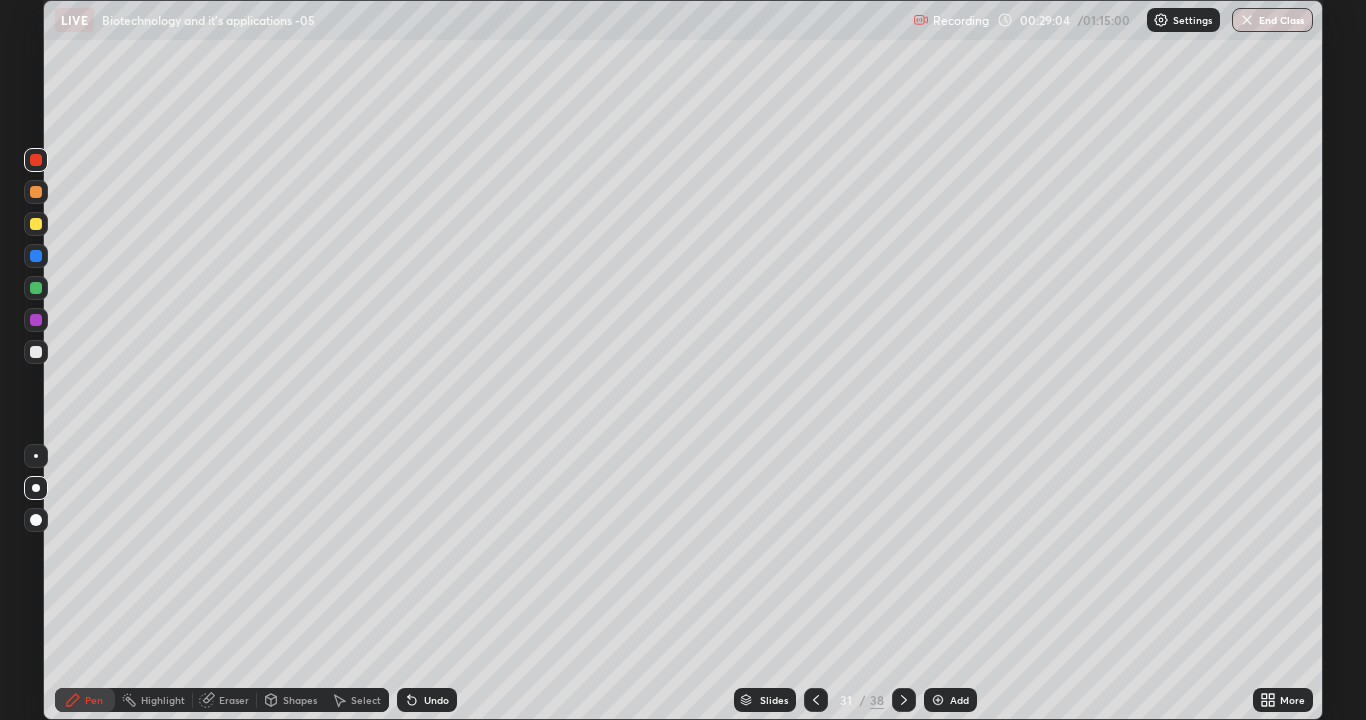 click 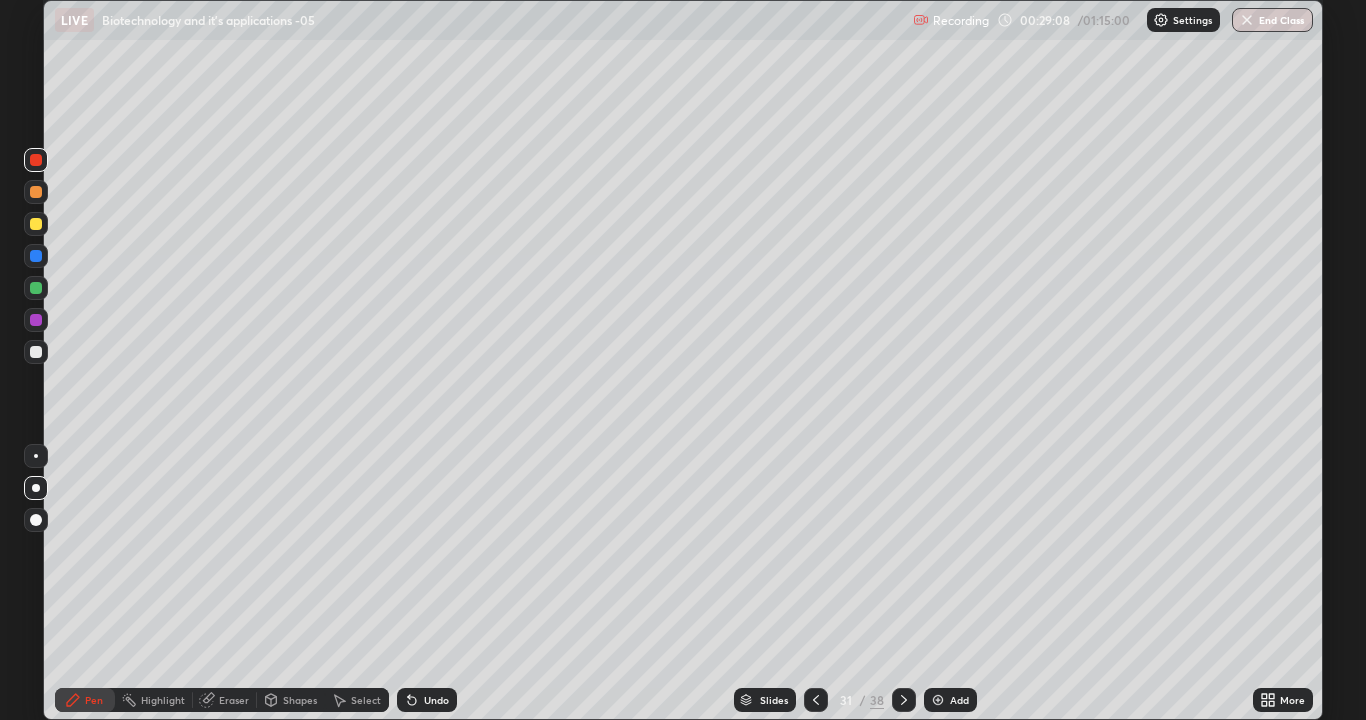 click 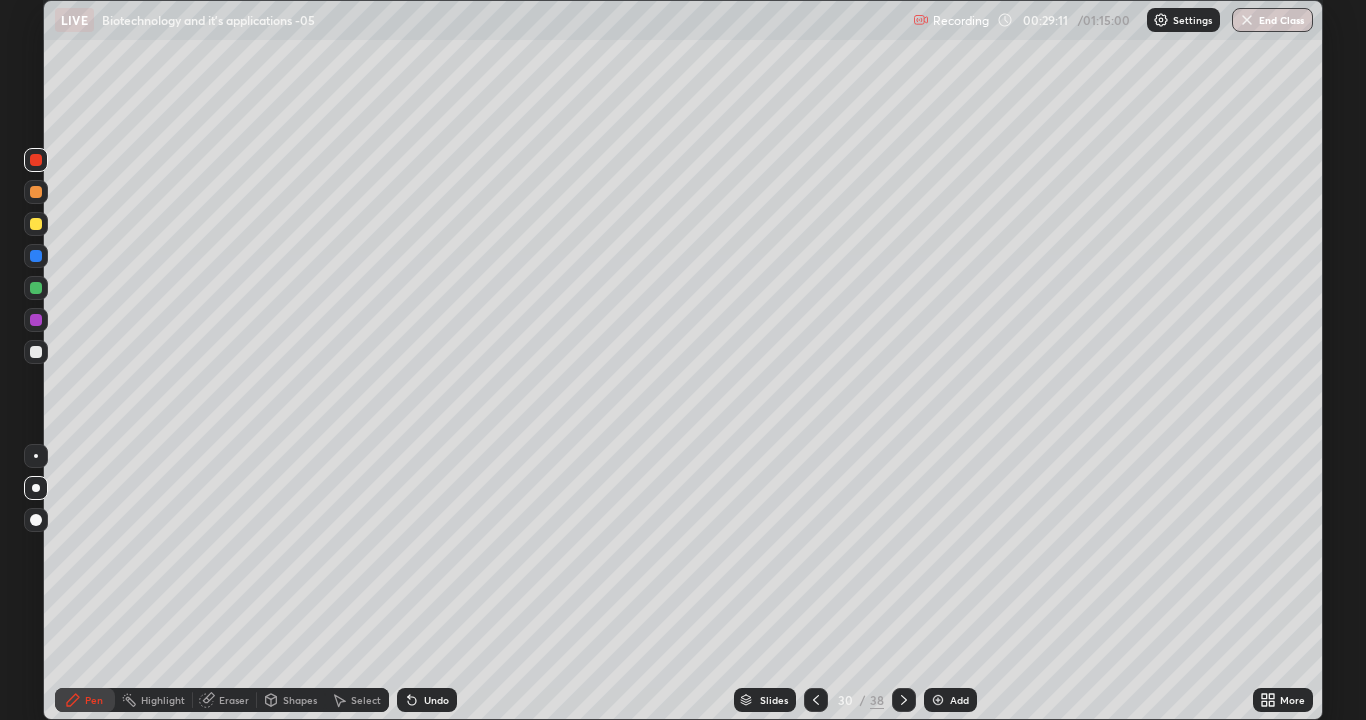click on "Shapes" at bounding box center [300, 700] 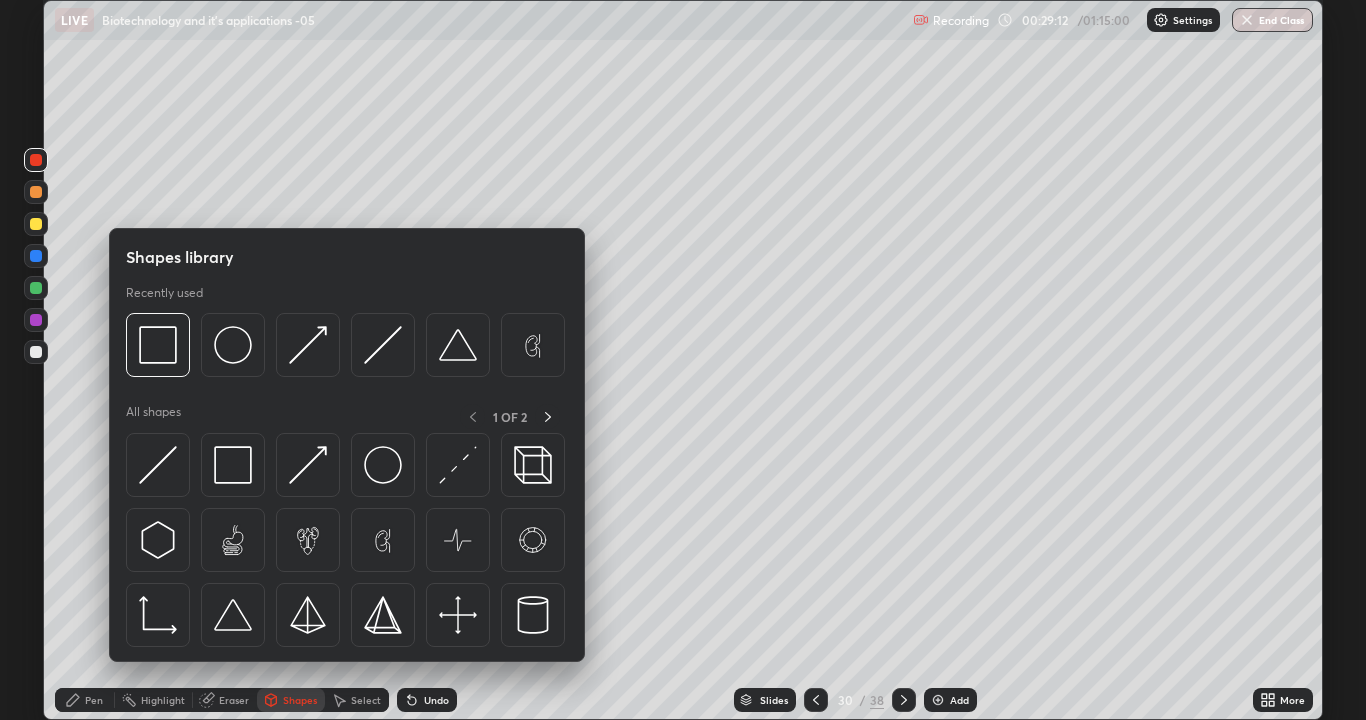click on "Select" at bounding box center [357, 700] 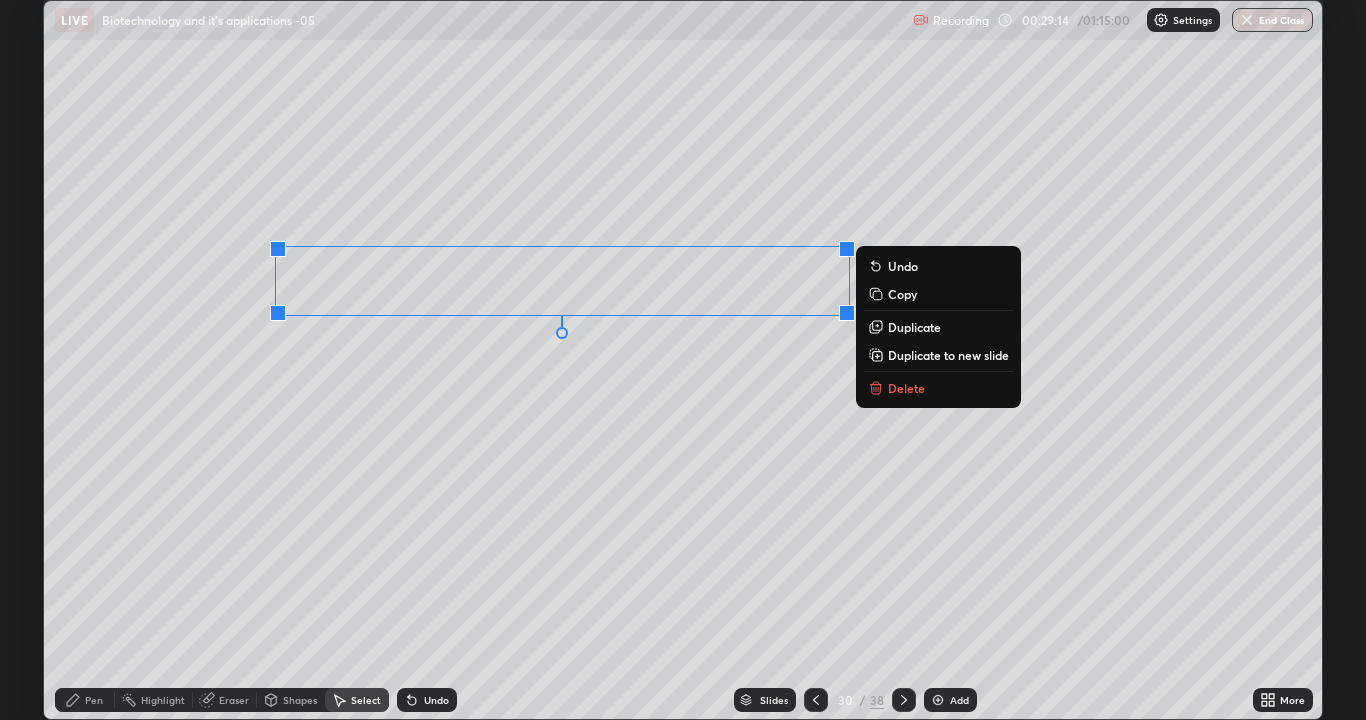 click 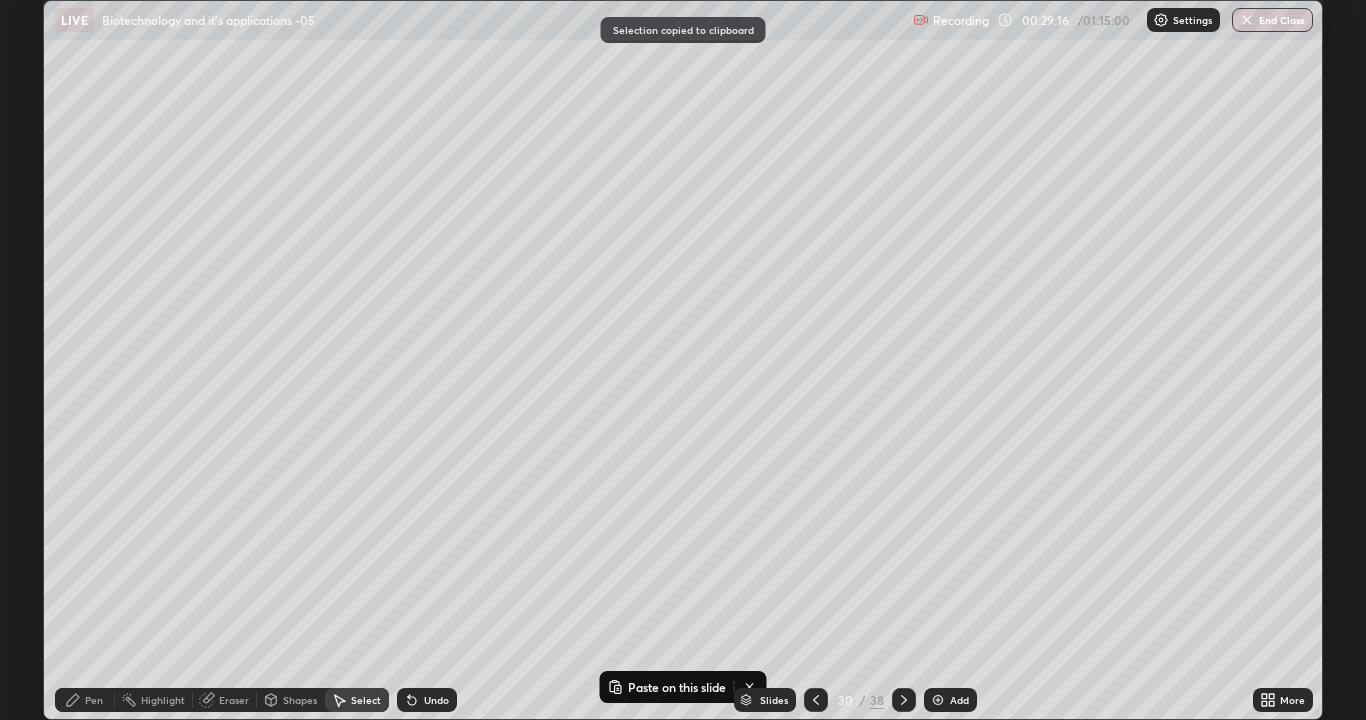 click 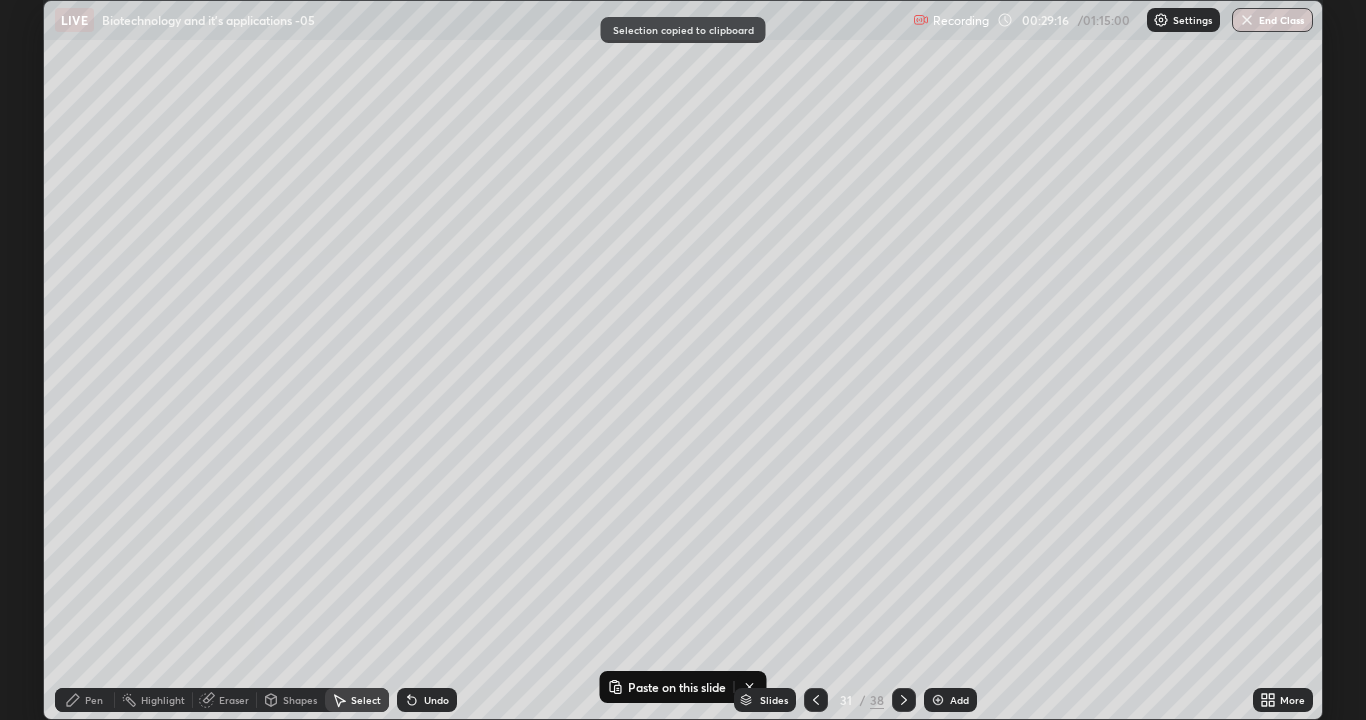 click on "0 ° Undo Copy Paste here Duplicate Duplicate to new slide Delete" at bounding box center (683, 360) 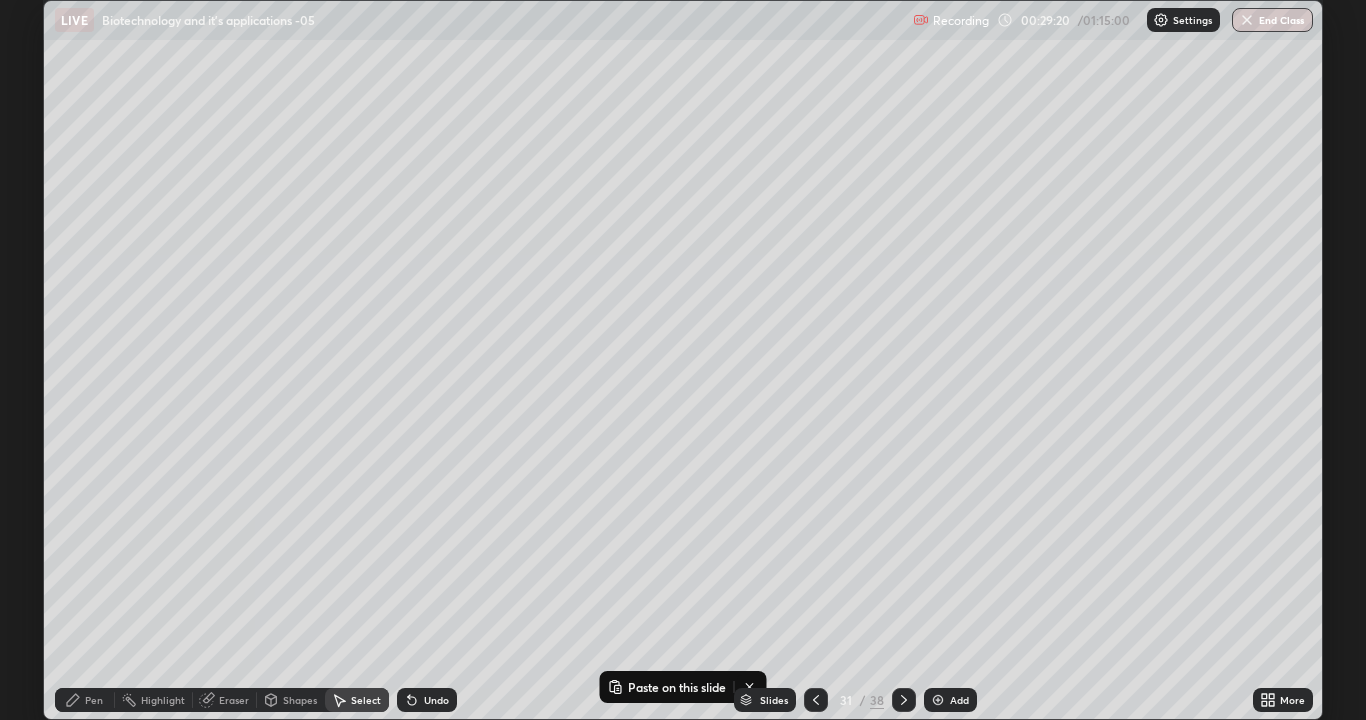 click on "Slides 31 / 38 Add" at bounding box center [855, 700] 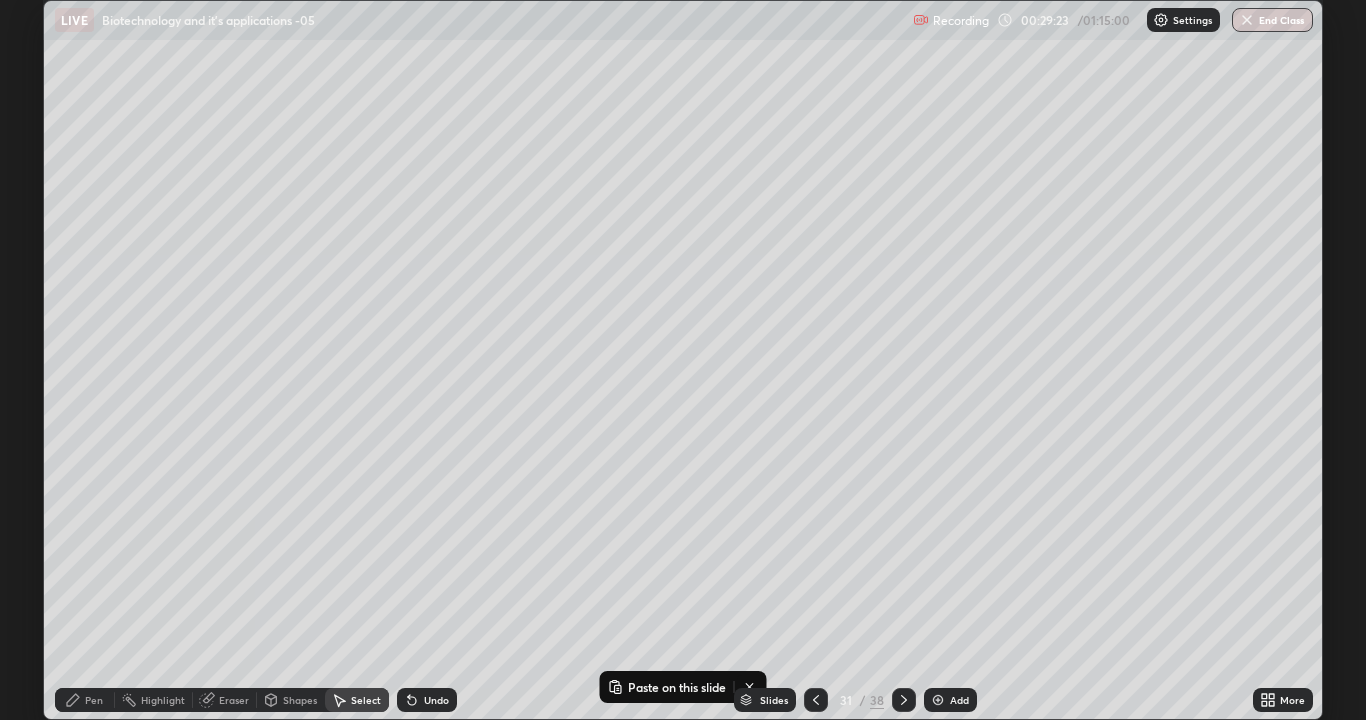 click on "Slides 31 / 38 Add" at bounding box center [855, 700] 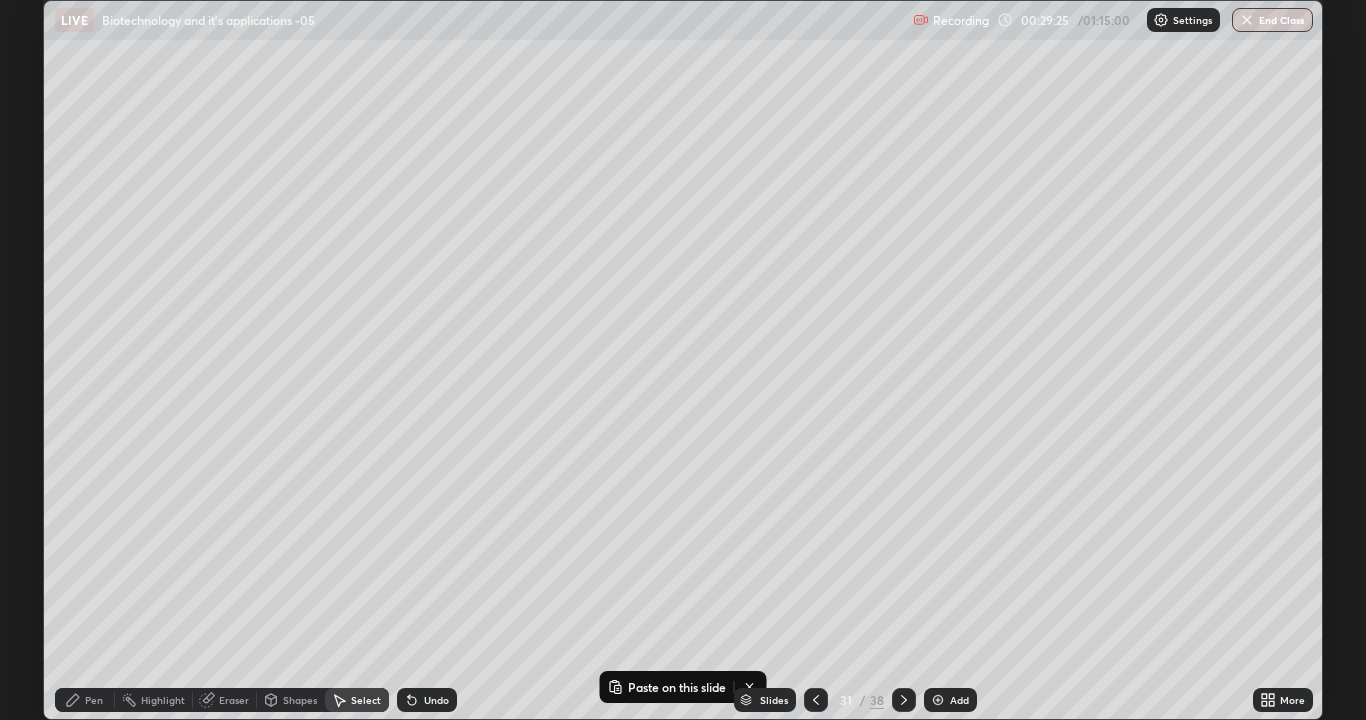 click on "Slides 31 / 38 Add" at bounding box center (855, 700) 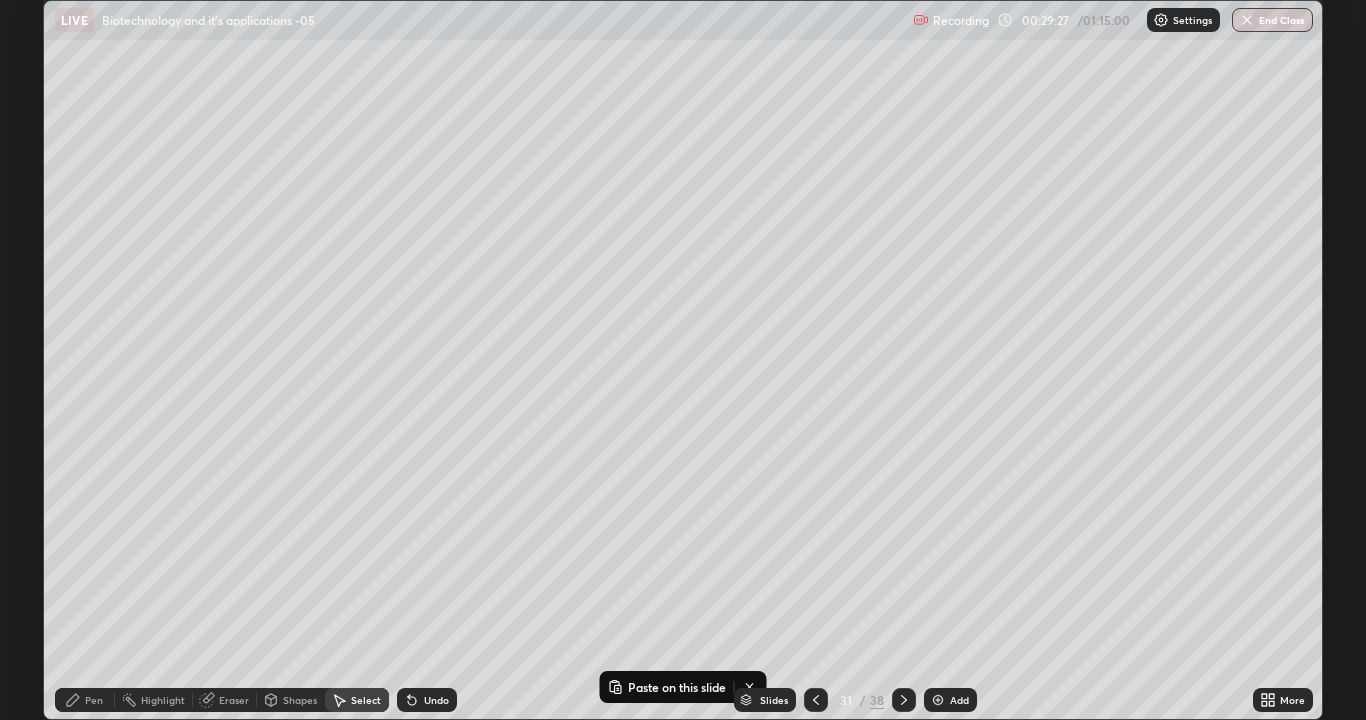 click on "Slides 31 / 38 Add" at bounding box center (855, 700) 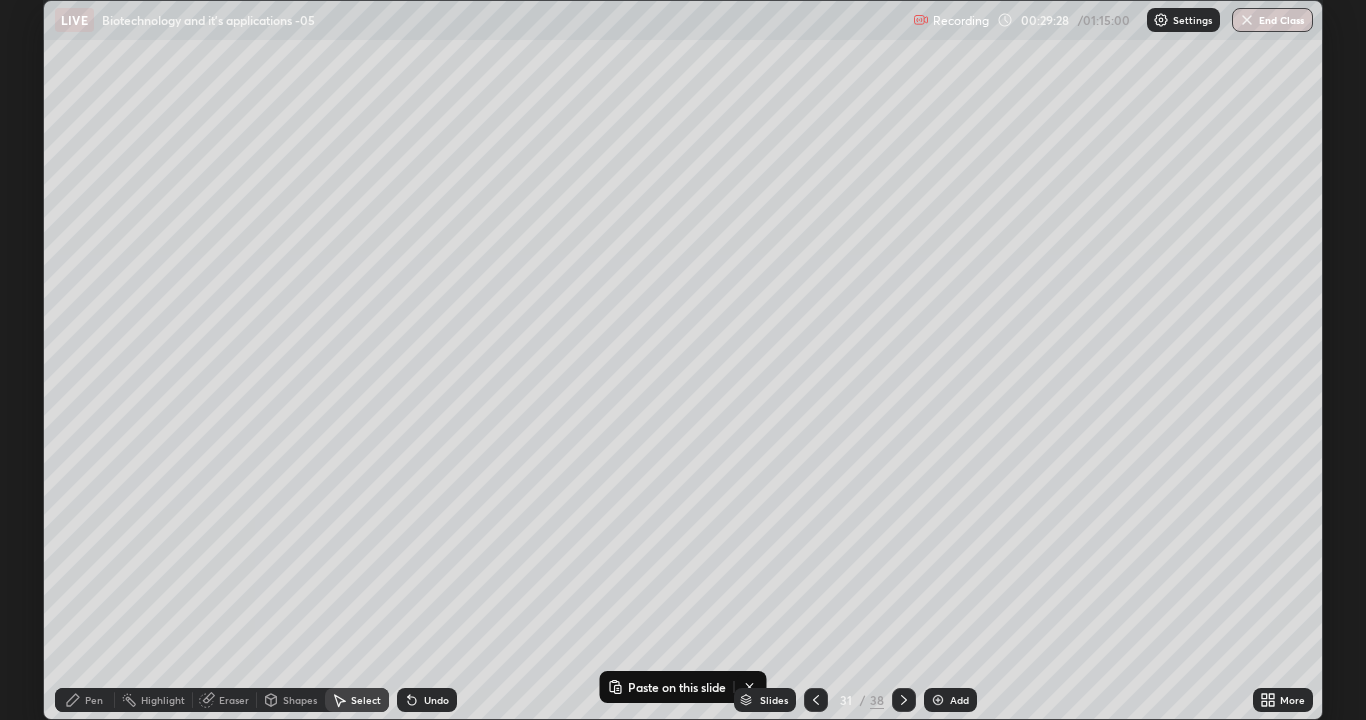 click on "Slides 31 / 38 Add" at bounding box center [855, 700] 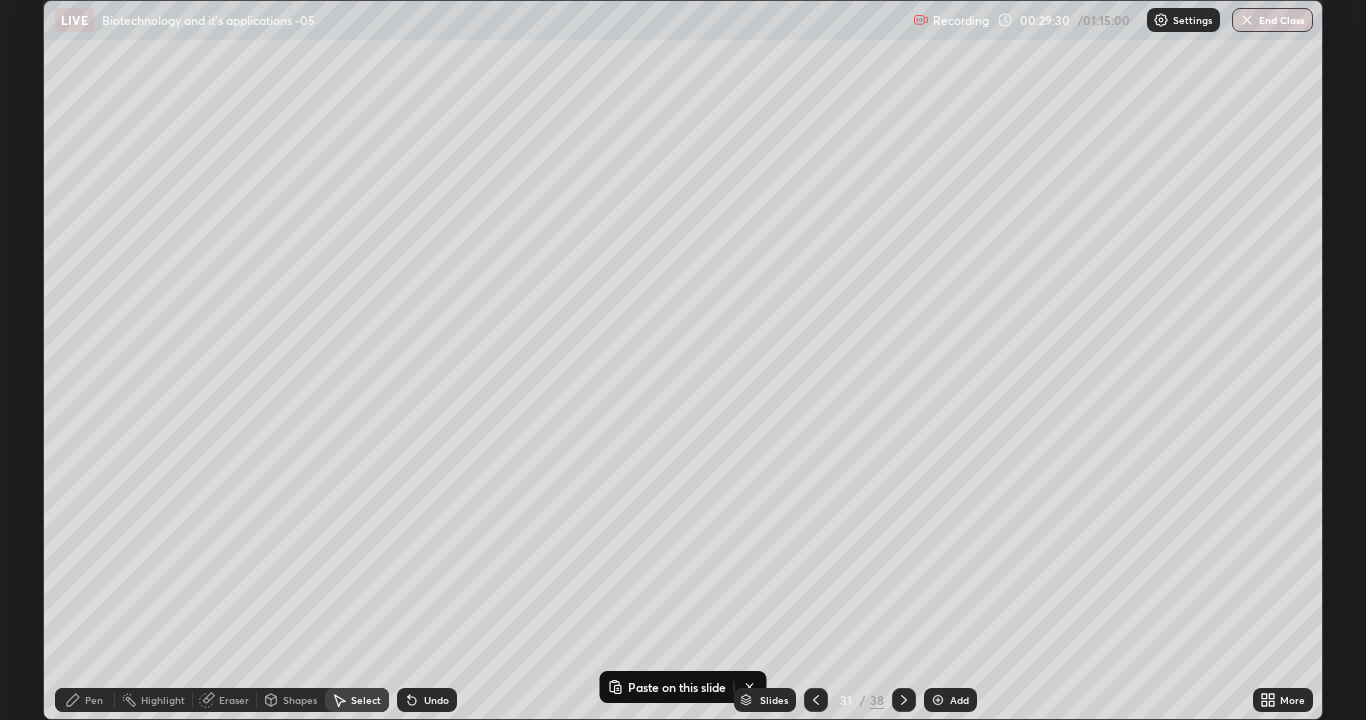 click on "Slides 31 / 38 Add" at bounding box center [855, 700] 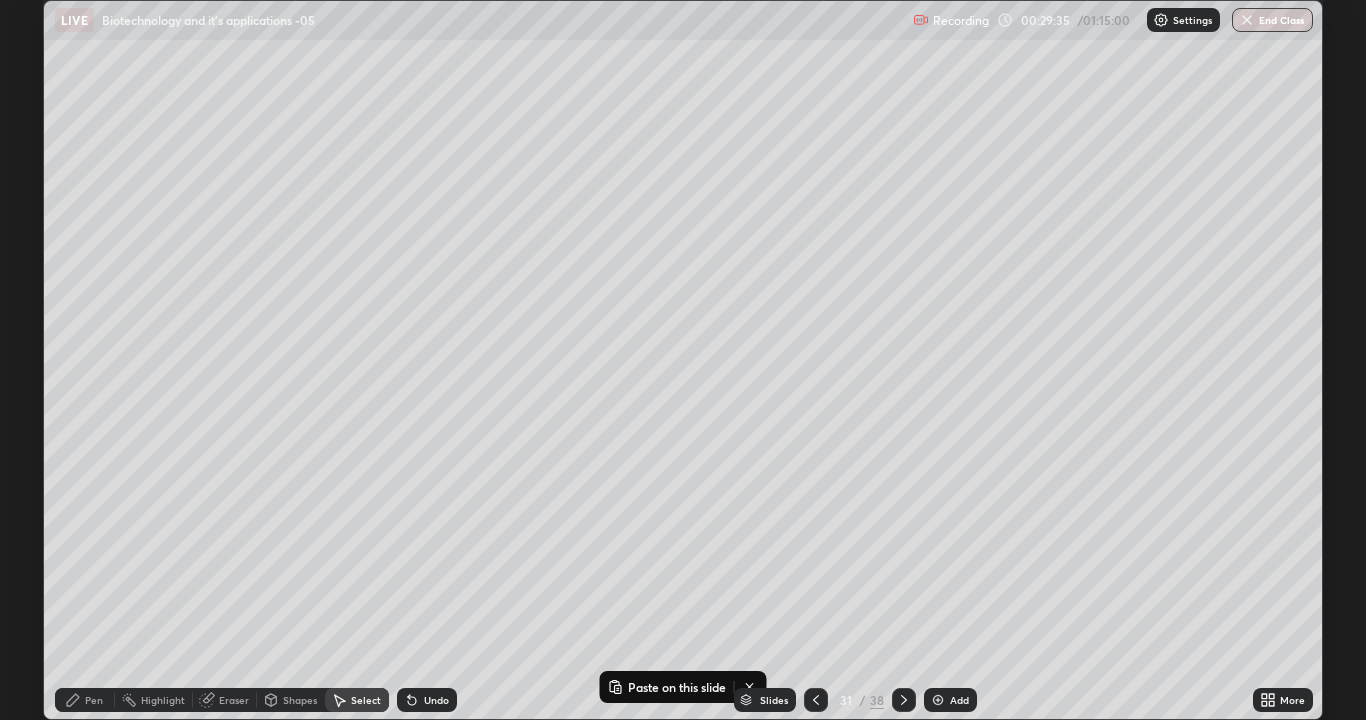 click on "0 ° Undo Copy Paste here Duplicate Duplicate to new slide Delete" at bounding box center [683, 360] 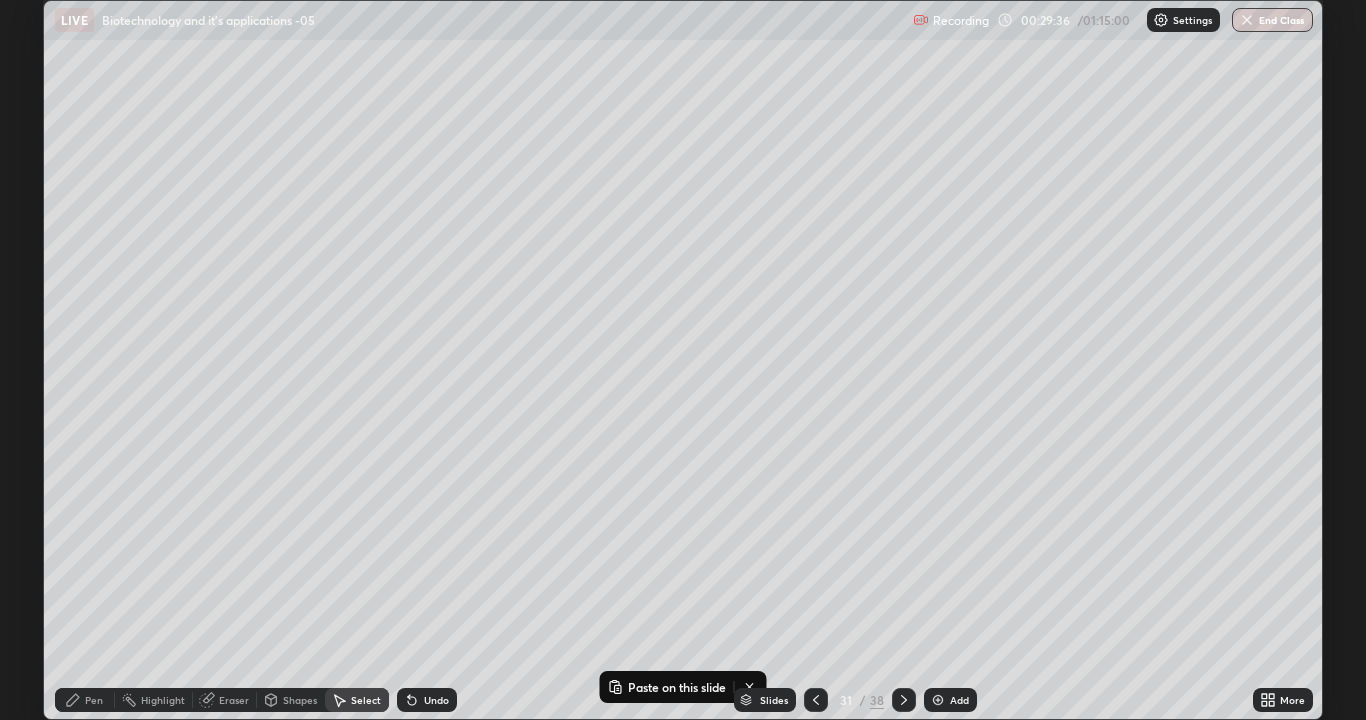 click on "Slides 31 / 38 Add" at bounding box center [855, 700] 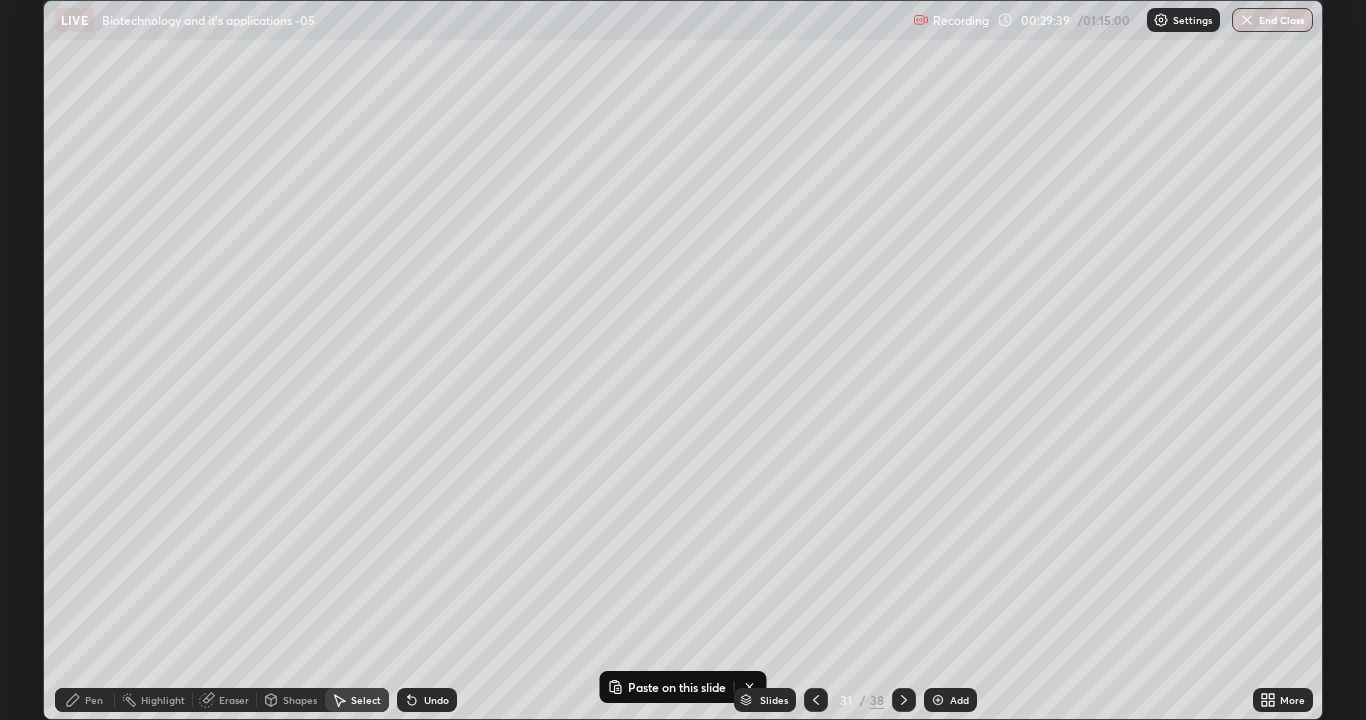 click on "Slides 31 / 38 Add" at bounding box center (855, 700) 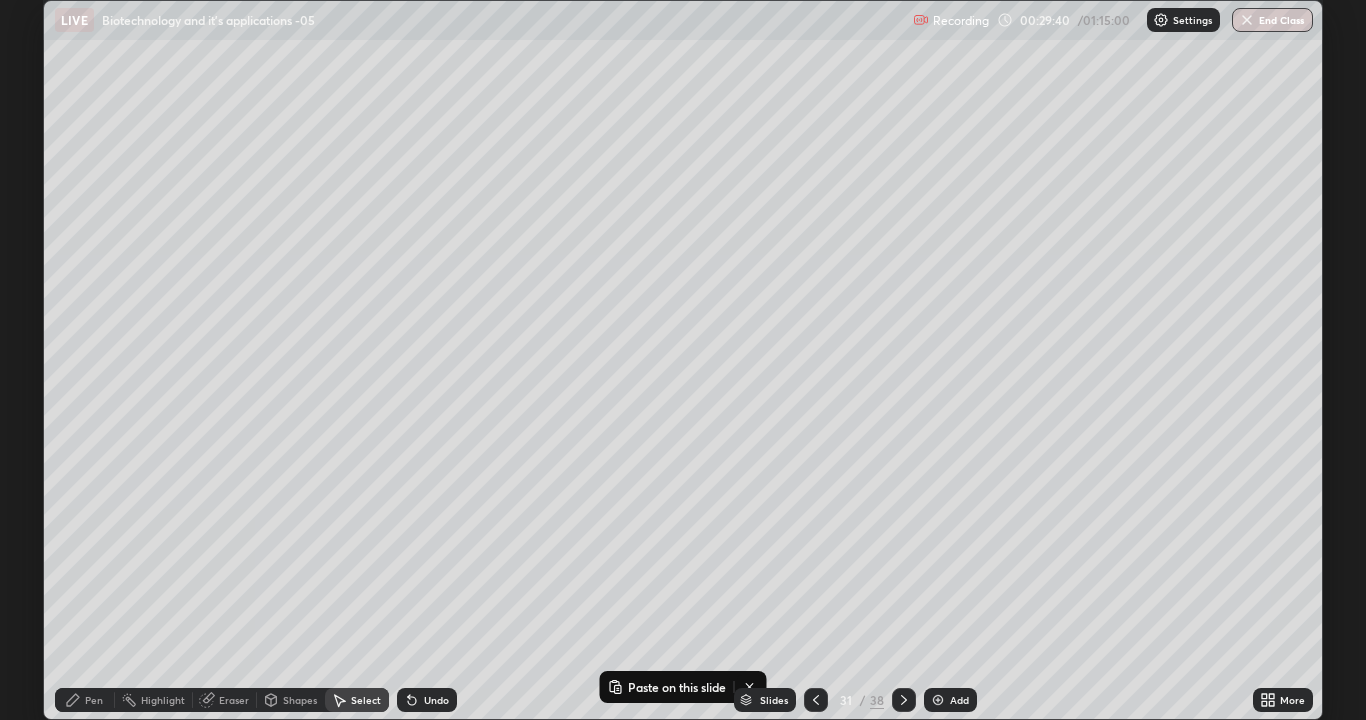 click on "Slides 31 / 38 Add" at bounding box center (855, 700) 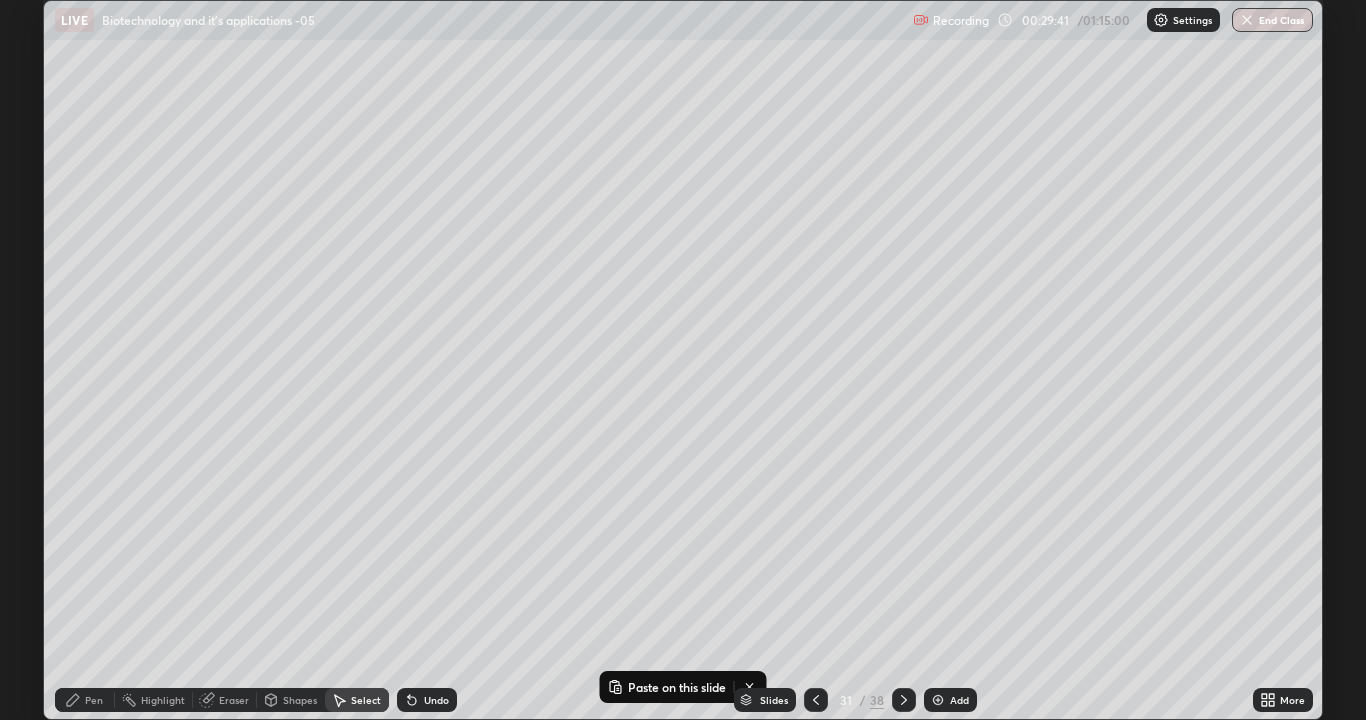 click on "Slides 31 / 38 Add" at bounding box center [855, 700] 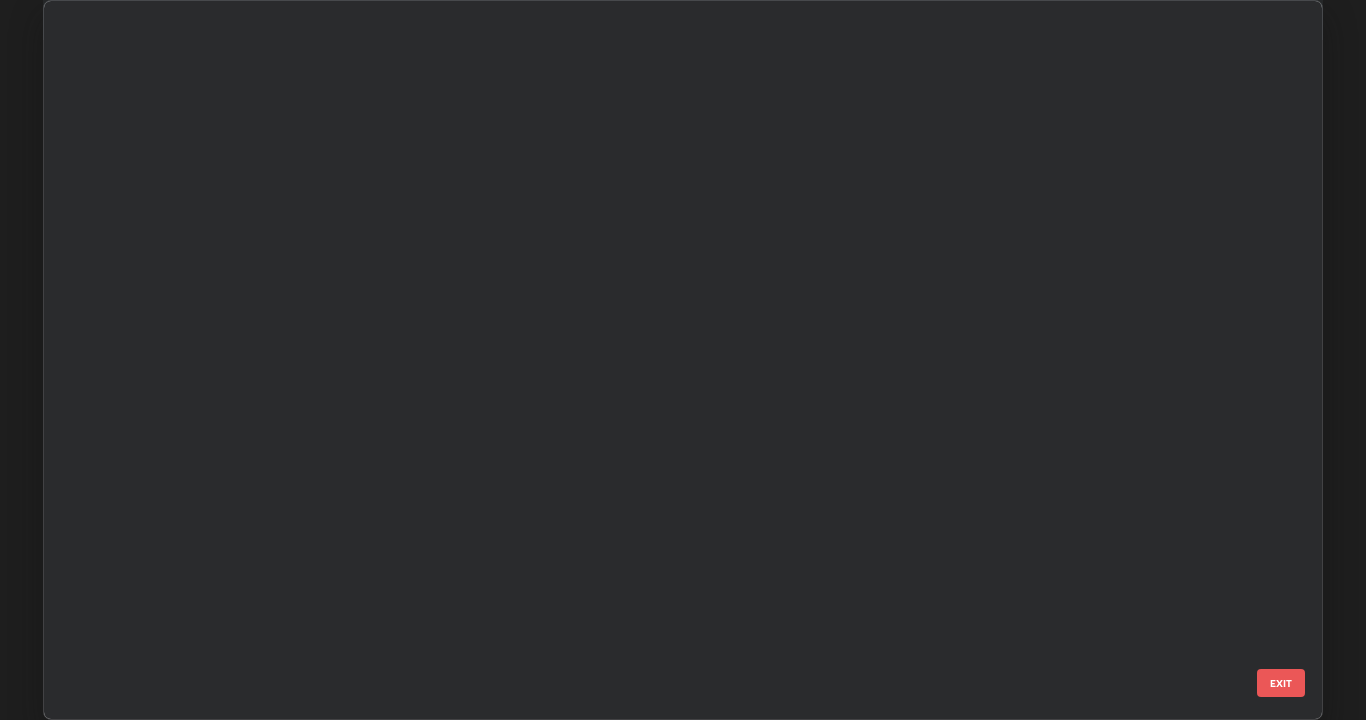 scroll, scrollTop: 1753, scrollLeft: 0, axis: vertical 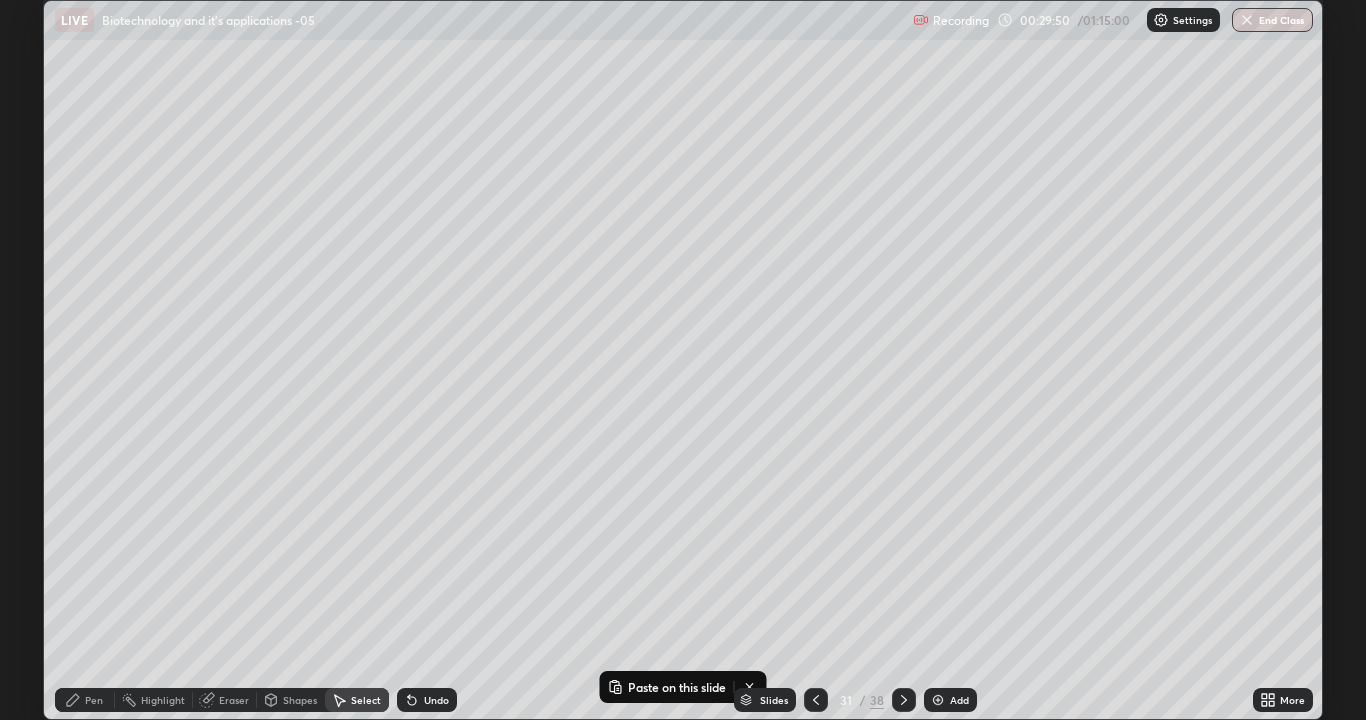 click on "Pen" at bounding box center (94, 700) 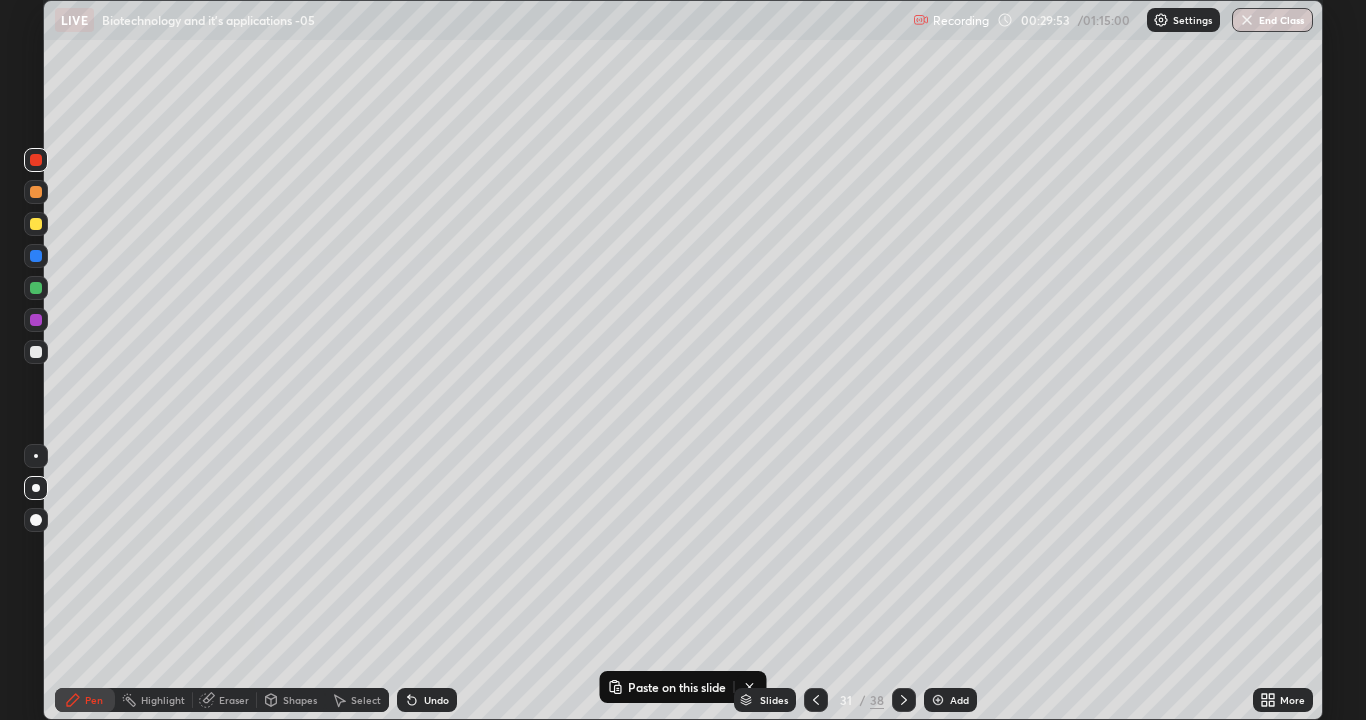 click on "Slides 31 / 38 Add" at bounding box center [855, 700] 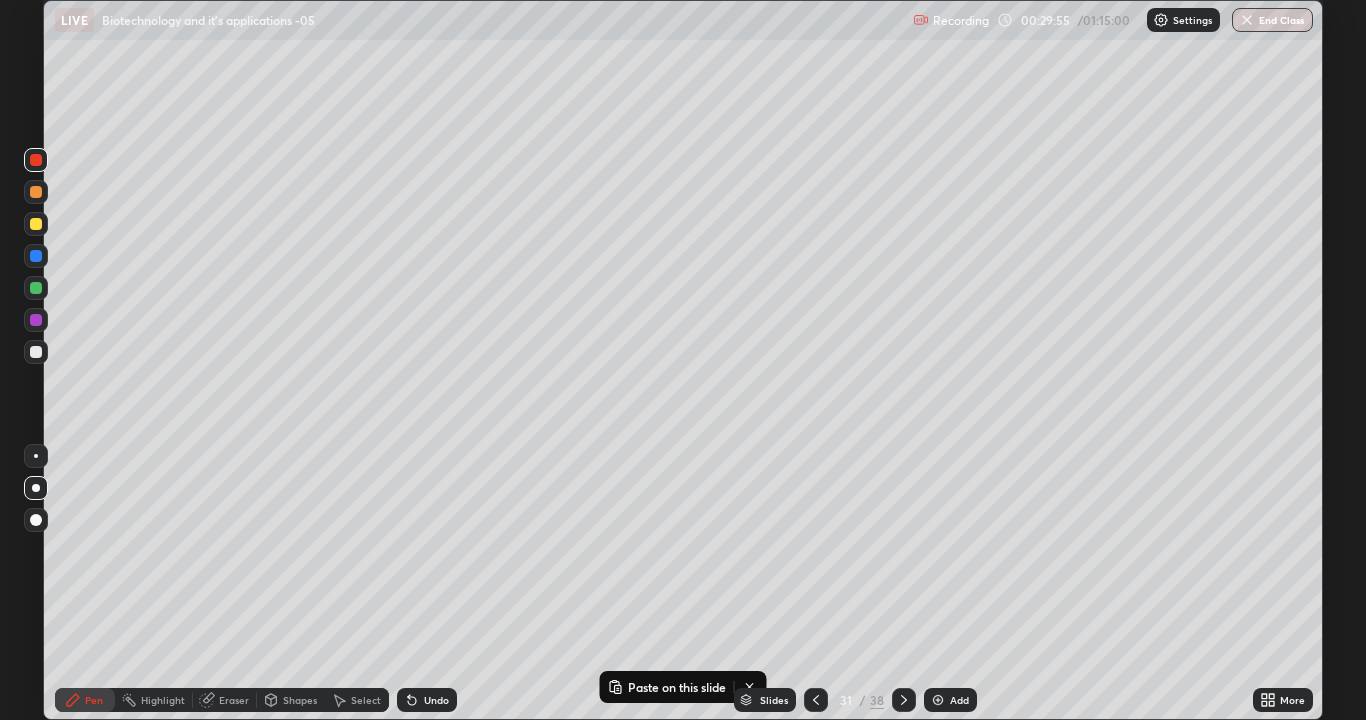 click on "Undo" at bounding box center (436, 700) 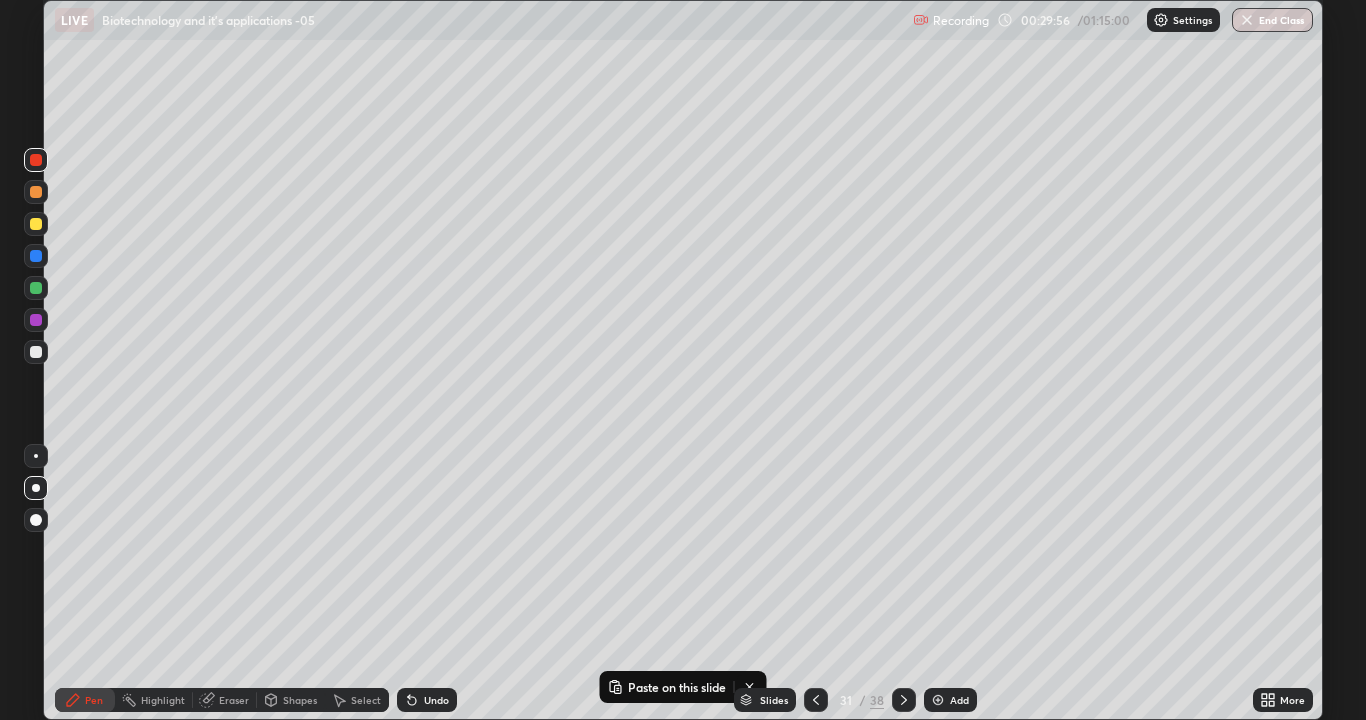 click on "Undo" at bounding box center (436, 700) 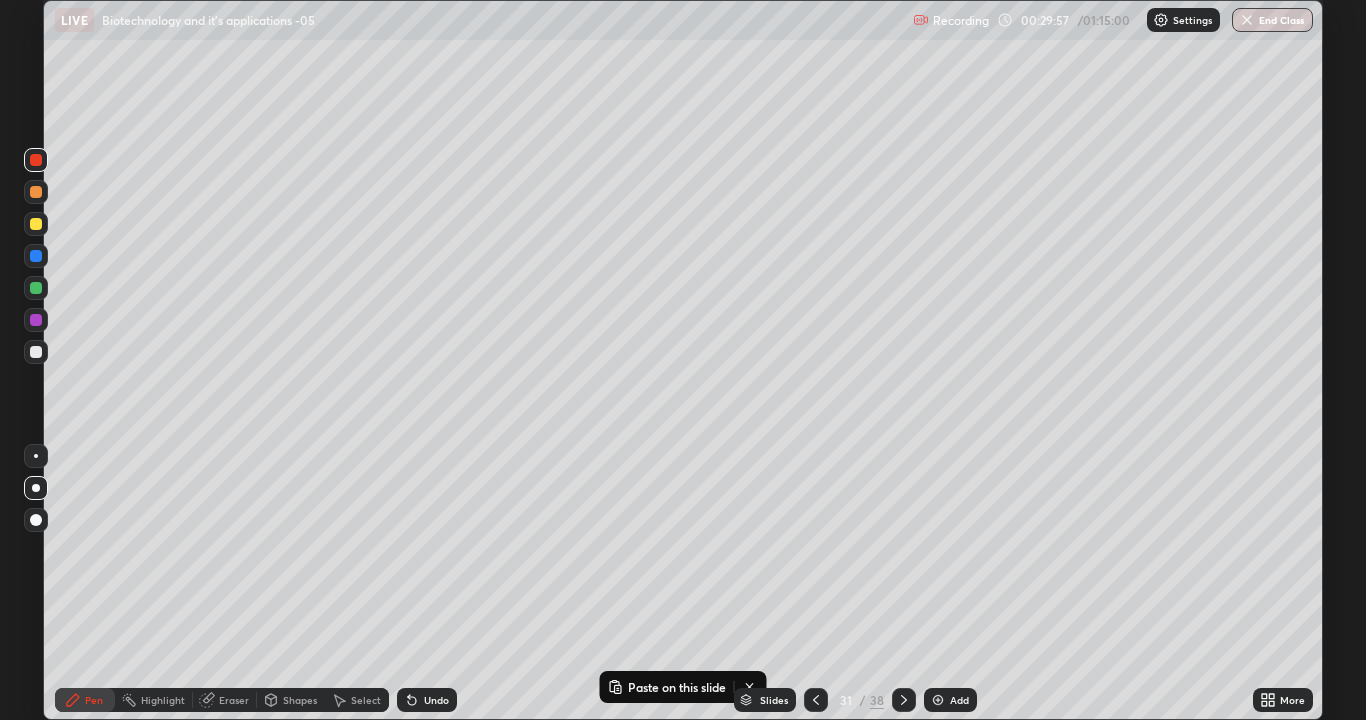 click on "Undo" at bounding box center (436, 700) 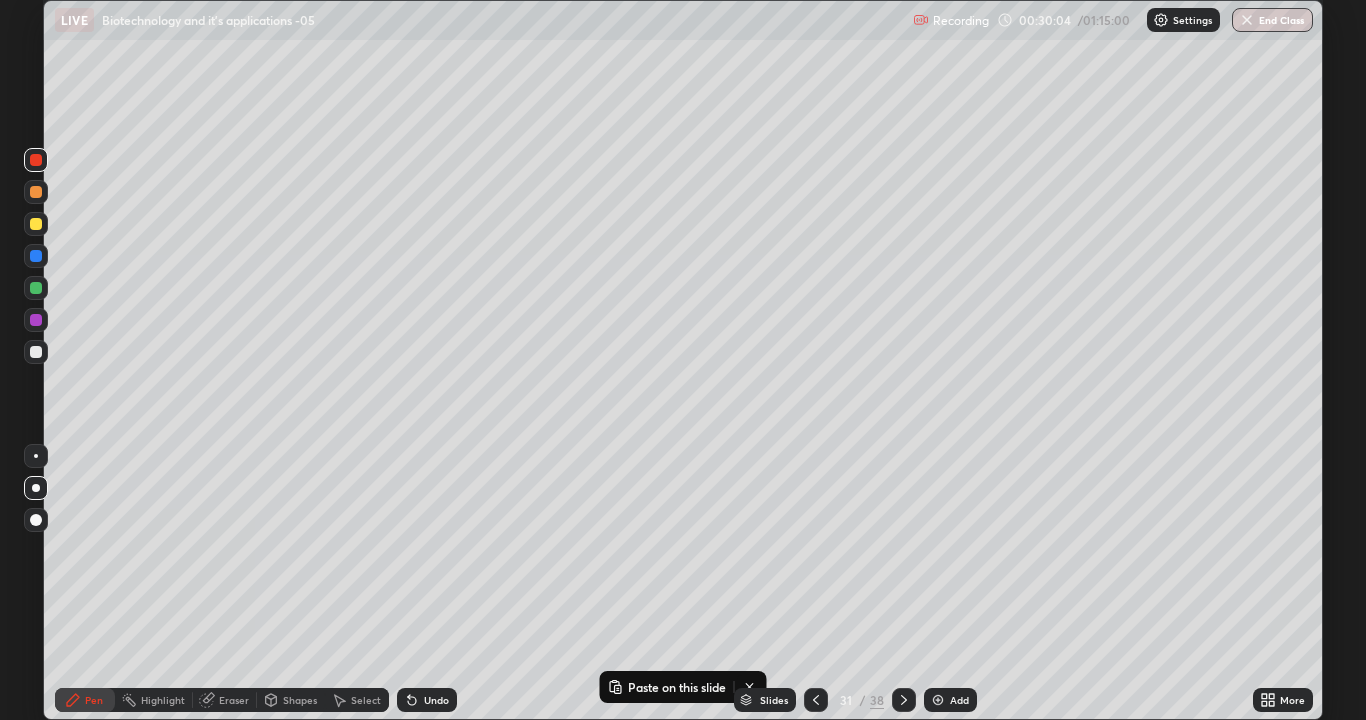 click on "Undo" at bounding box center (436, 700) 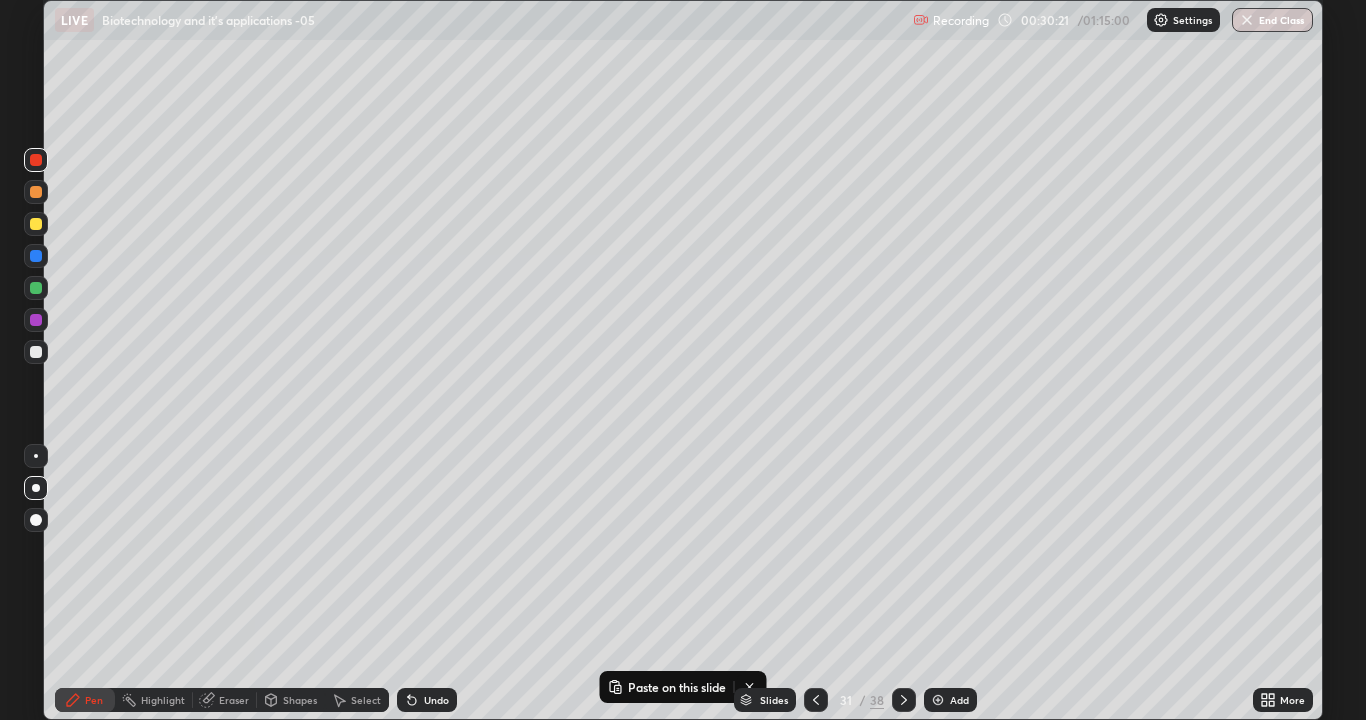 click 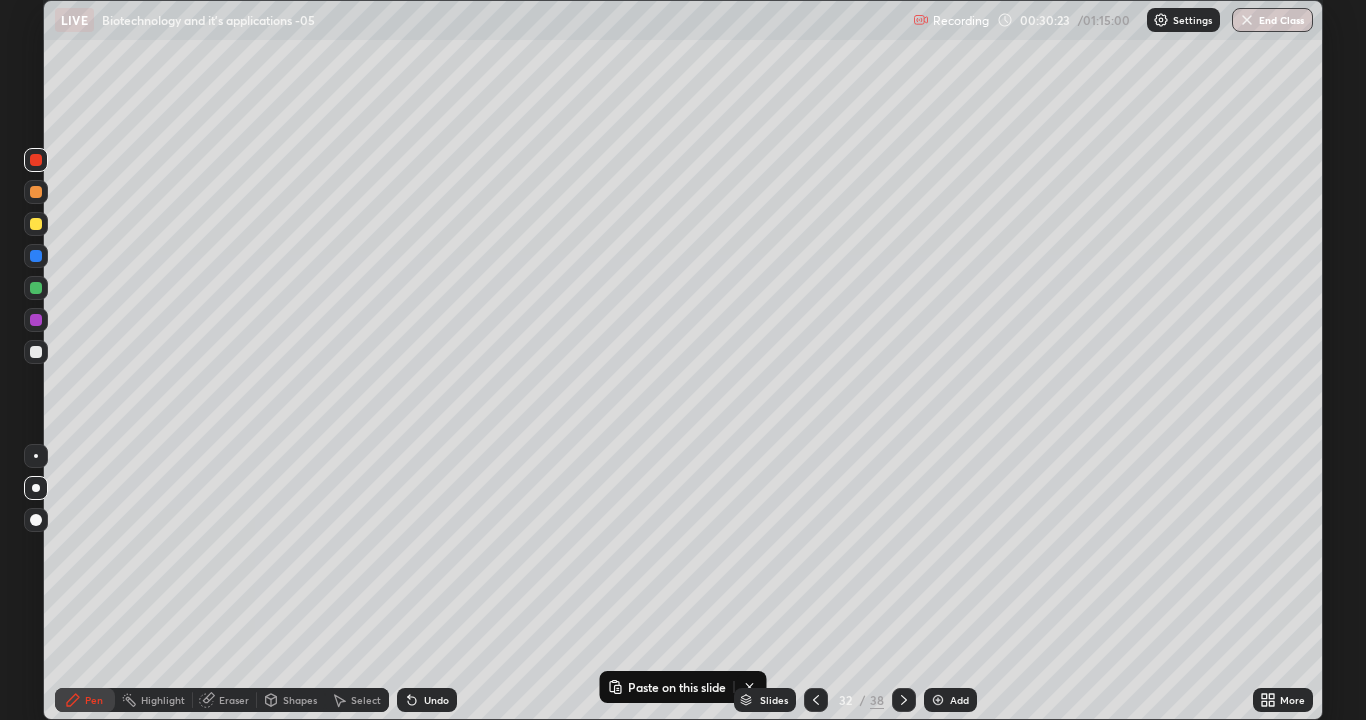 click on "Select" at bounding box center [366, 700] 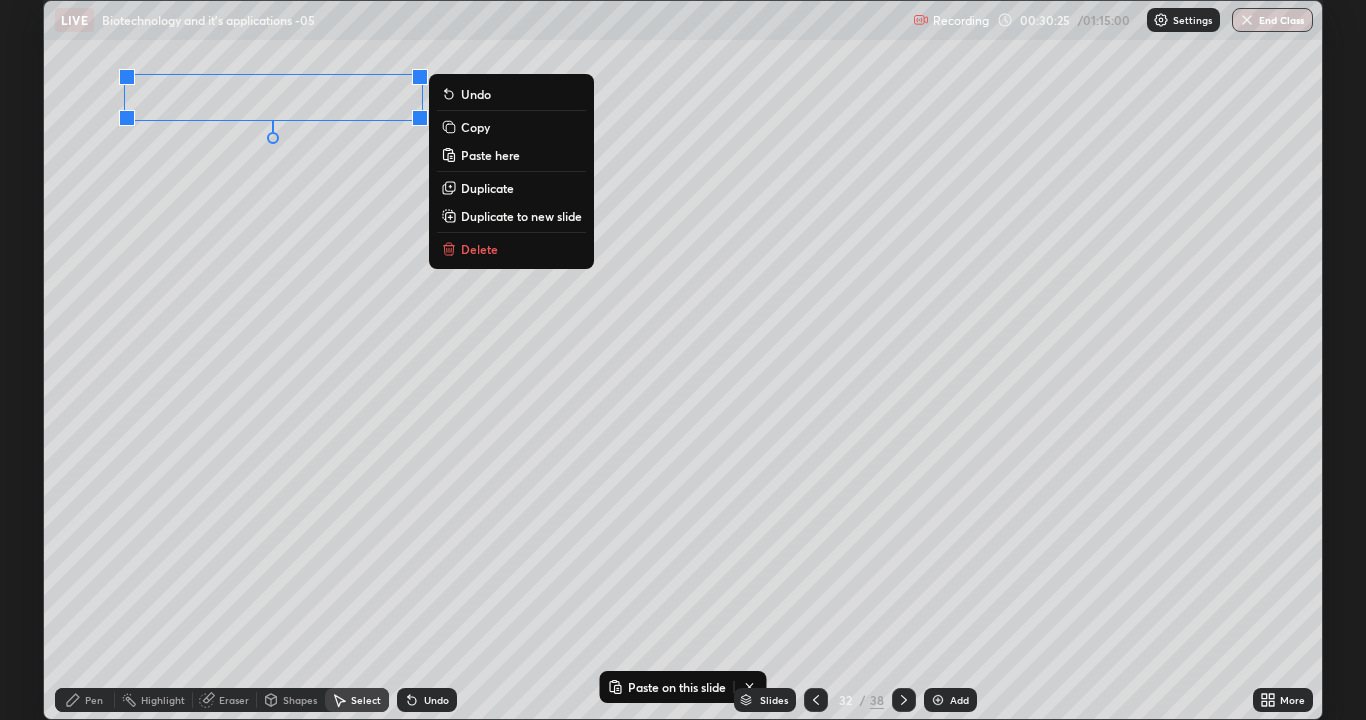 click on "Delete" at bounding box center (511, 249) 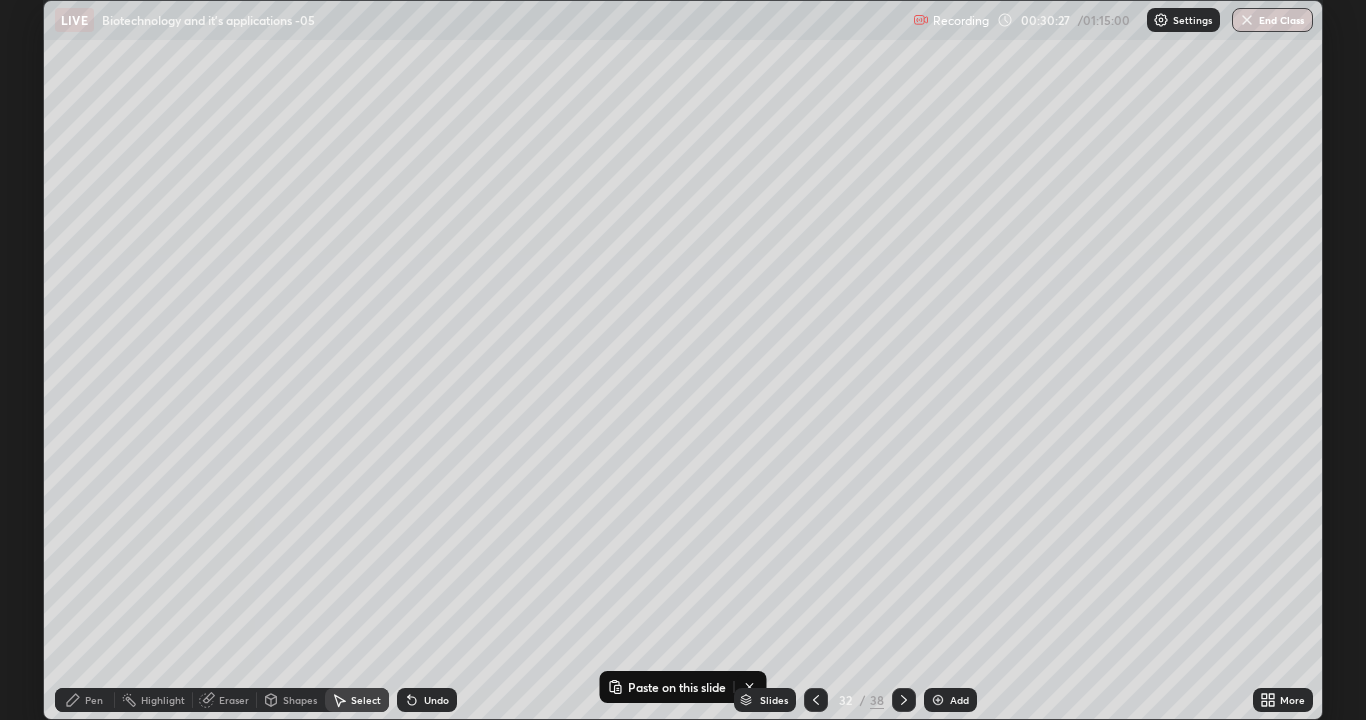 click at bounding box center [816, 700] 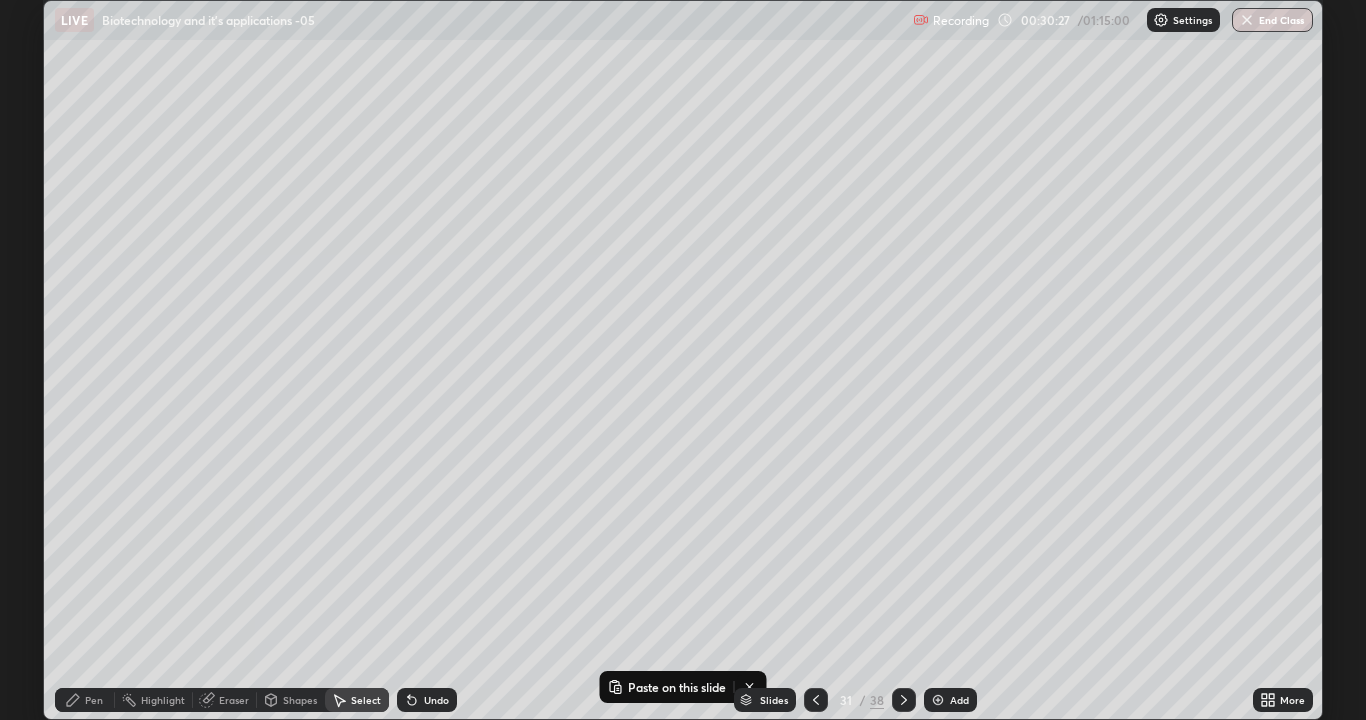 click 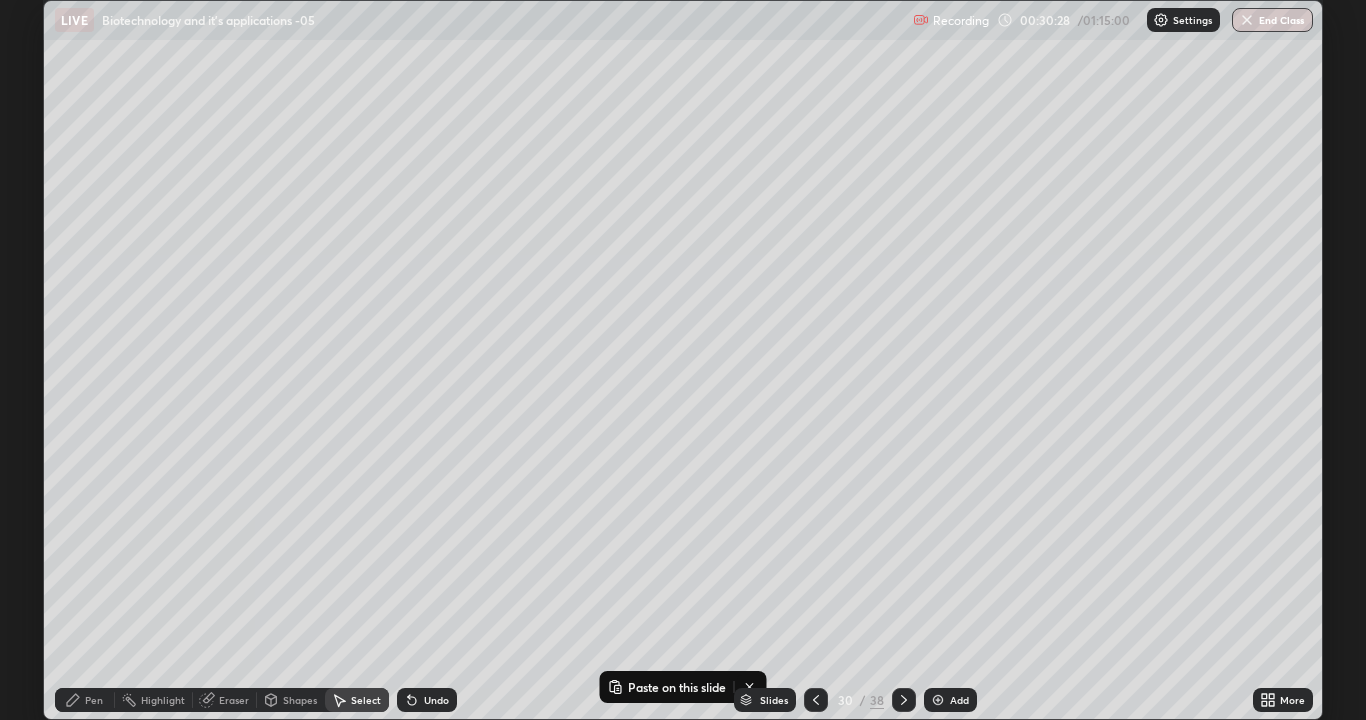 click at bounding box center (816, 700) 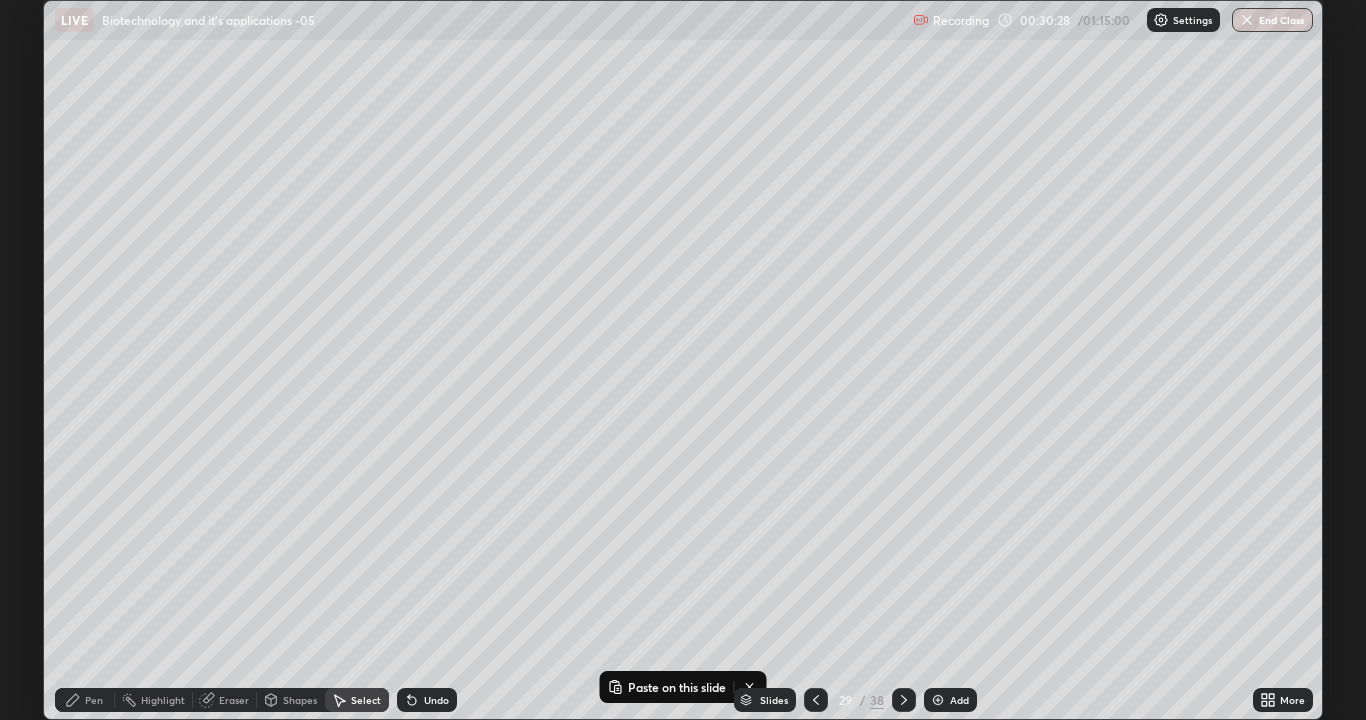 click at bounding box center (816, 700) 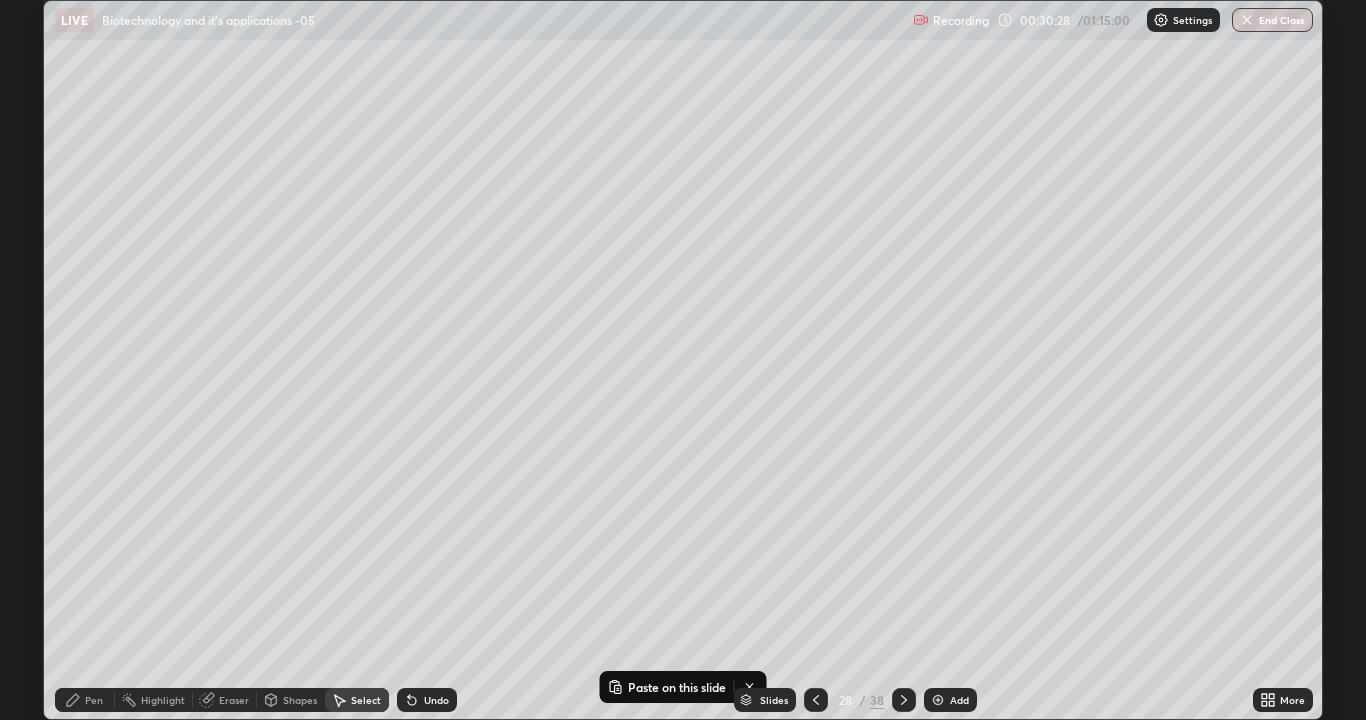 click at bounding box center (816, 700) 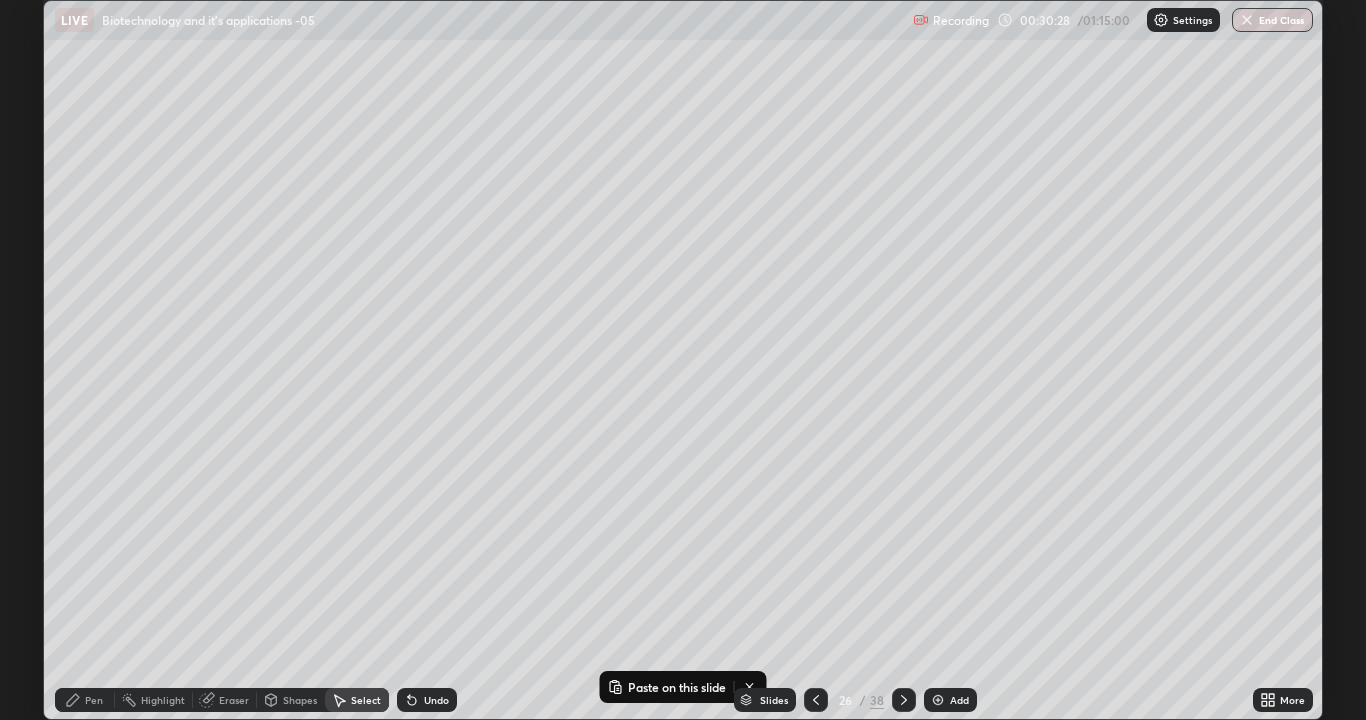 click at bounding box center (816, 700) 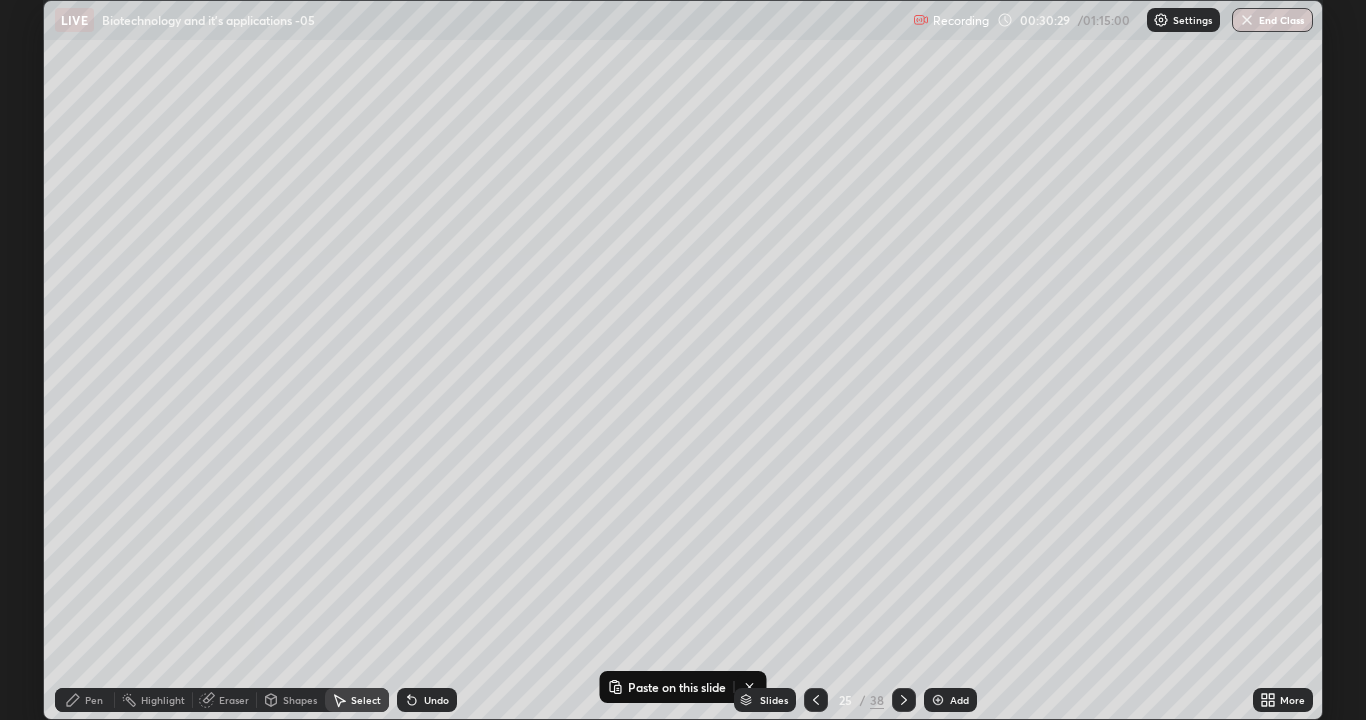 click at bounding box center [816, 700] 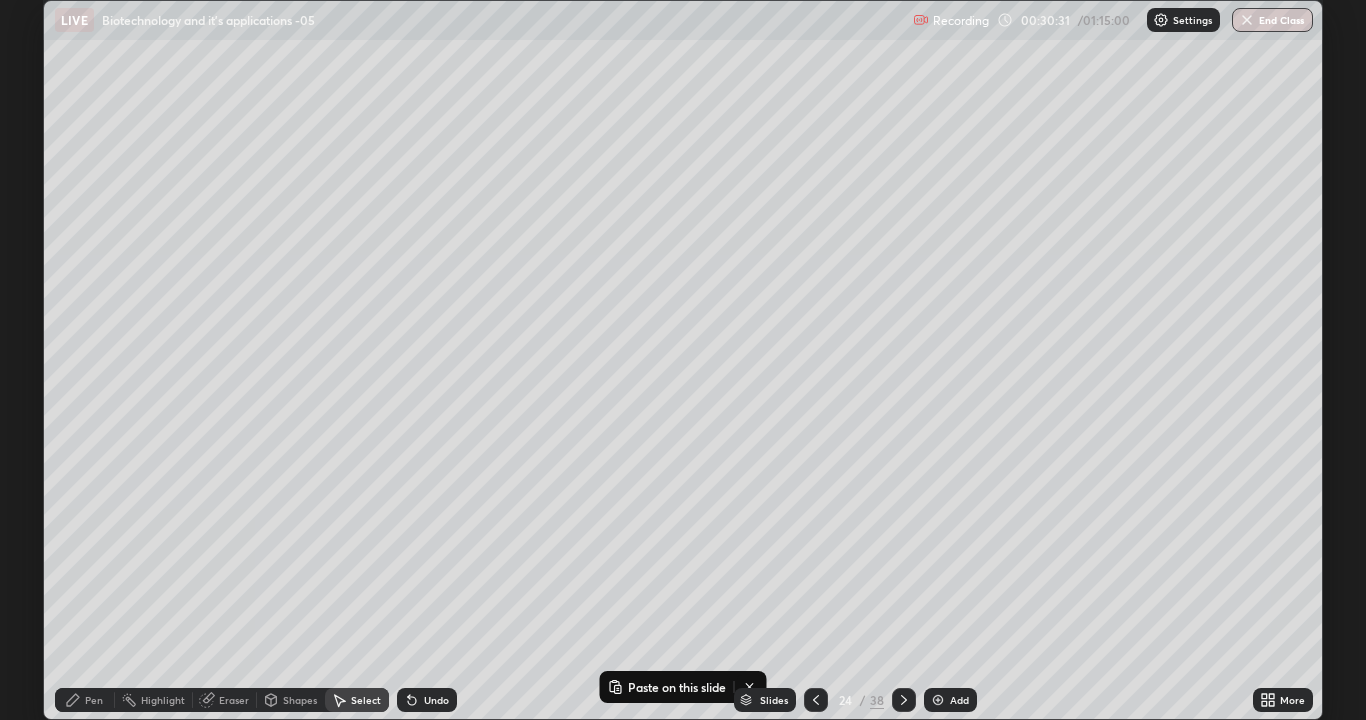 click at bounding box center (816, 700) 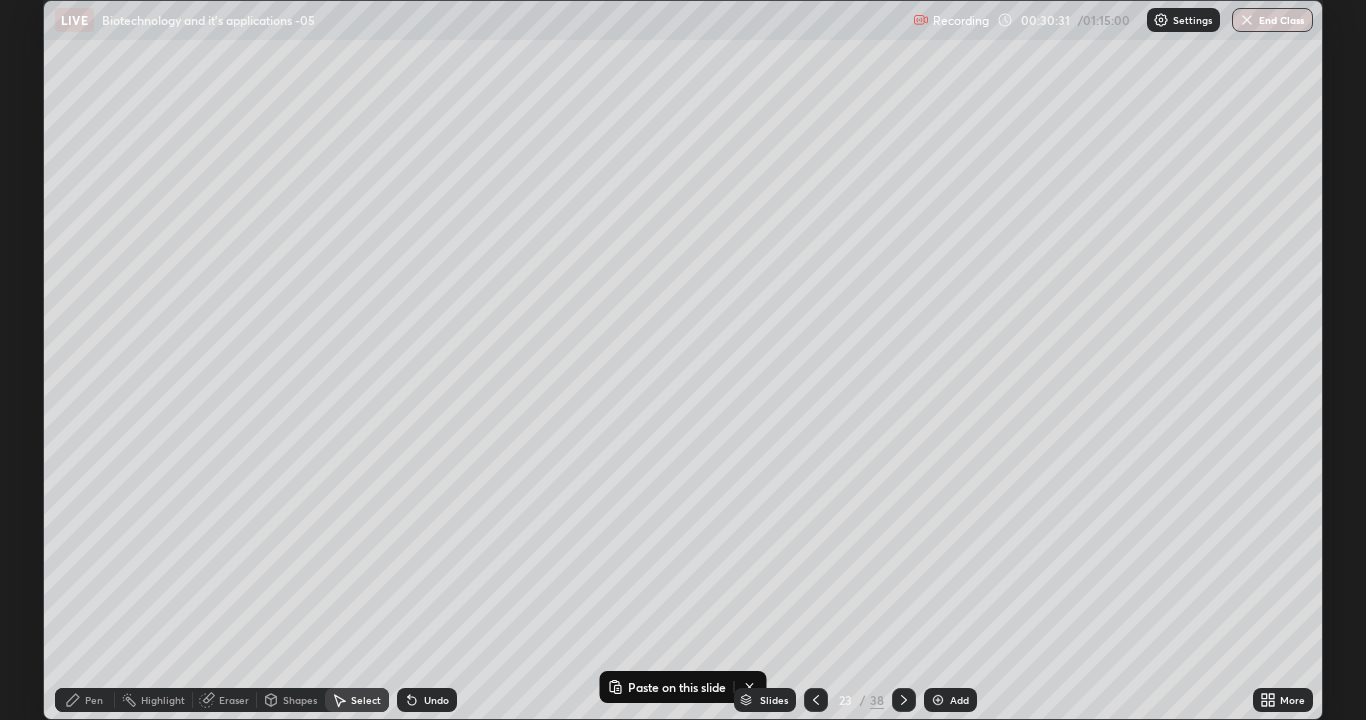 click at bounding box center [816, 700] 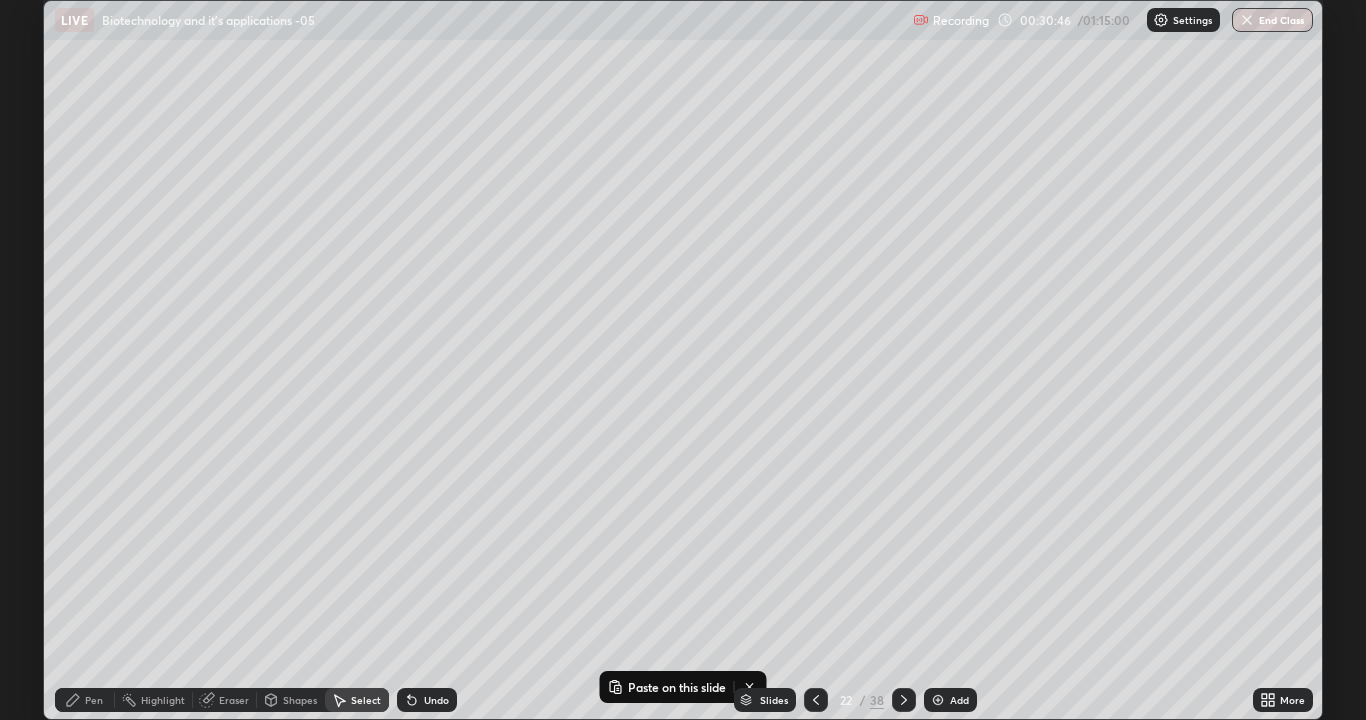 click 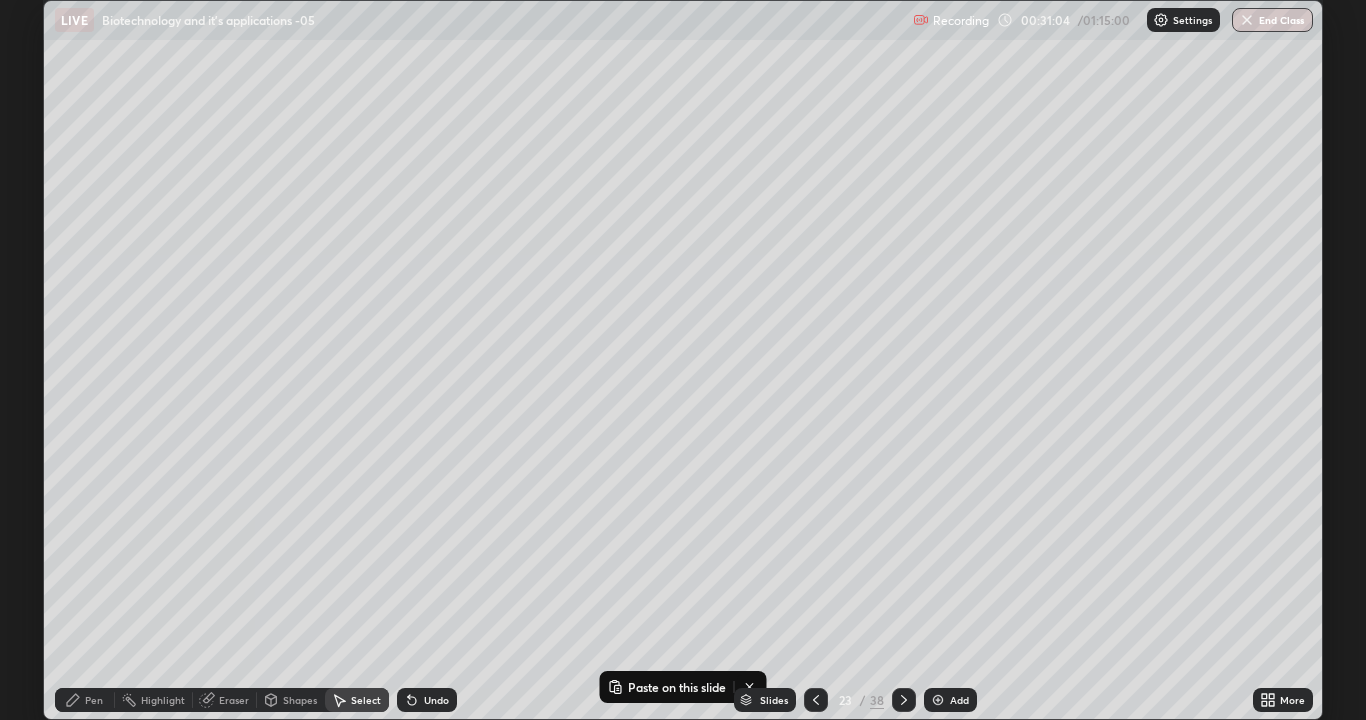 click 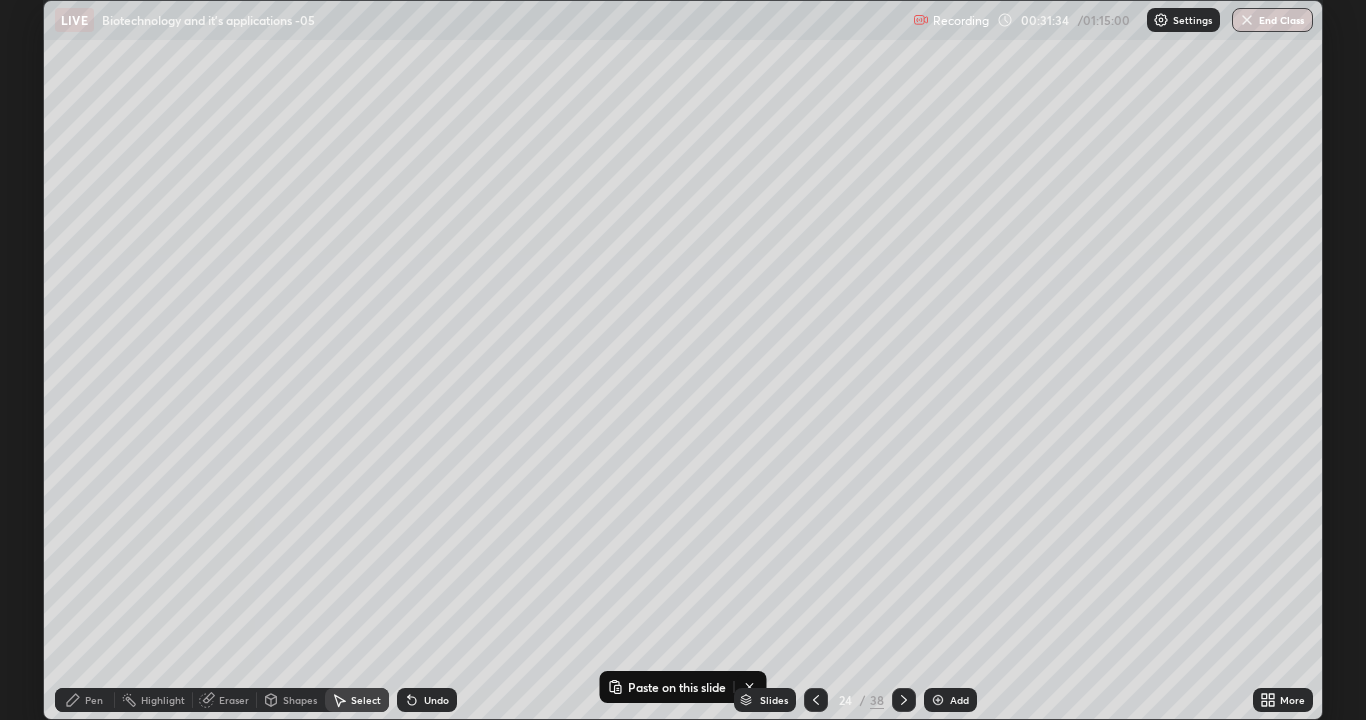 click at bounding box center (904, 700) 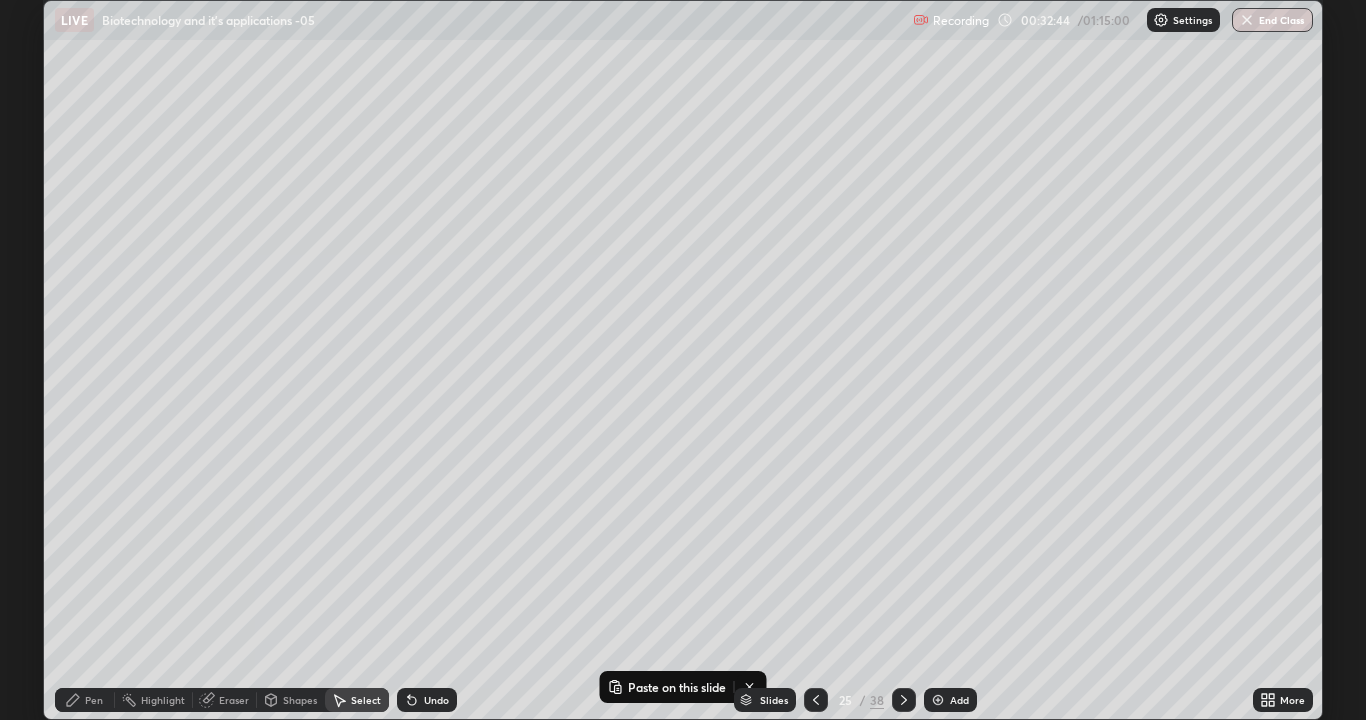 click 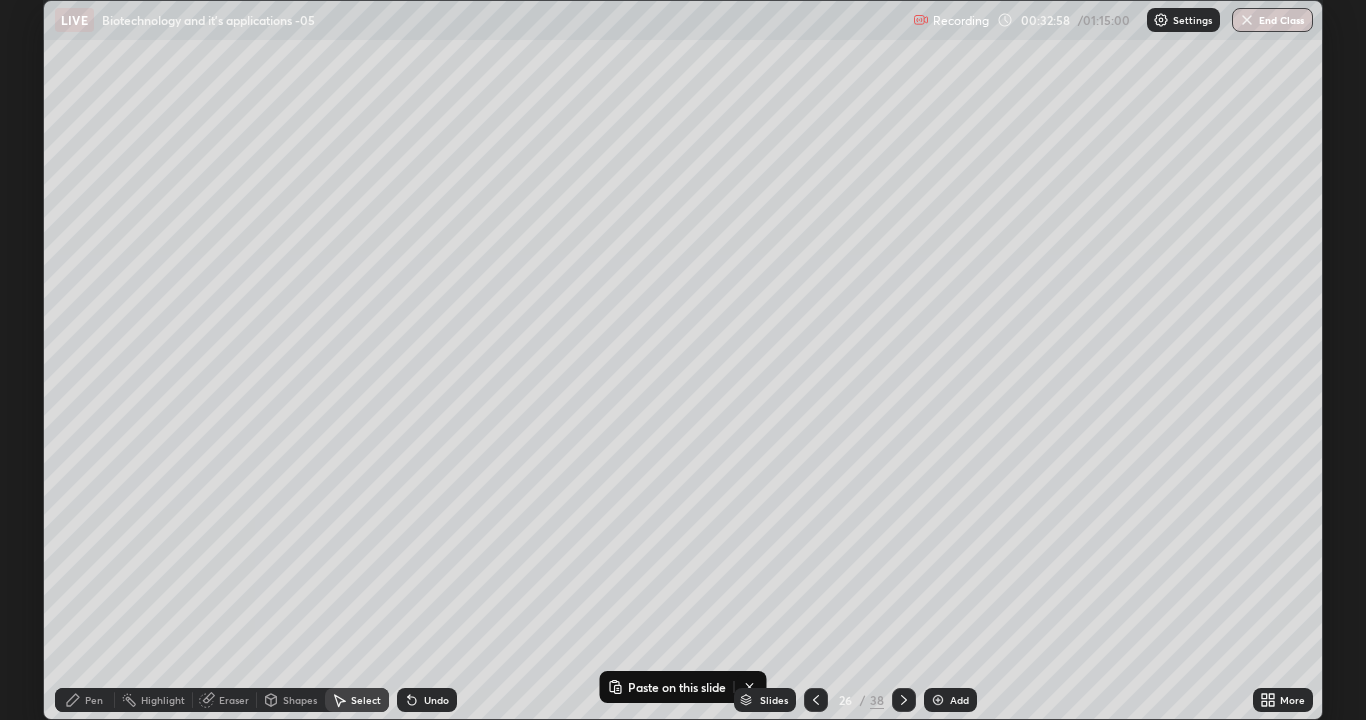 click 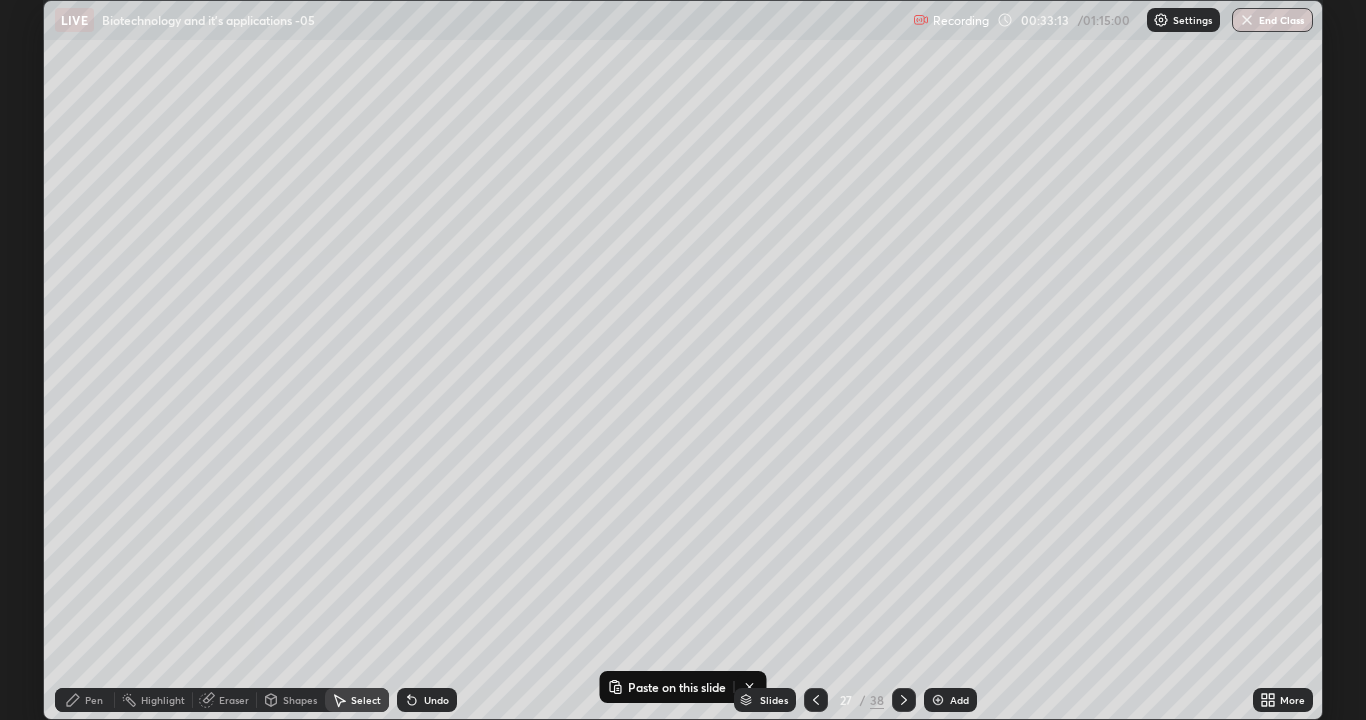 click 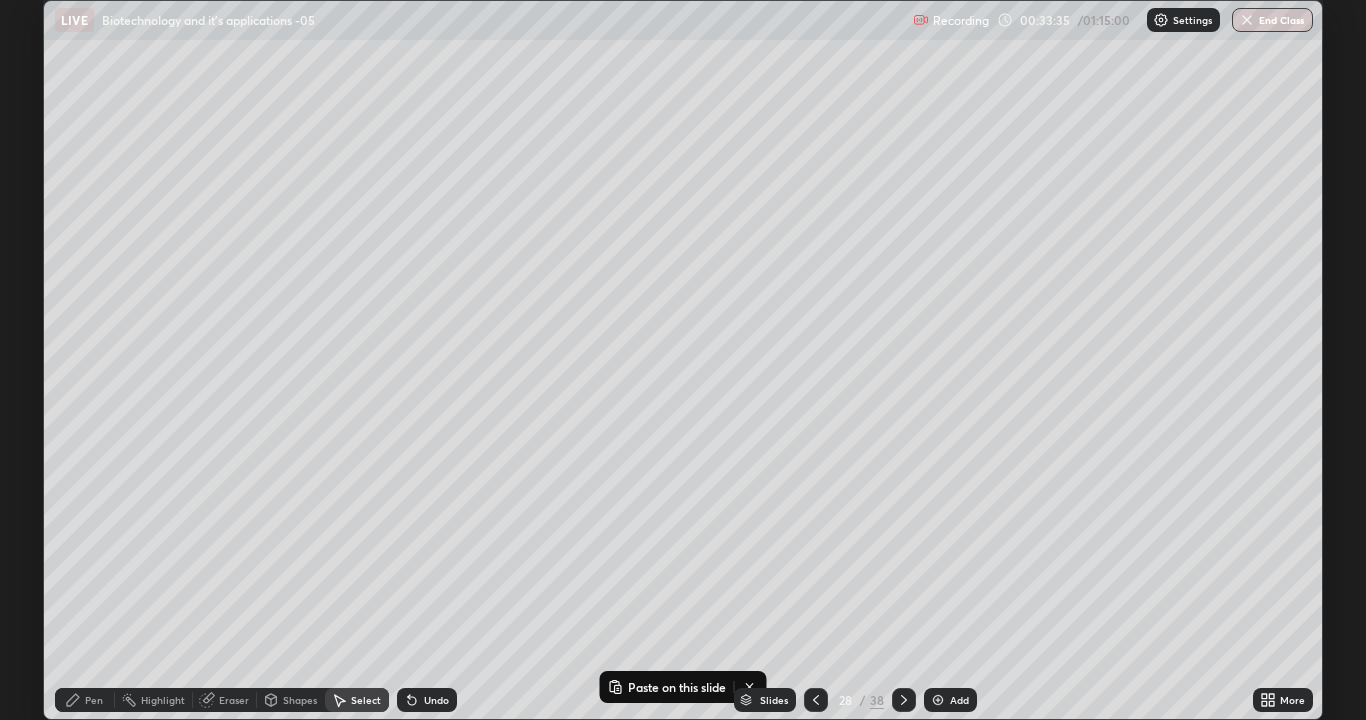 click on "Pen" at bounding box center (94, 700) 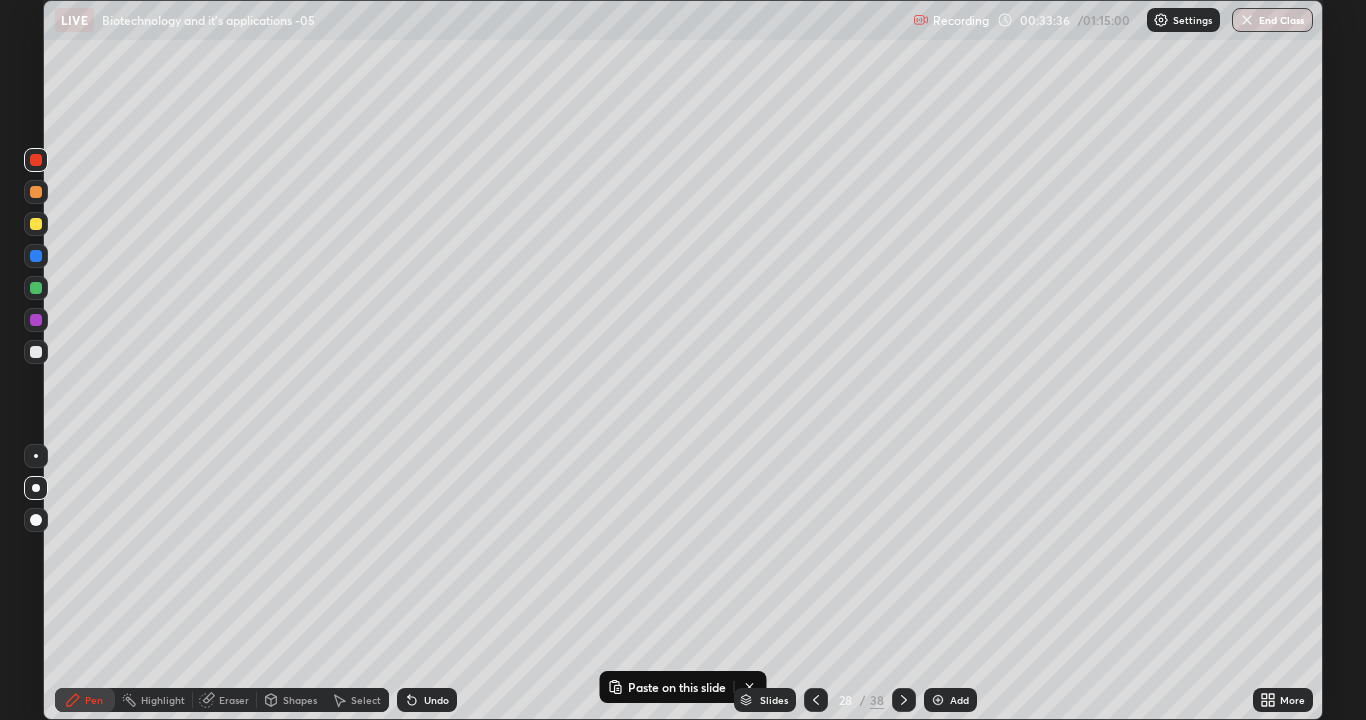 click at bounding box center [36, 320] 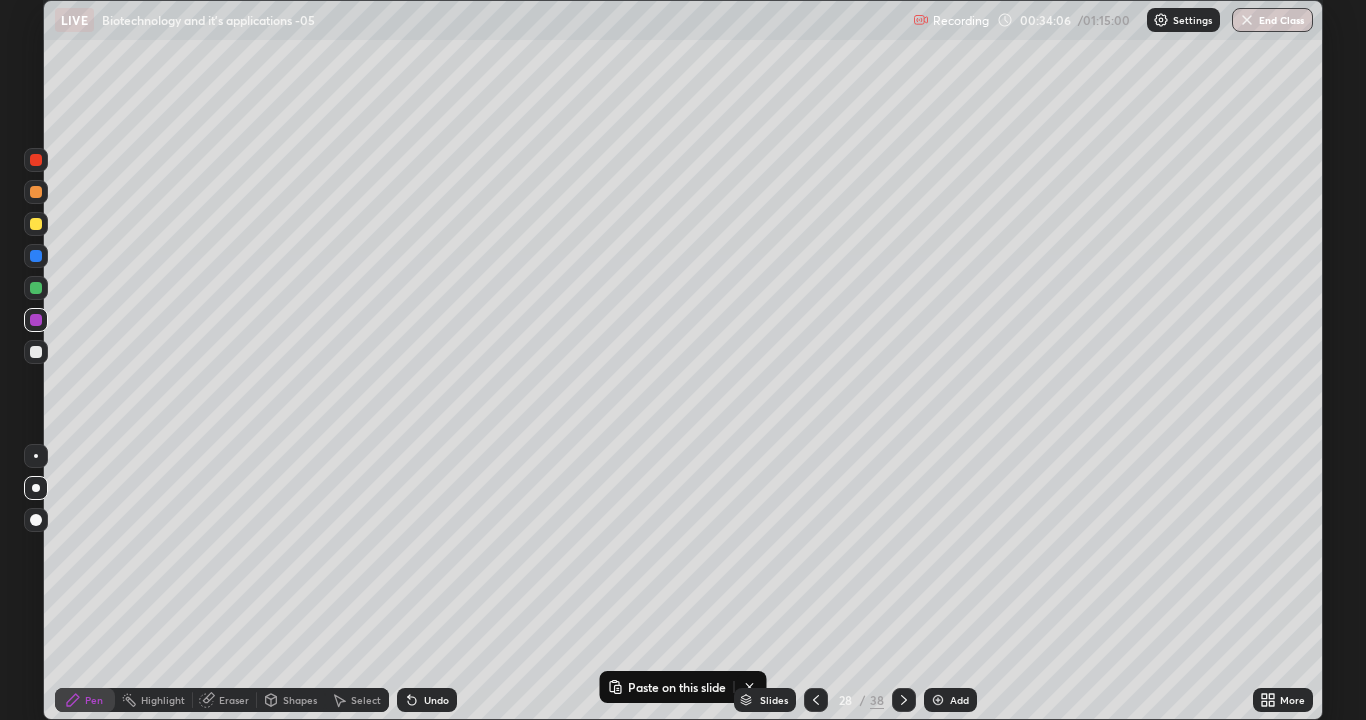 click 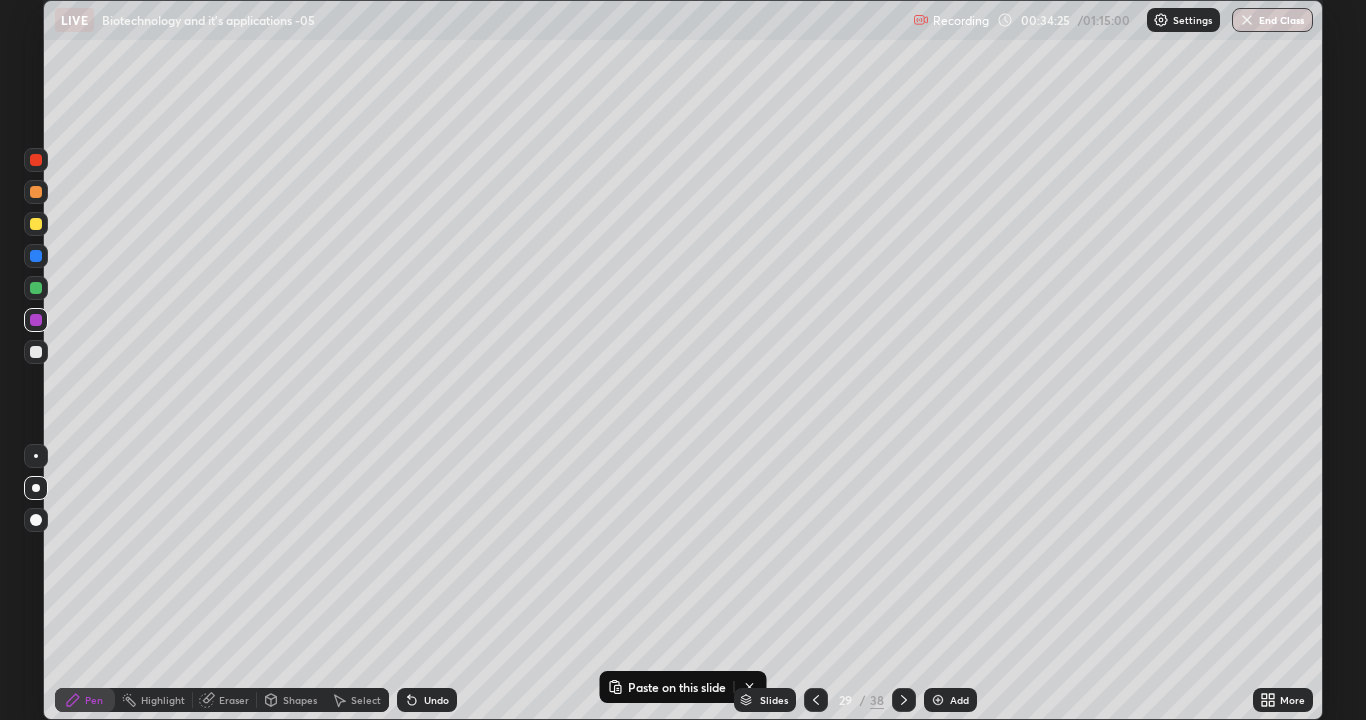 click at bounding box center [904, 700] 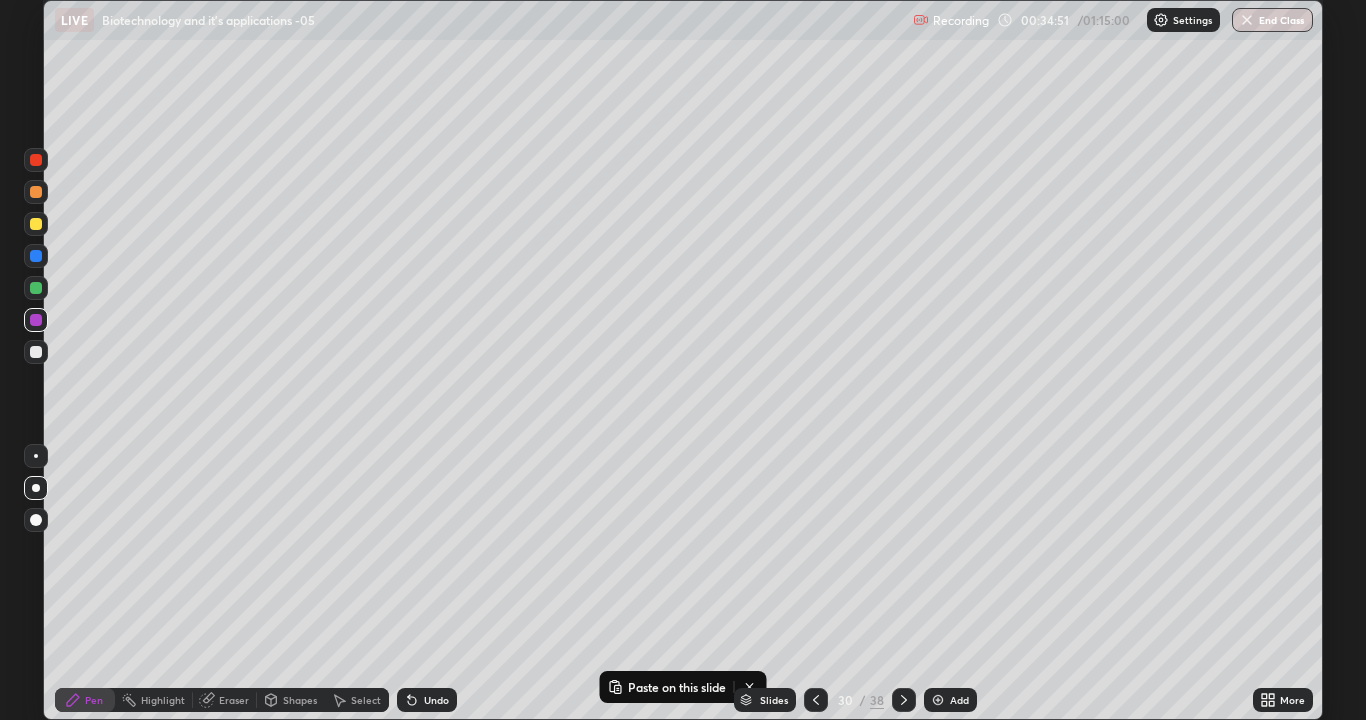 click 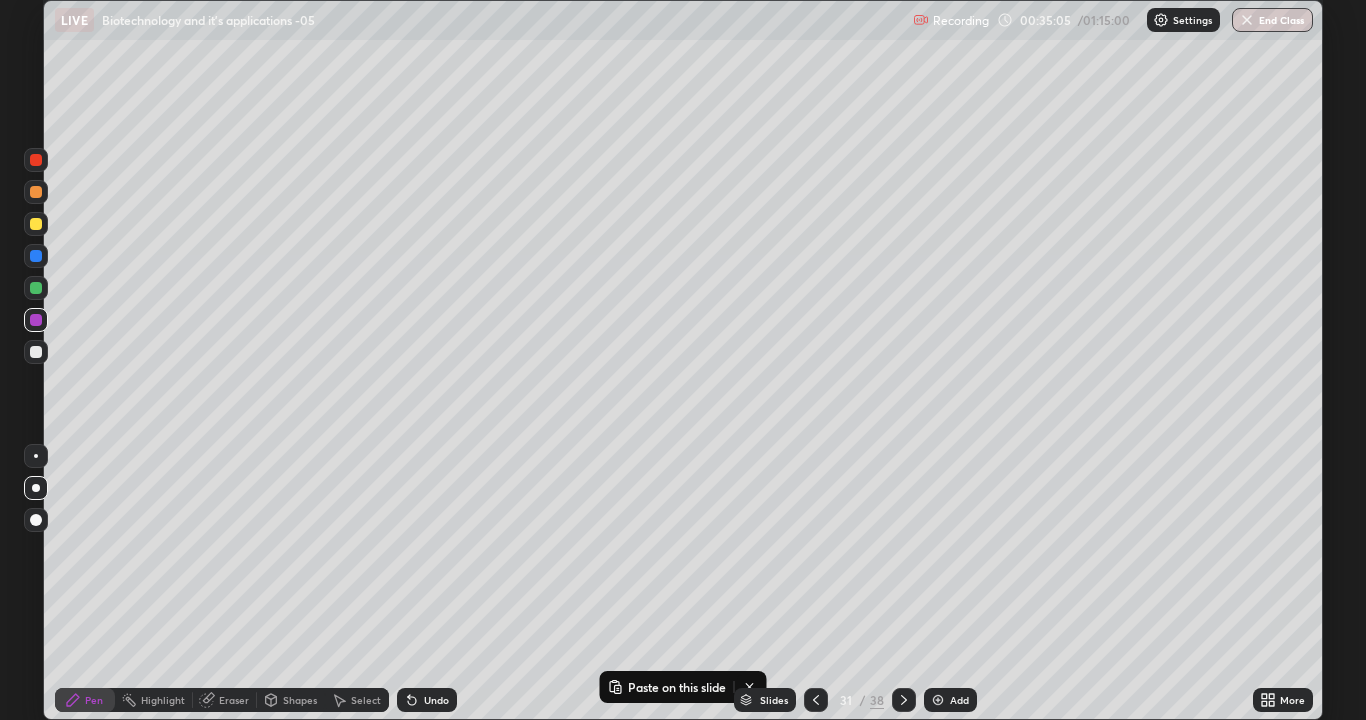 click on "Undo" at bounding box center [427, 700] 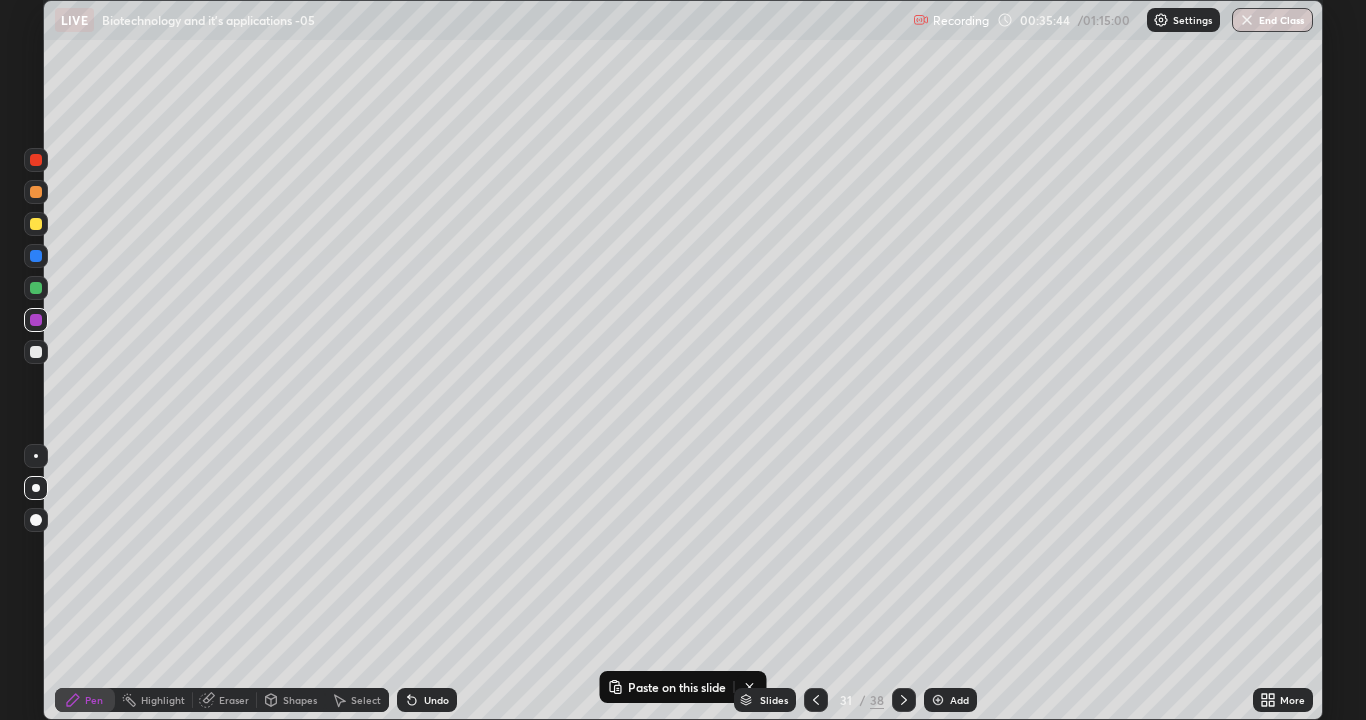 click 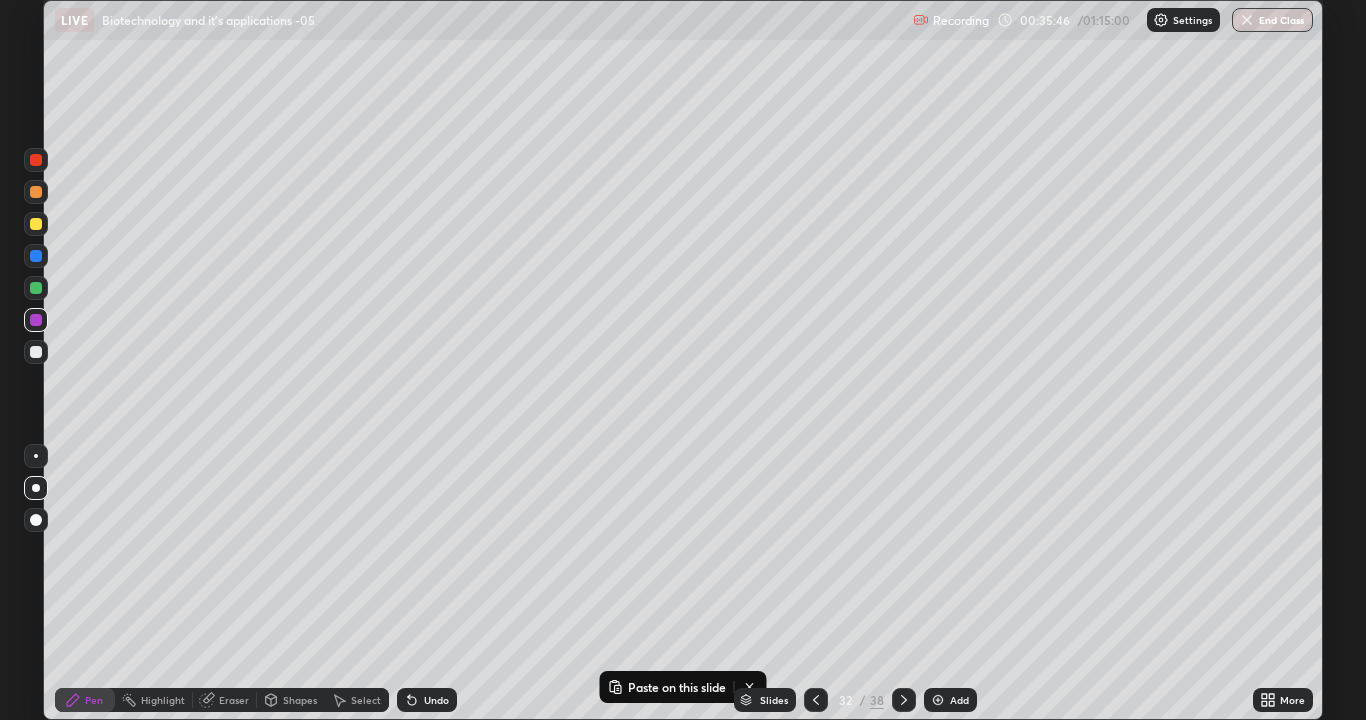 click 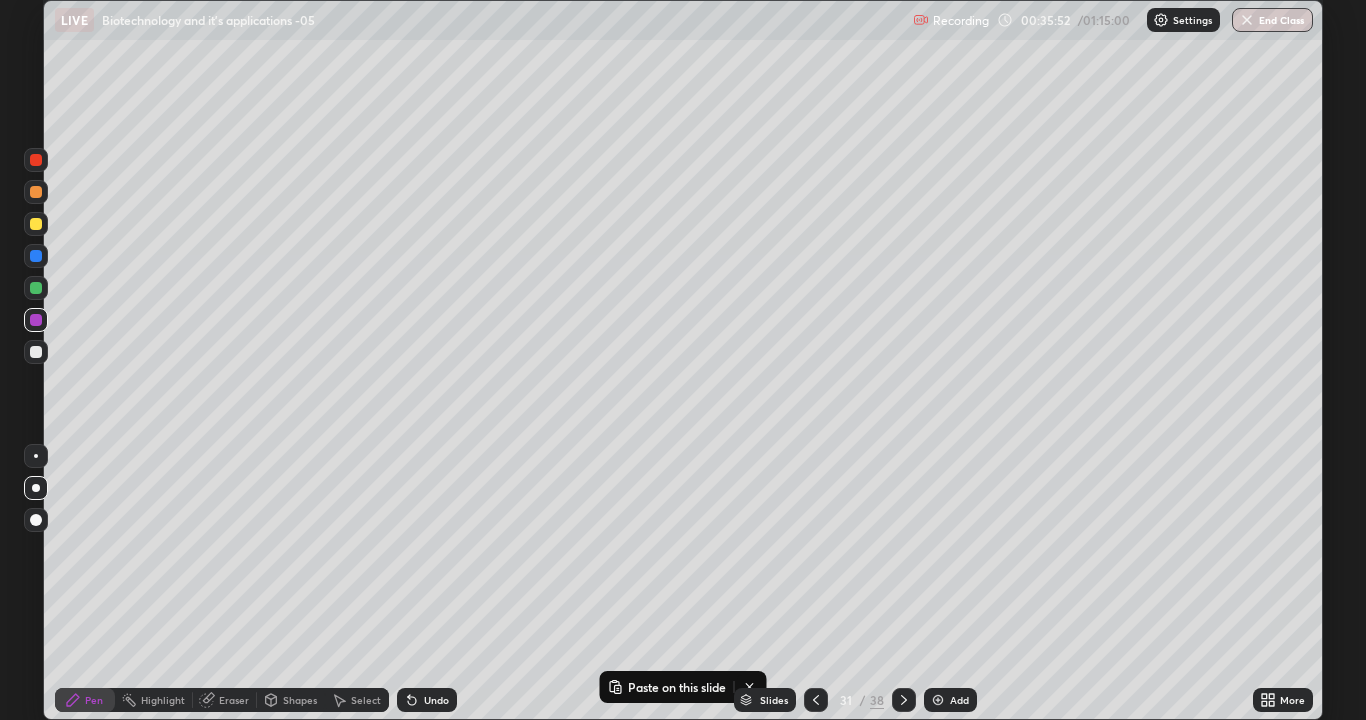 click on "Slides" at bounding box center (774, 700) 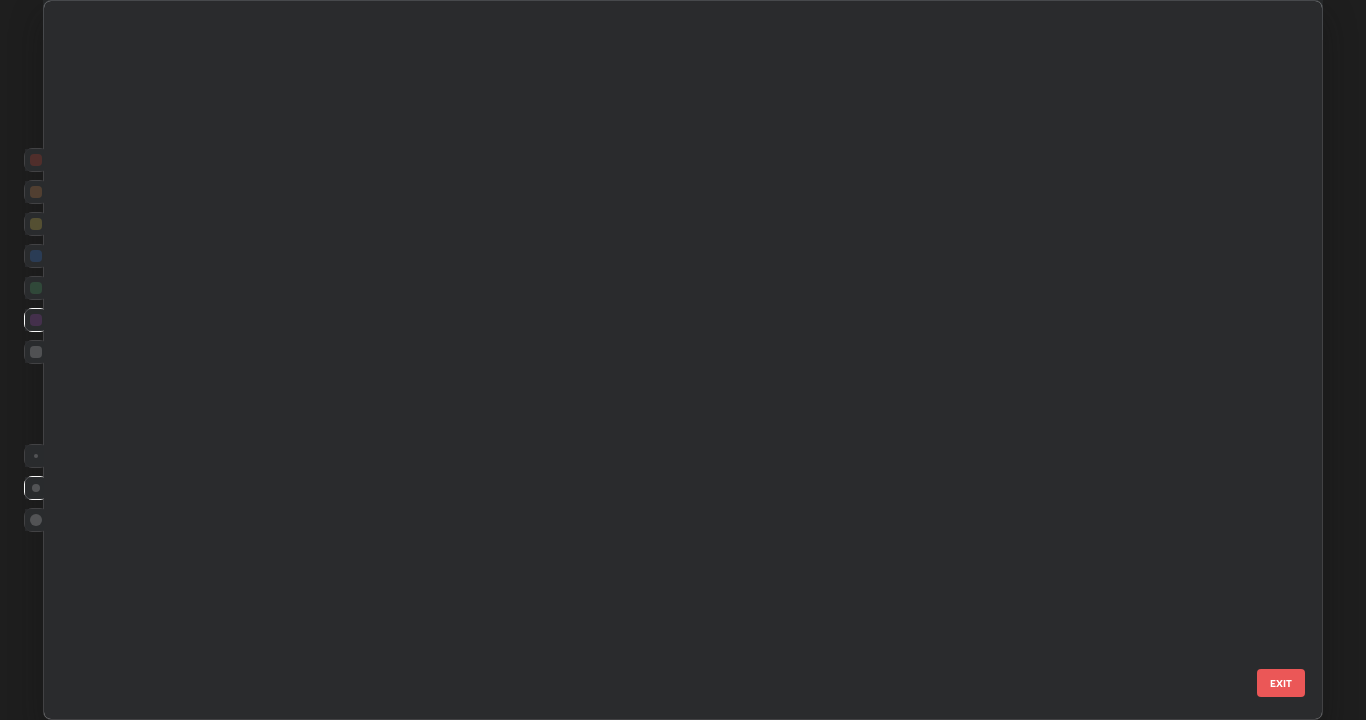 scroll, scrollTop: 1753, scrollLeft: 0, axis: vertical 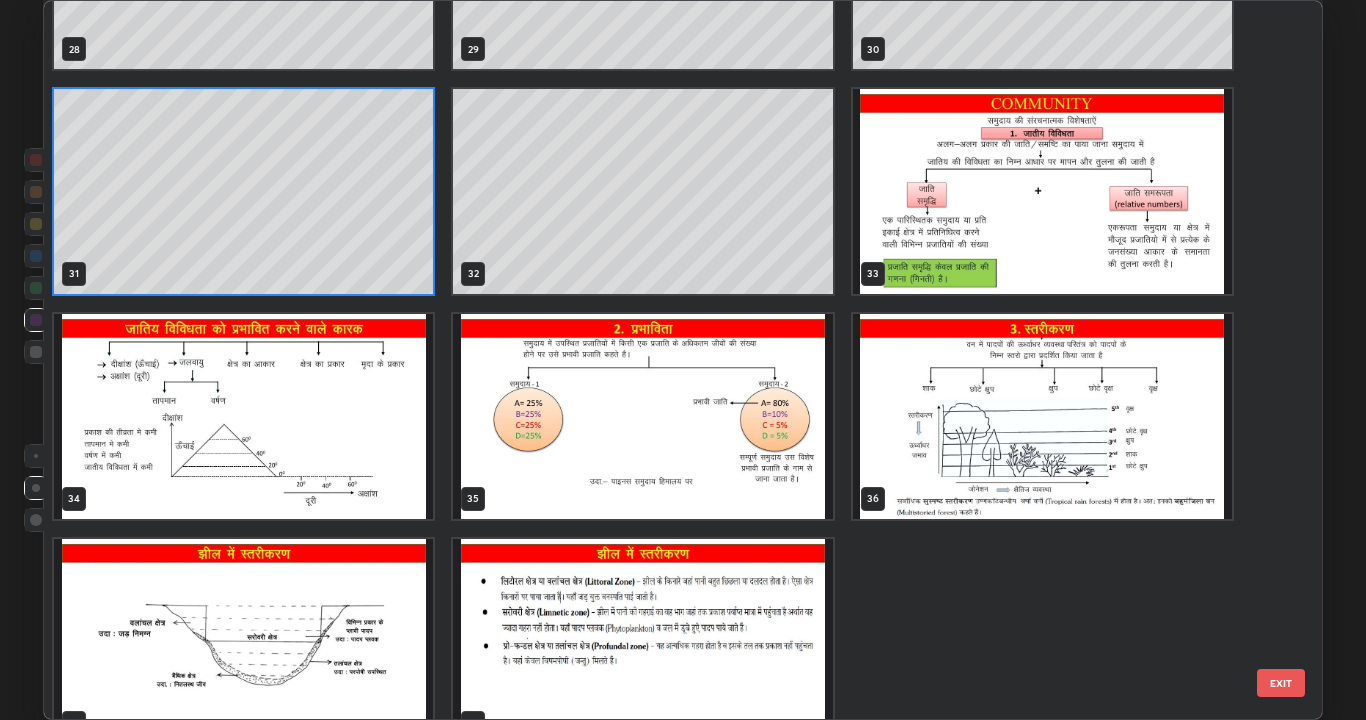 click at bounding box center (243, 416) 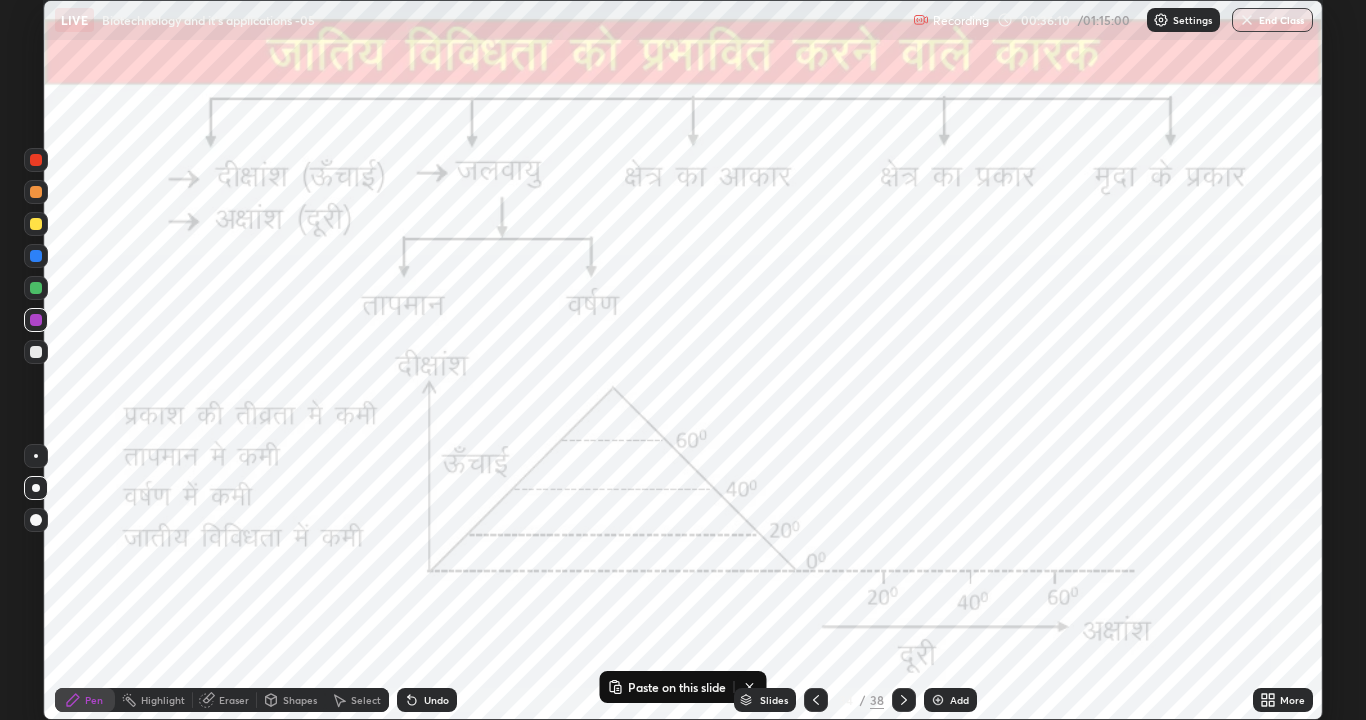 click 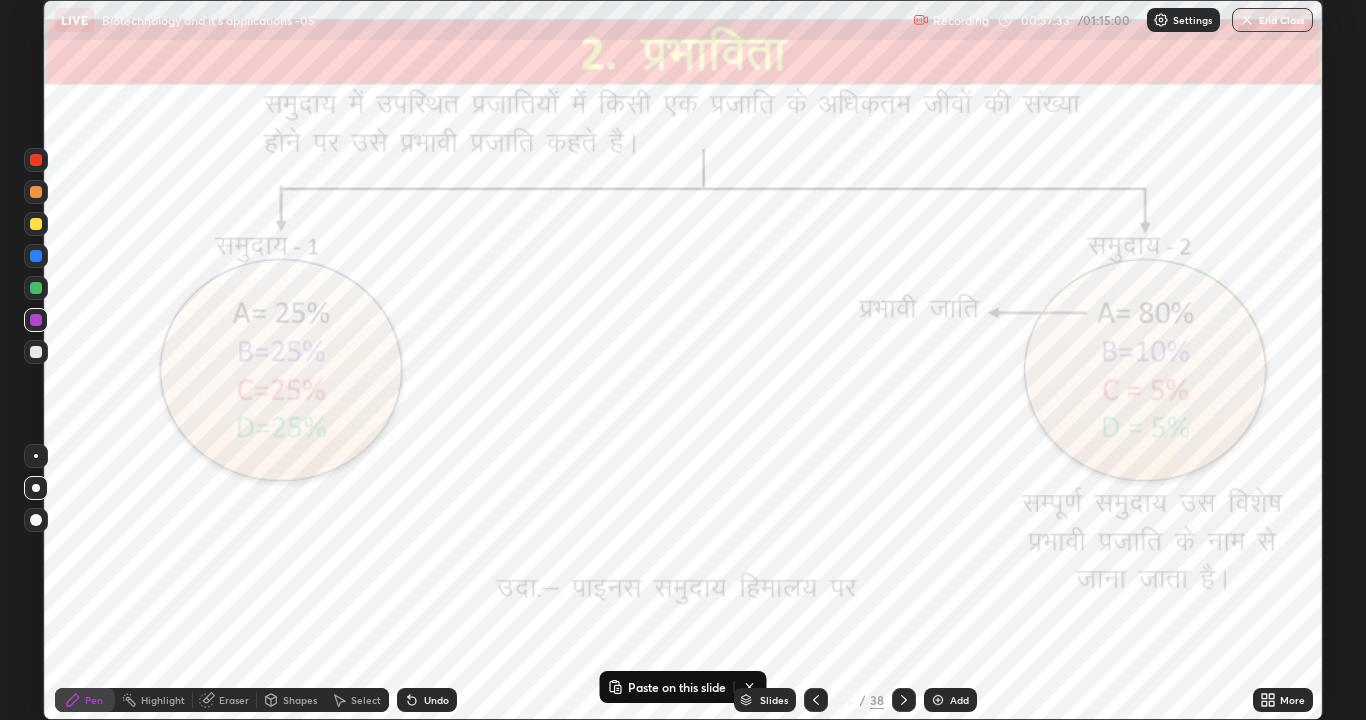 click on "Undo" at bounding box center (436, 700) 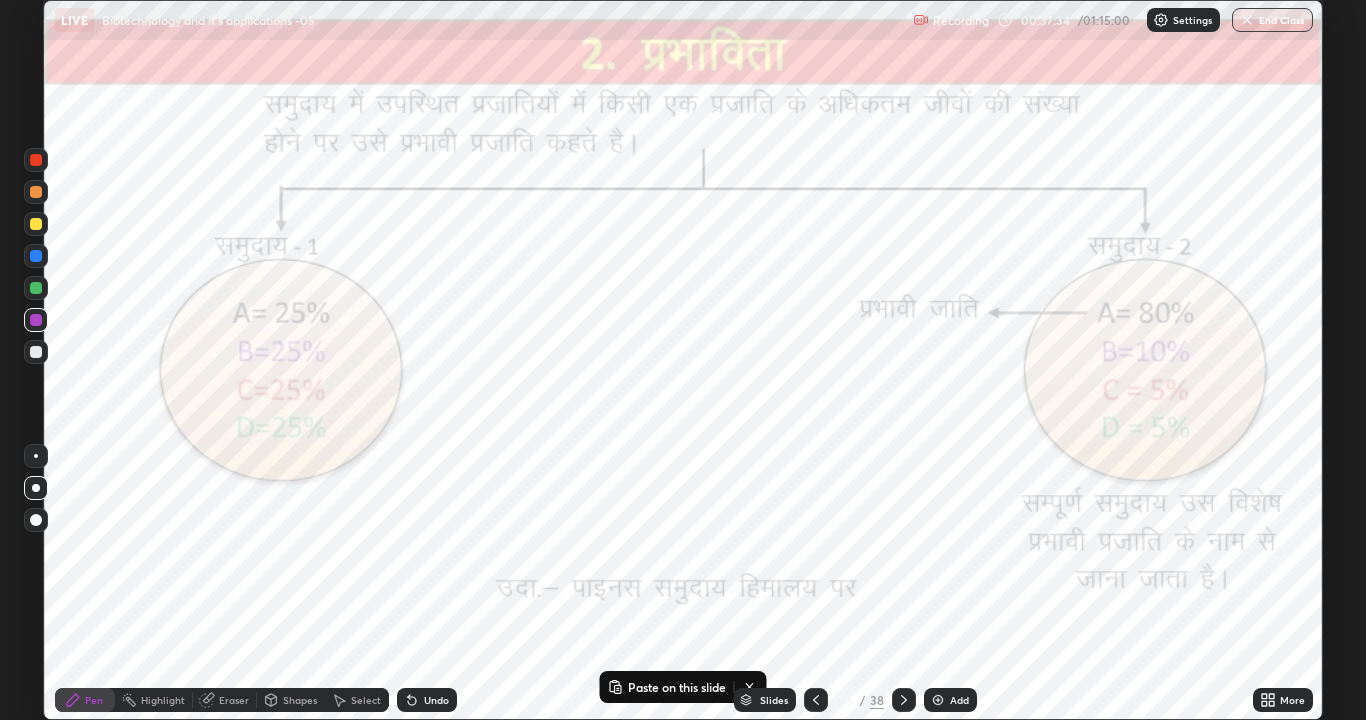 click on "Highlight" at bounding box center (163, 700) 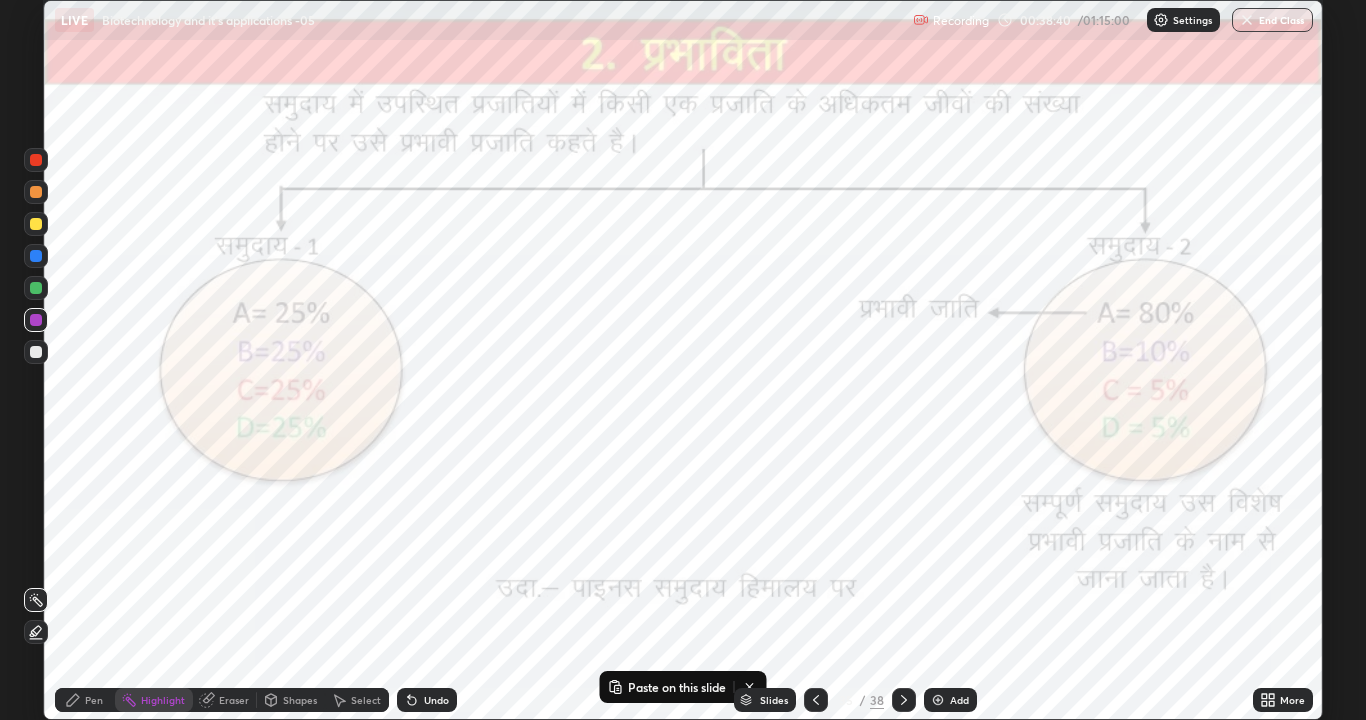 click at bounding box center (904, 700) 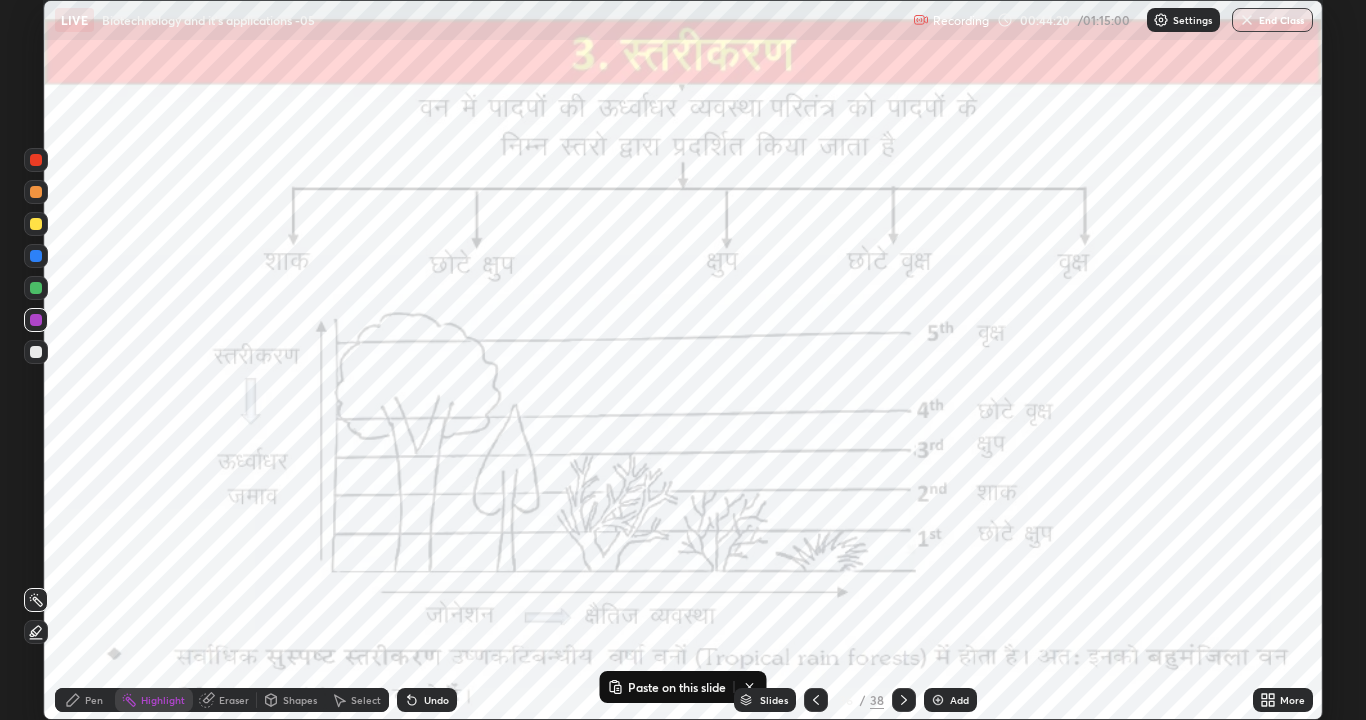 click 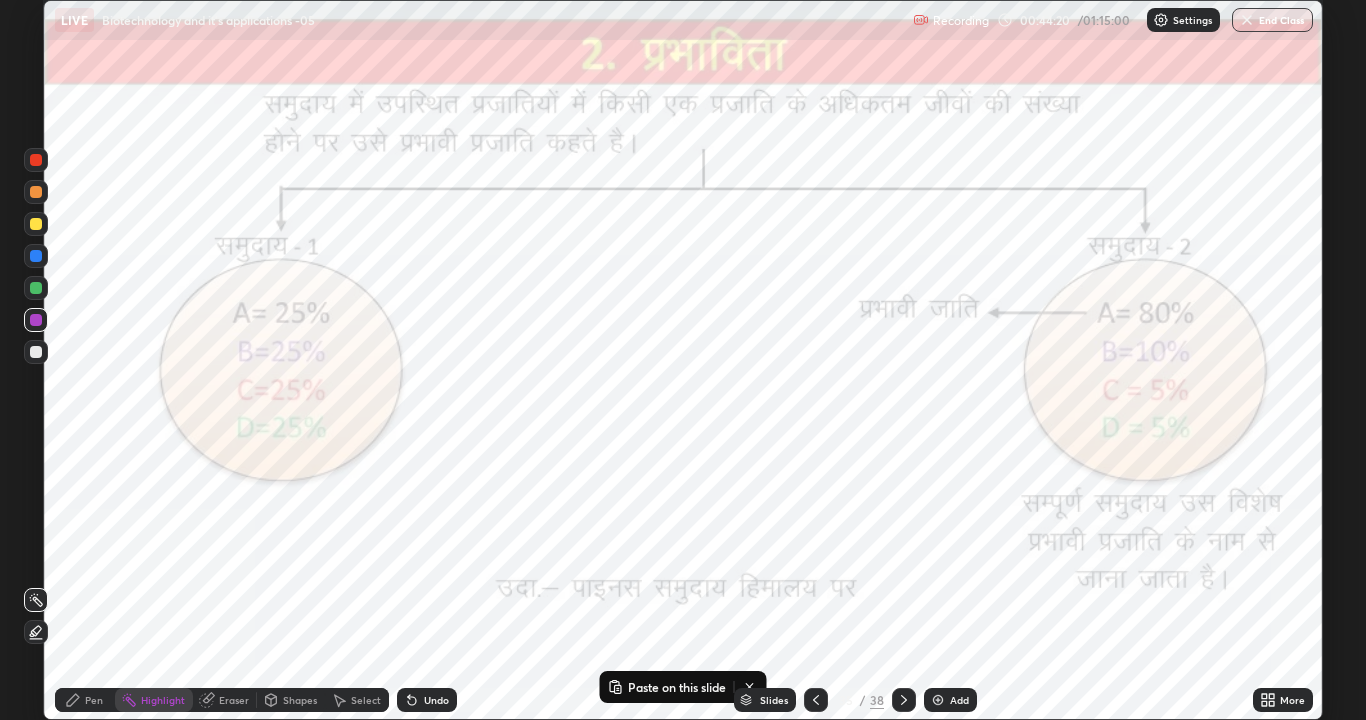 click 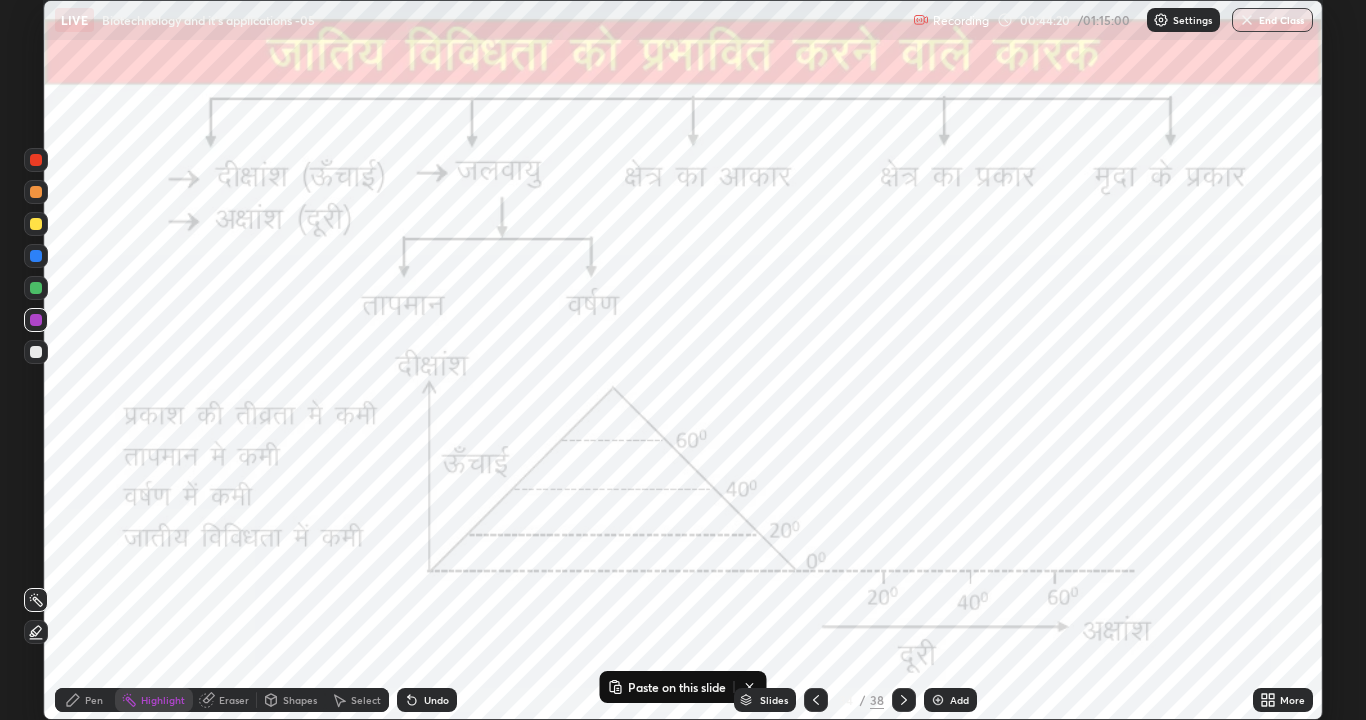 click 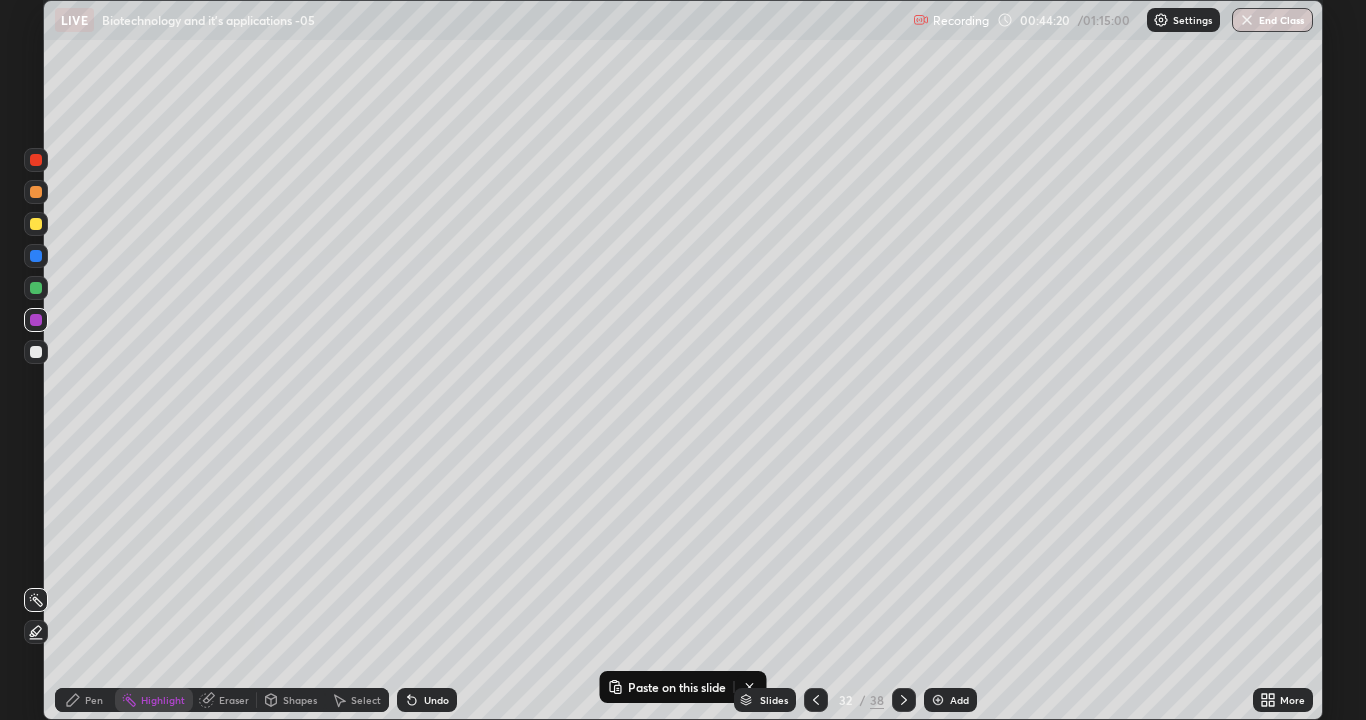 click at bounding box center (816, 700) 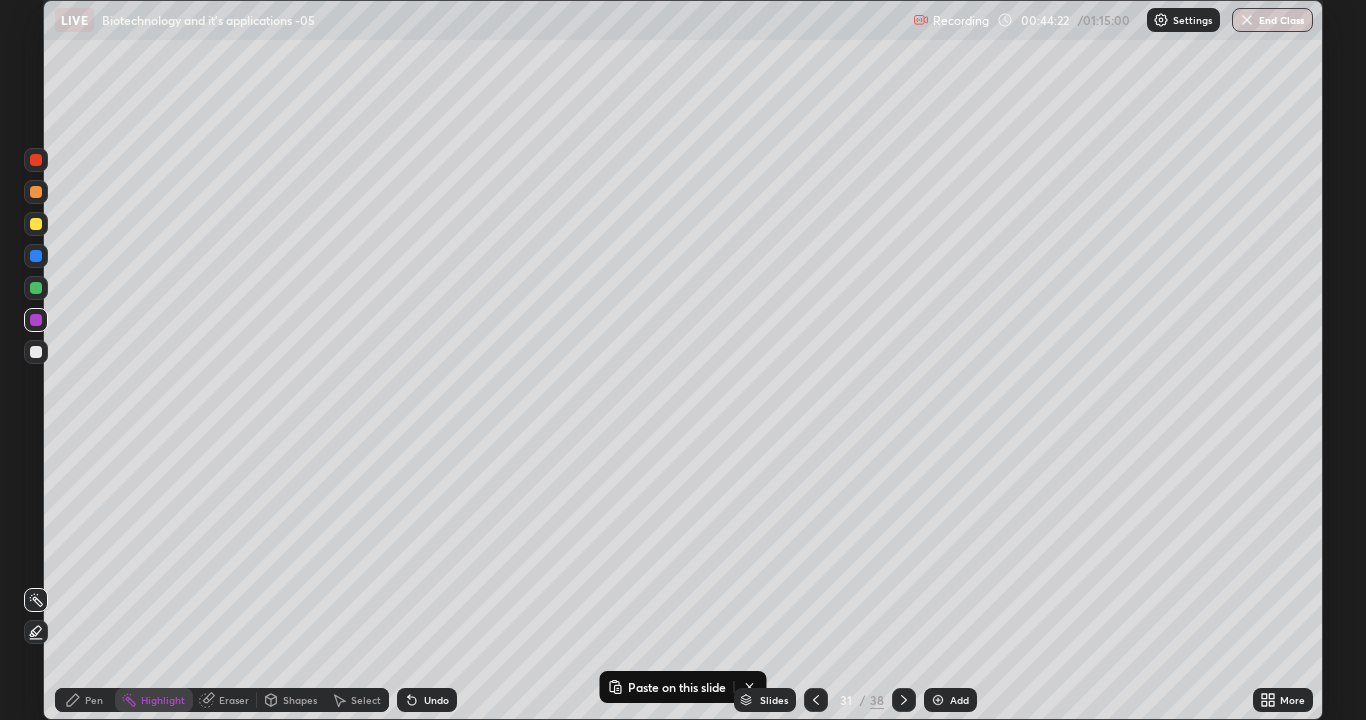 click 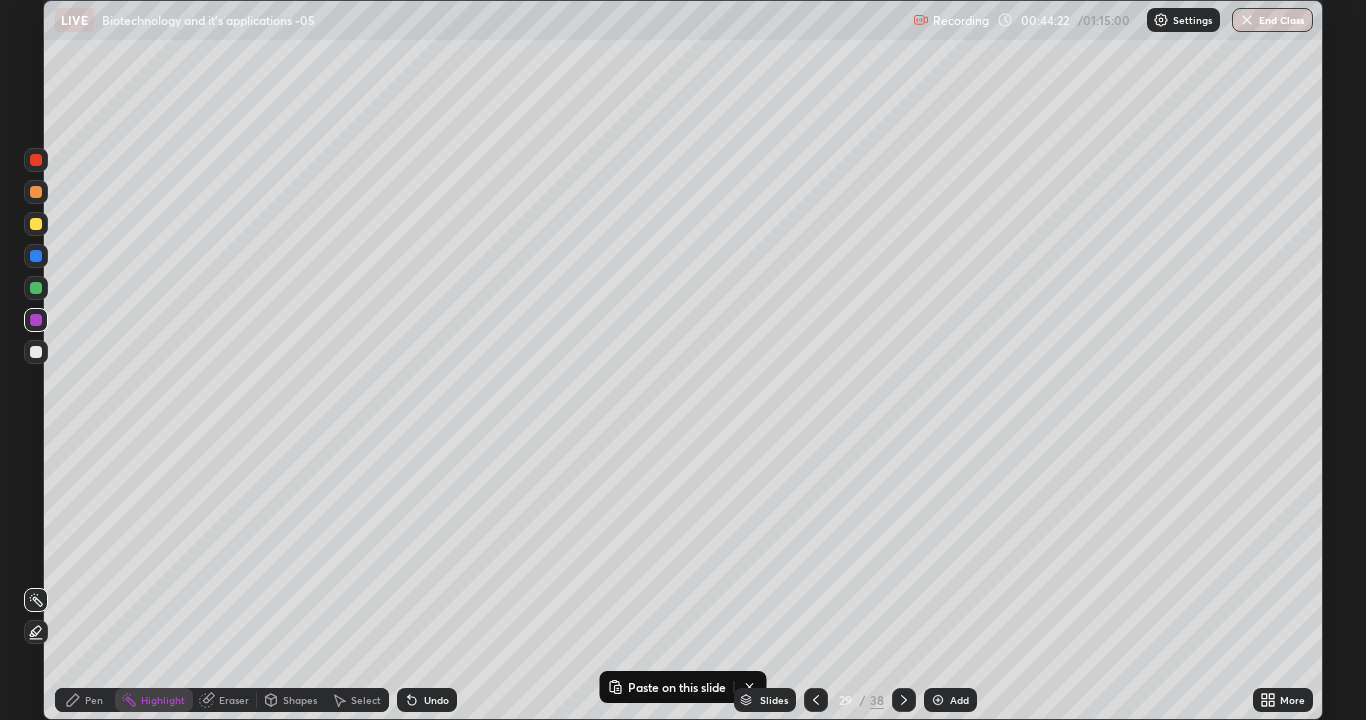 click 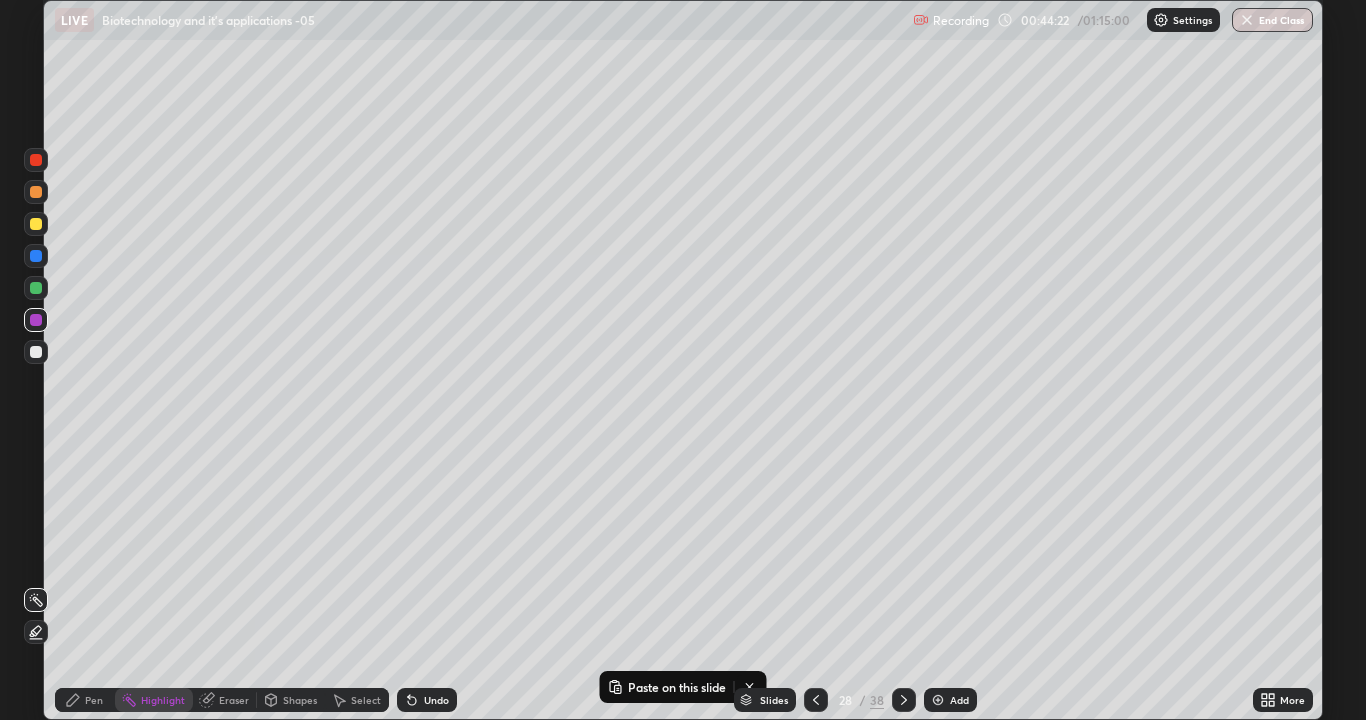 click 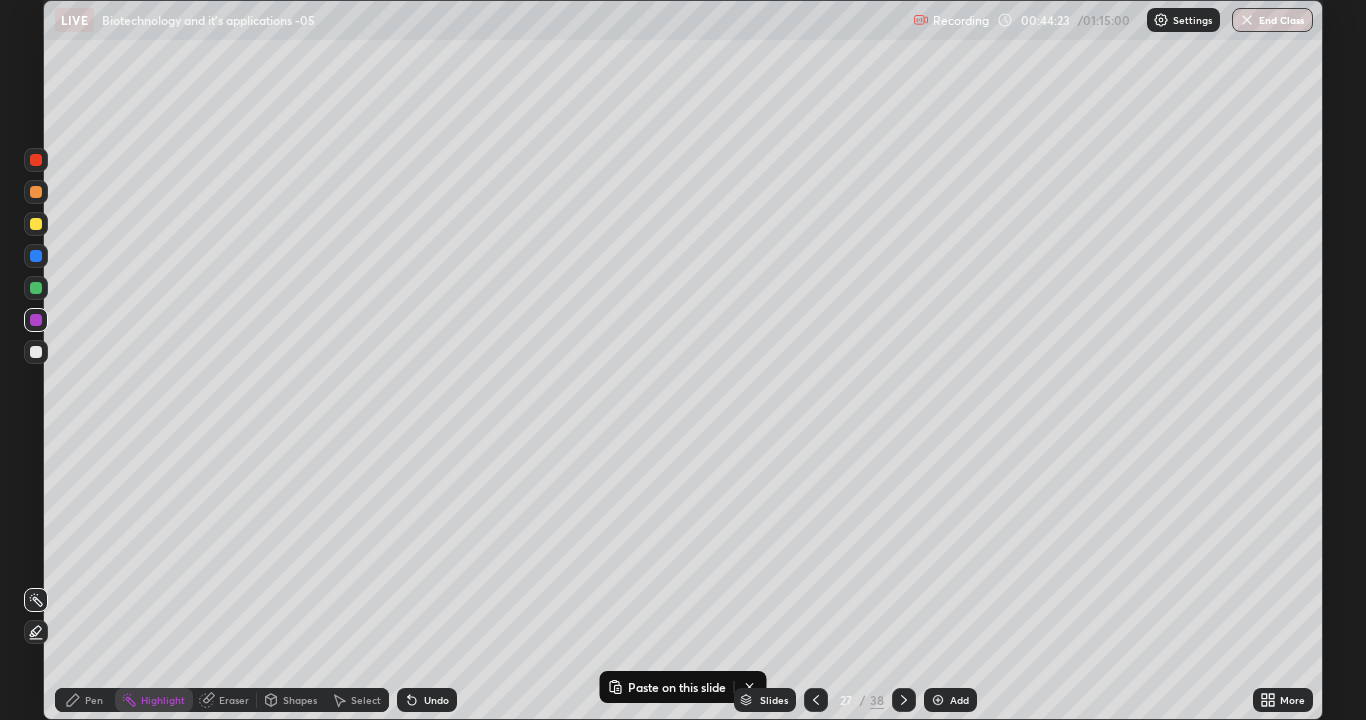 click 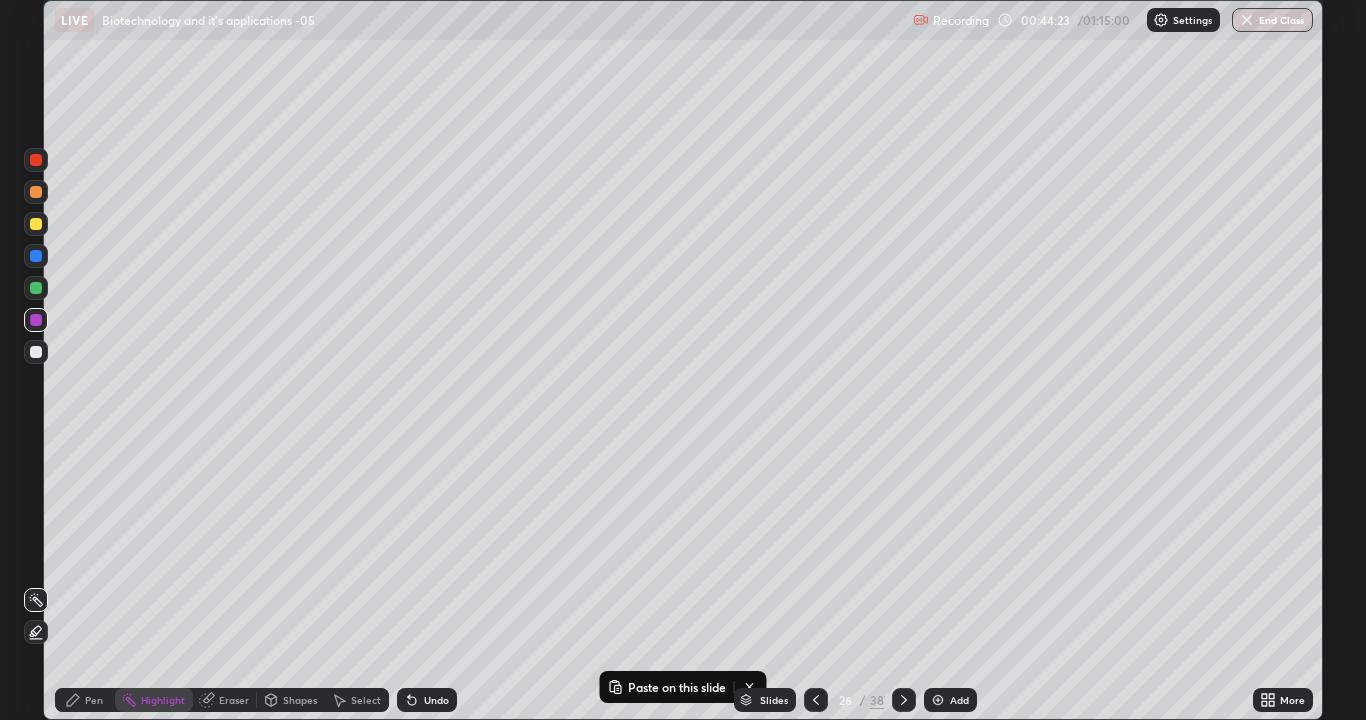 click 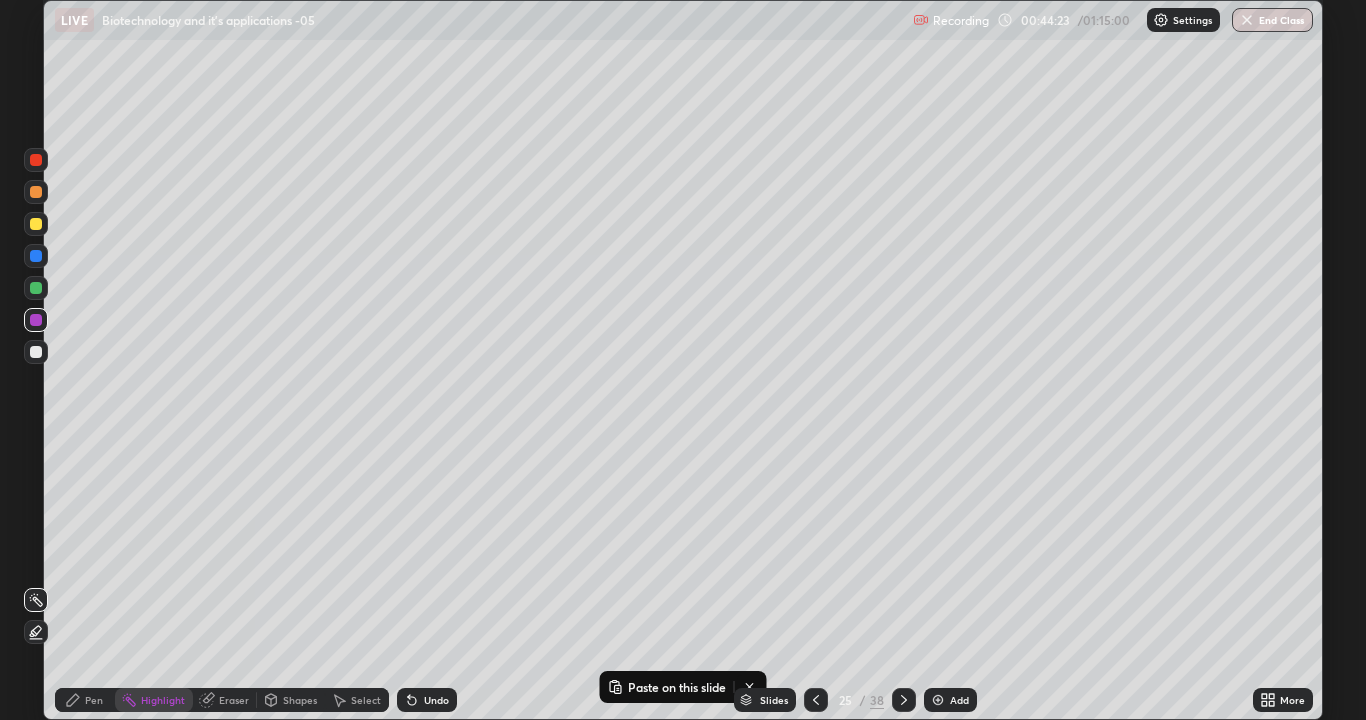 click 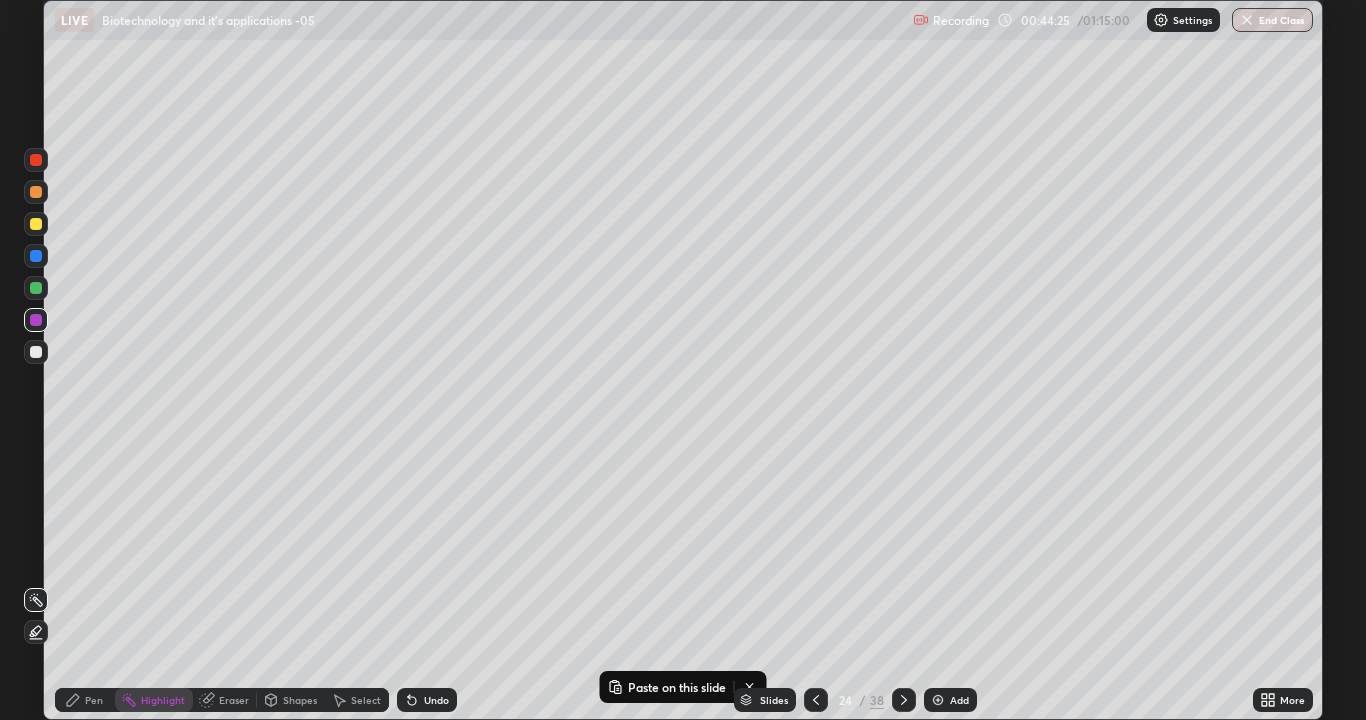 click 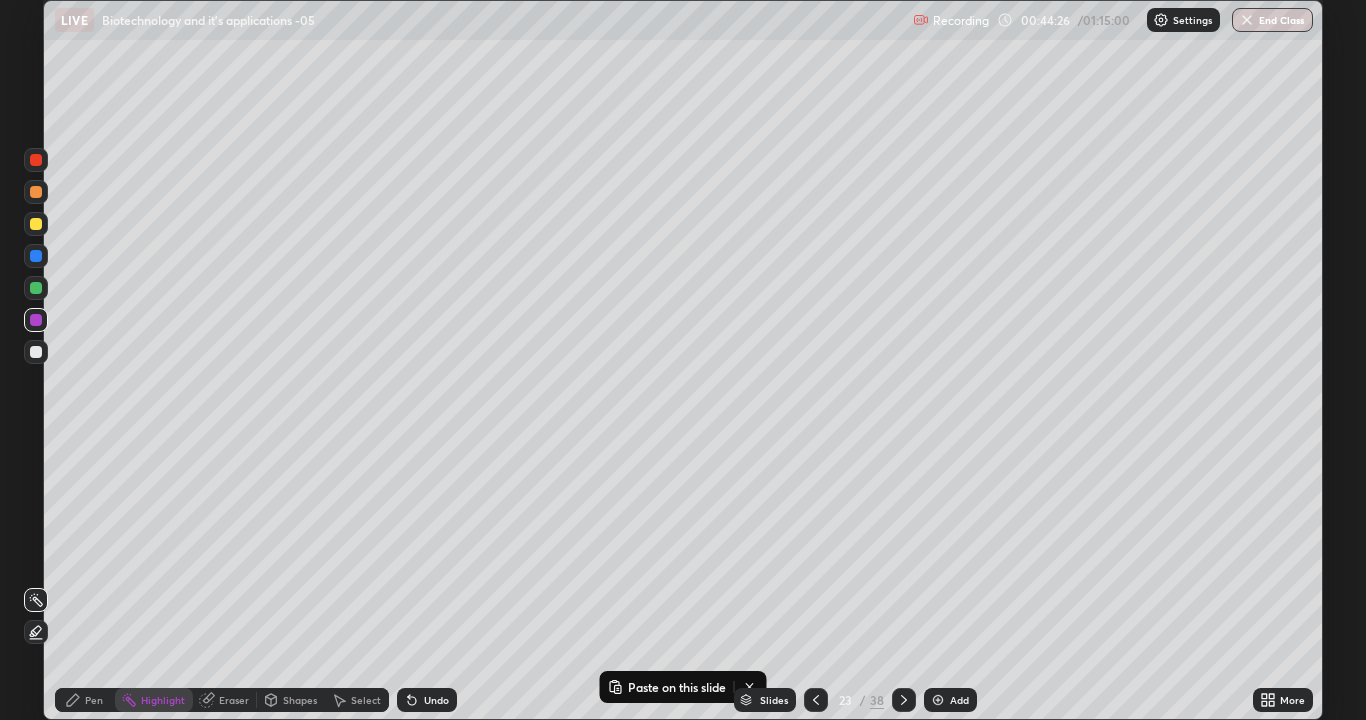 click 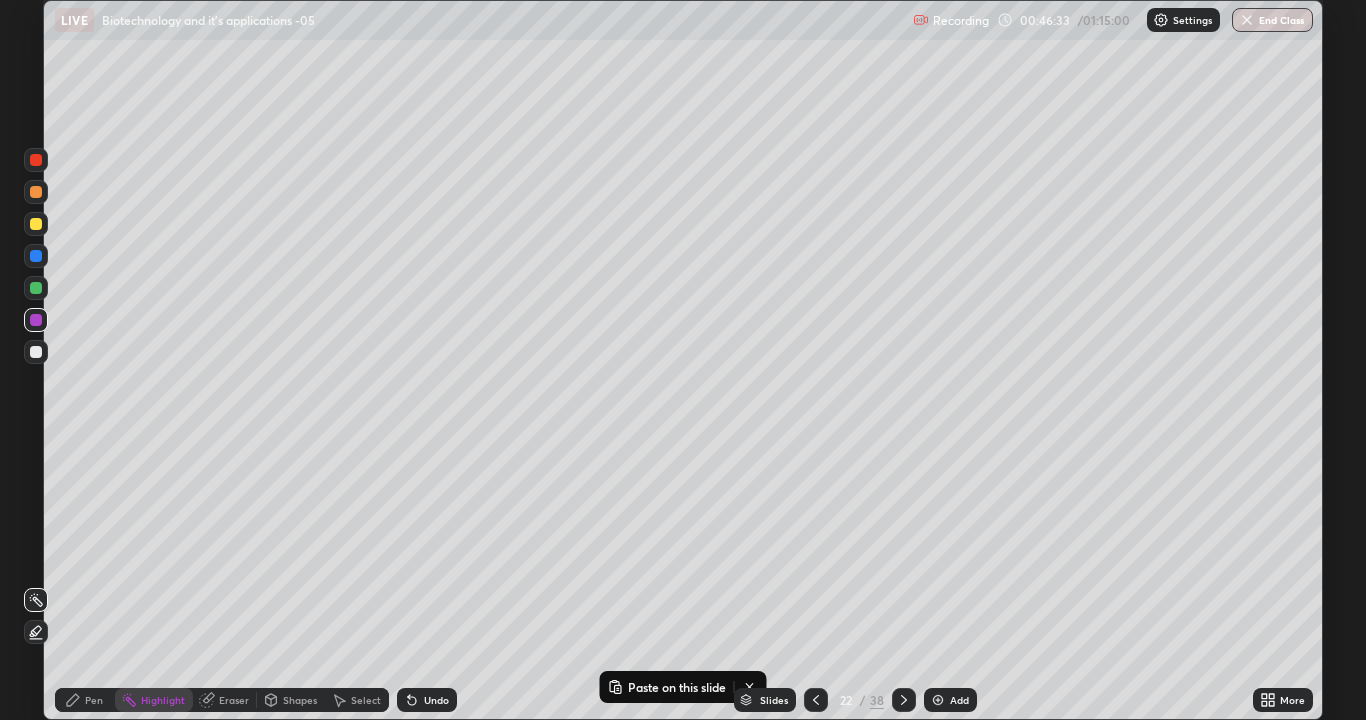 click at bounding box center [904, 700] 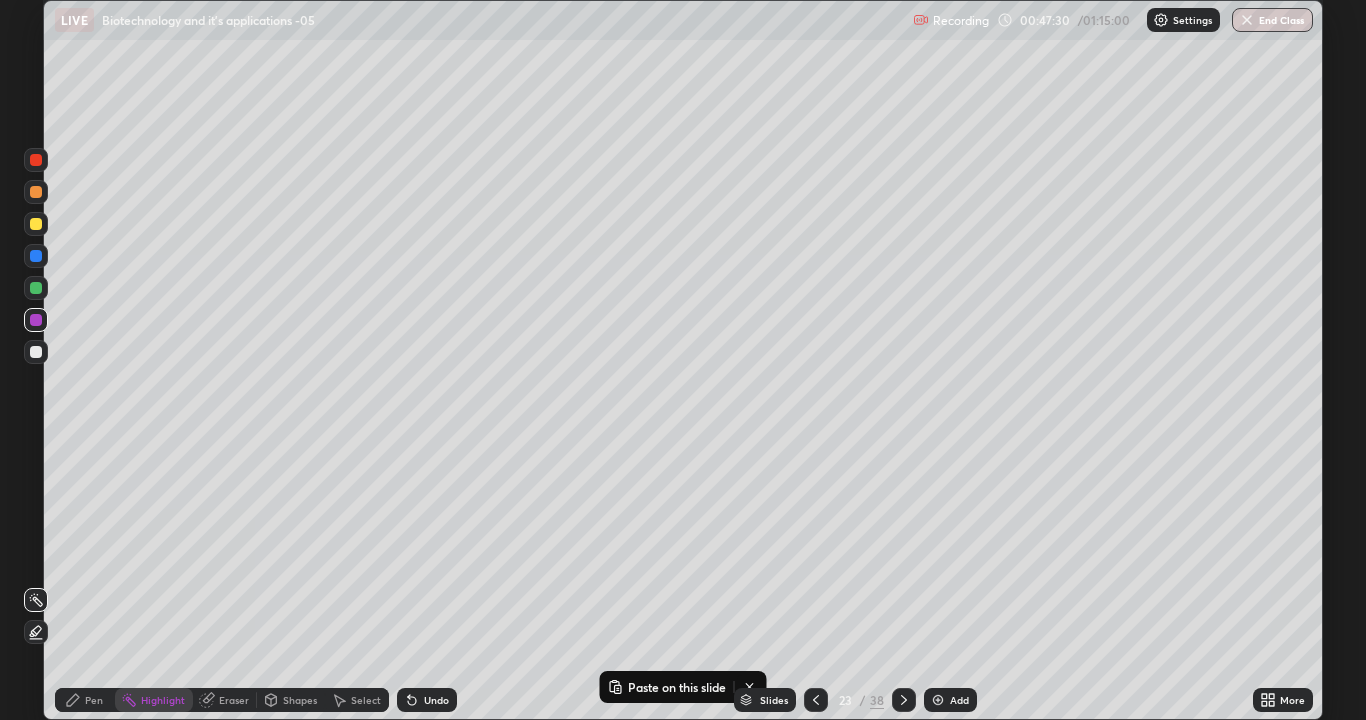 click 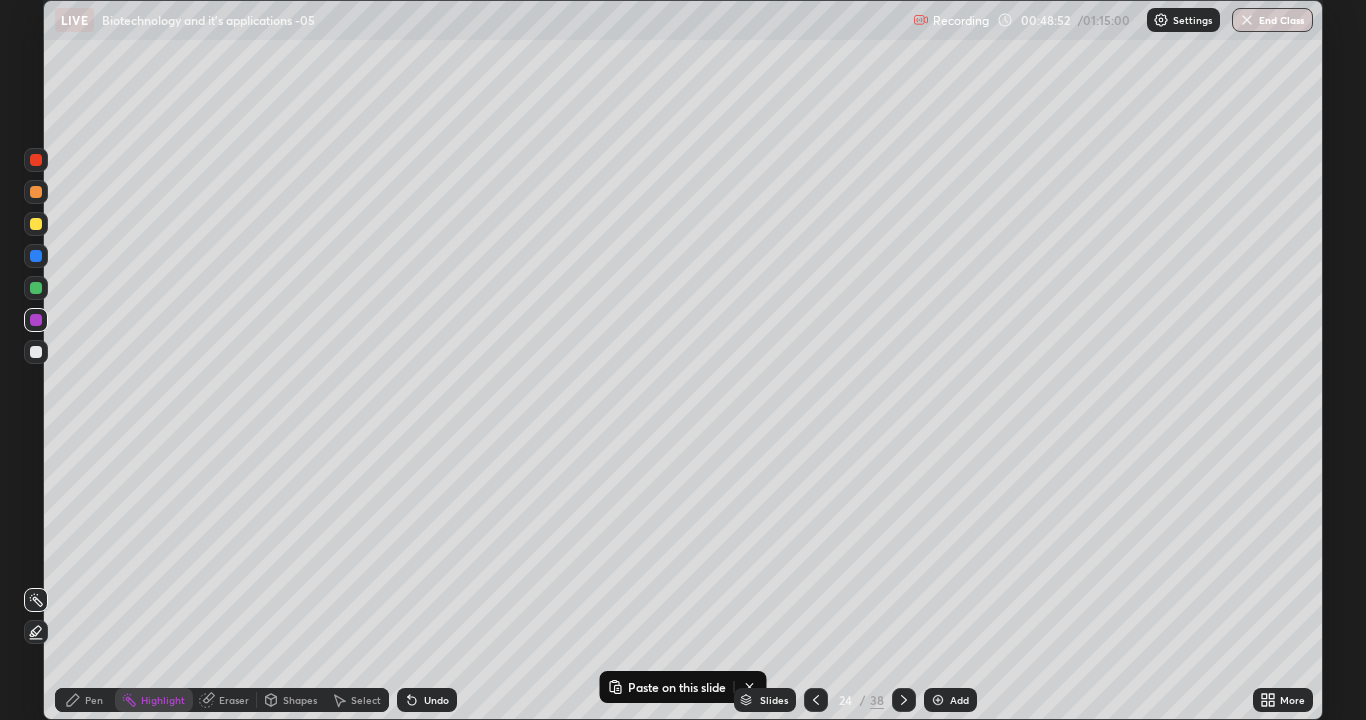 click 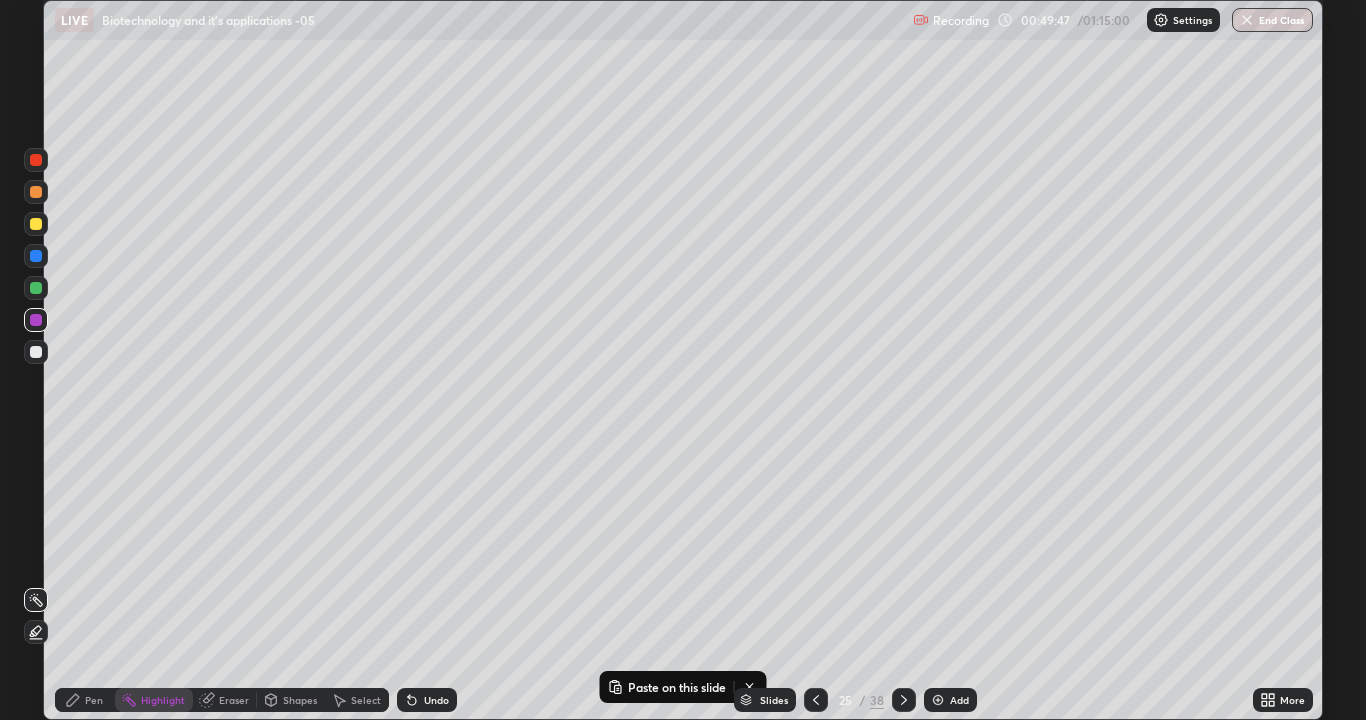 click on "Add" at bounding box center (950, 700) 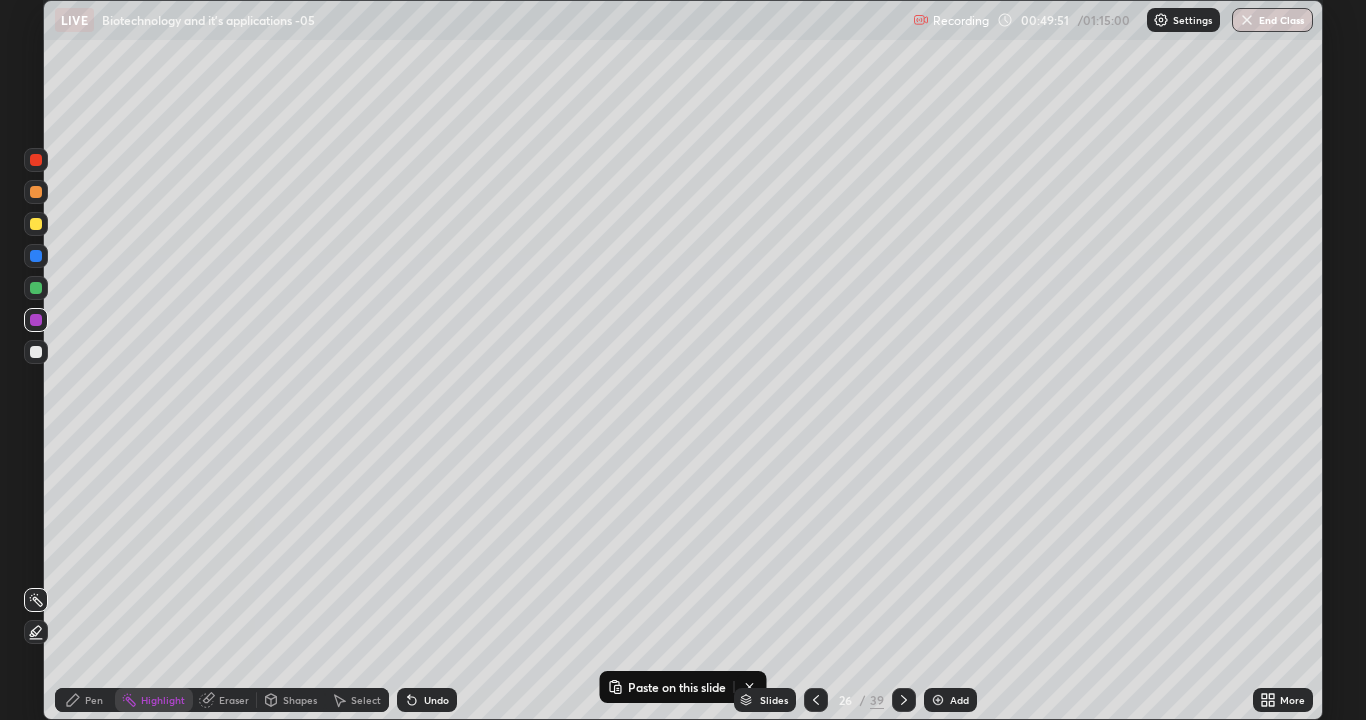 click at bounding box center [816, 700] 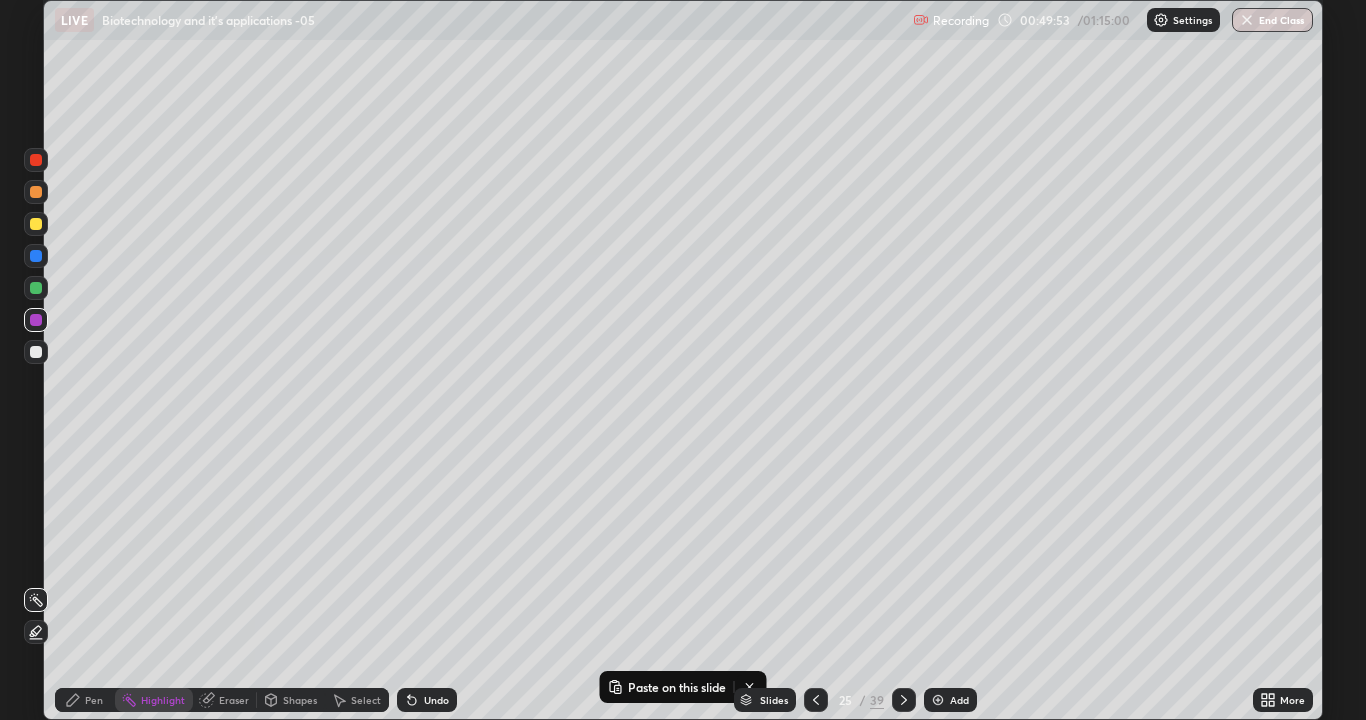 click 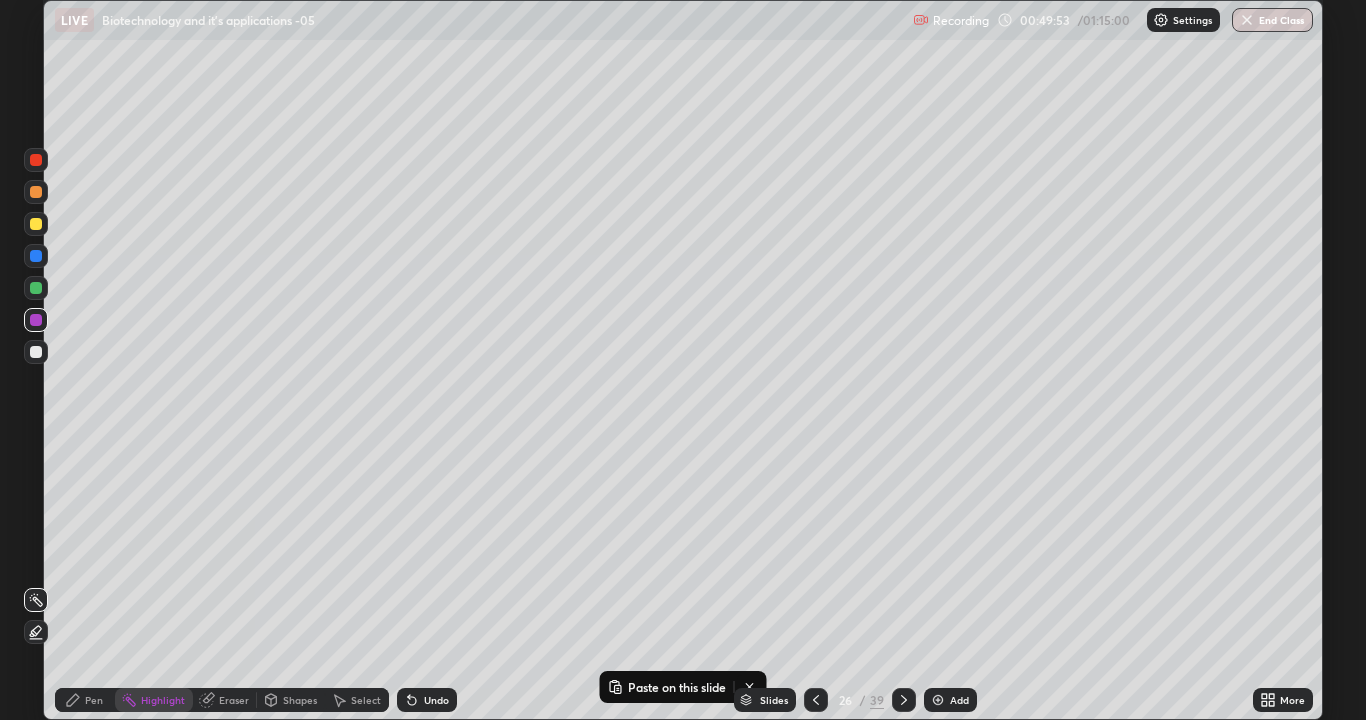 click 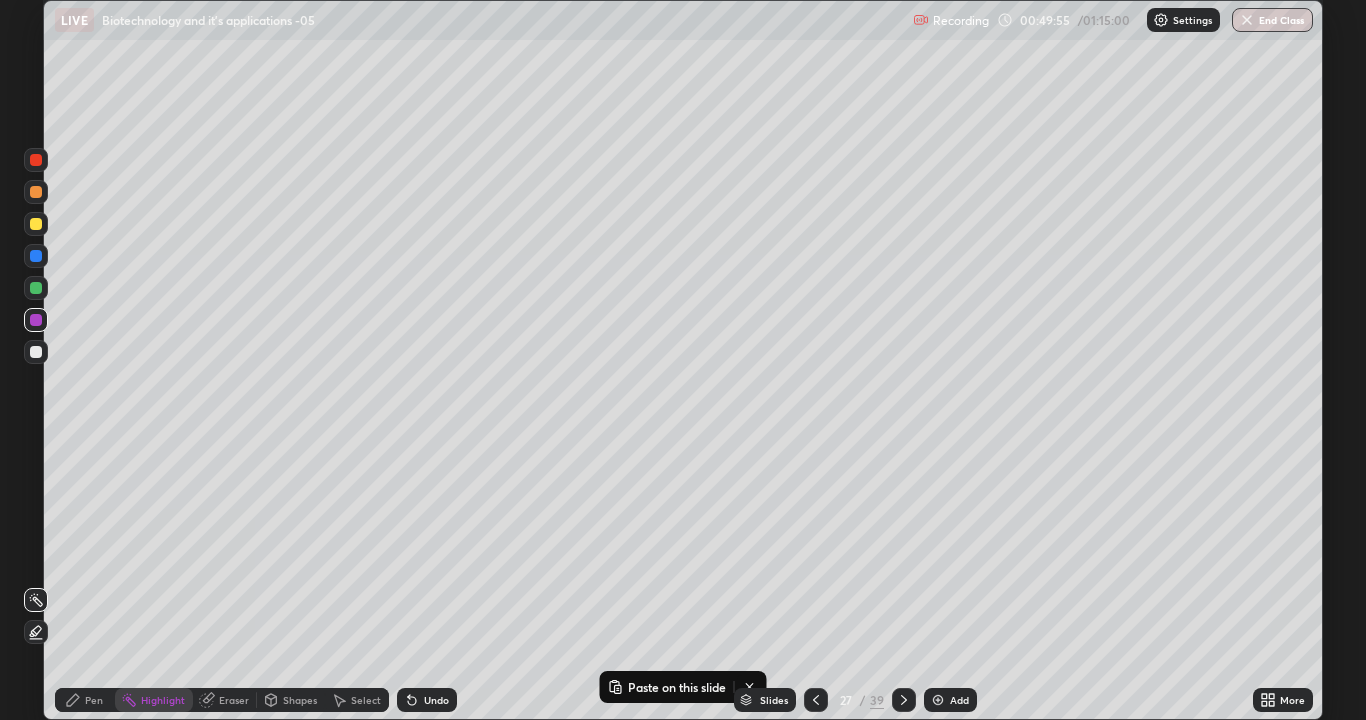 click at bounding box center (904, 700) 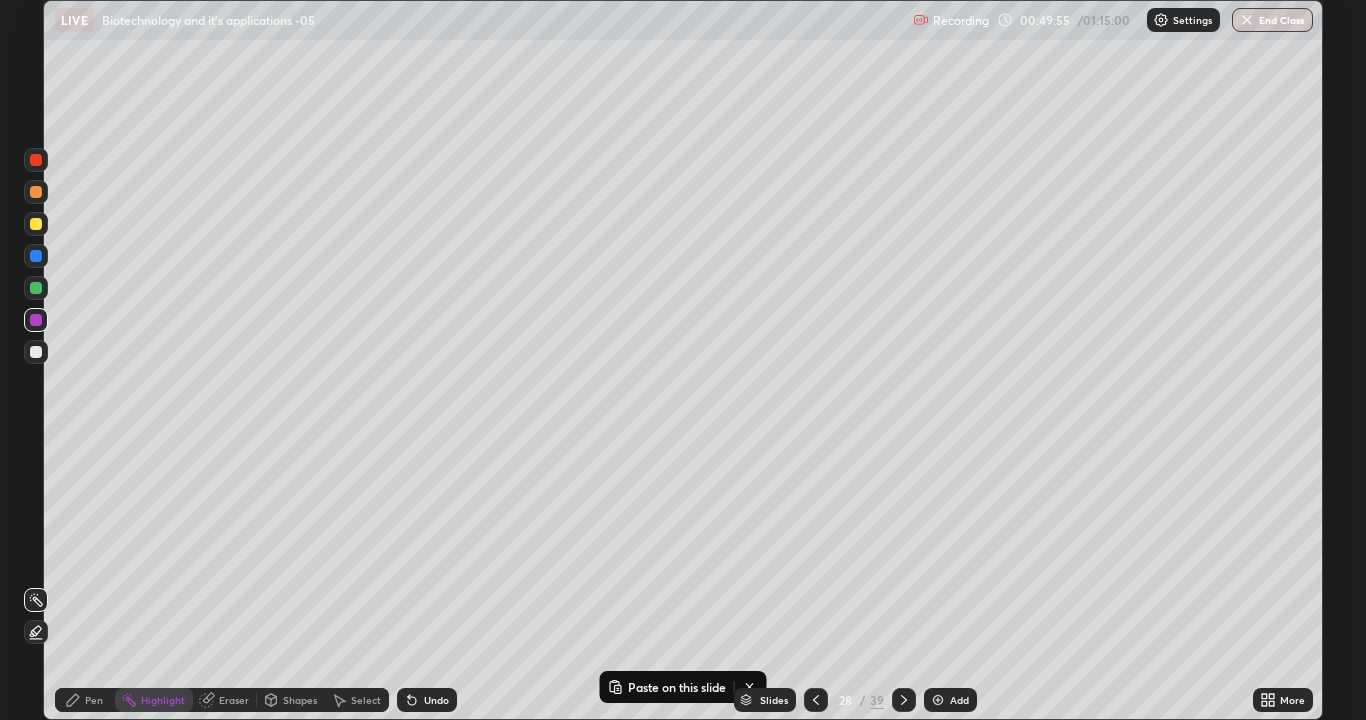 click at bounding box center [904, 700] 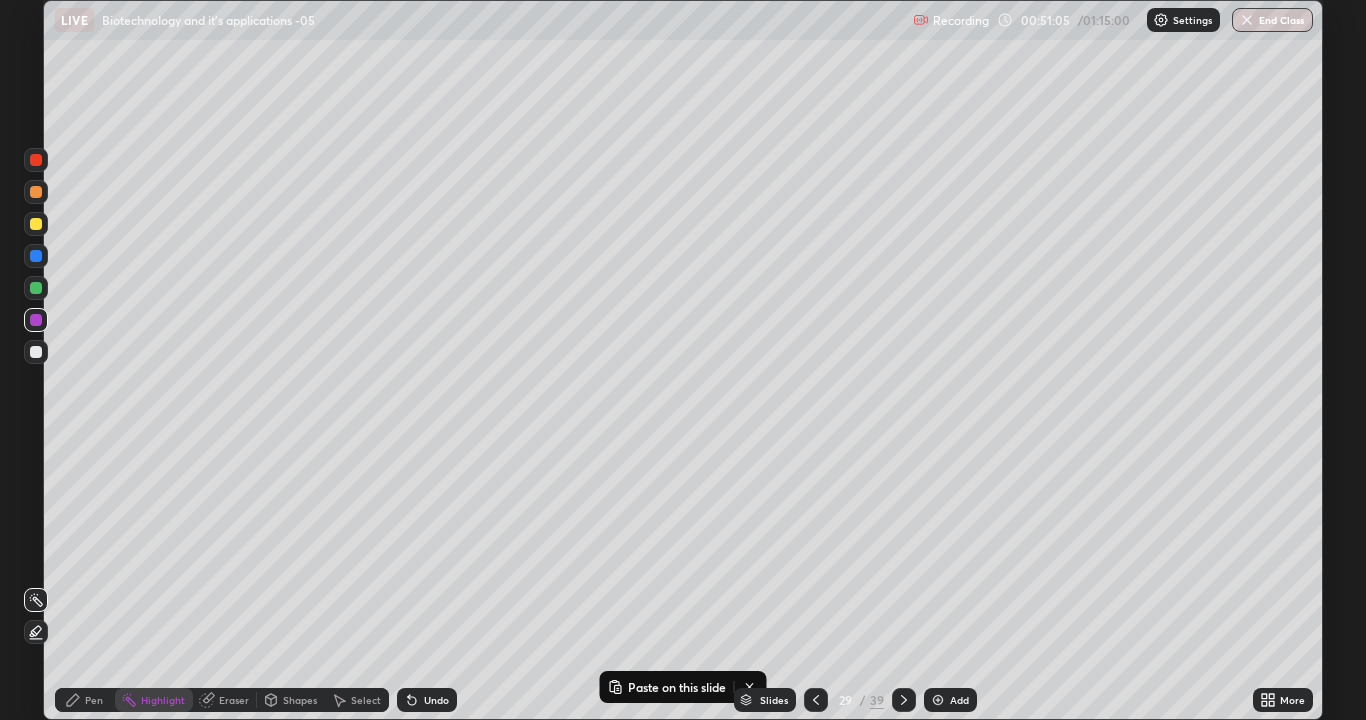click 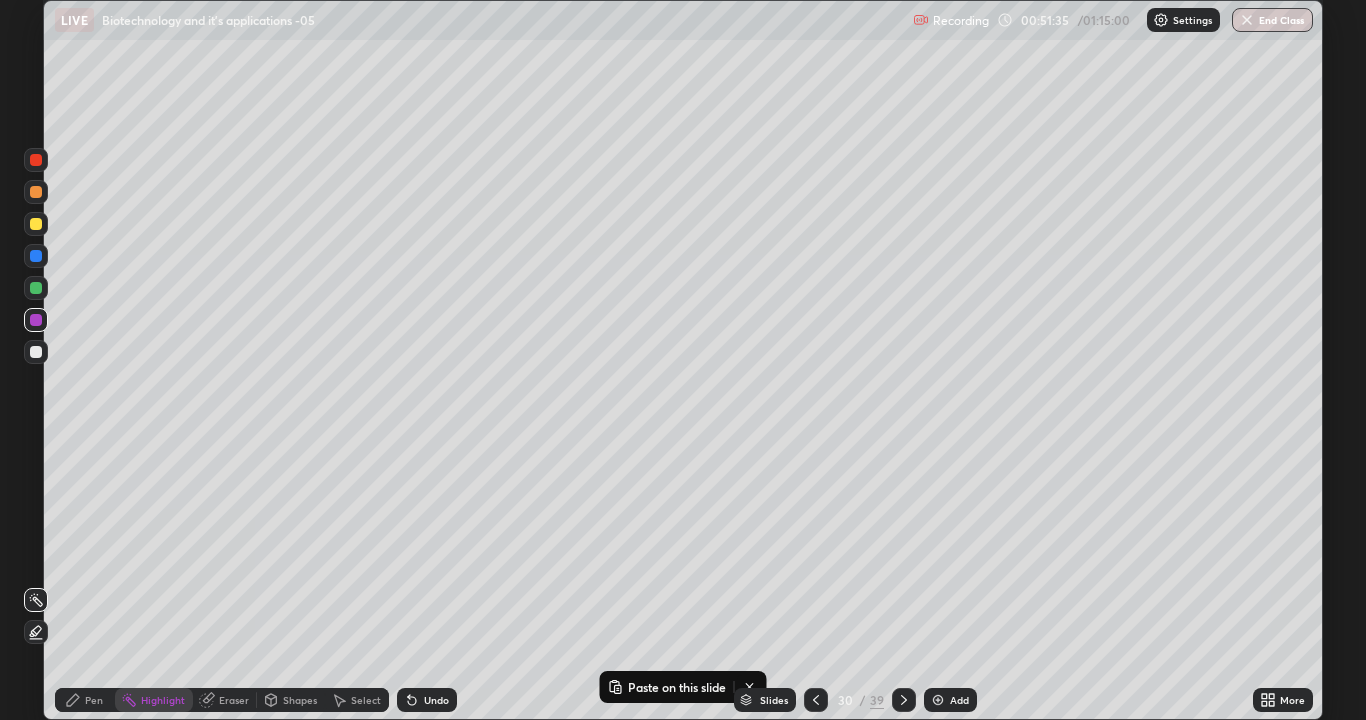 click 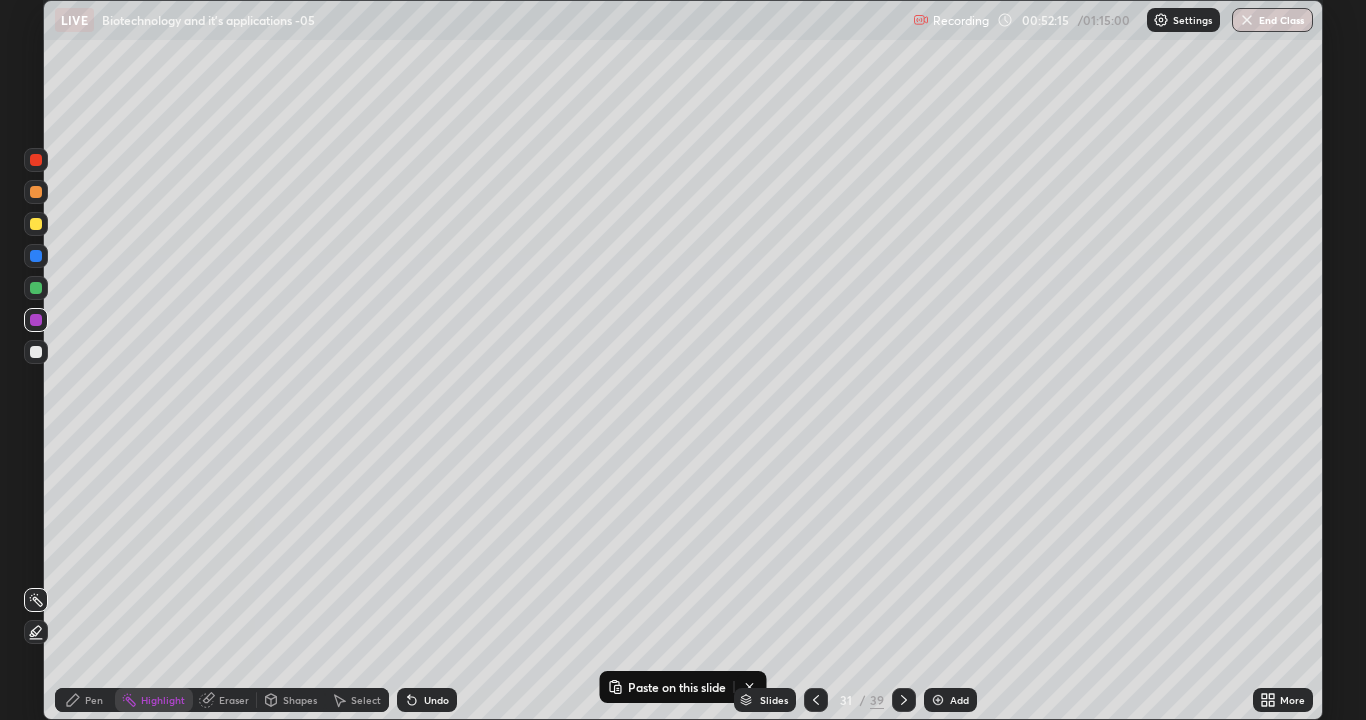 click on "Select" at bounding box center [357, 700] 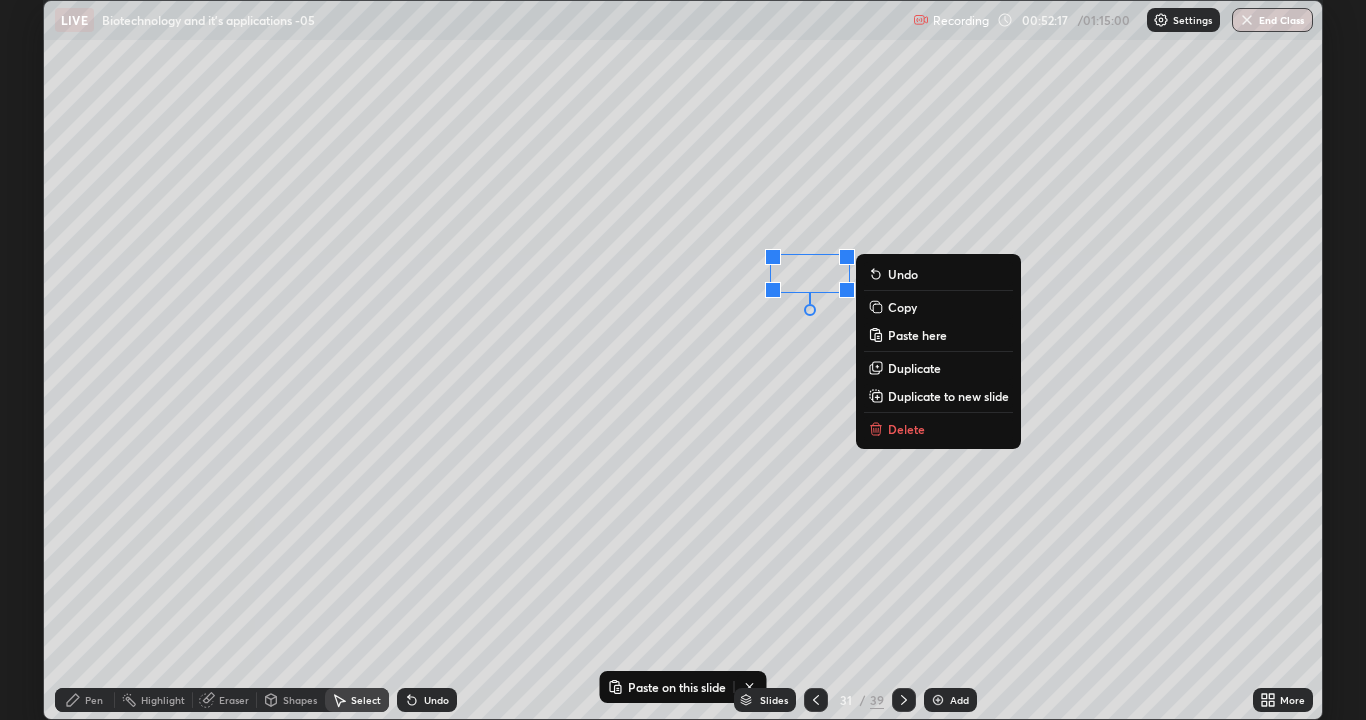 click on "Delete" at bounding box center [906, 429] 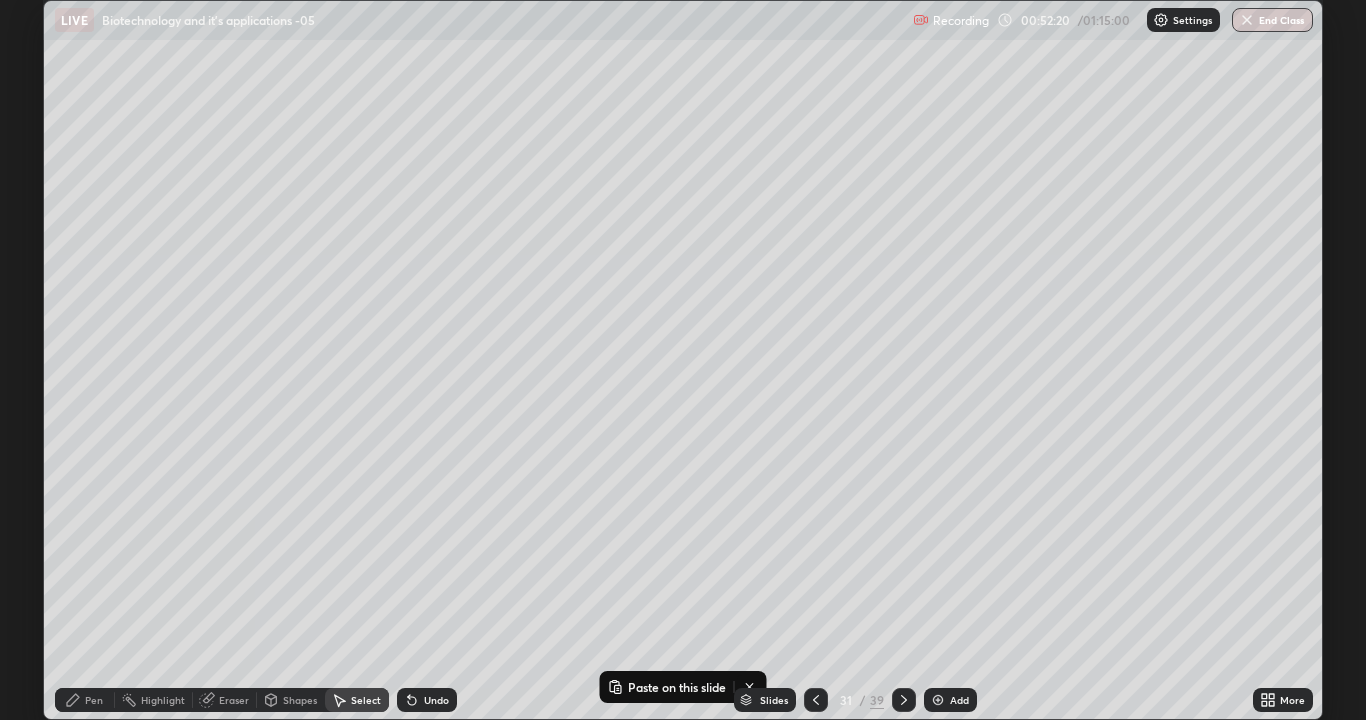 click on "Pen" at bounding box center [94, 700] 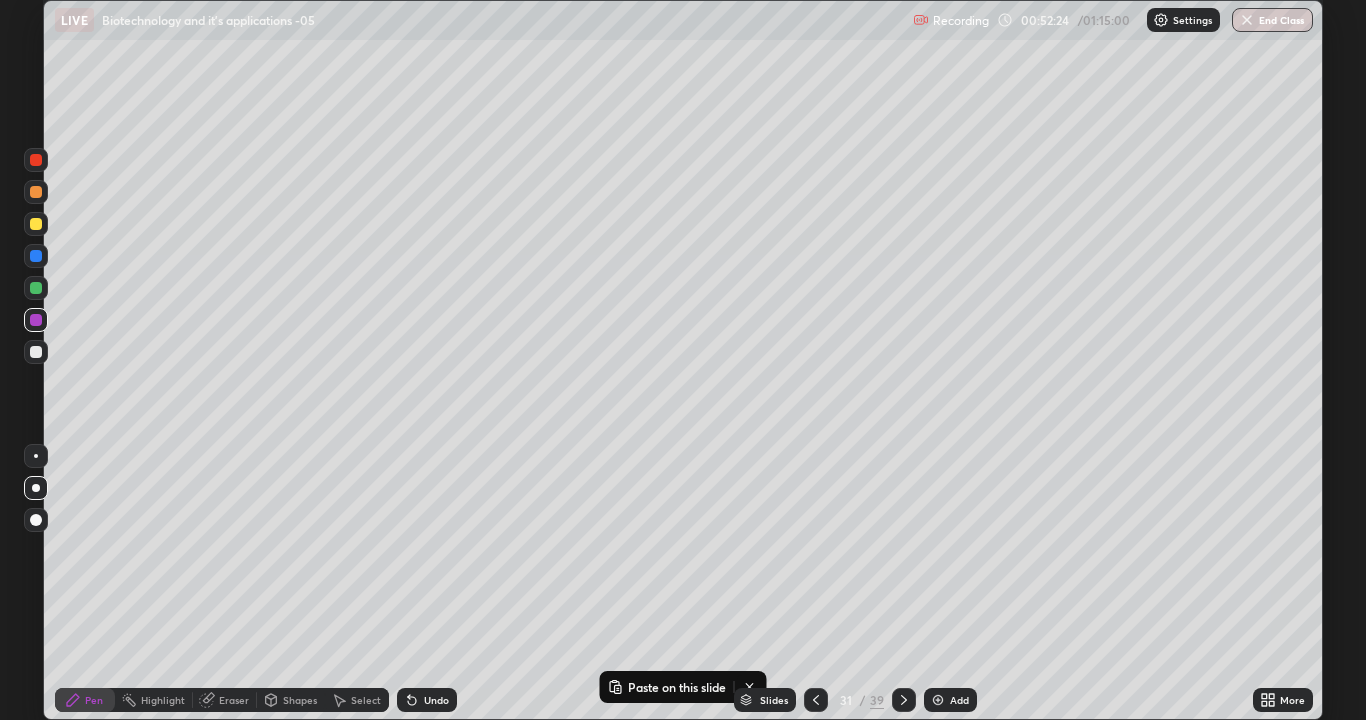 click 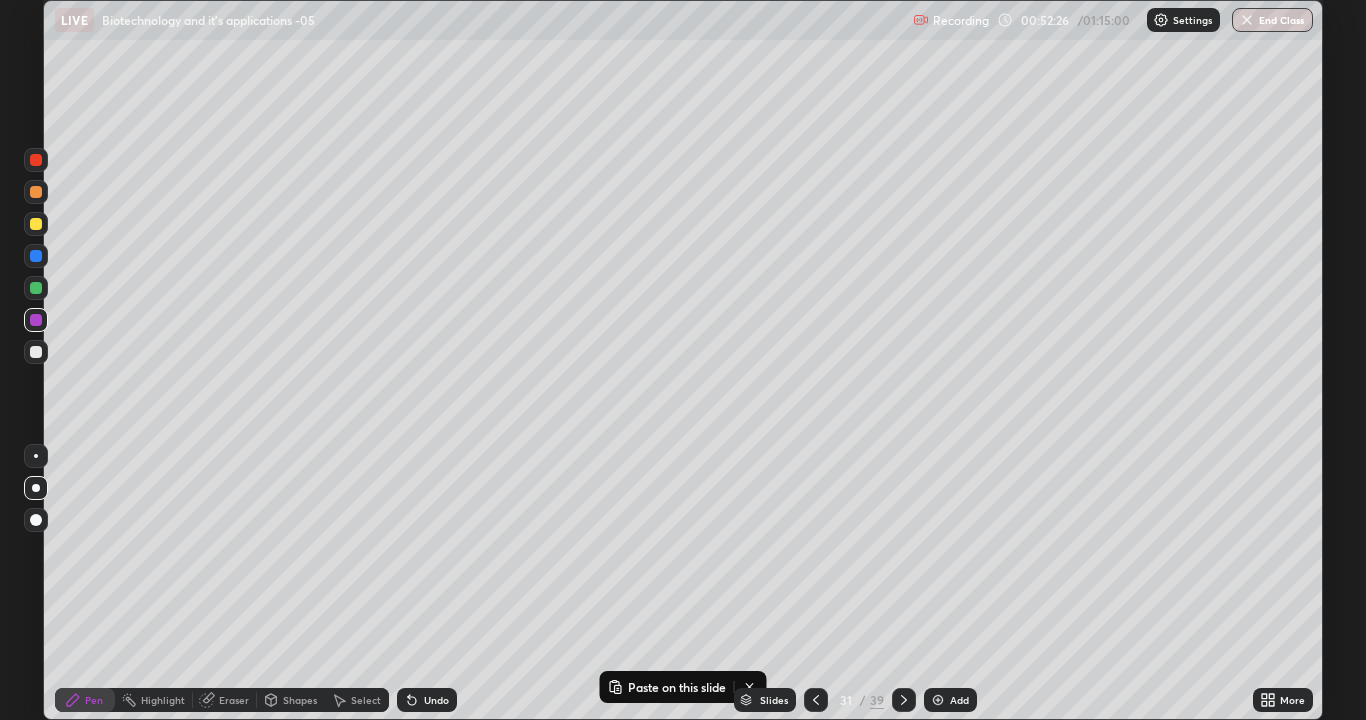 click on "Select" at bounding box center [366, 700] 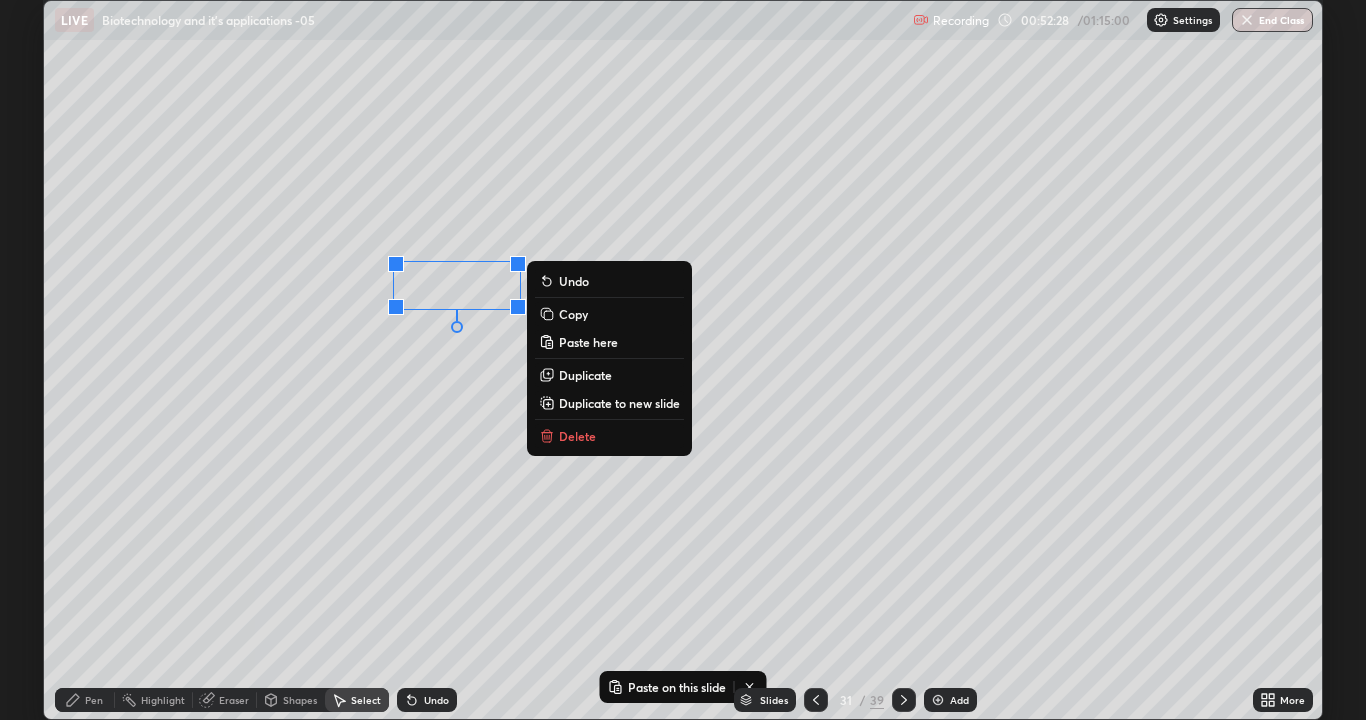 click on "Duplicate" at bounding box center (585, 375) 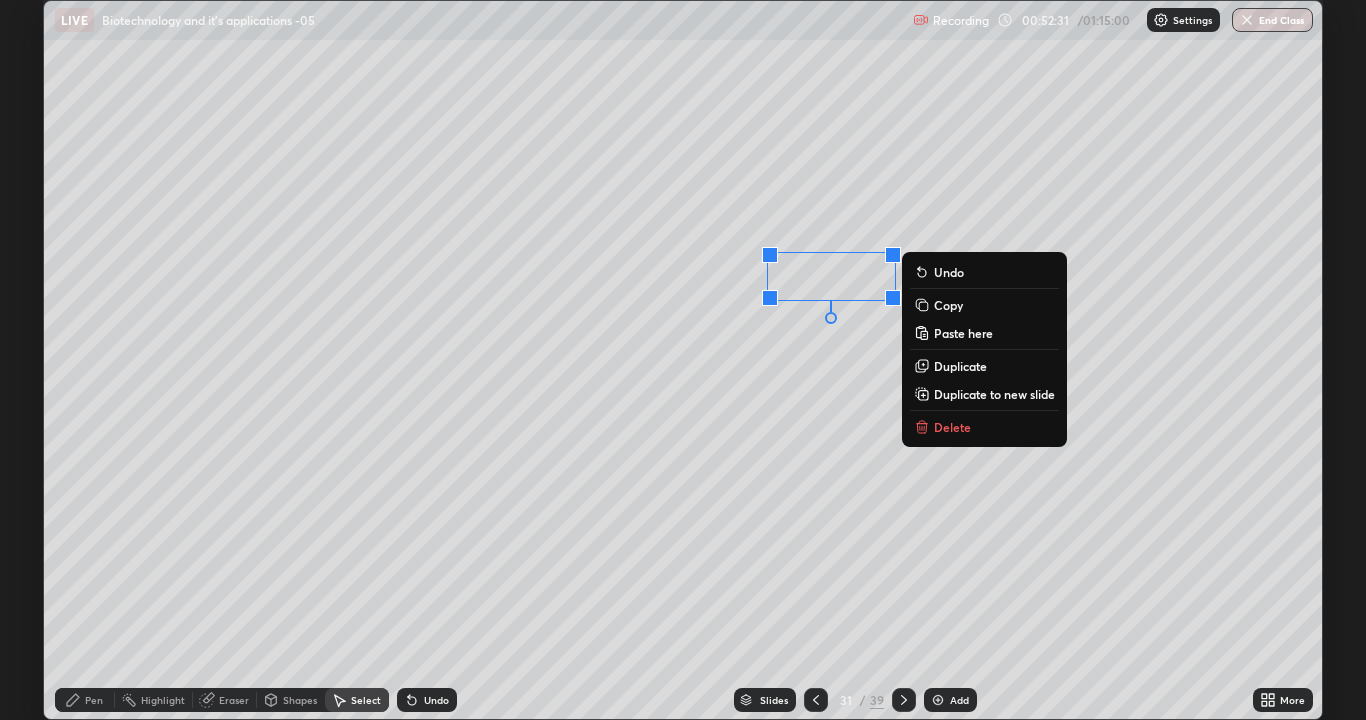 click on "0 ° Undo Copy Paste here Duplicate Duplicate to new slide Delete" at bounding box center (683, 360) 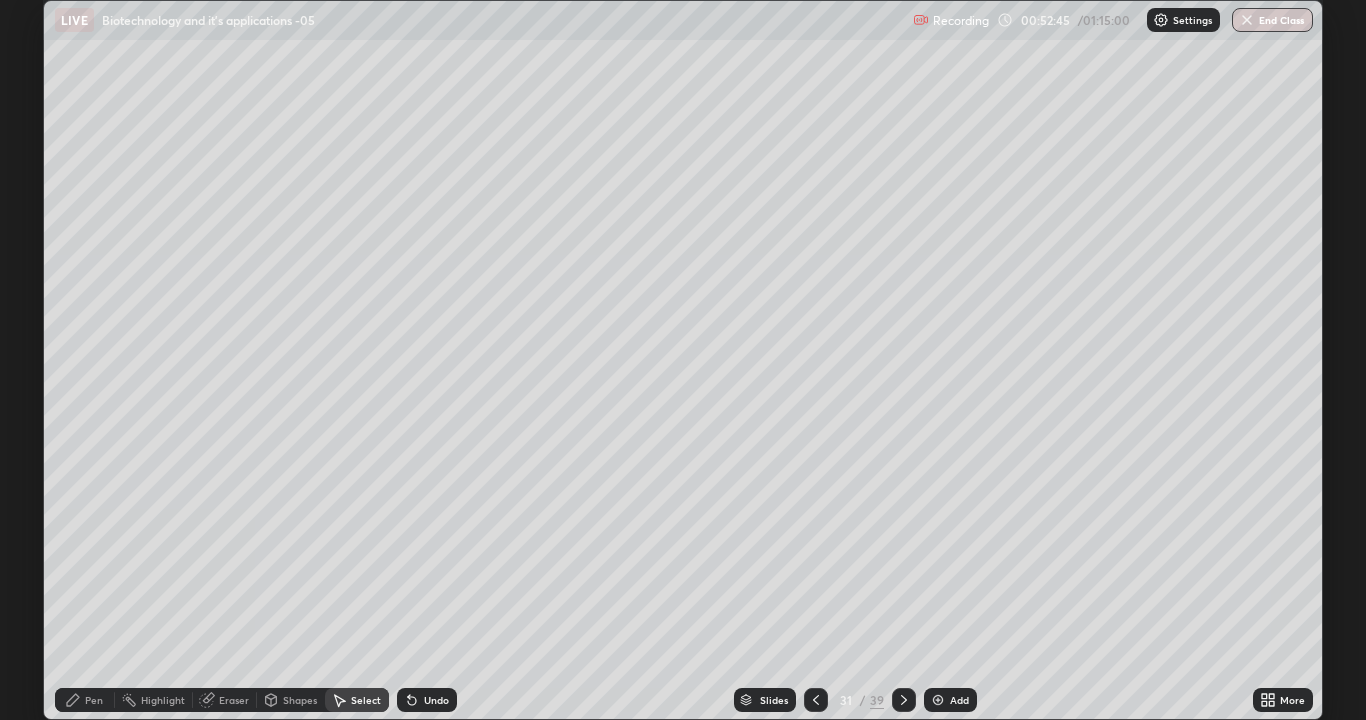 click 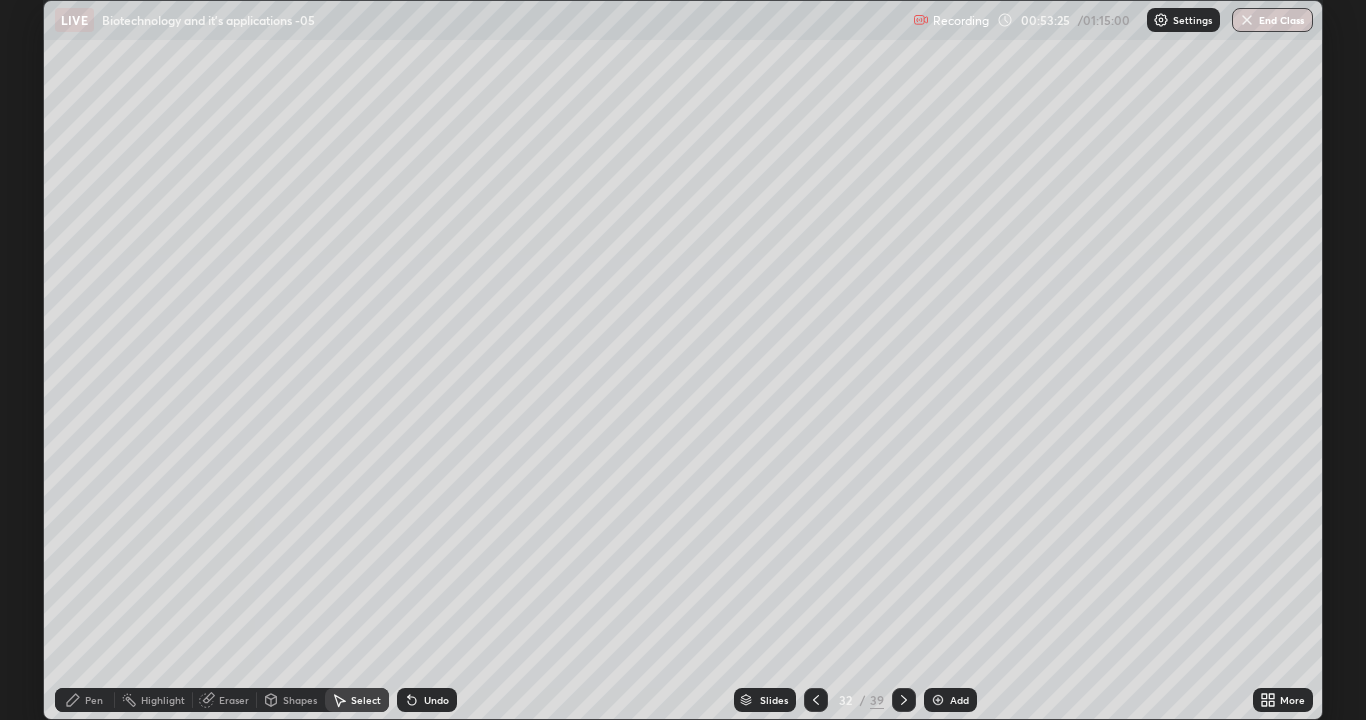 click 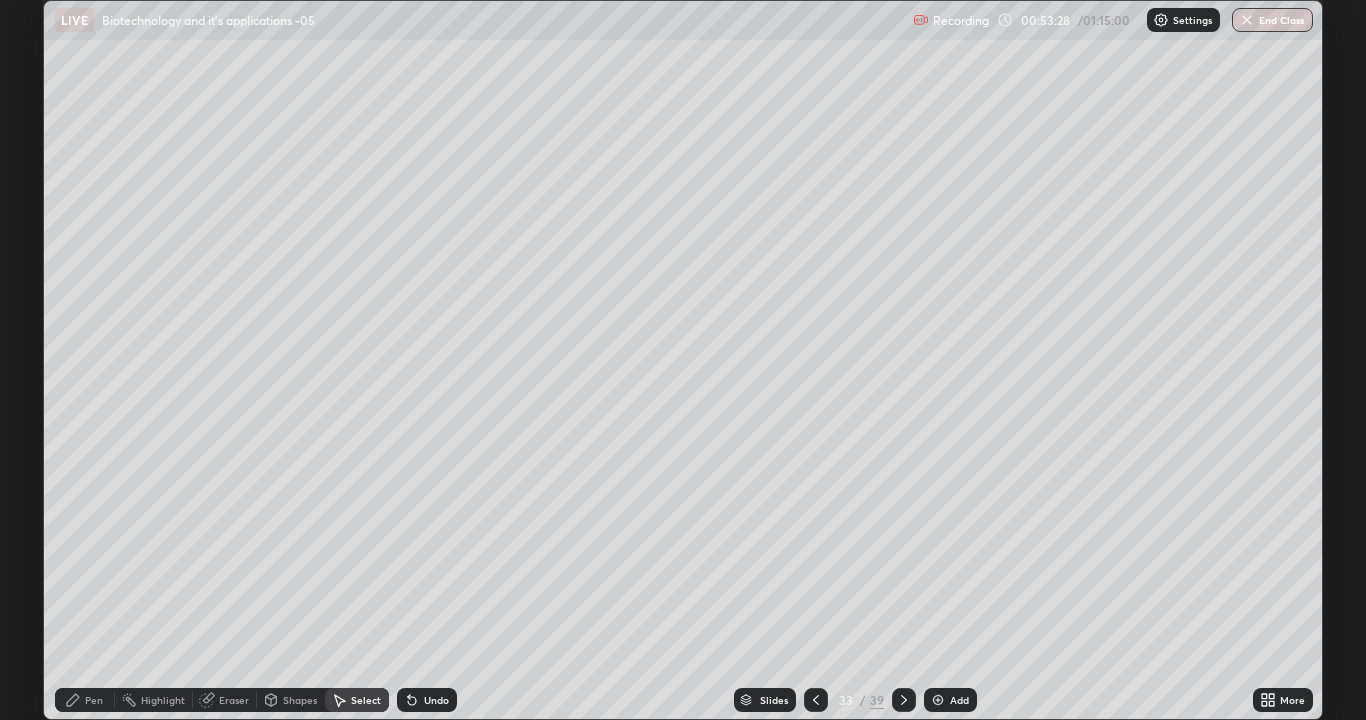 click 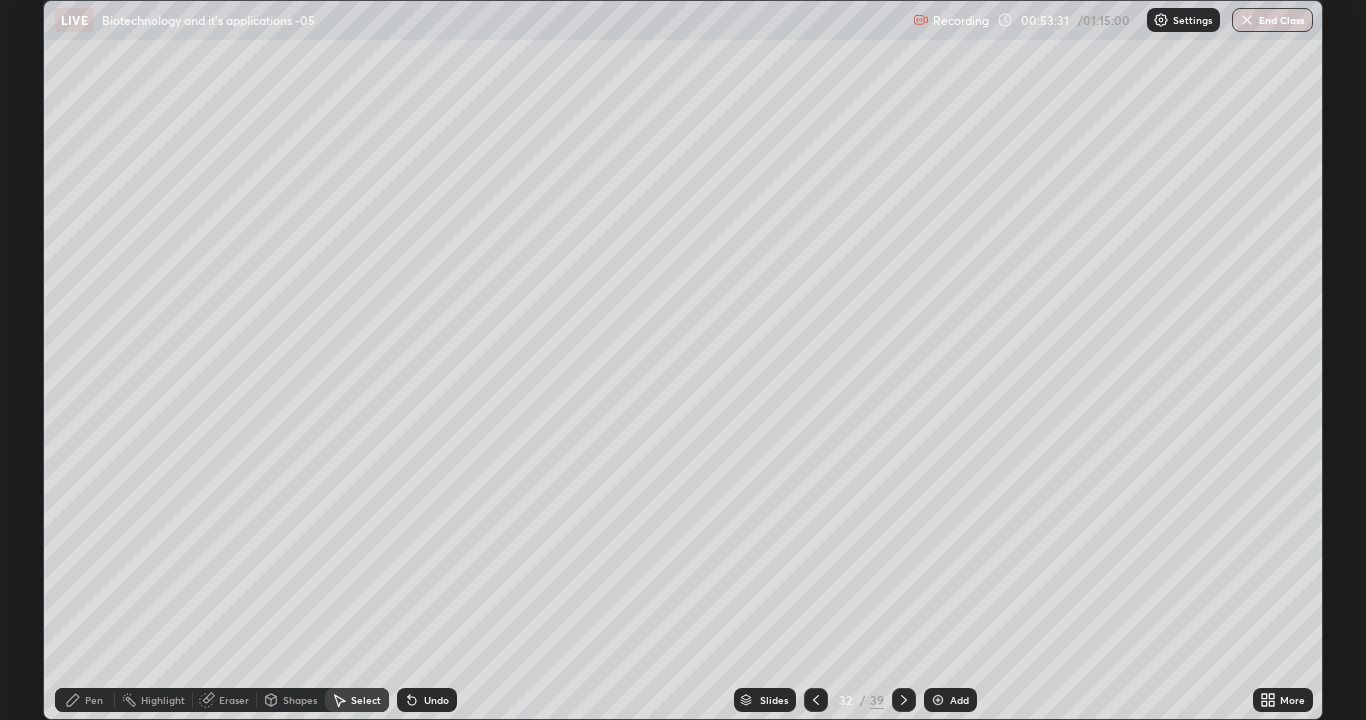click 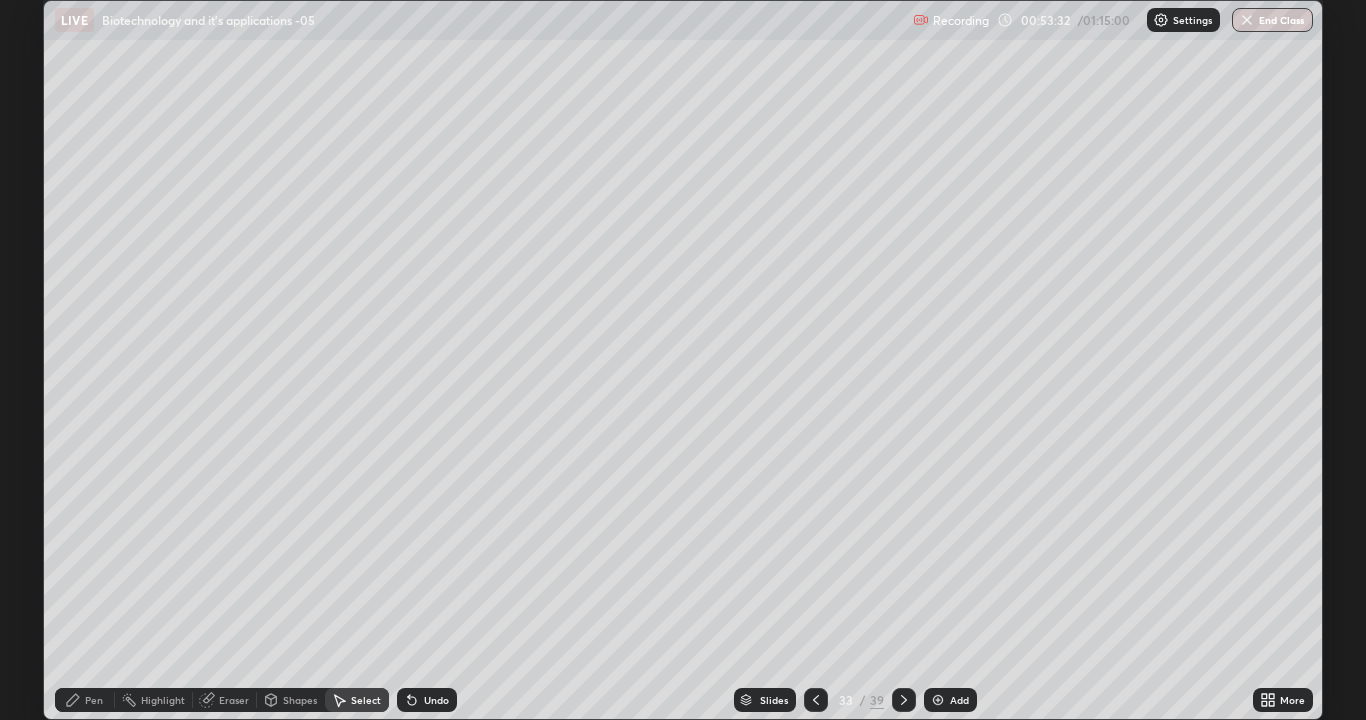 click 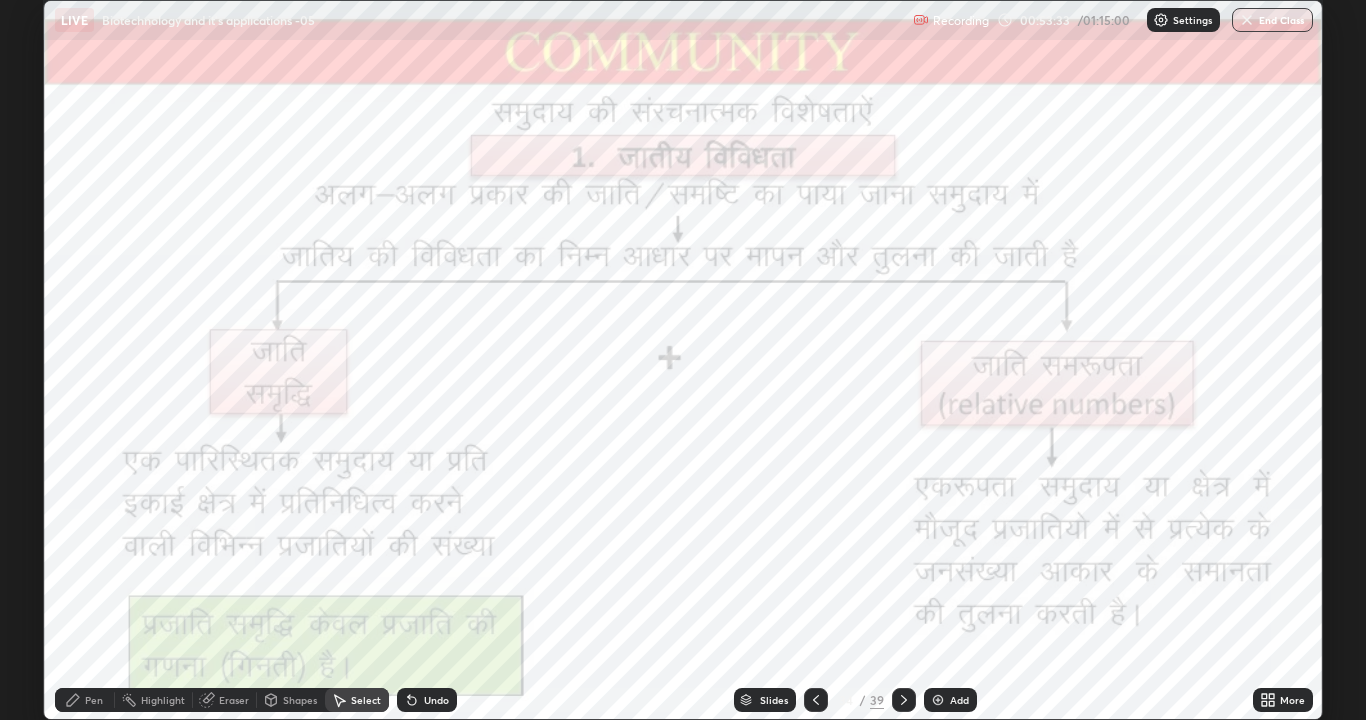 click at bounding box center (904, 700) 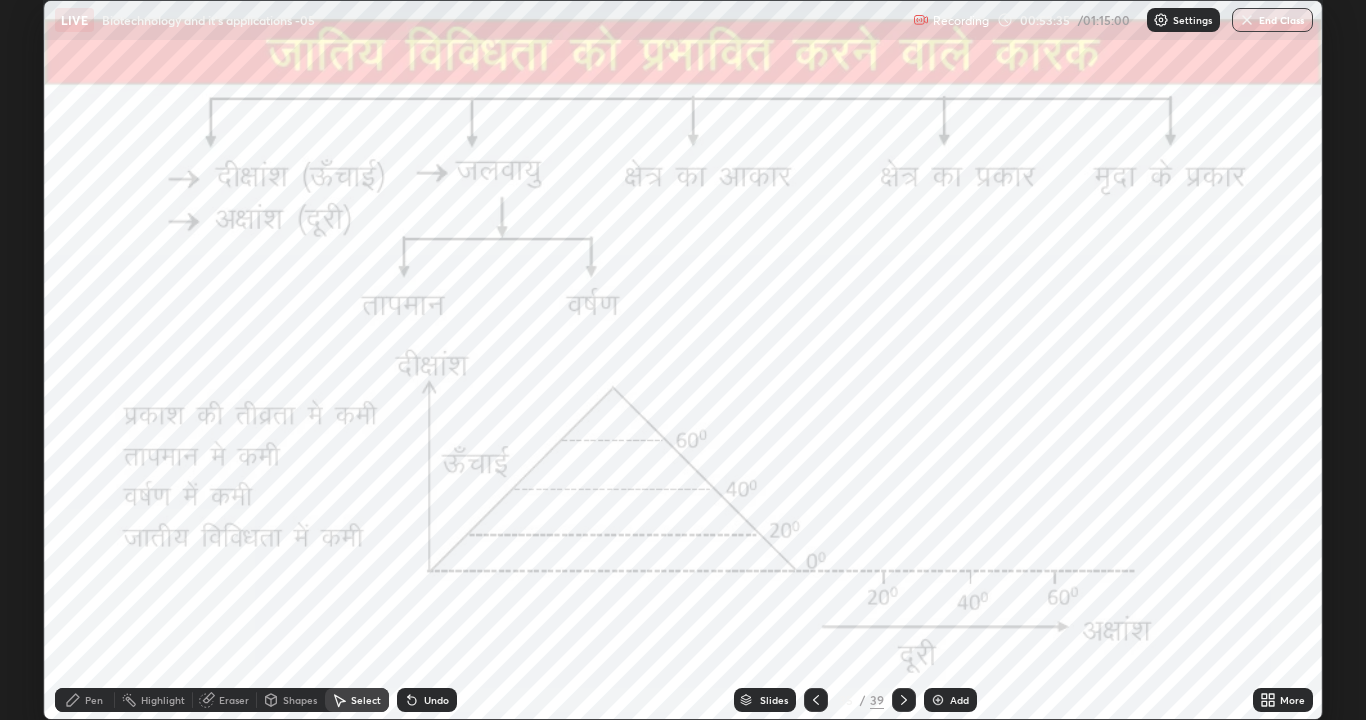 click 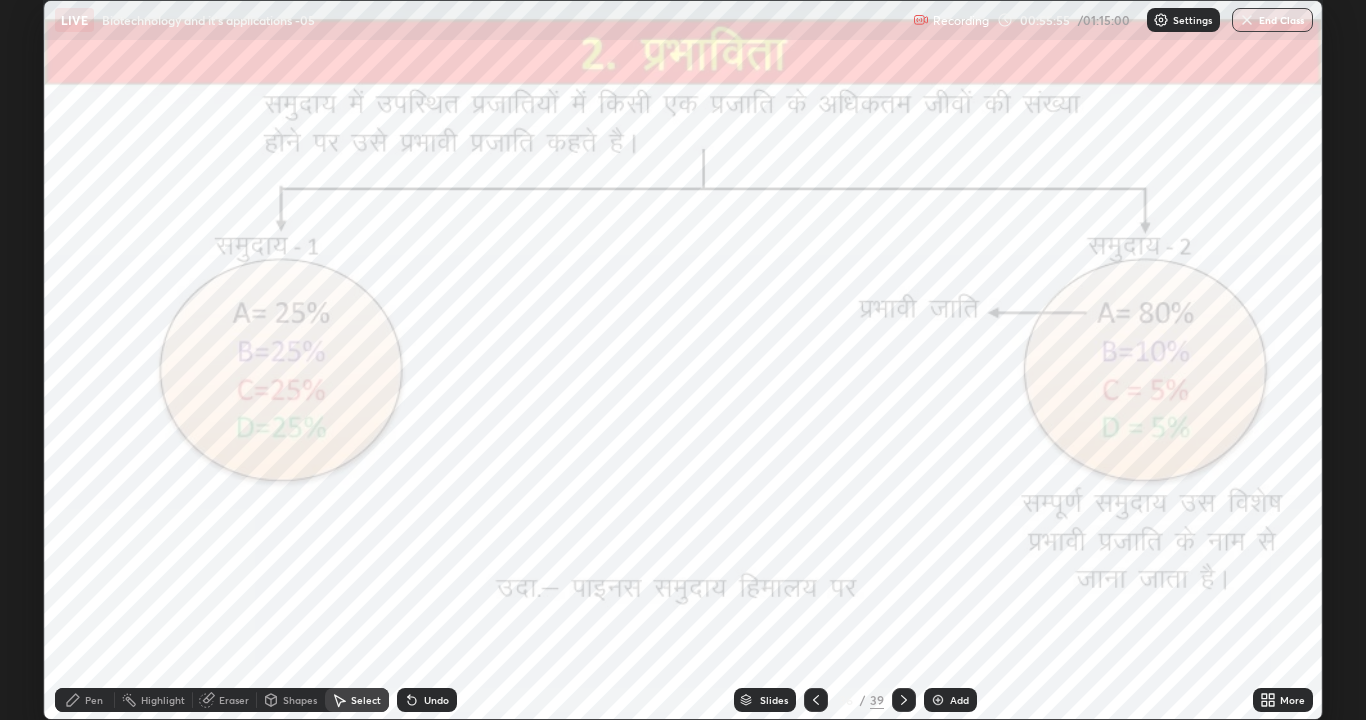 click on "Pen" at bounding box center [85, 700] 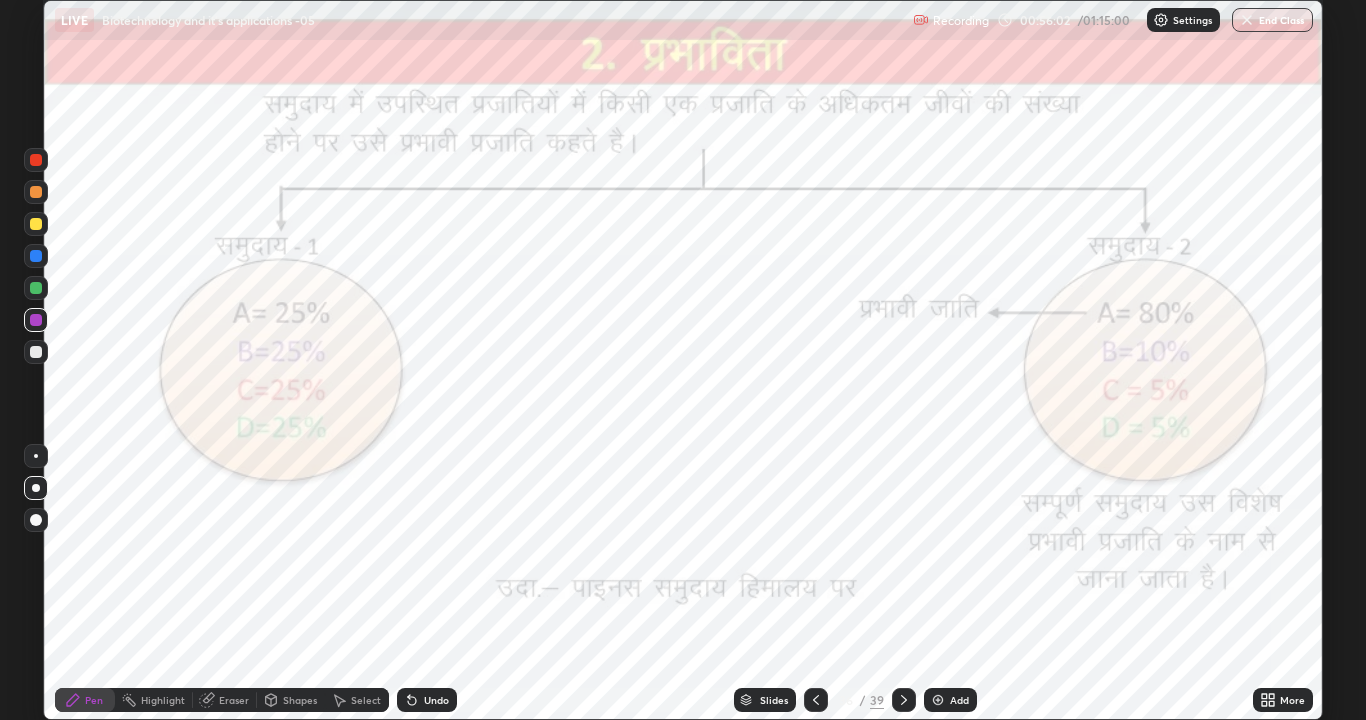 click on "Undo" at bounding box center (436, 700) 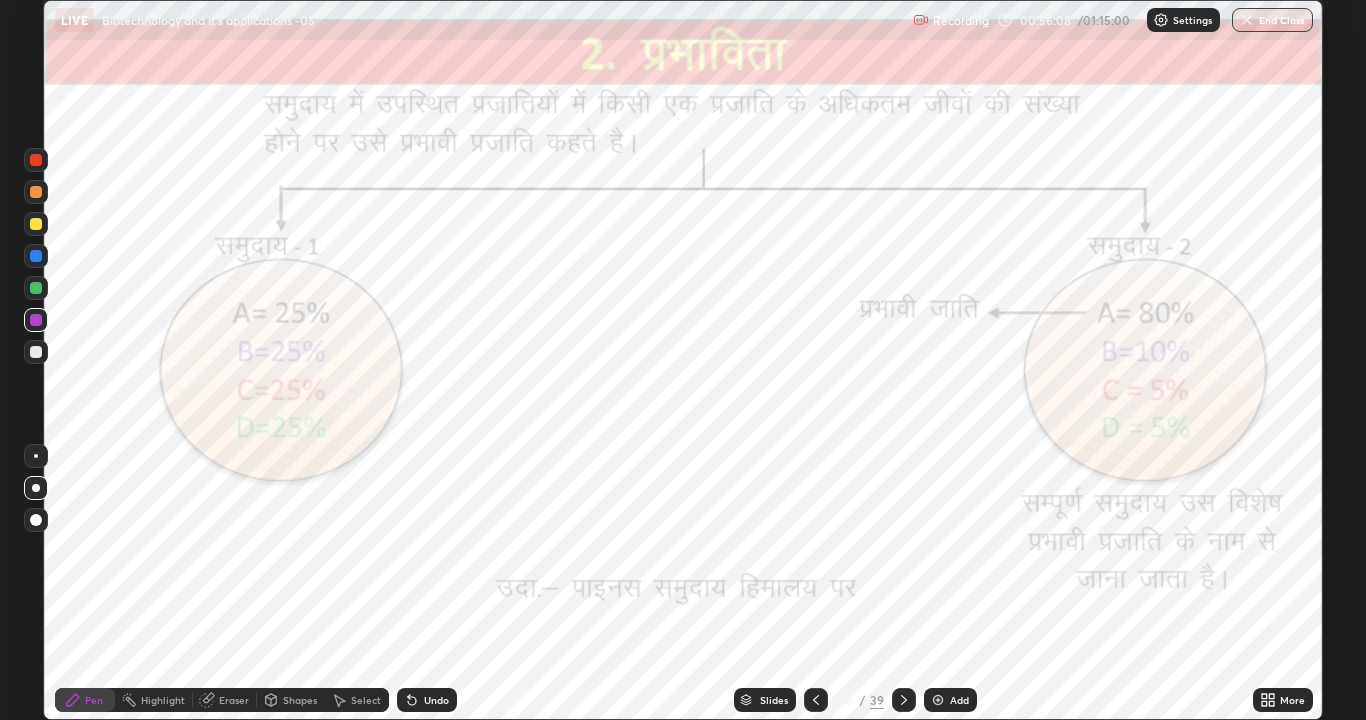 click 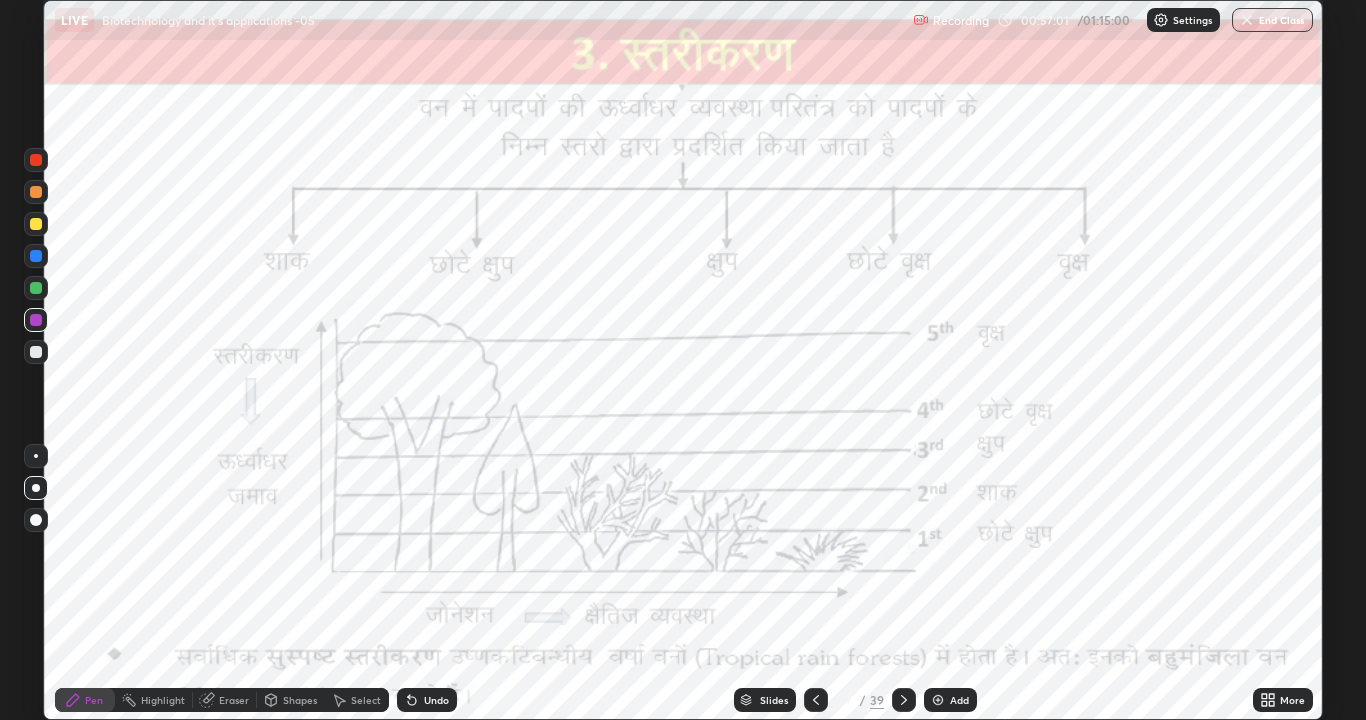 click 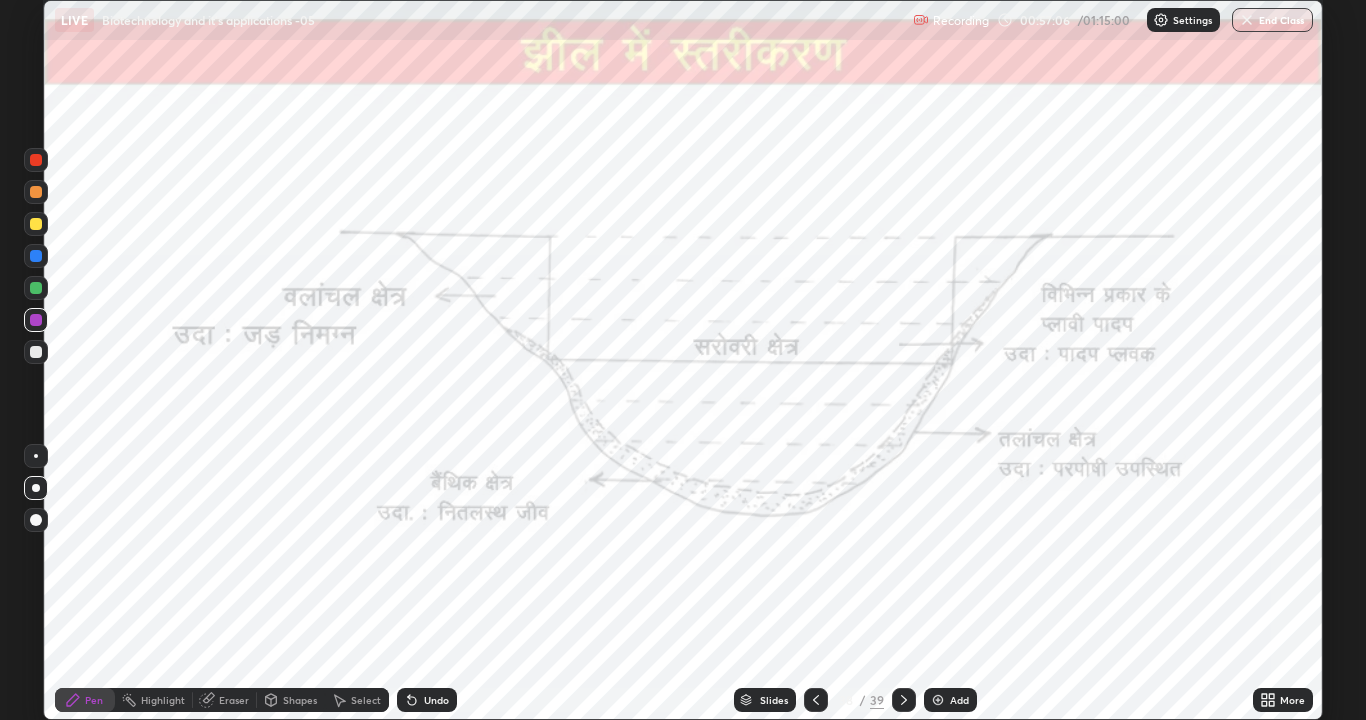 click 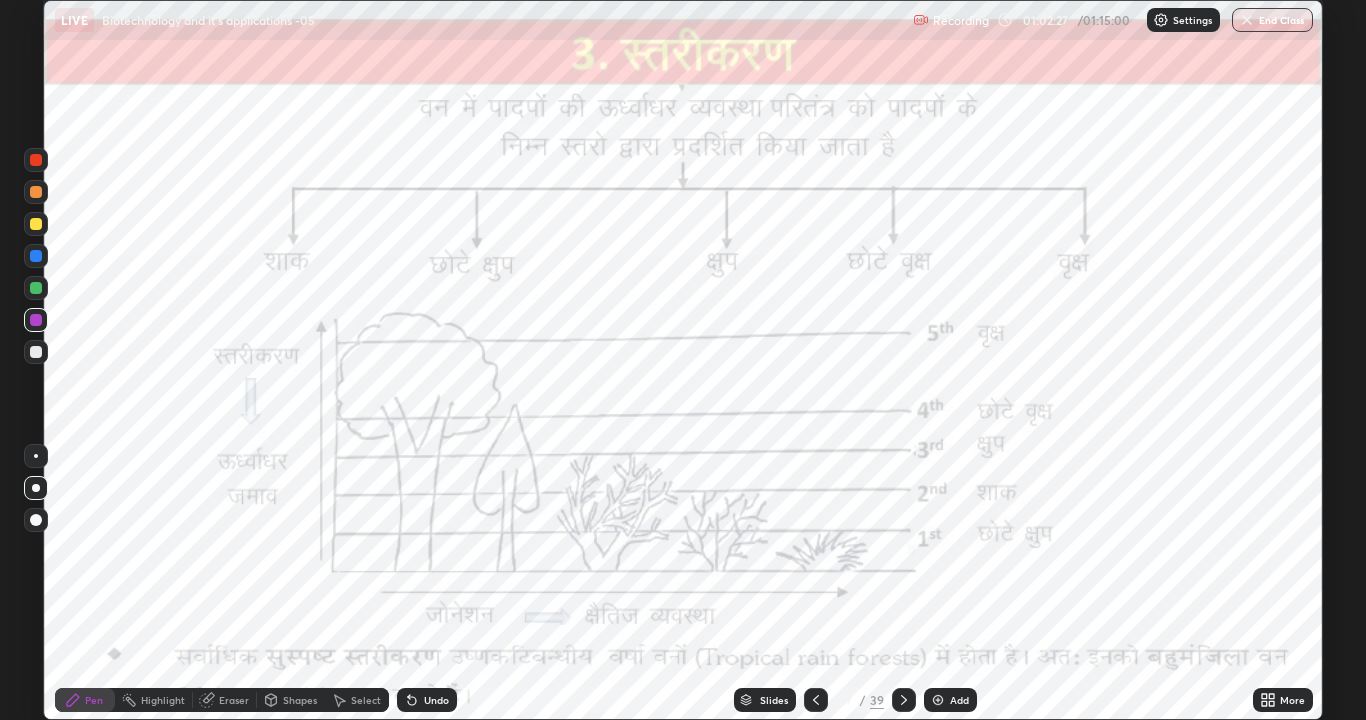 click 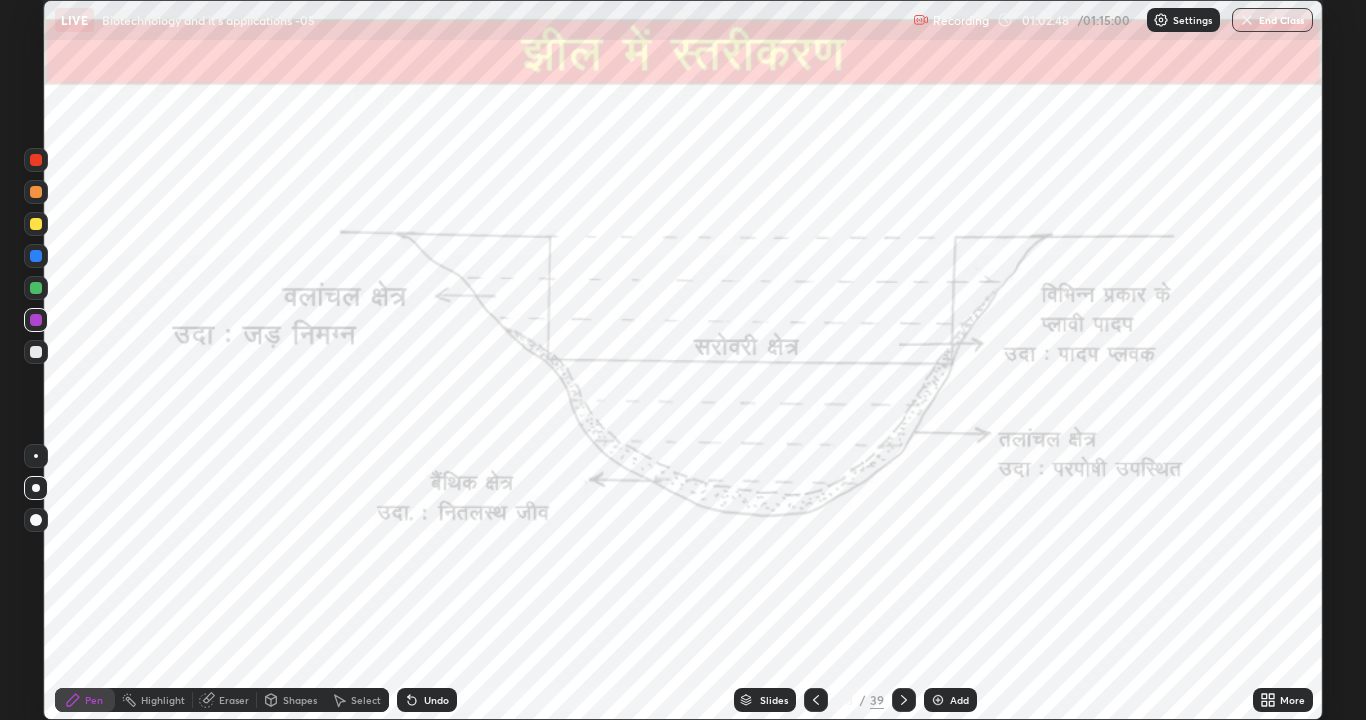 click at bounding box center (36, 224) 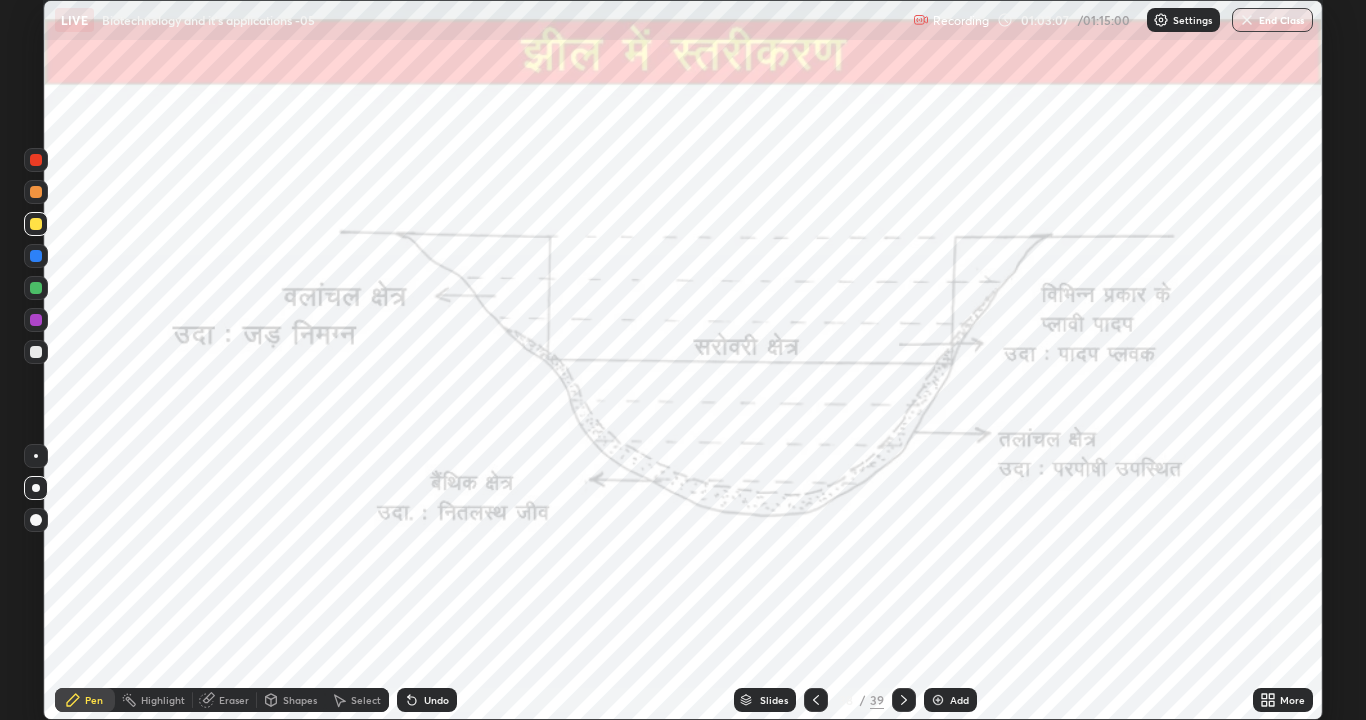 click at bounding box center [36, 320] 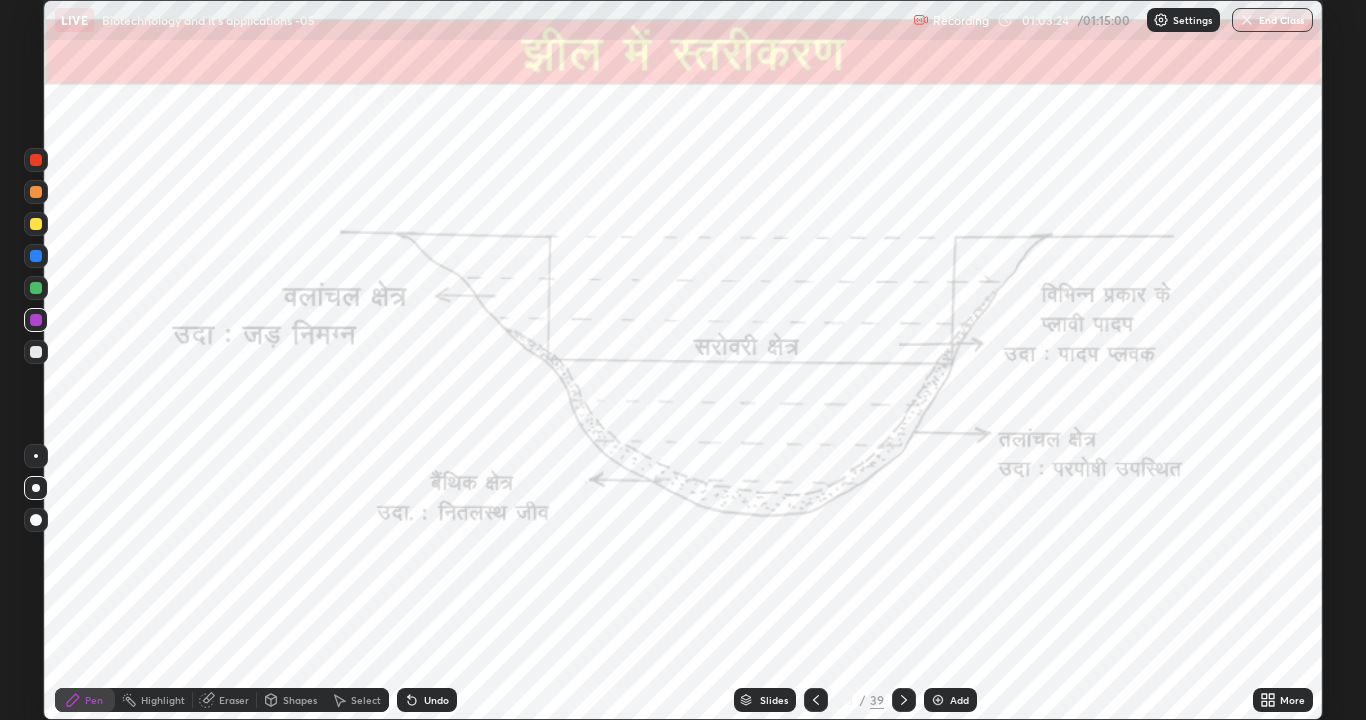 click on "Highlight" at bounding box center (163, 700) 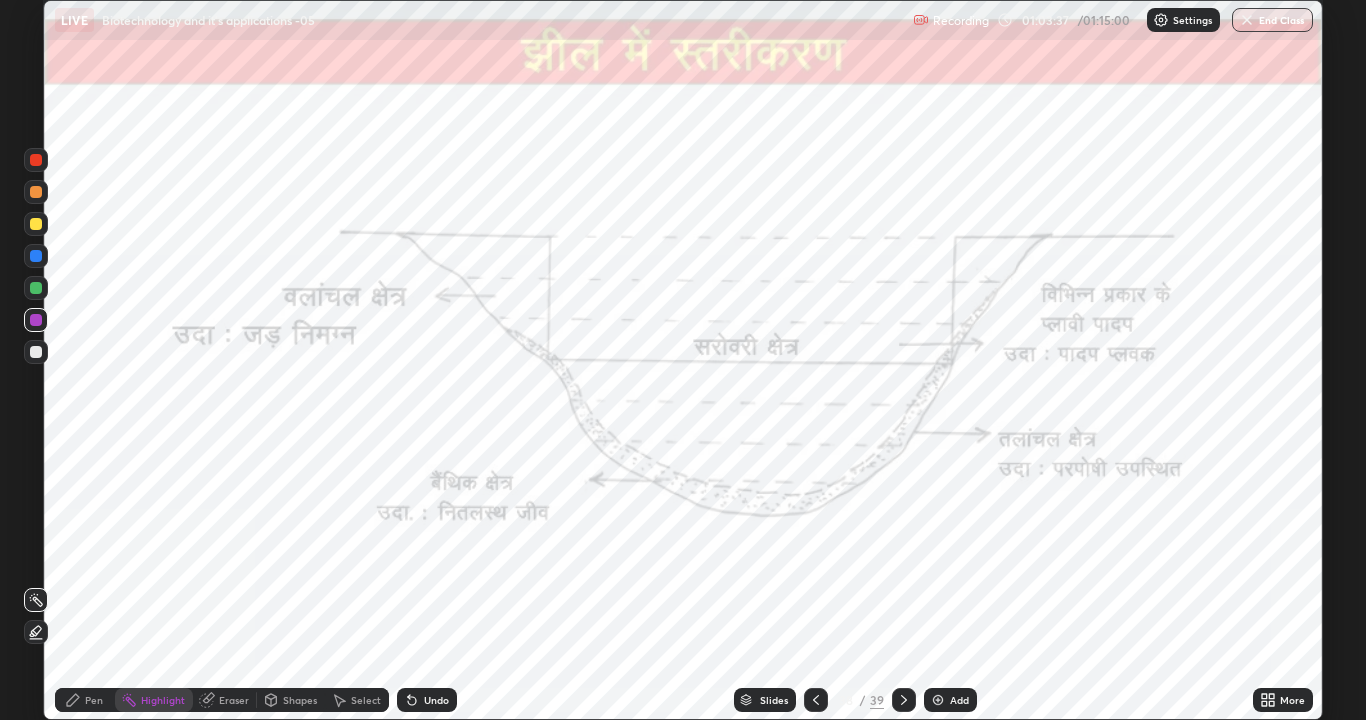 click on "Pen" at bounding box center [85, 700] 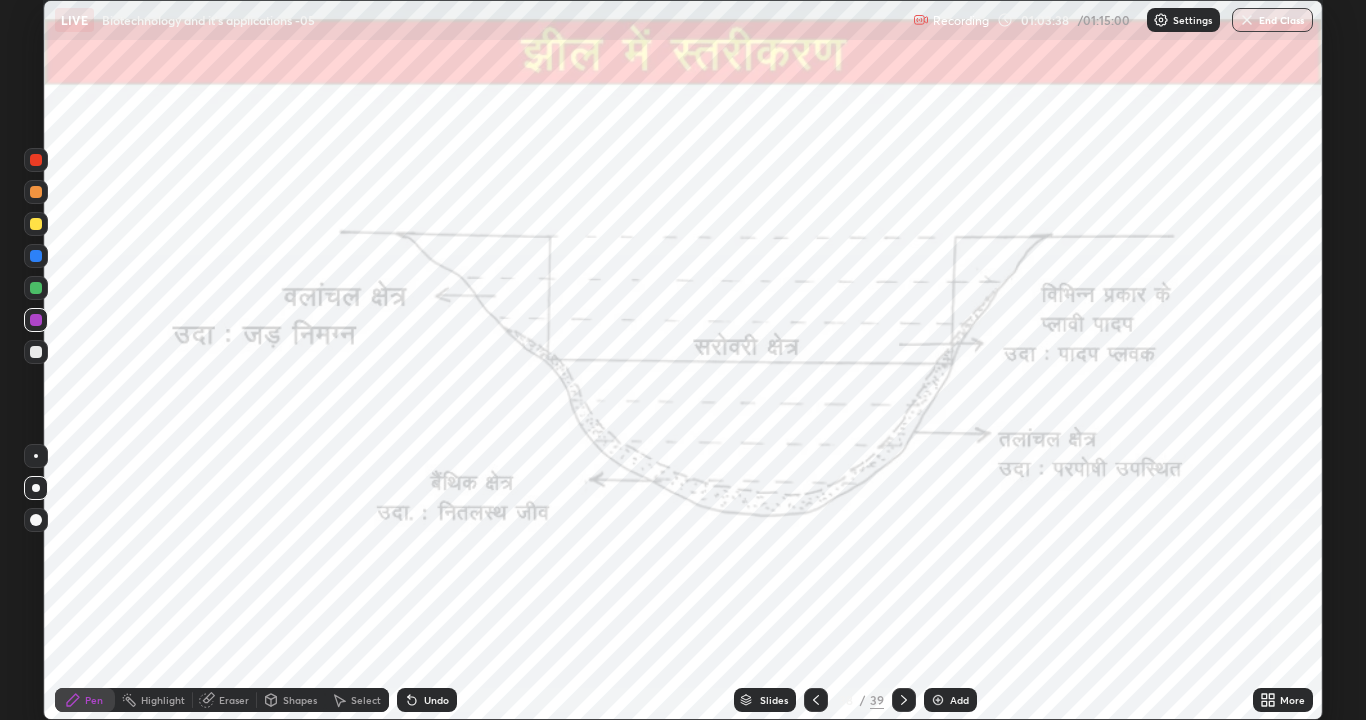 click at bounding box center [36, 192] 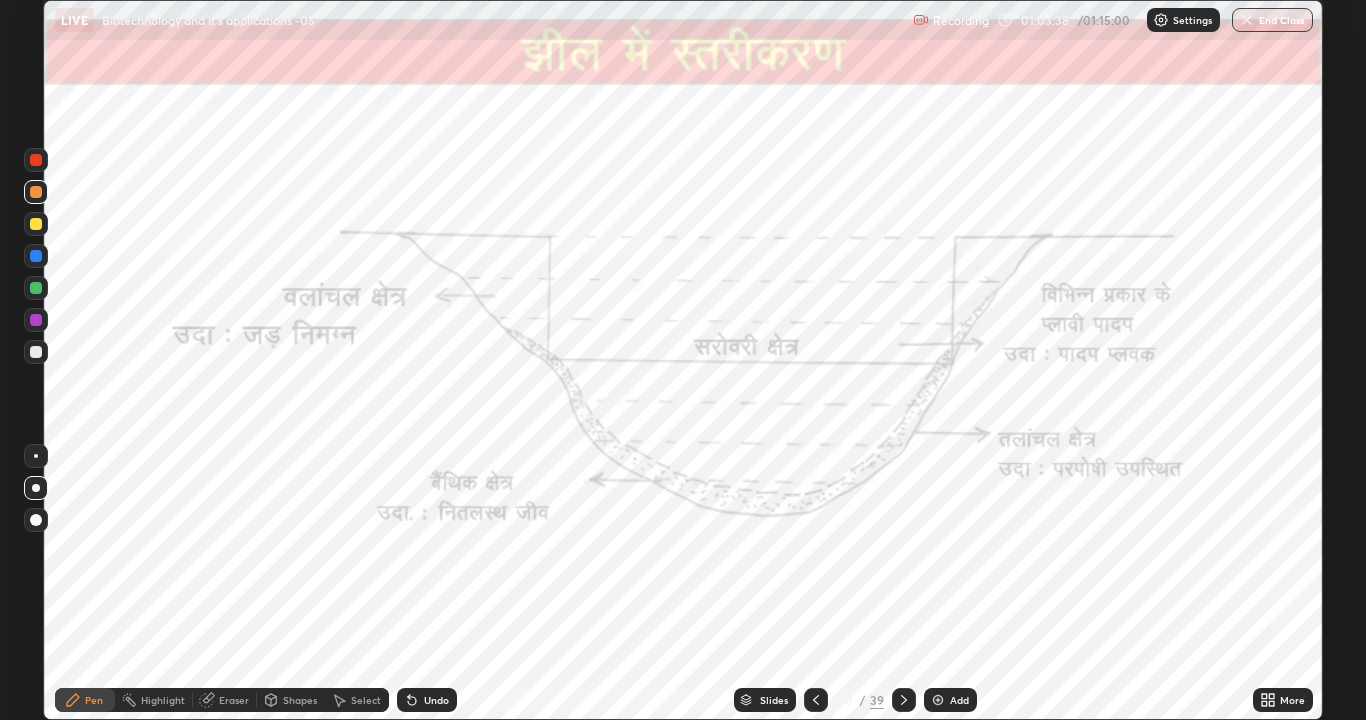 click at bounding box center [36, 160] 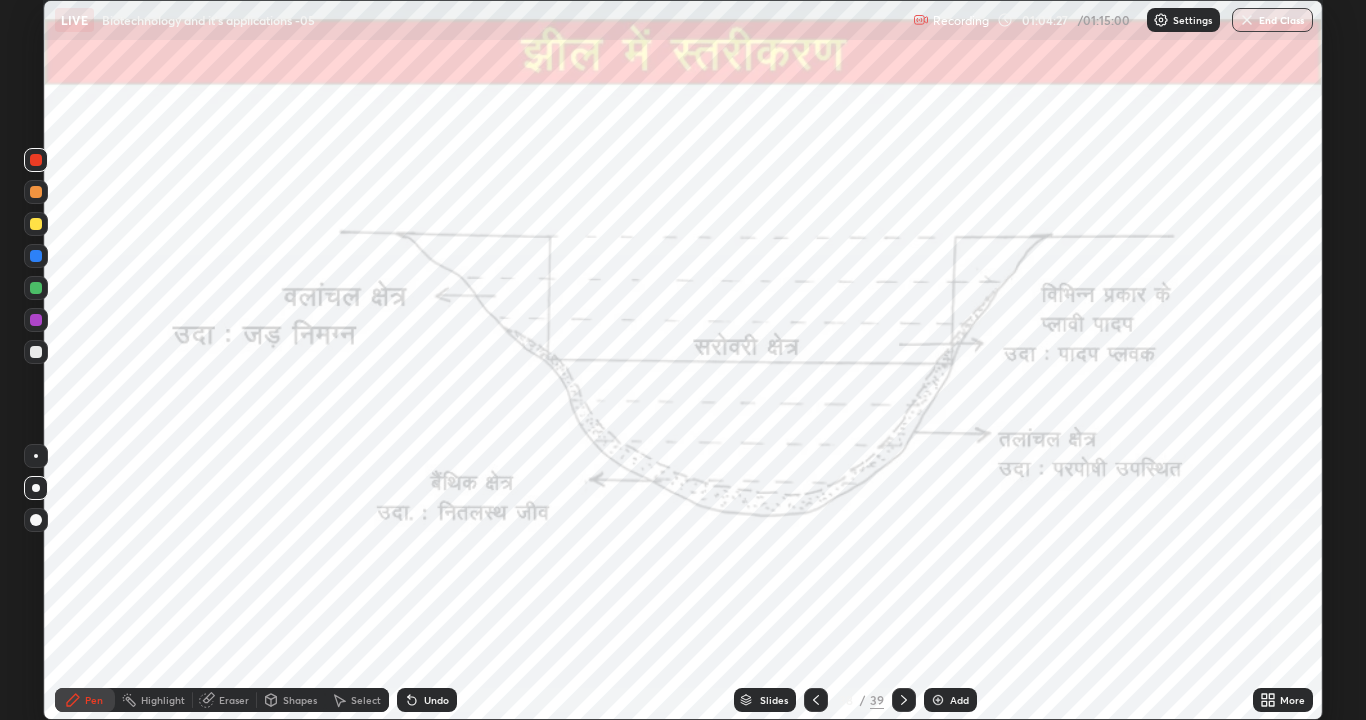 click at bounding box center [36, 288] 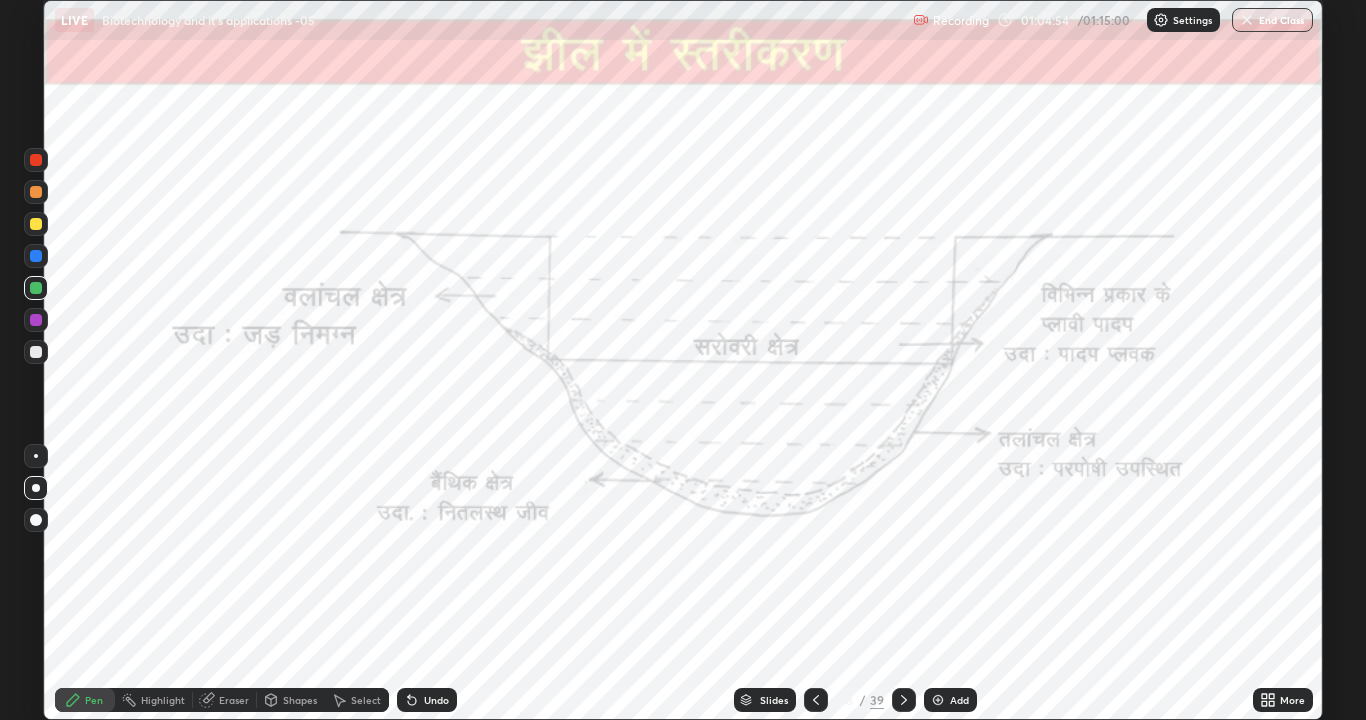 click at bounding box center [36, 288] 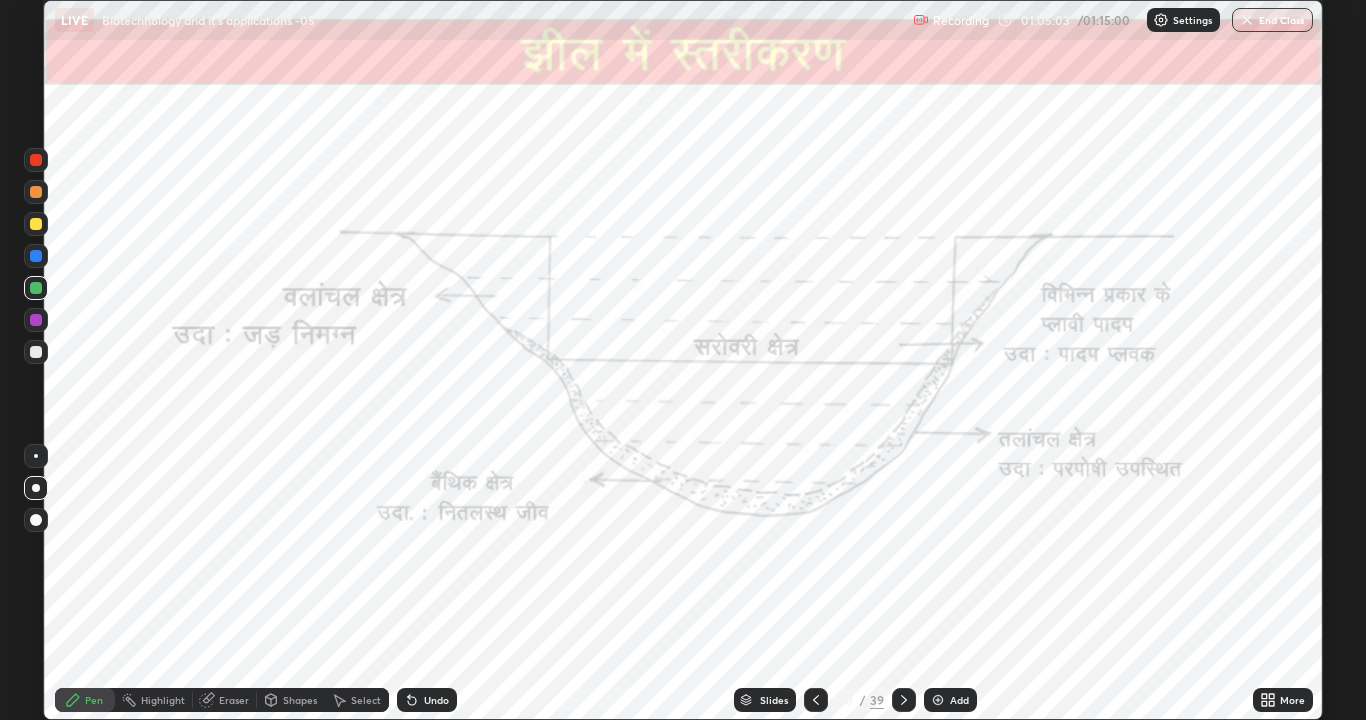 click at bounding box center (36, 160) 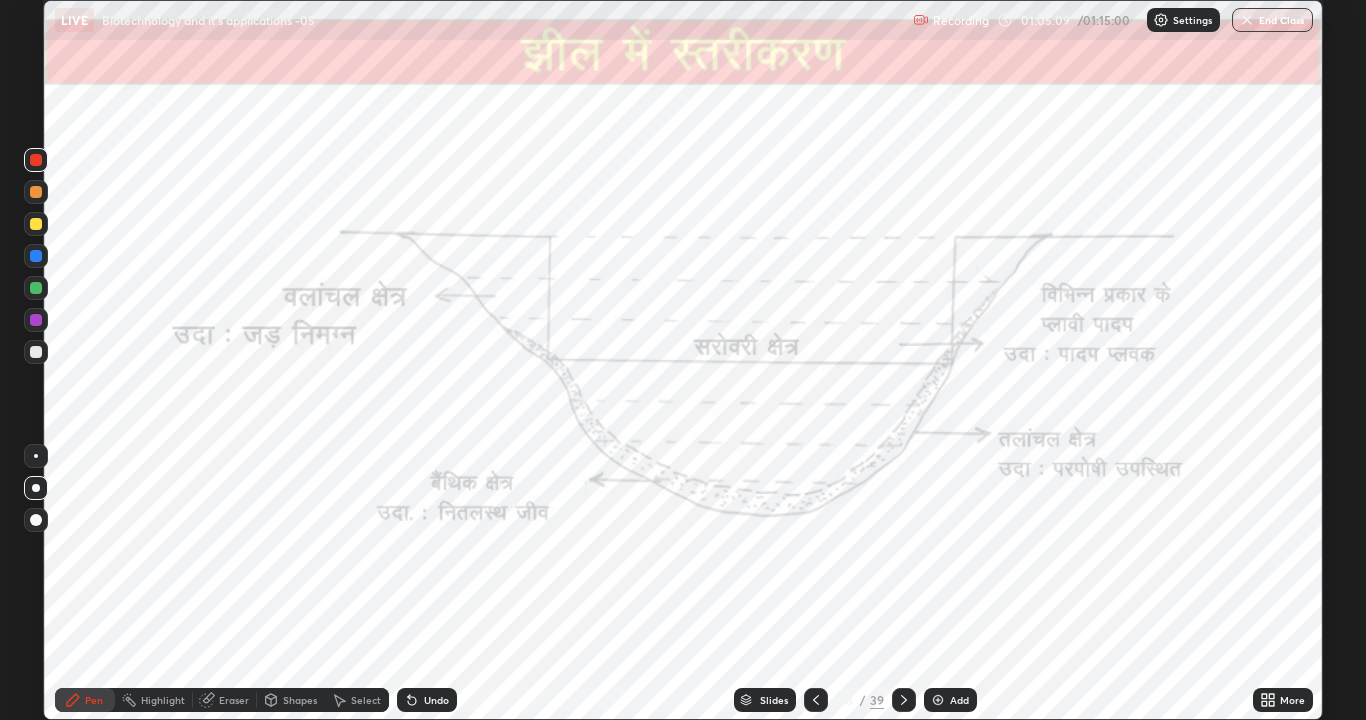 click at bounding box center [36, 288] 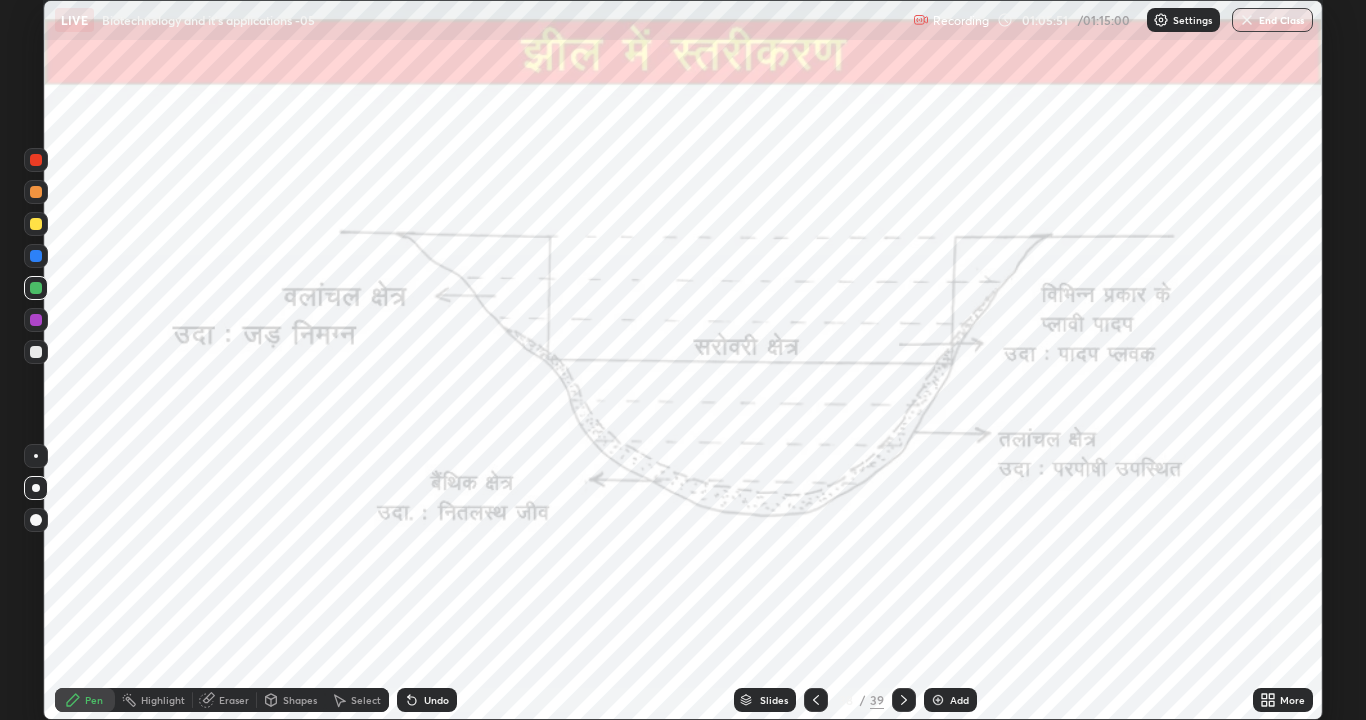 click 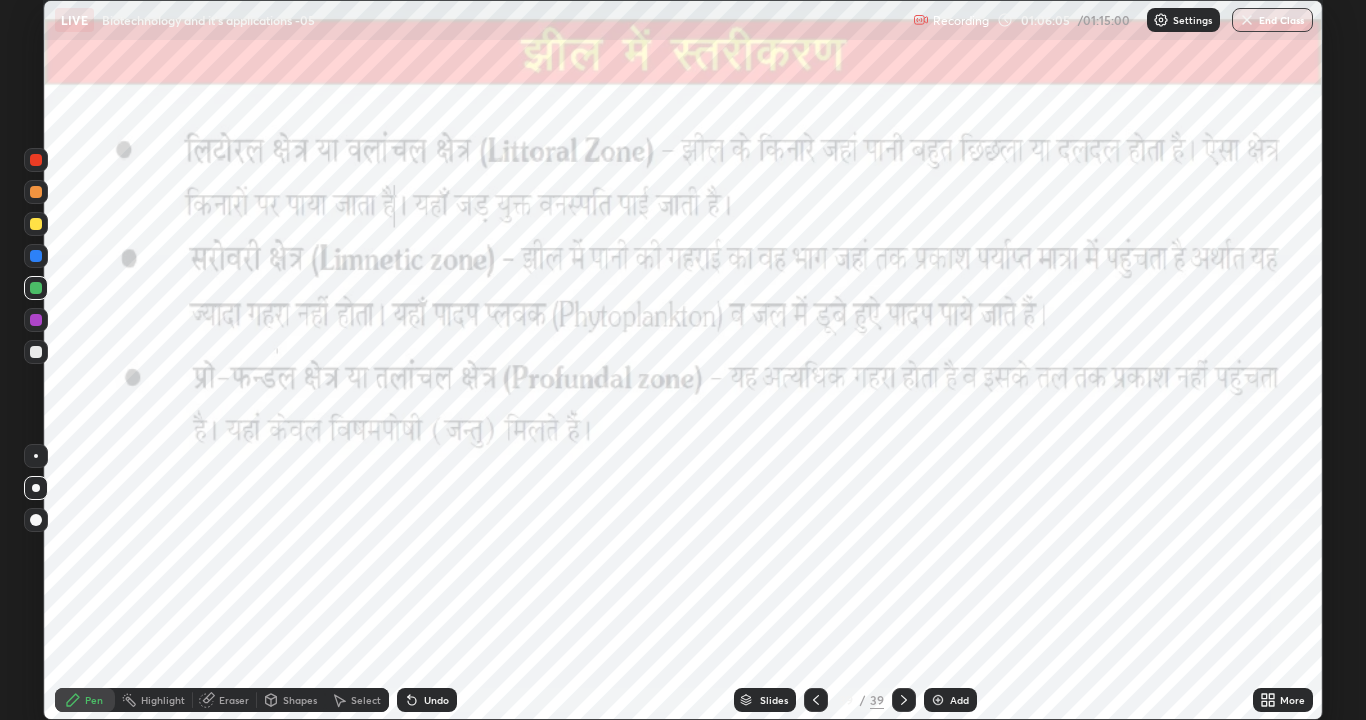 click 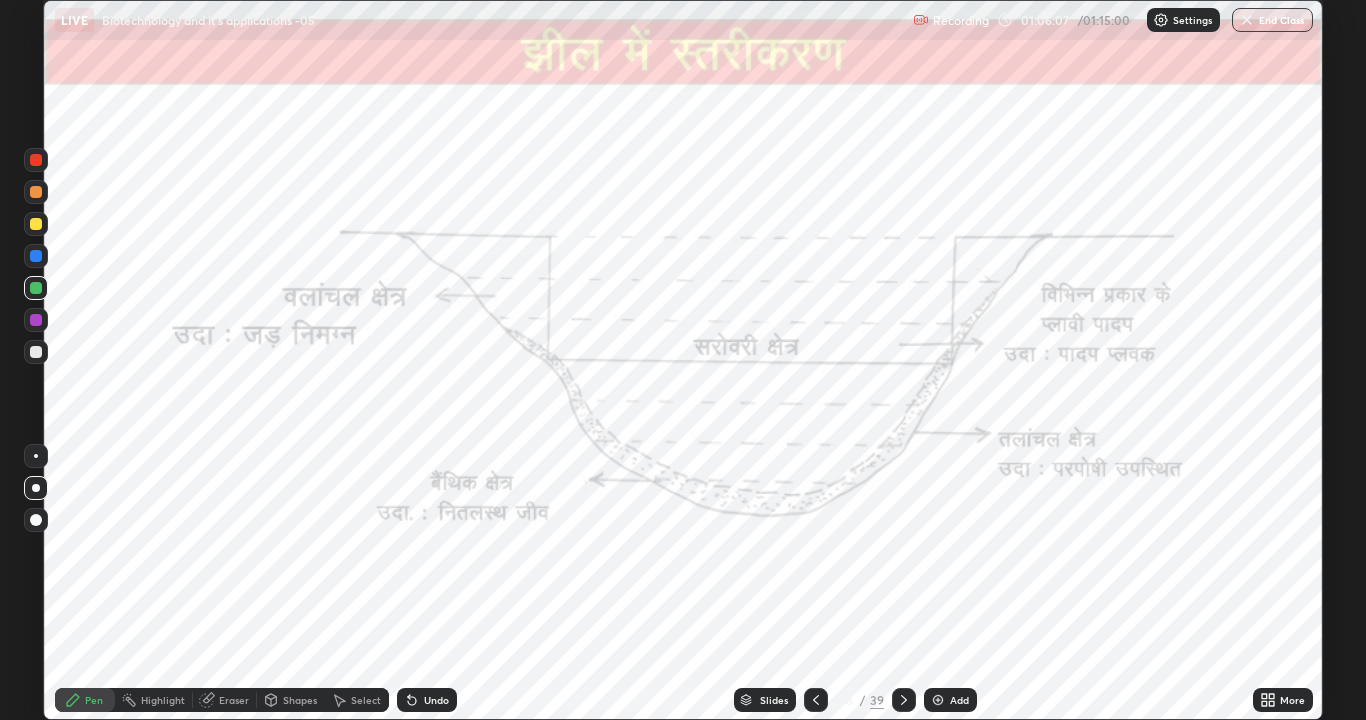 click 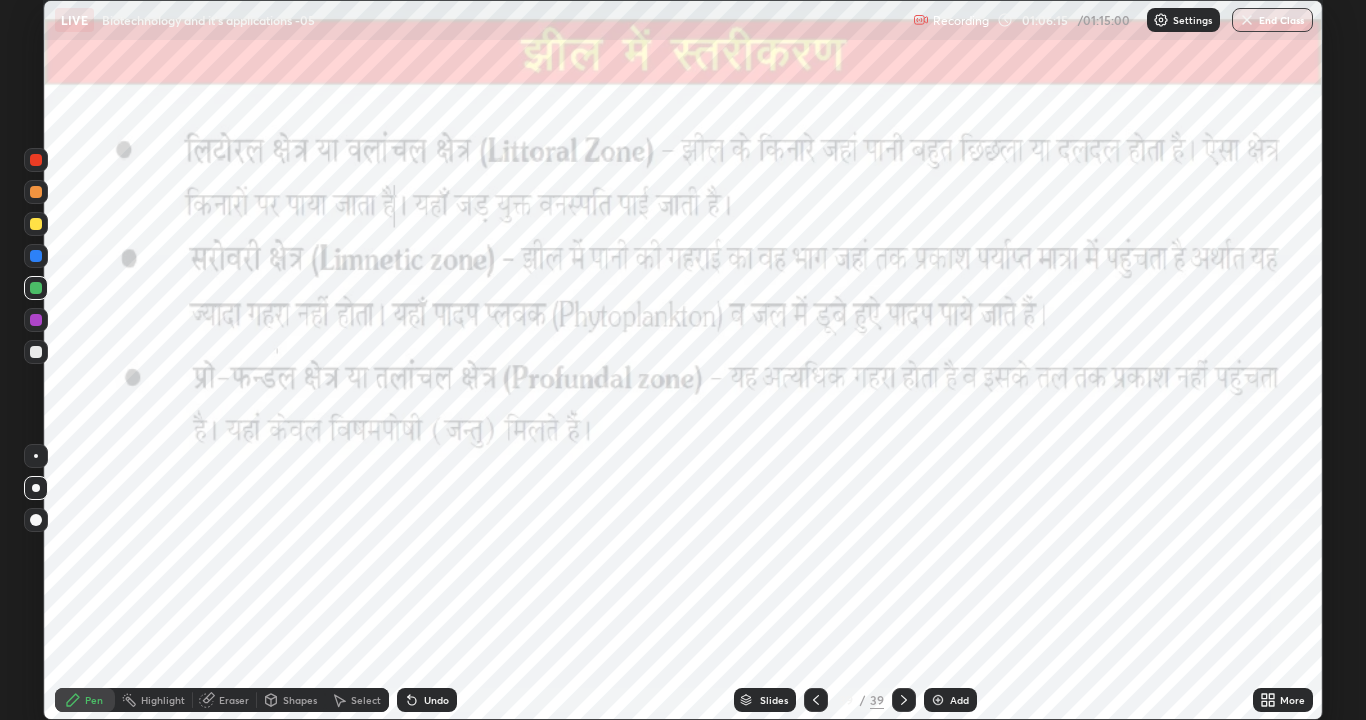 click at bounding box center [816, 700] 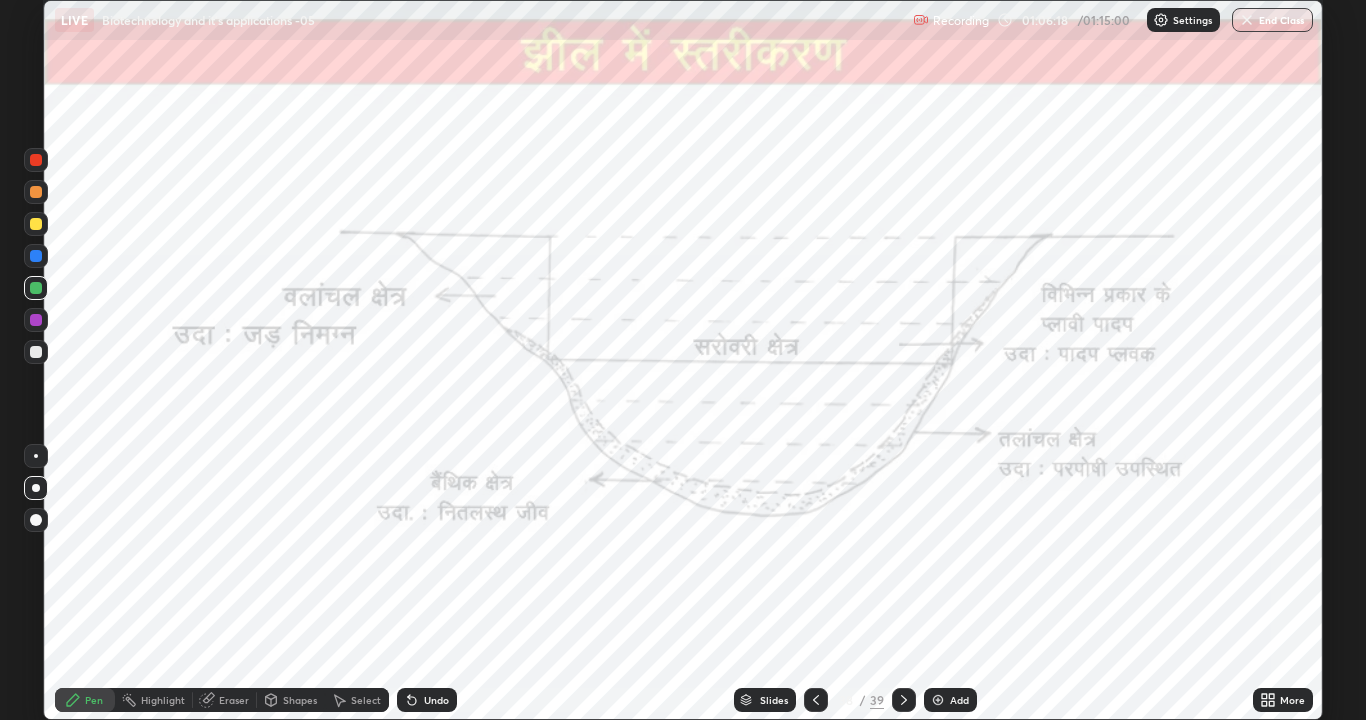 click 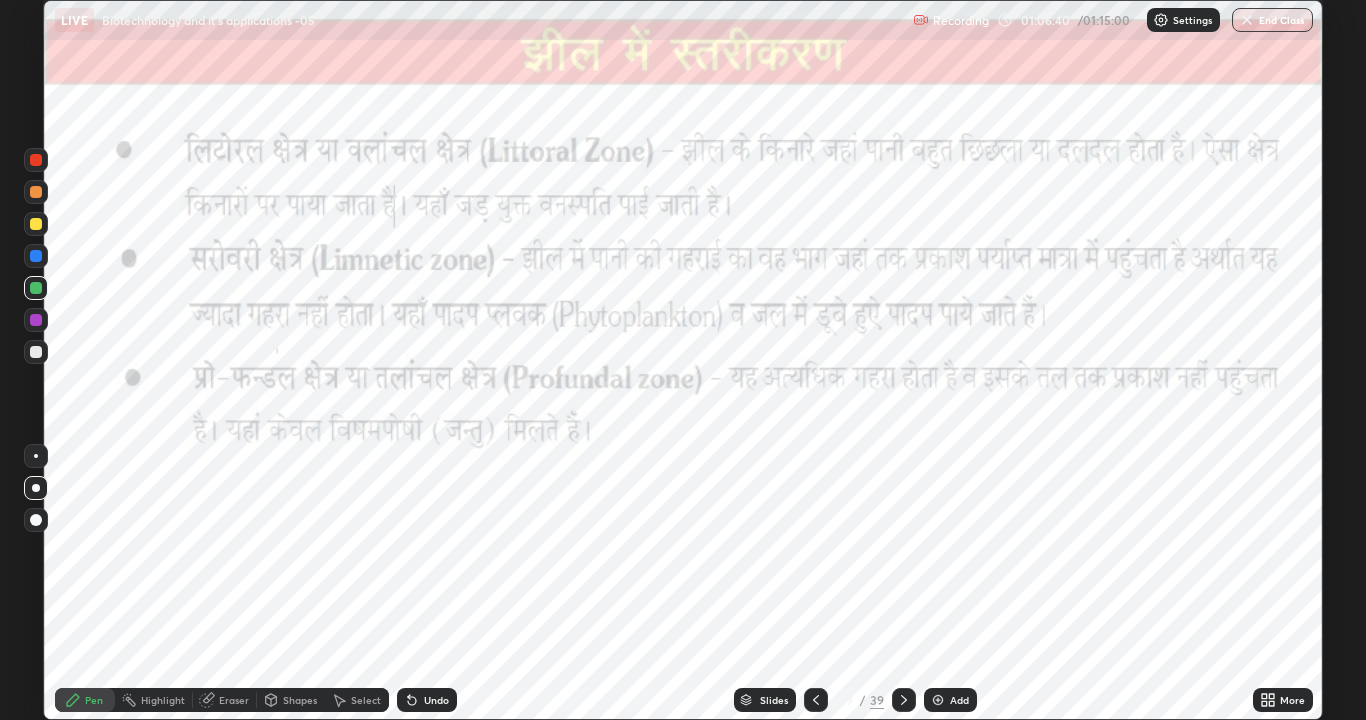 click 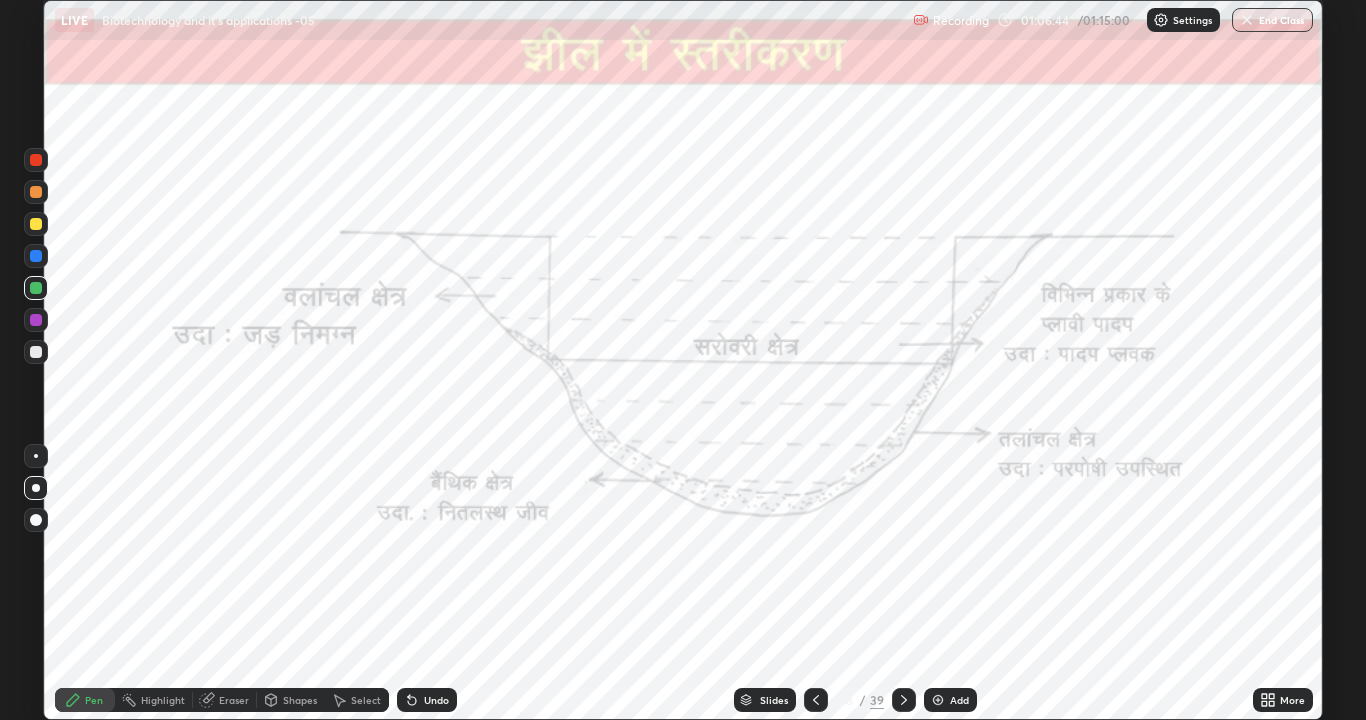 click 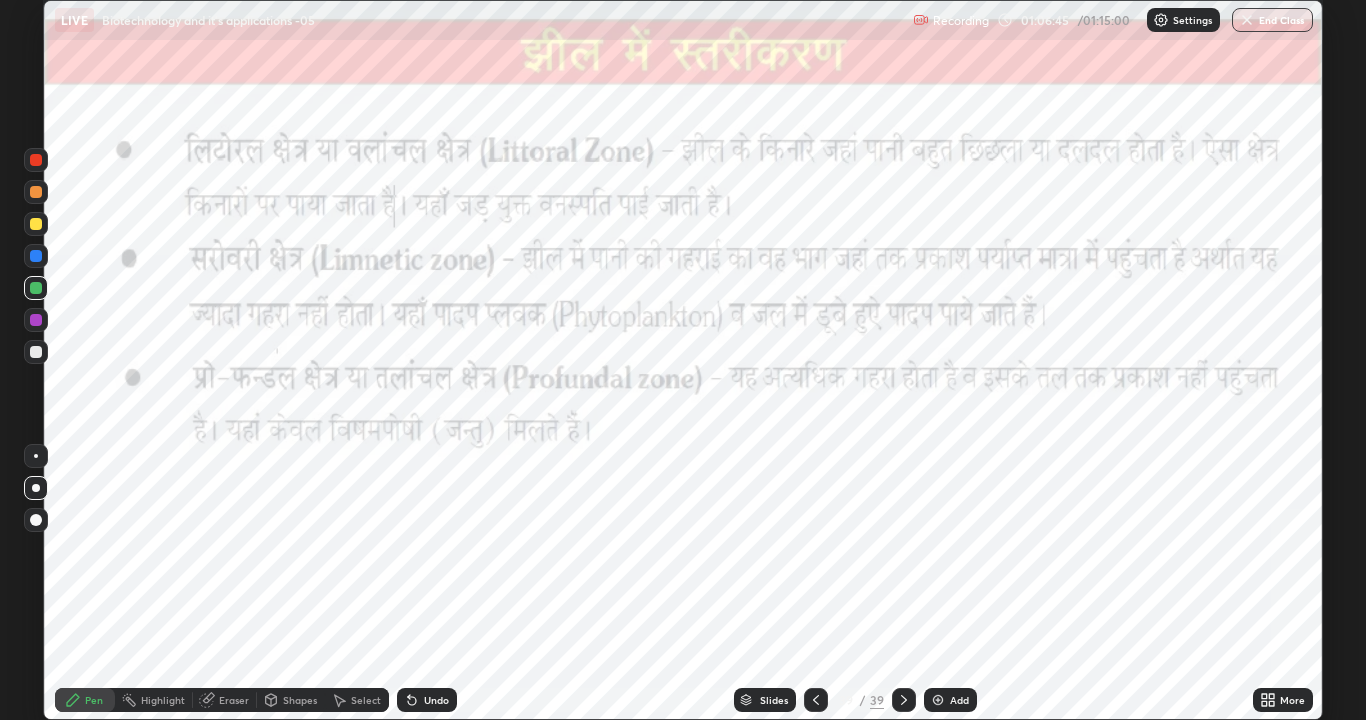 click 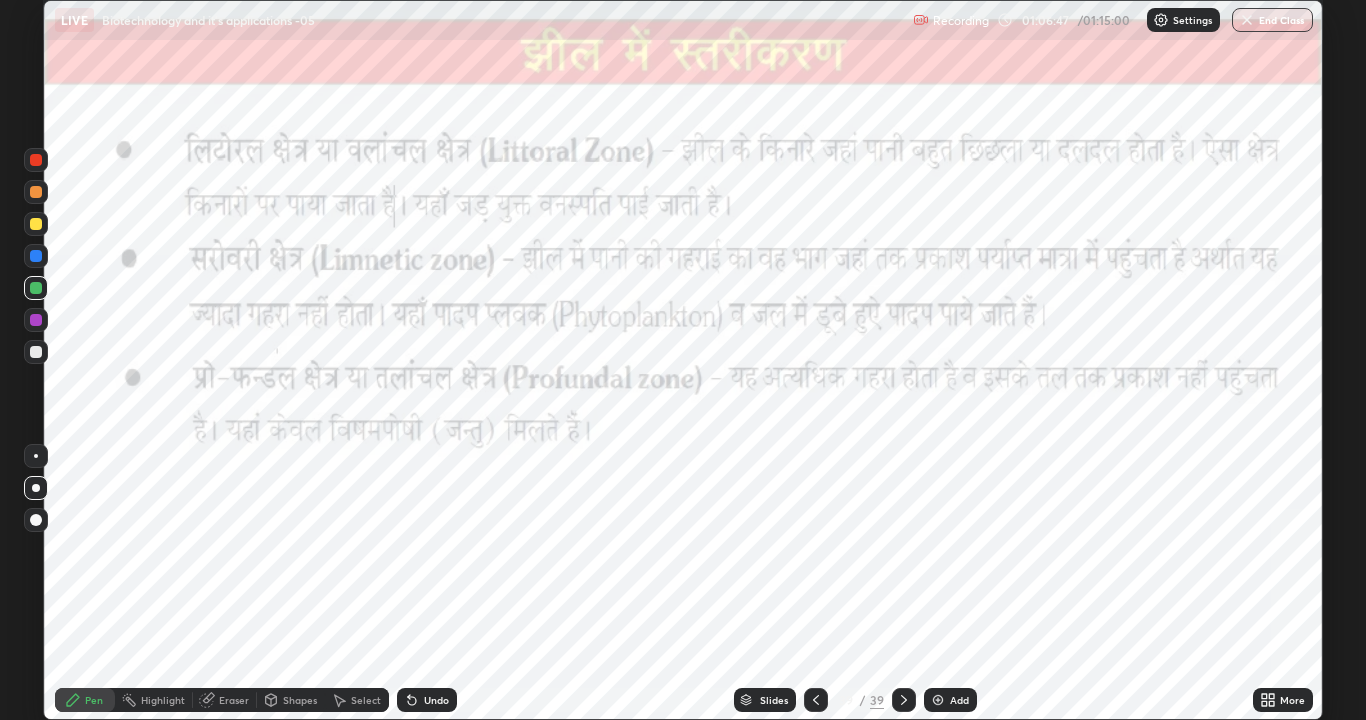 click 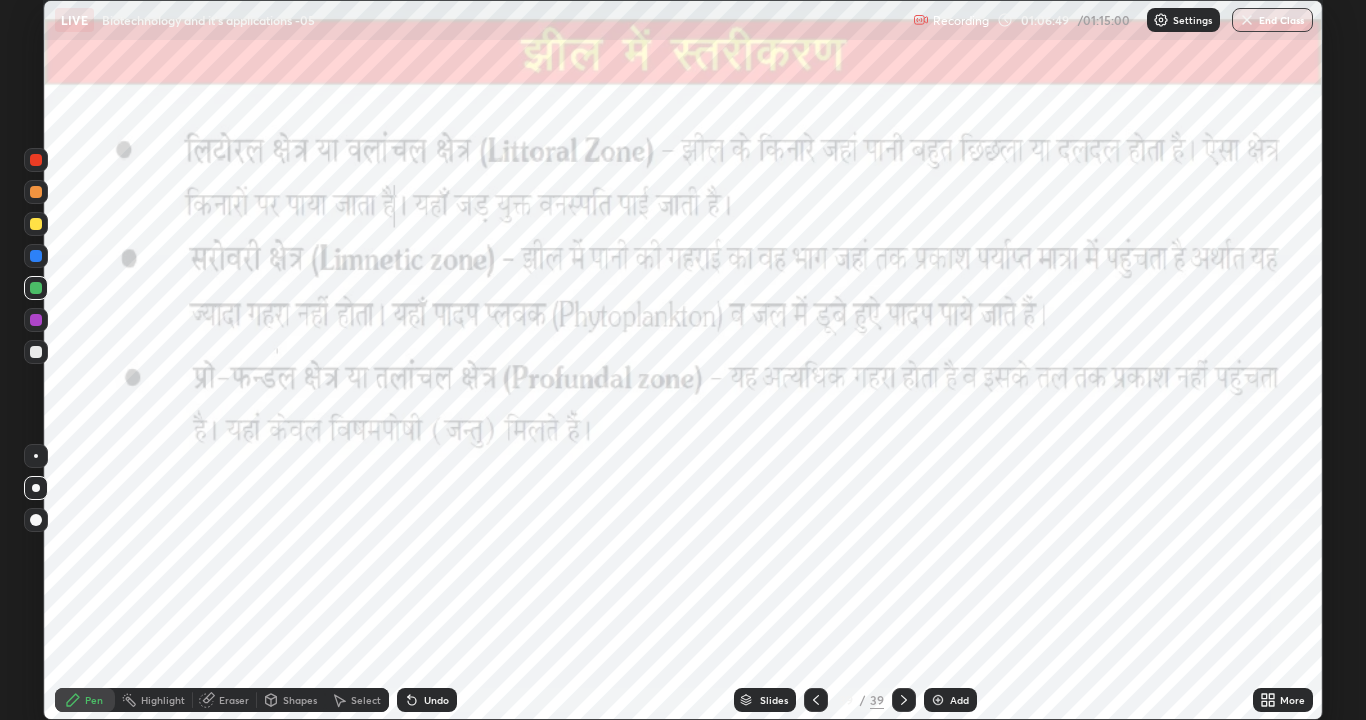 click 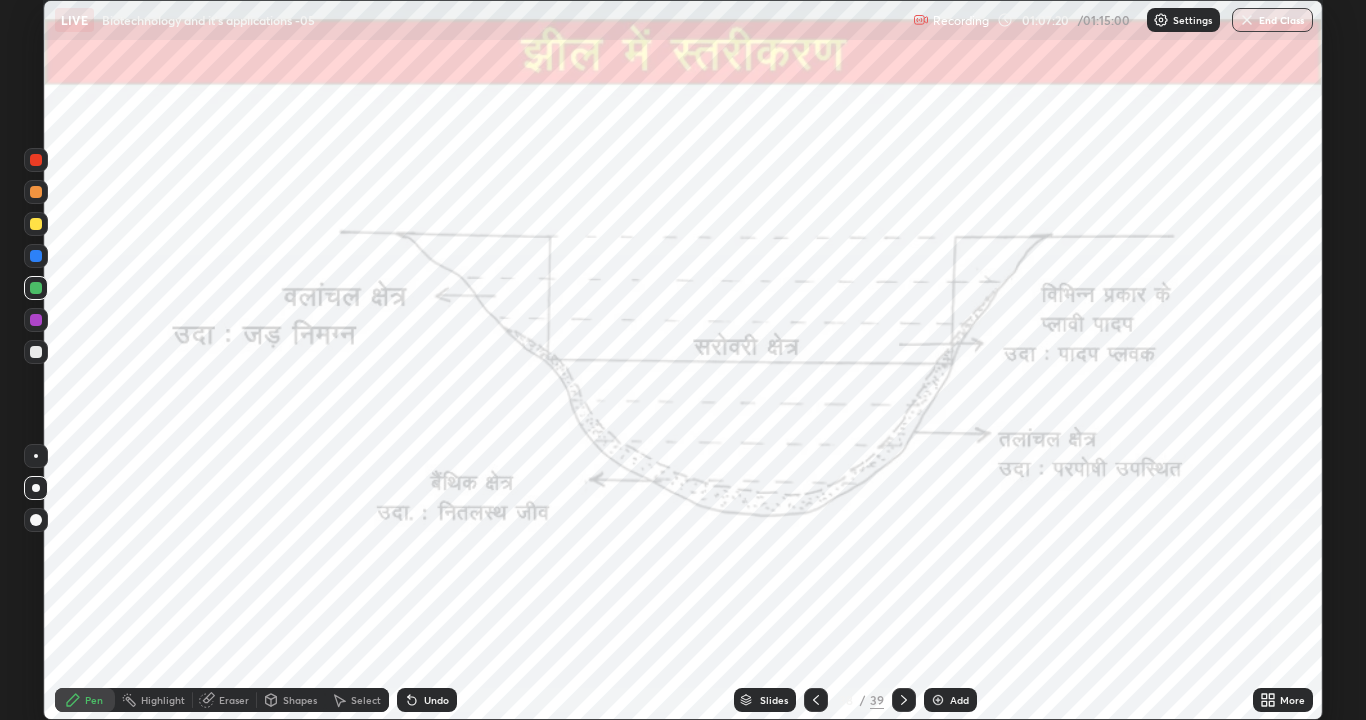 click on "Add" at bounding box center [950, 700] 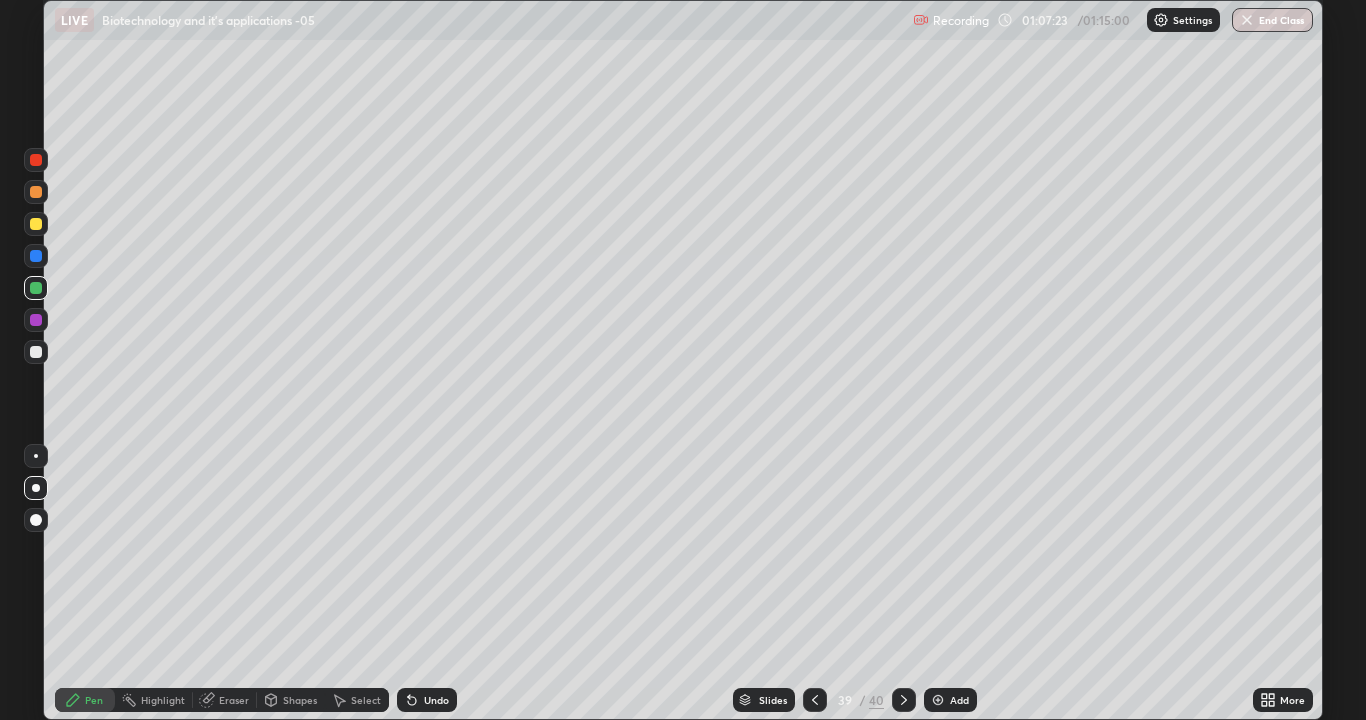click 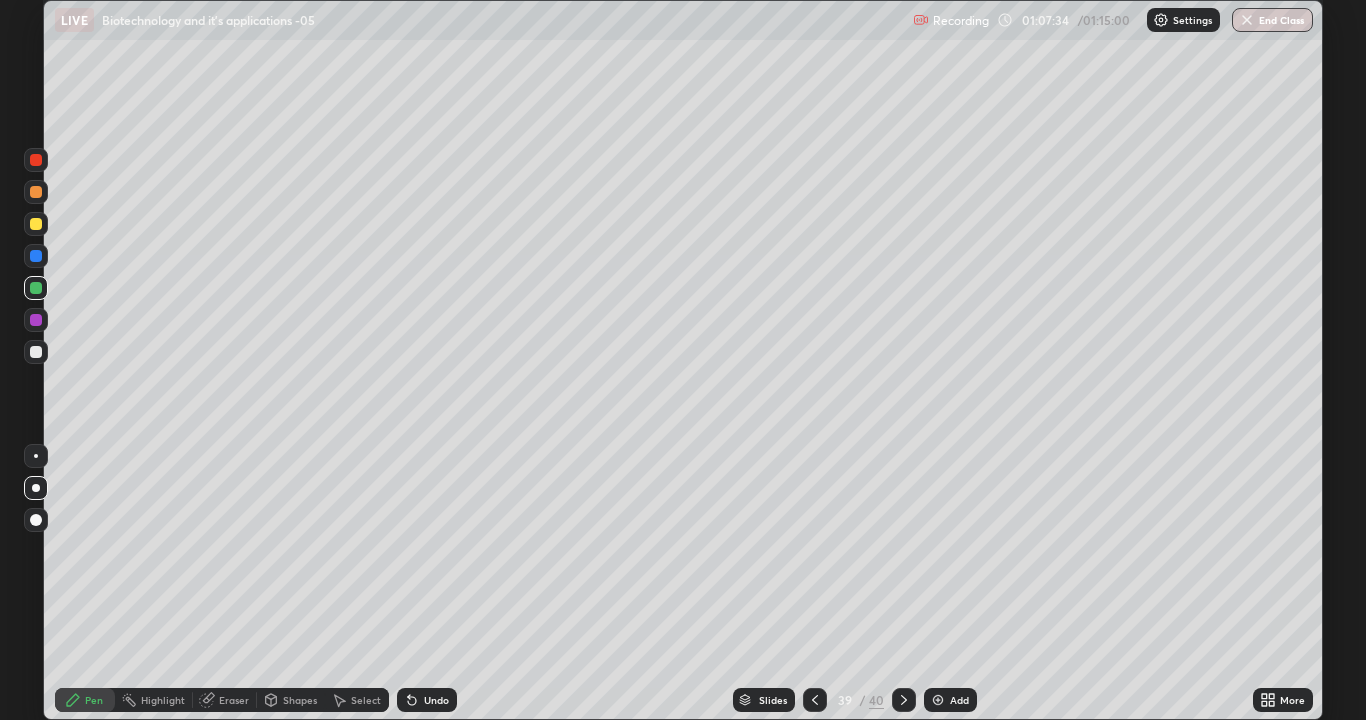 click on "Undo" at bounding box center [427, 700] 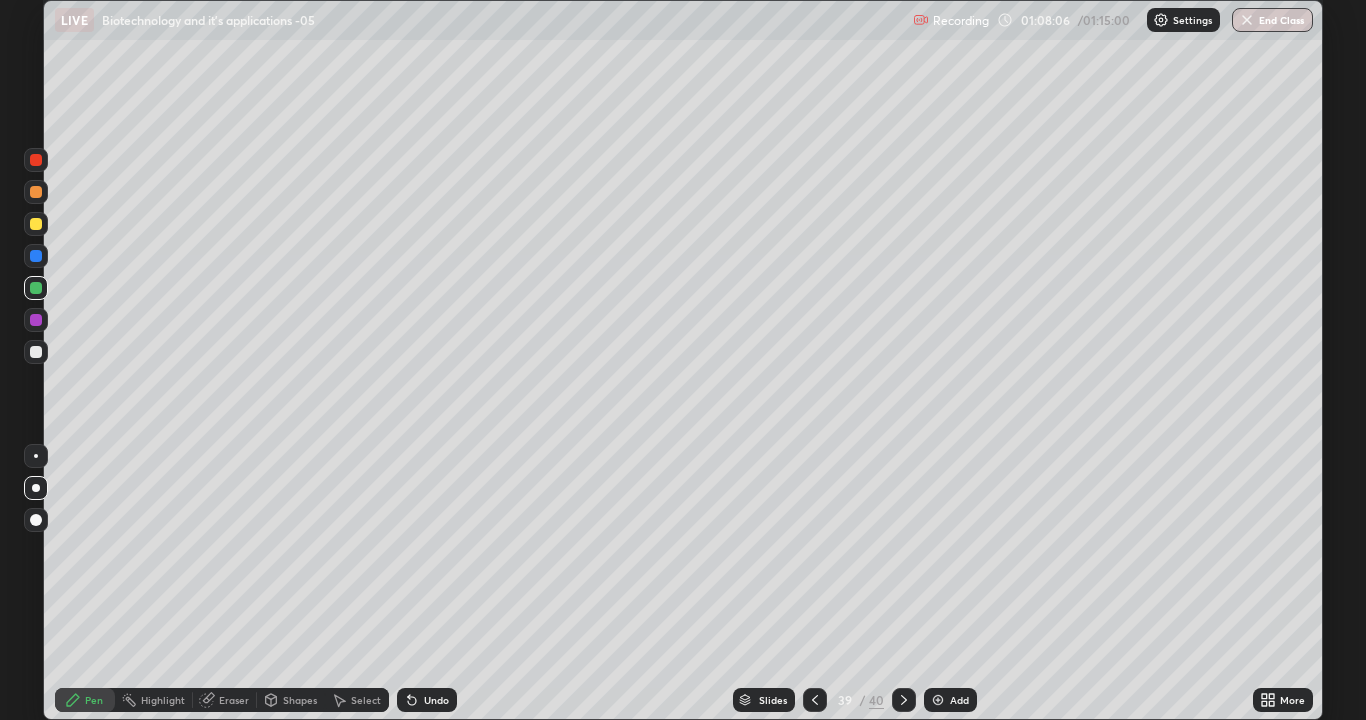 click at bounding box center [36, 160] 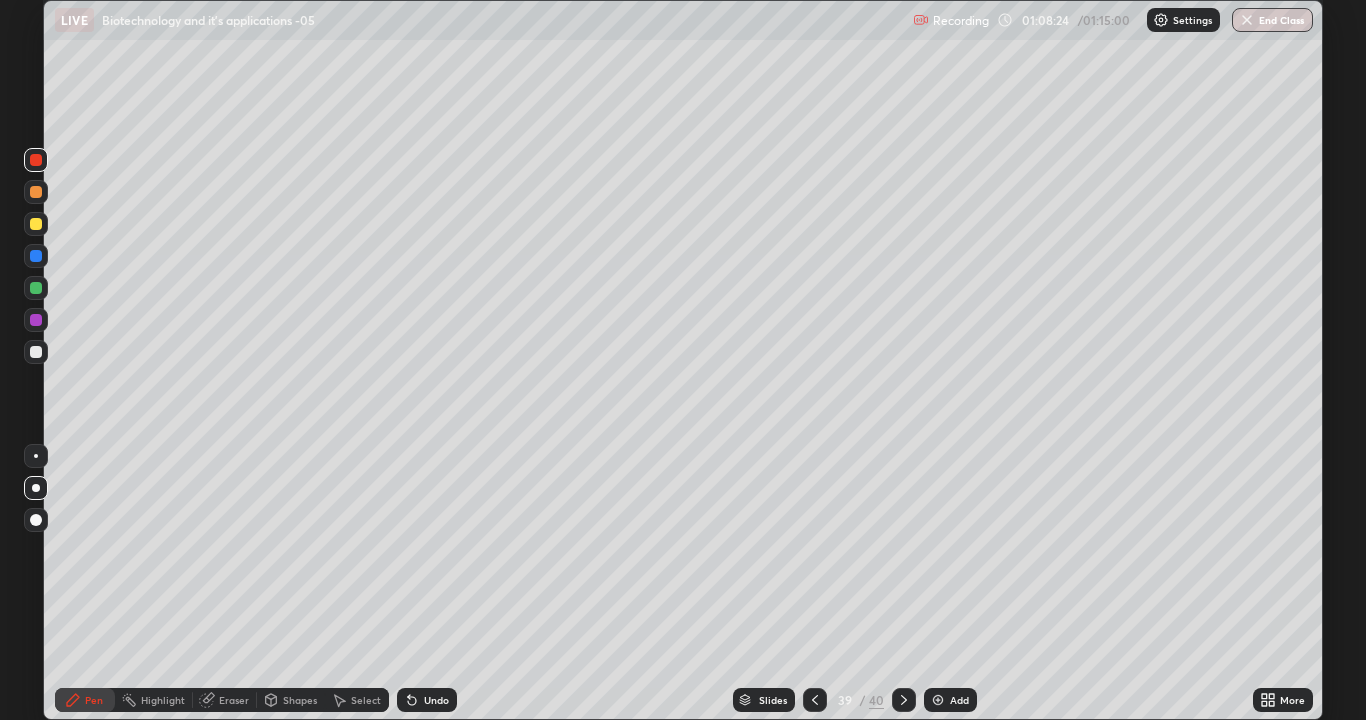 click on "Add" at bounding box center [950, 700] 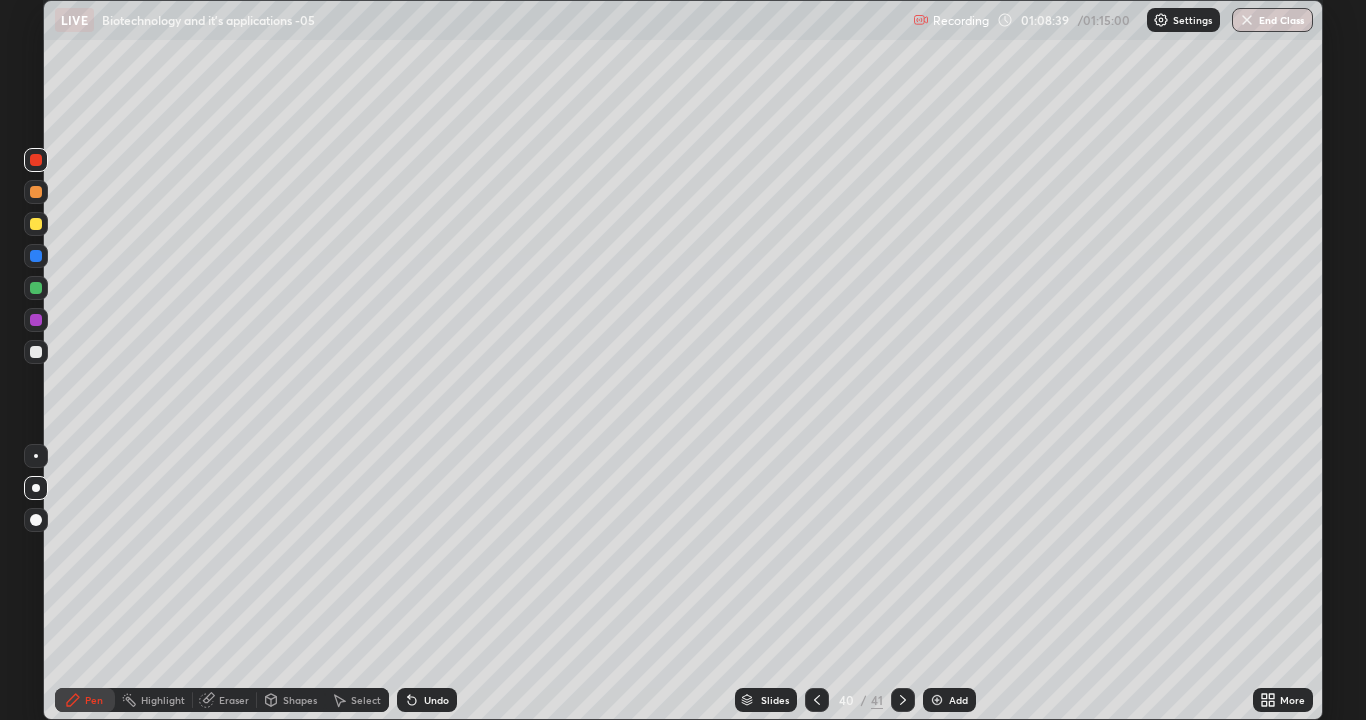 click on "Select" at bounding box center [357, 700] 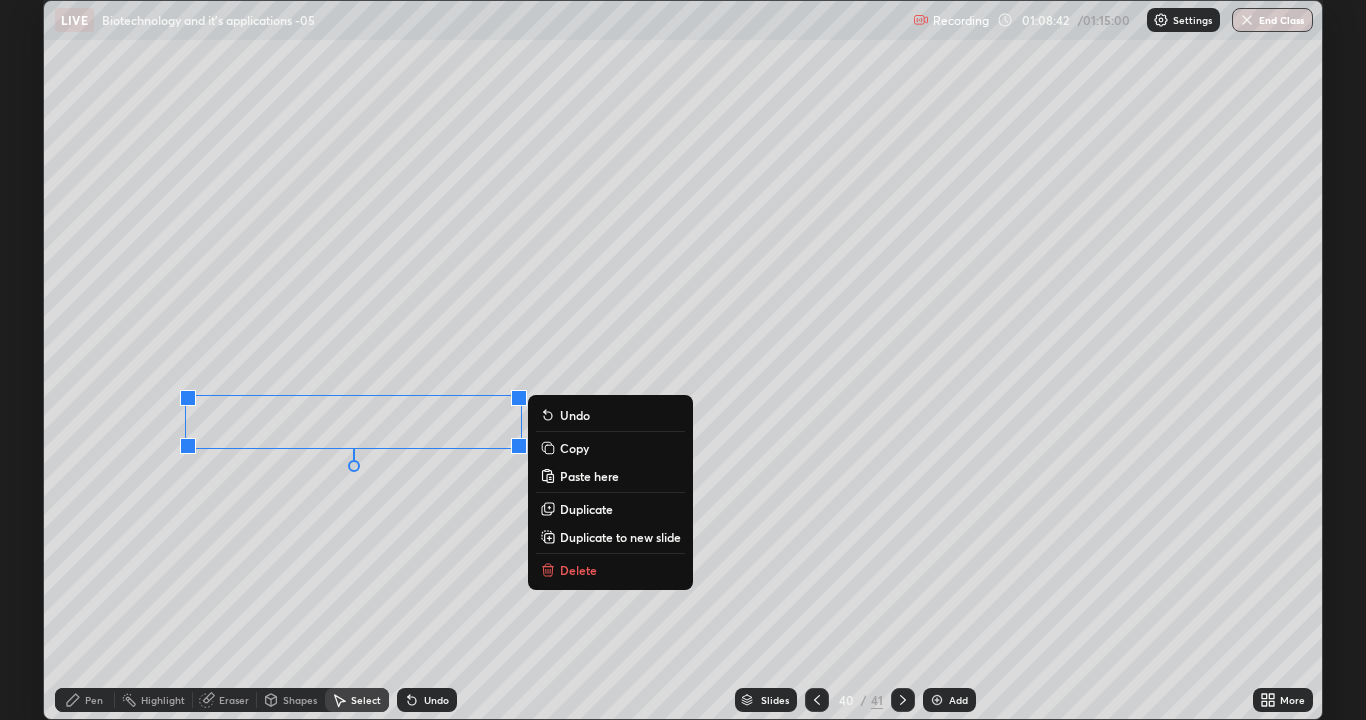 click on "0 ° Undo Copy Paste here Duplicate Duplicate to new slide Delete" at bounding box center (683, 360) 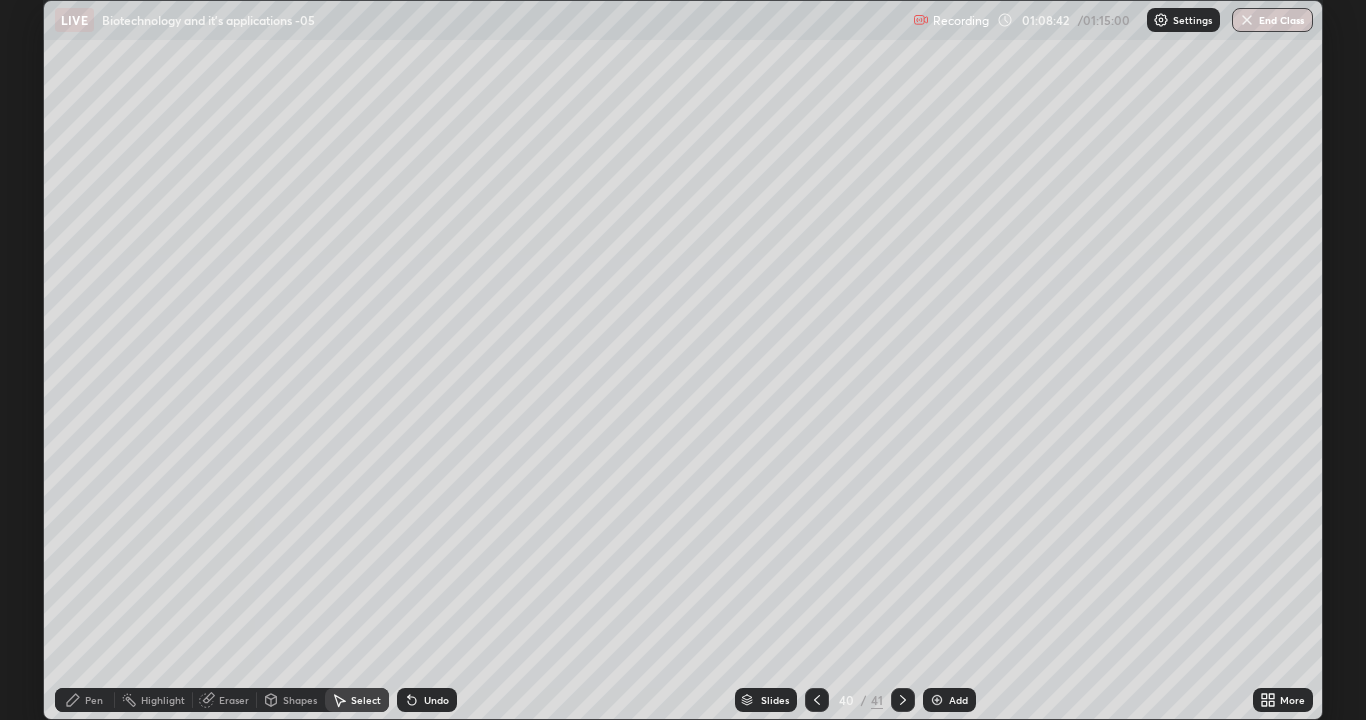 click on "0 ° Undo Copy Paste here Duplicate Duplicate to new slide Delete" at bounding box center [683, 360] 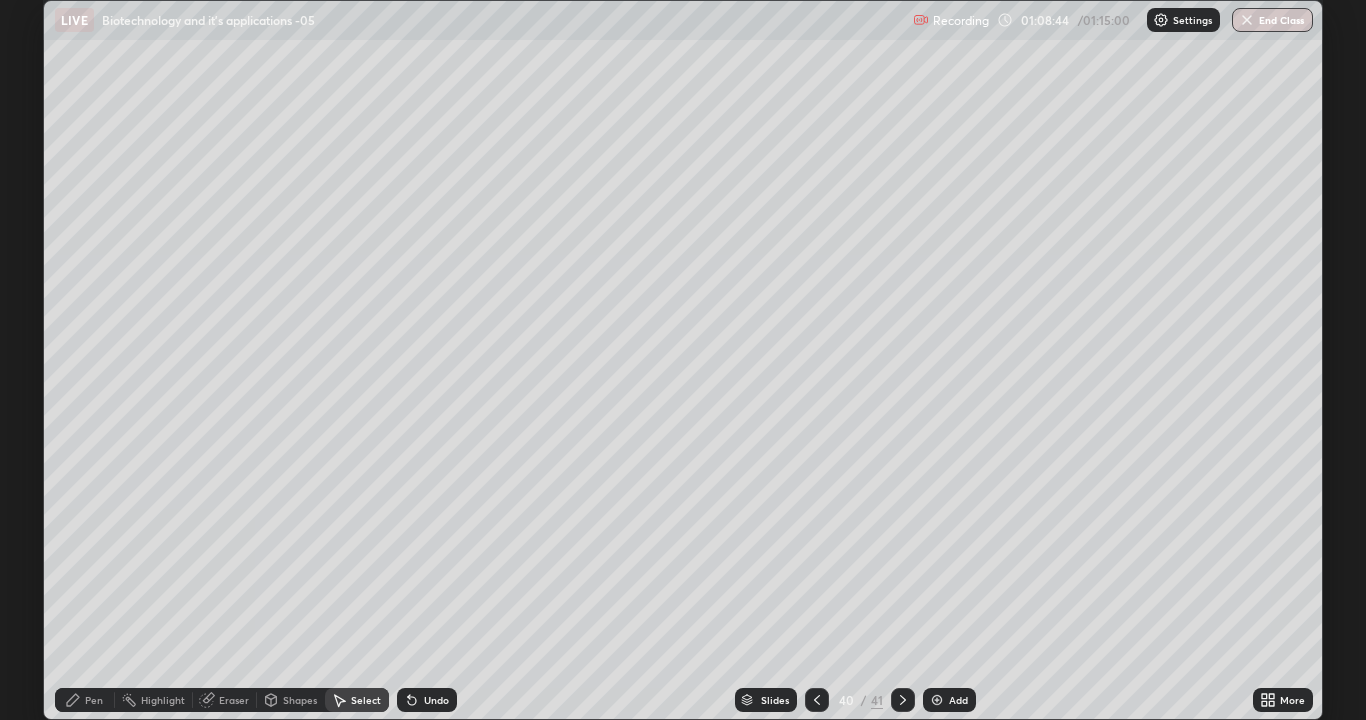 click on "Pen" at bounding box center [85, 700] 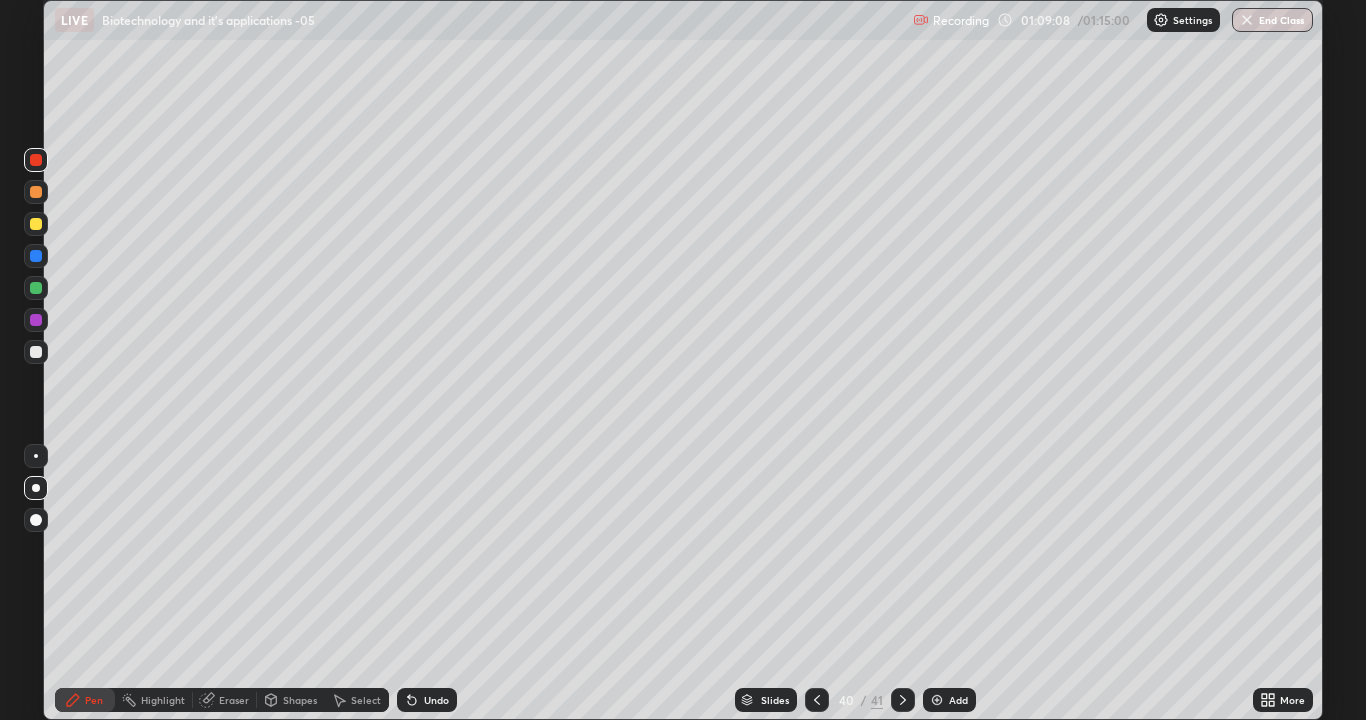 click on "Undo" at bounding box center (436, 700) 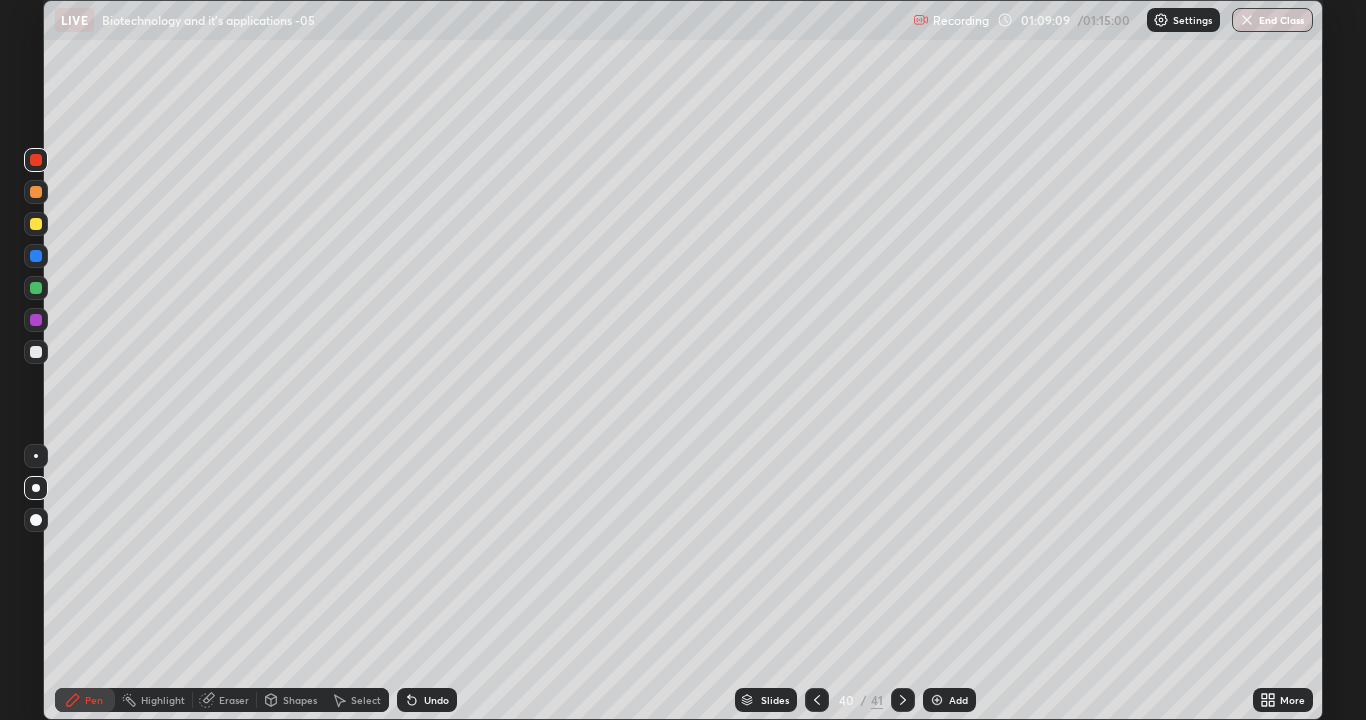 click on "Undo" at bounding box center (436, 700) 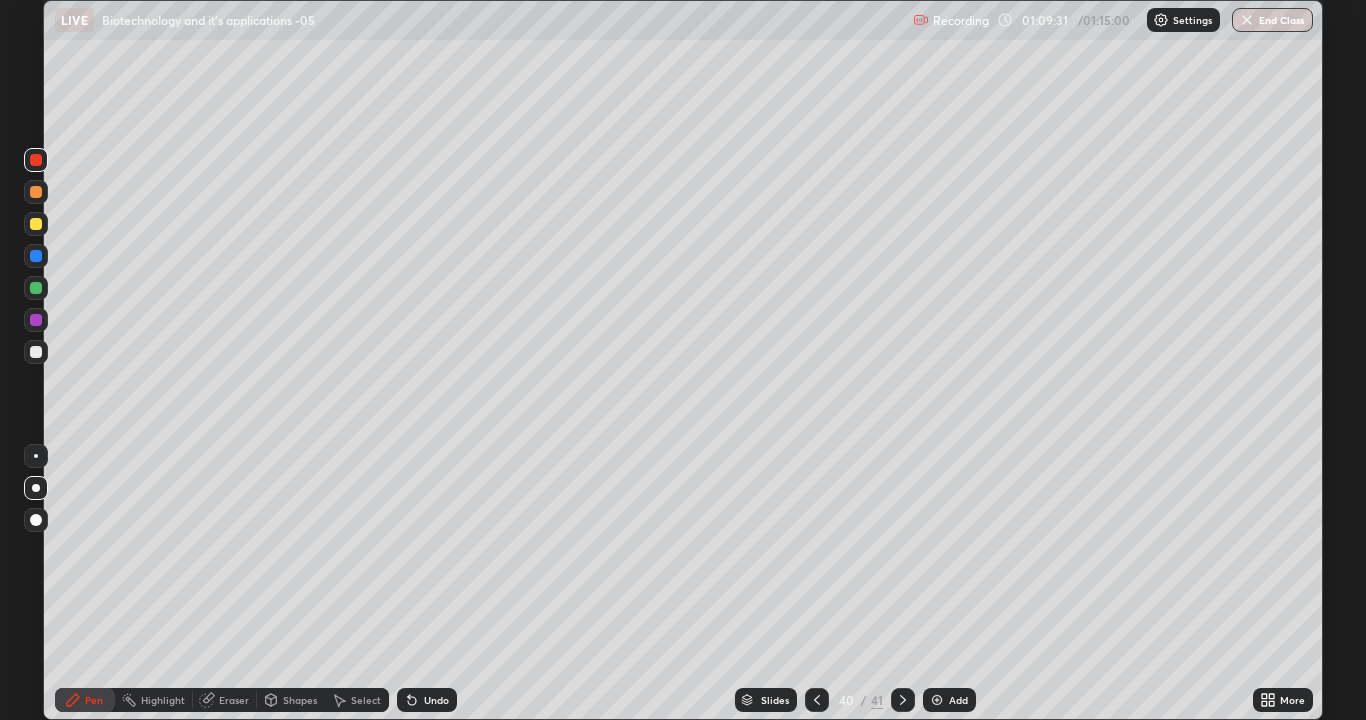 click at bounding box center [36, 320] 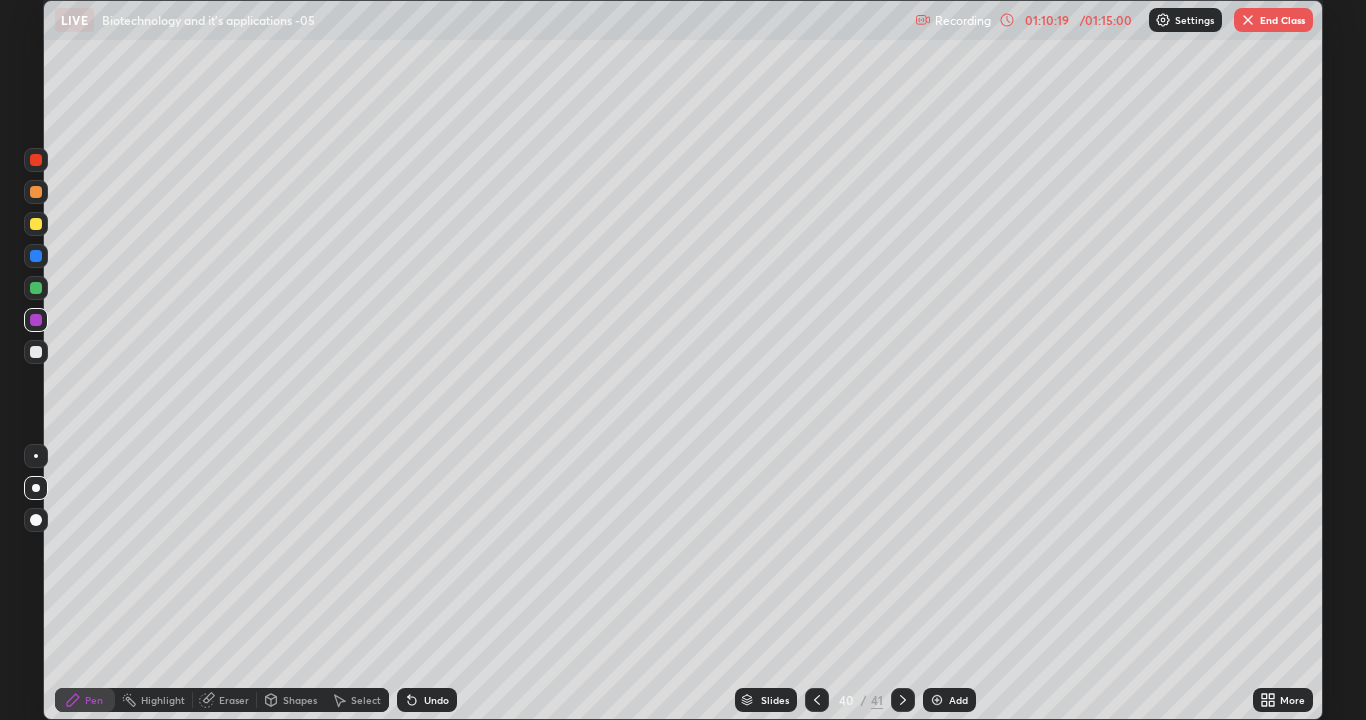 click at bounding box center [36, 288] 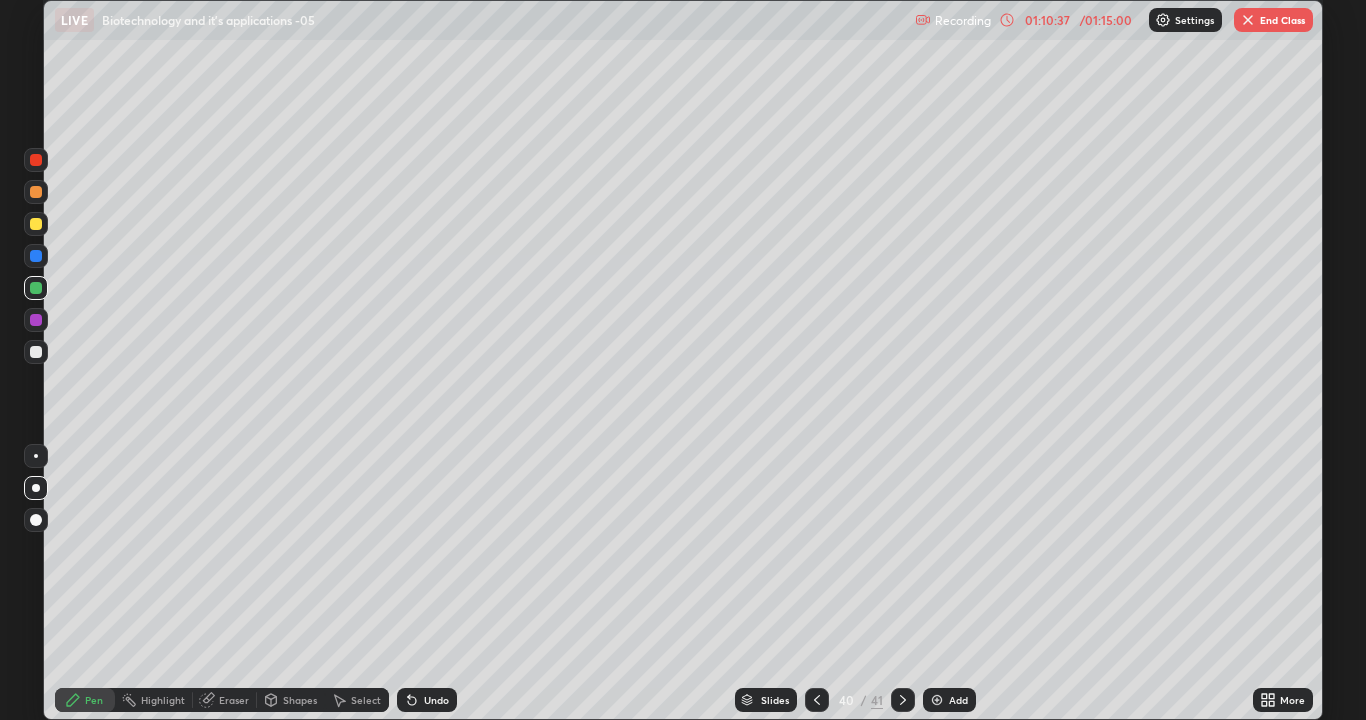 click at bounding box center [36, 160] 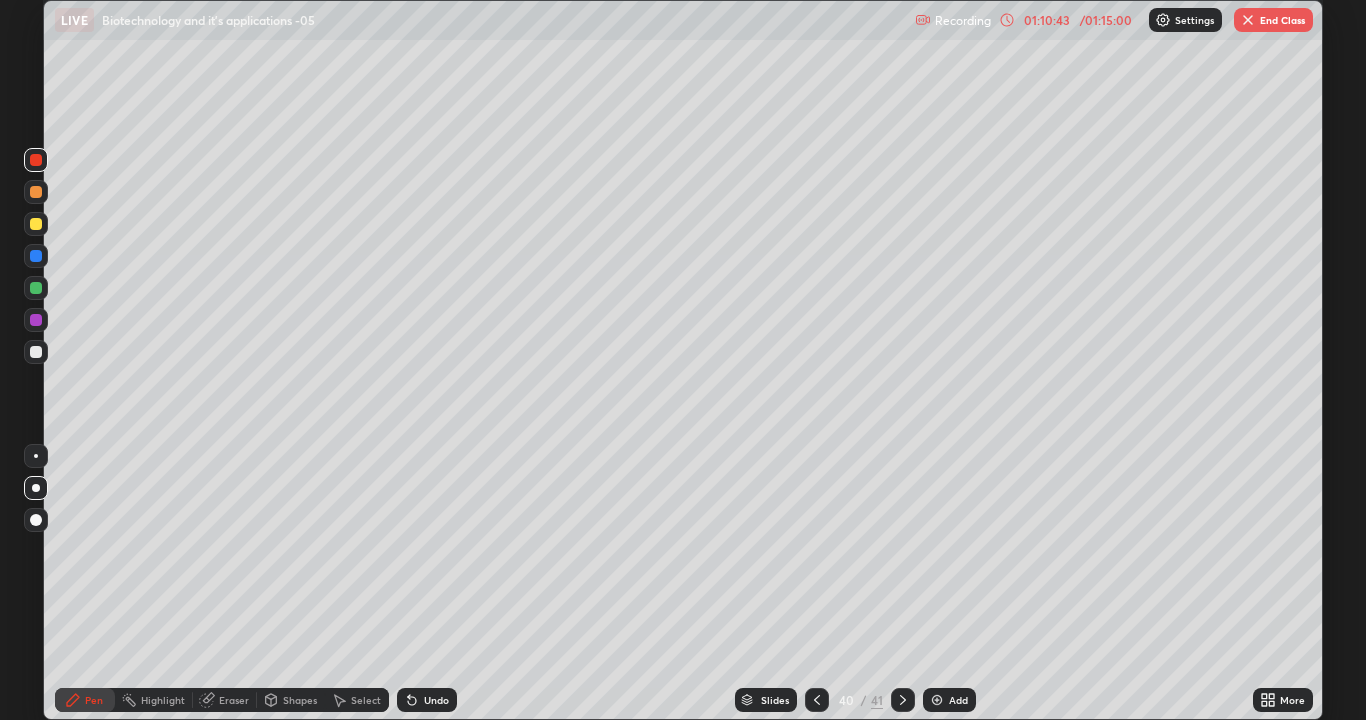 click on "Select" at bounding box center [366, 700] 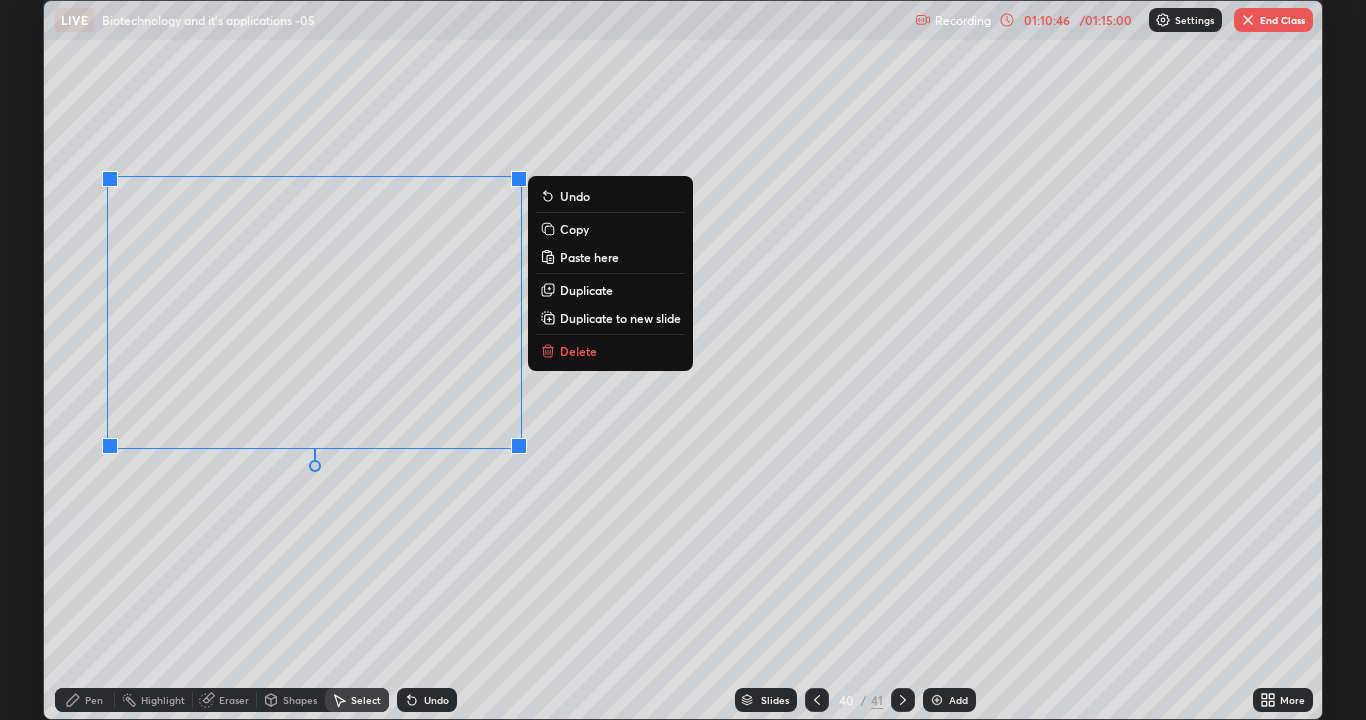 click on "0 ° Undo Copy Paste here Duplicate Duplicate to new slide Delete" at bounding box center [683, 360] 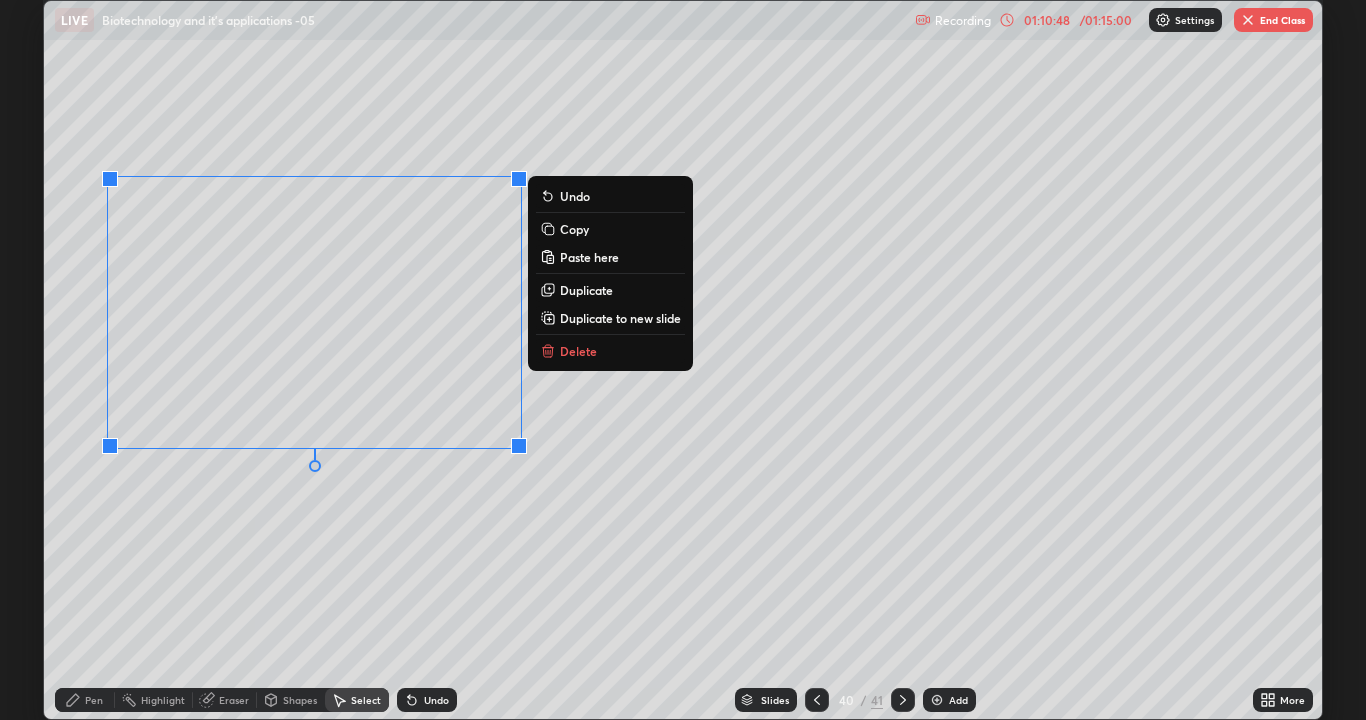 click on "0 ° Undo Copy Paste here Duplicate Duplicate to new slide Delete" at bounding box center [683, 360] 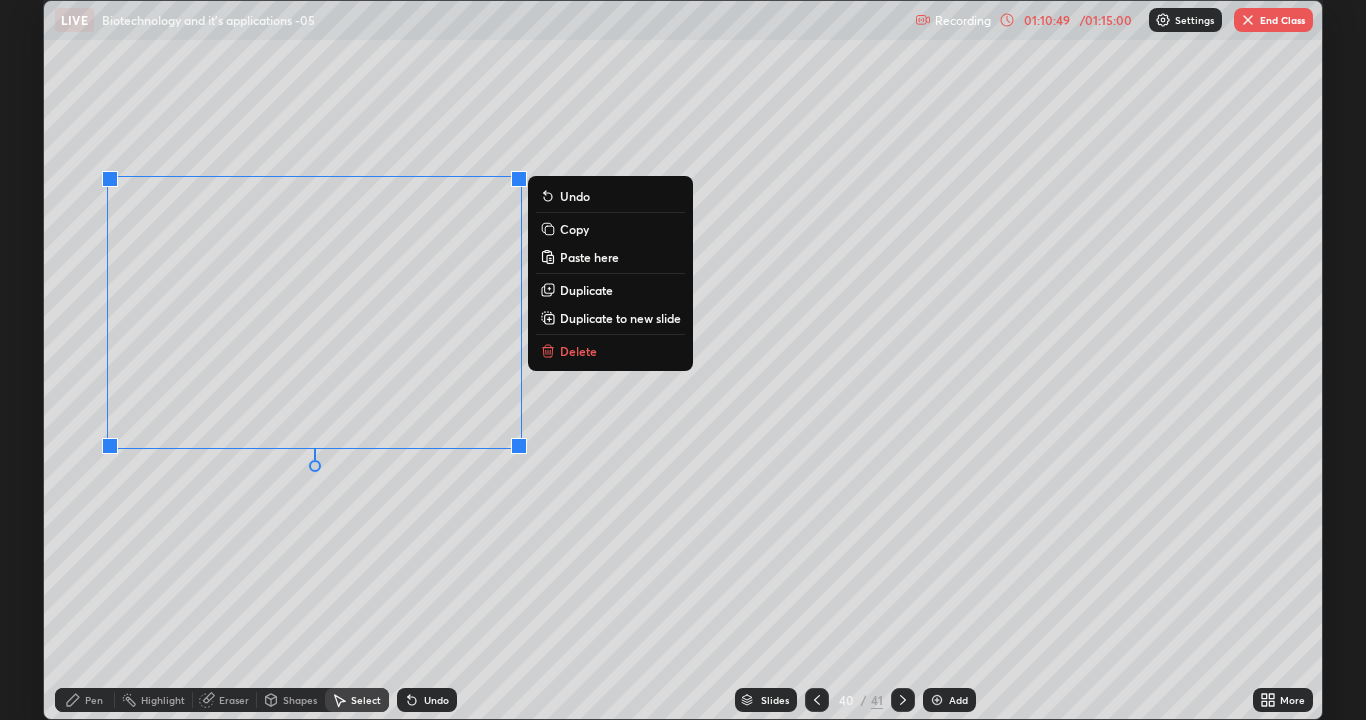click on "0 ° Undo Copy Paste here Duplicate Duplicate to new slide Delete" at bounding box center [683, 360] 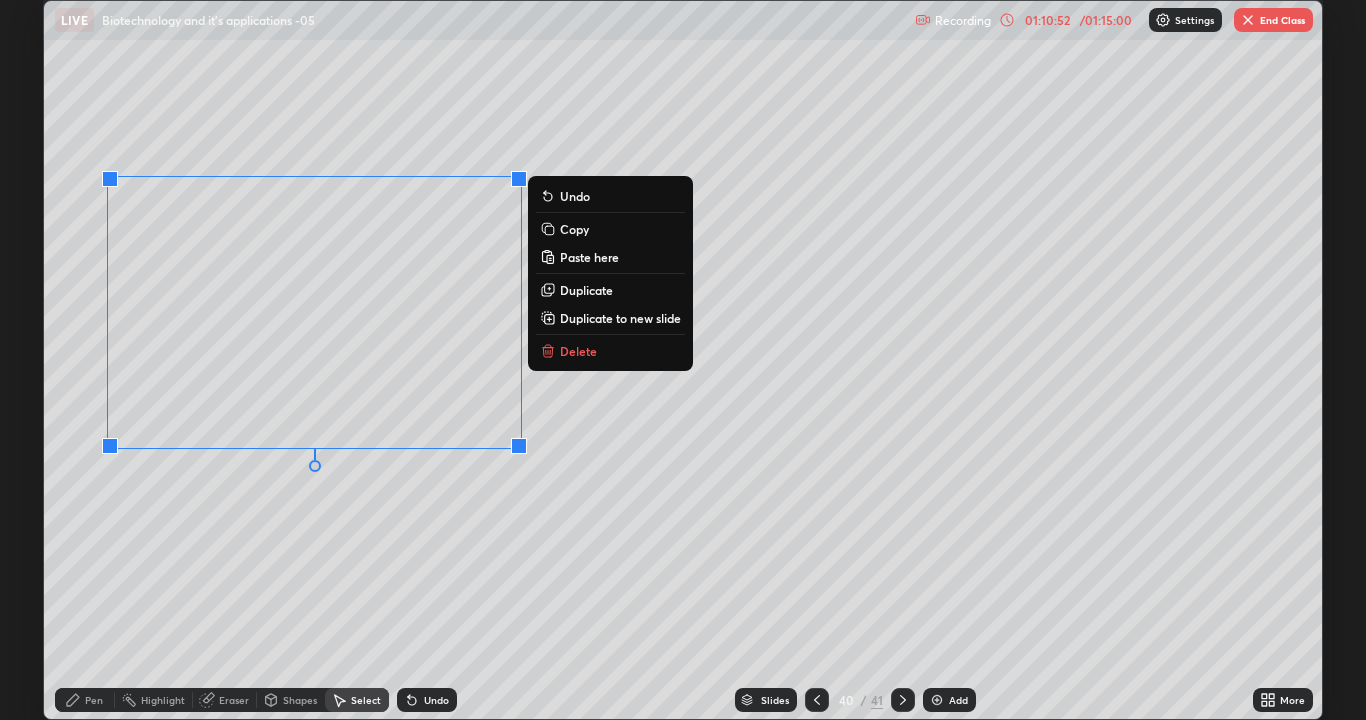 click on "0 ° Undo Copy Paste here Duplicate Duplicate to new slide Delete" at bounding box center (683, 360) 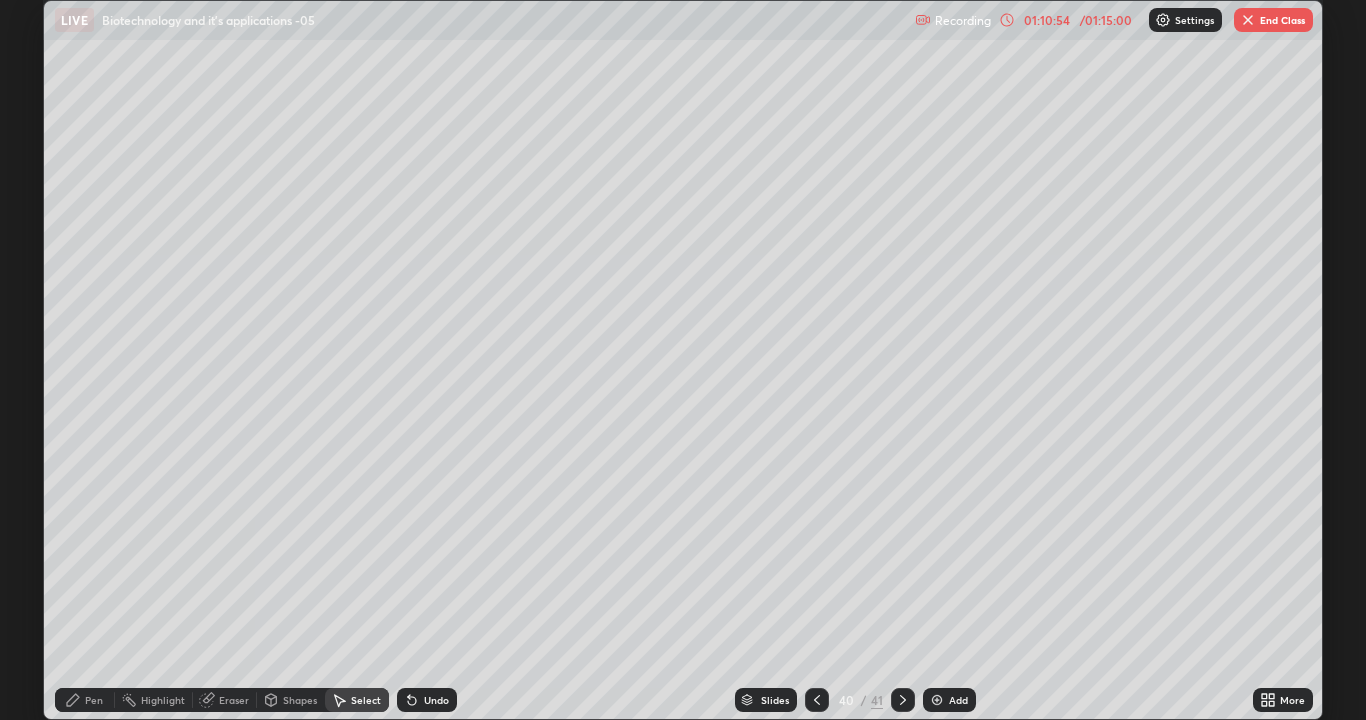 click on "Pen" at bounding box center [85, 700] 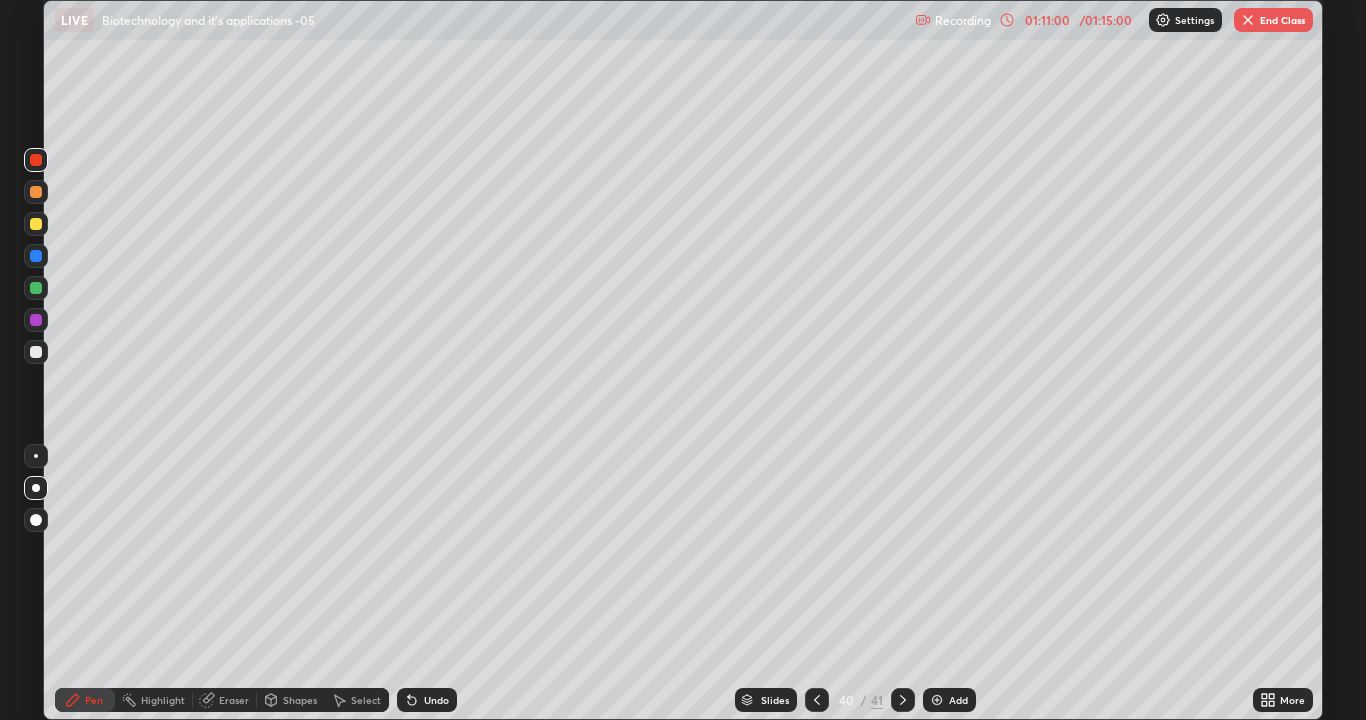 click at bounding box center (36, 320) 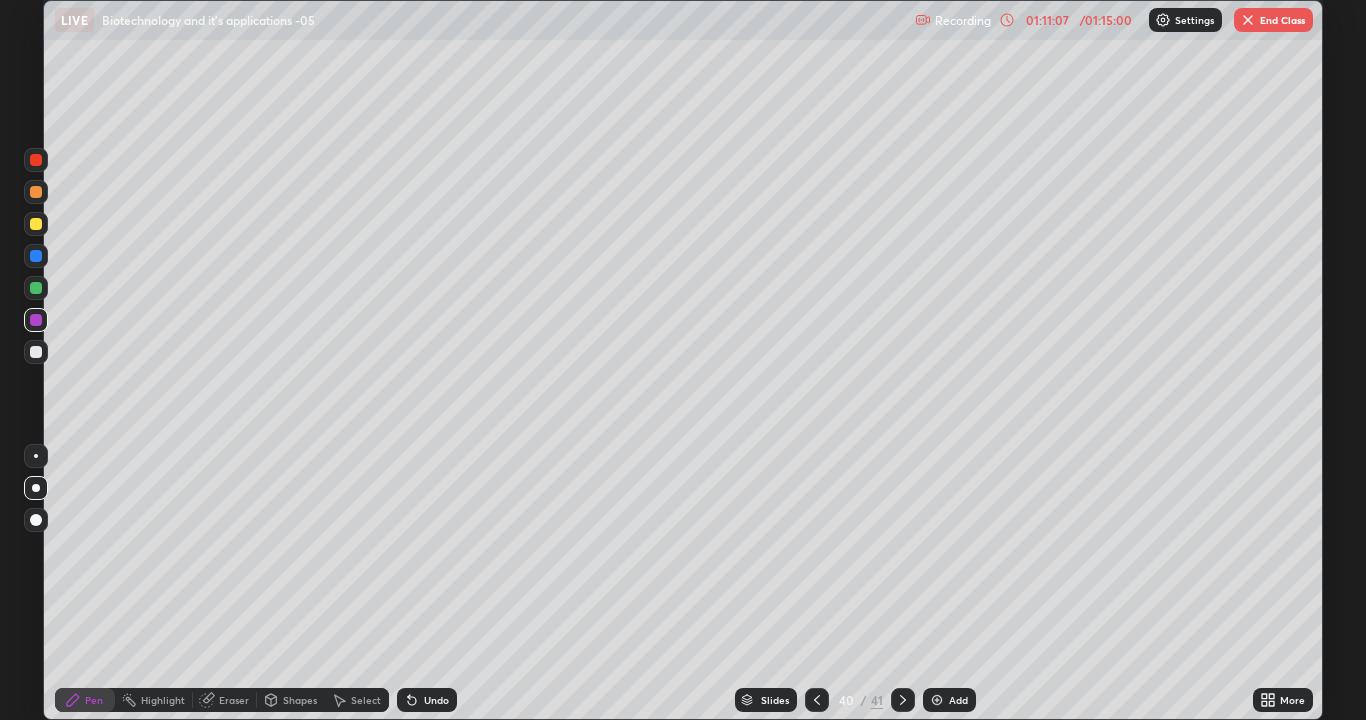 click 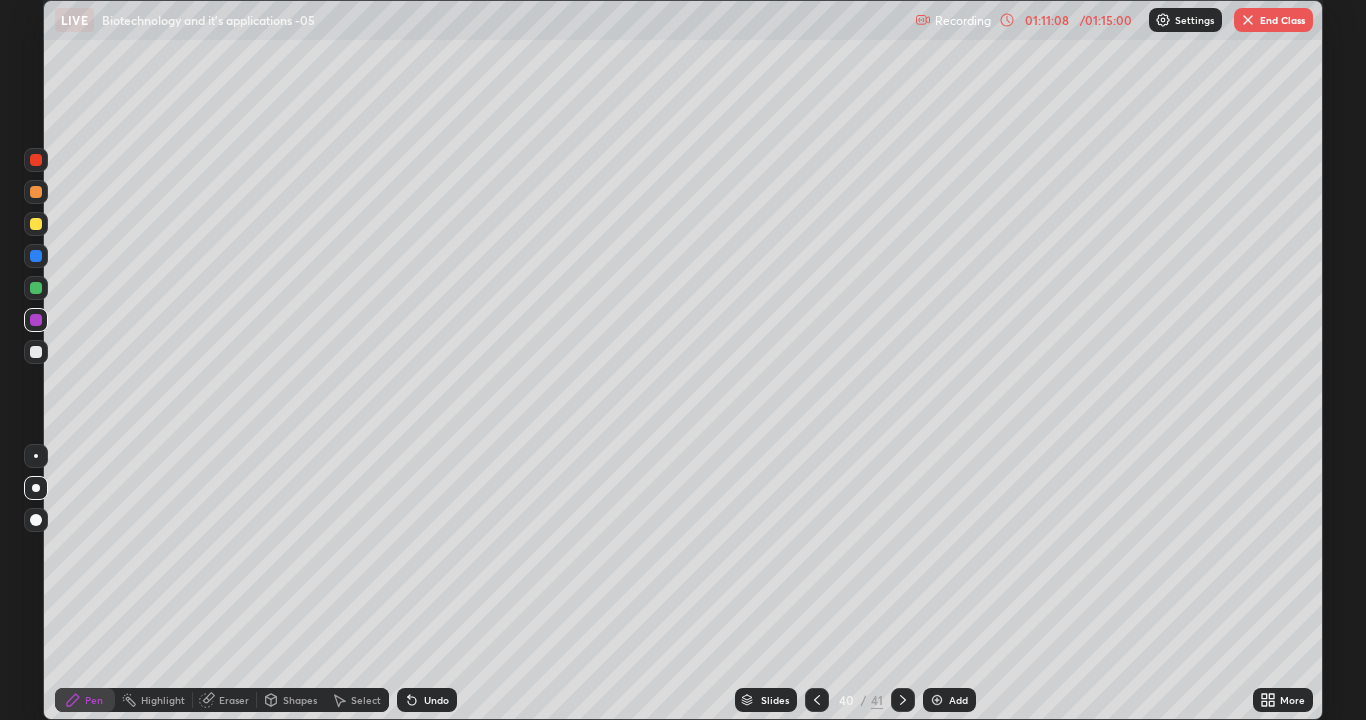 click 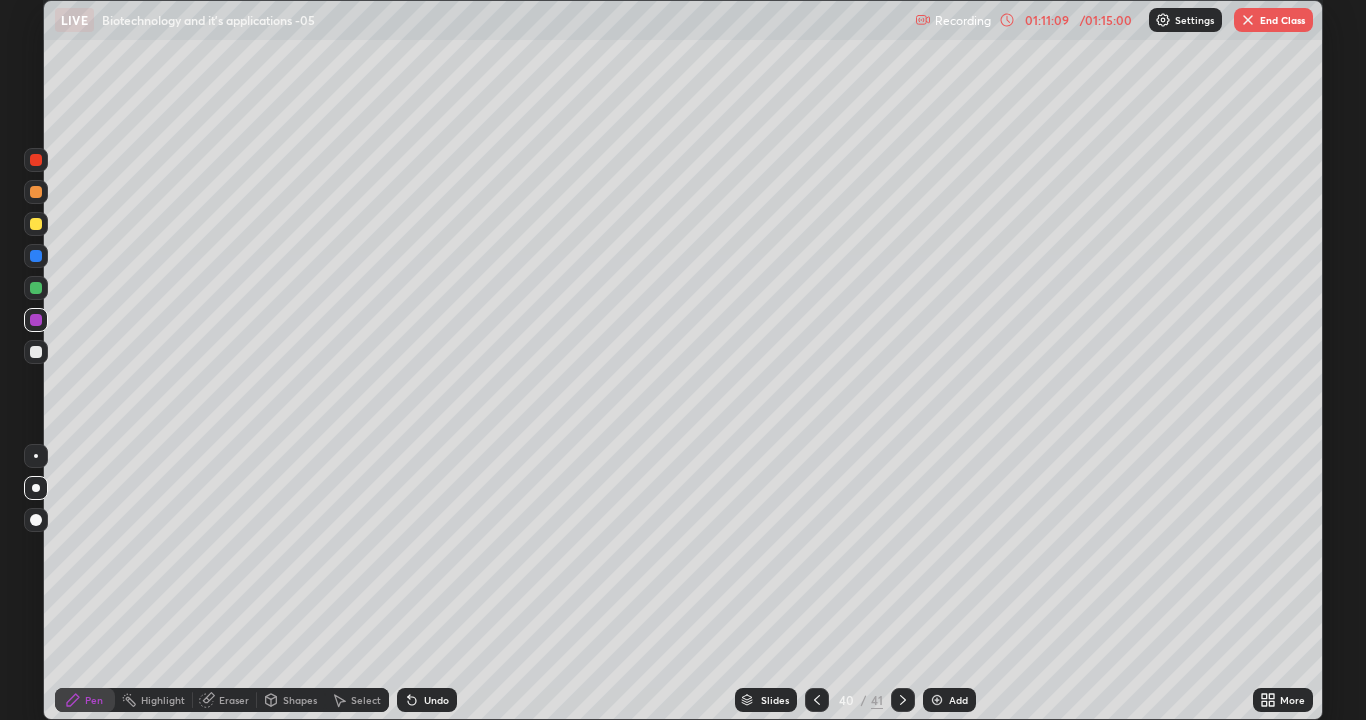 click 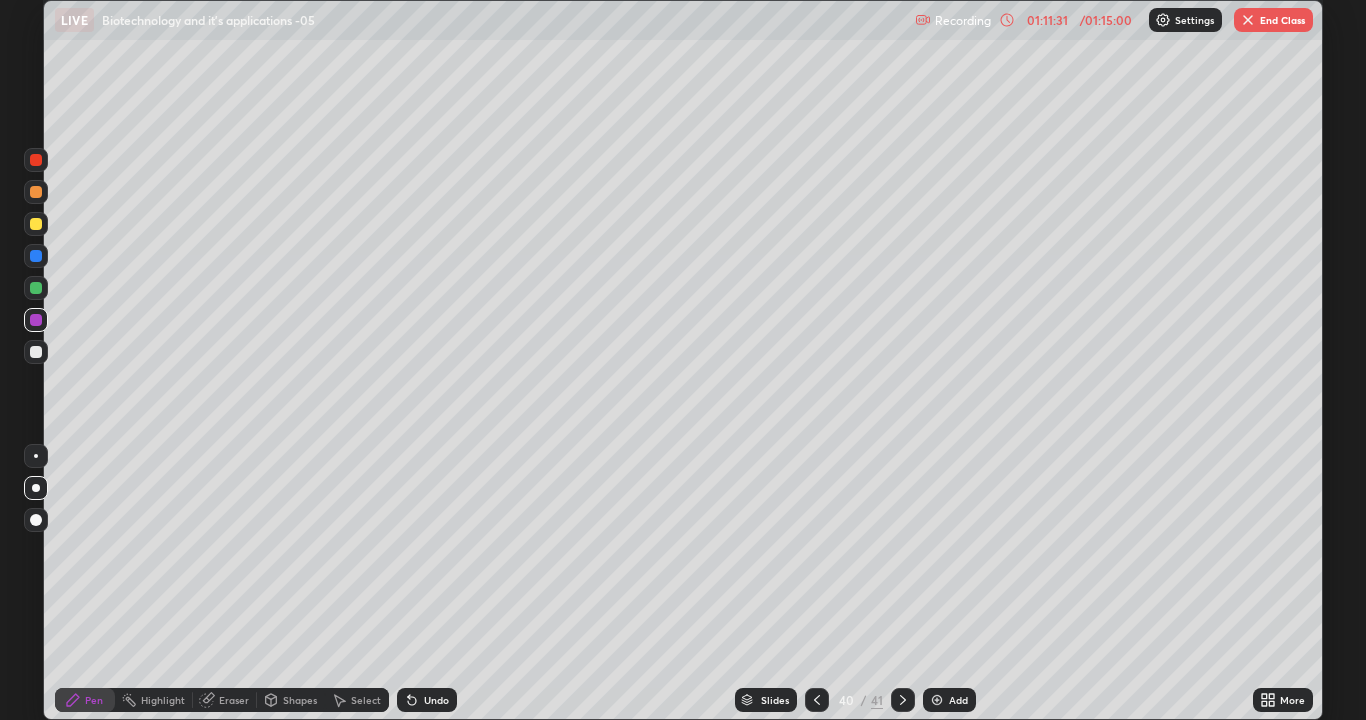 click at bounding box center [36, 352] 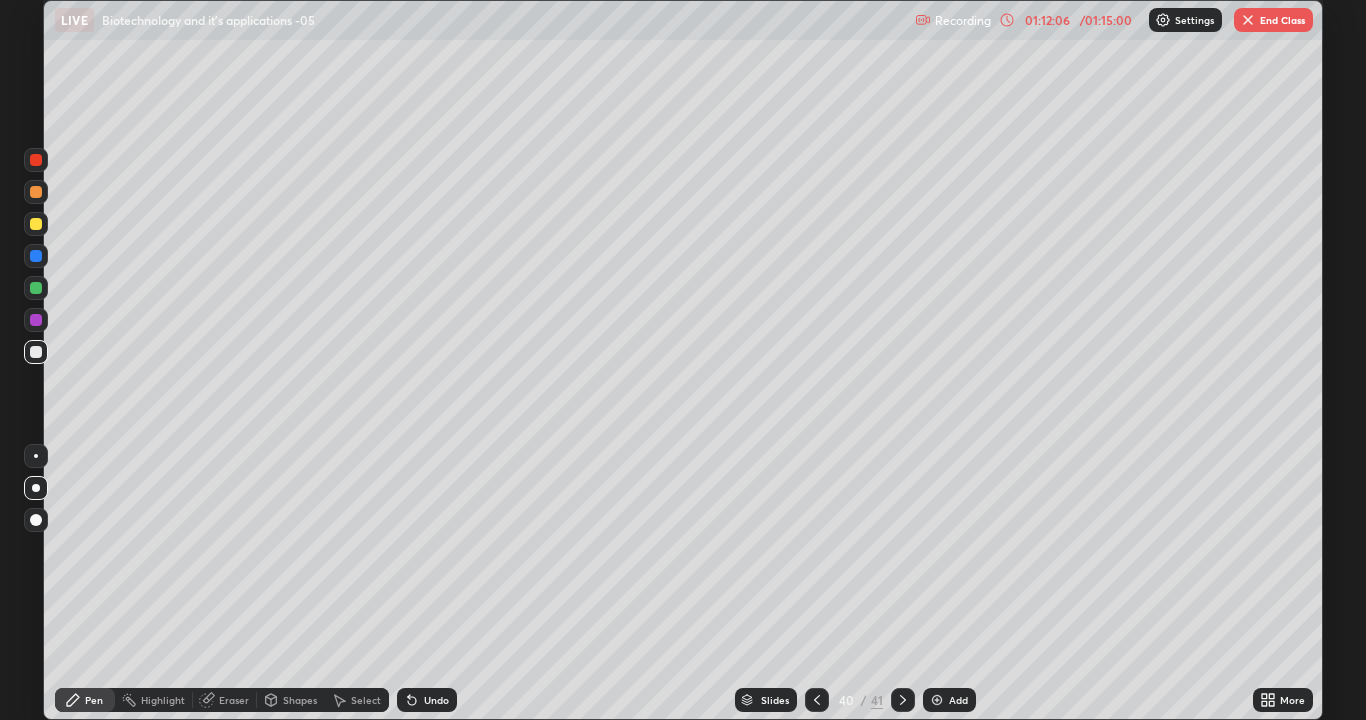 click 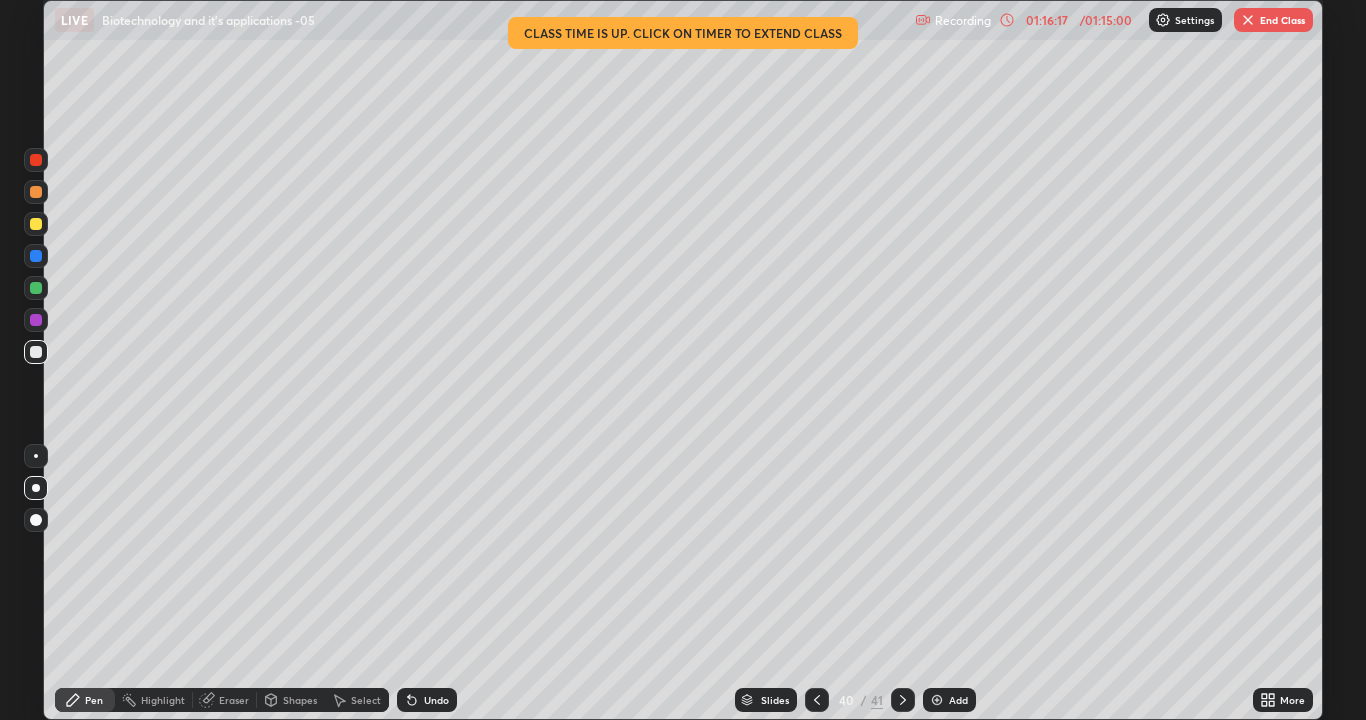 click 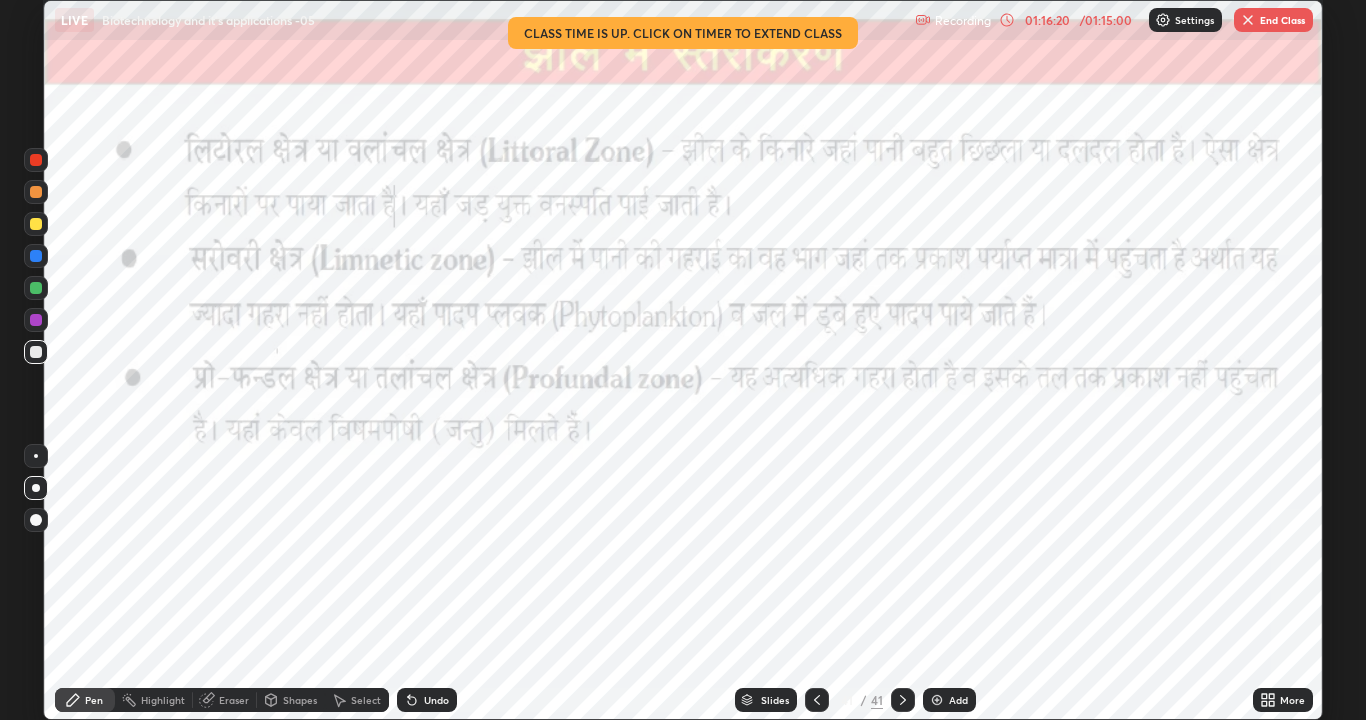 click 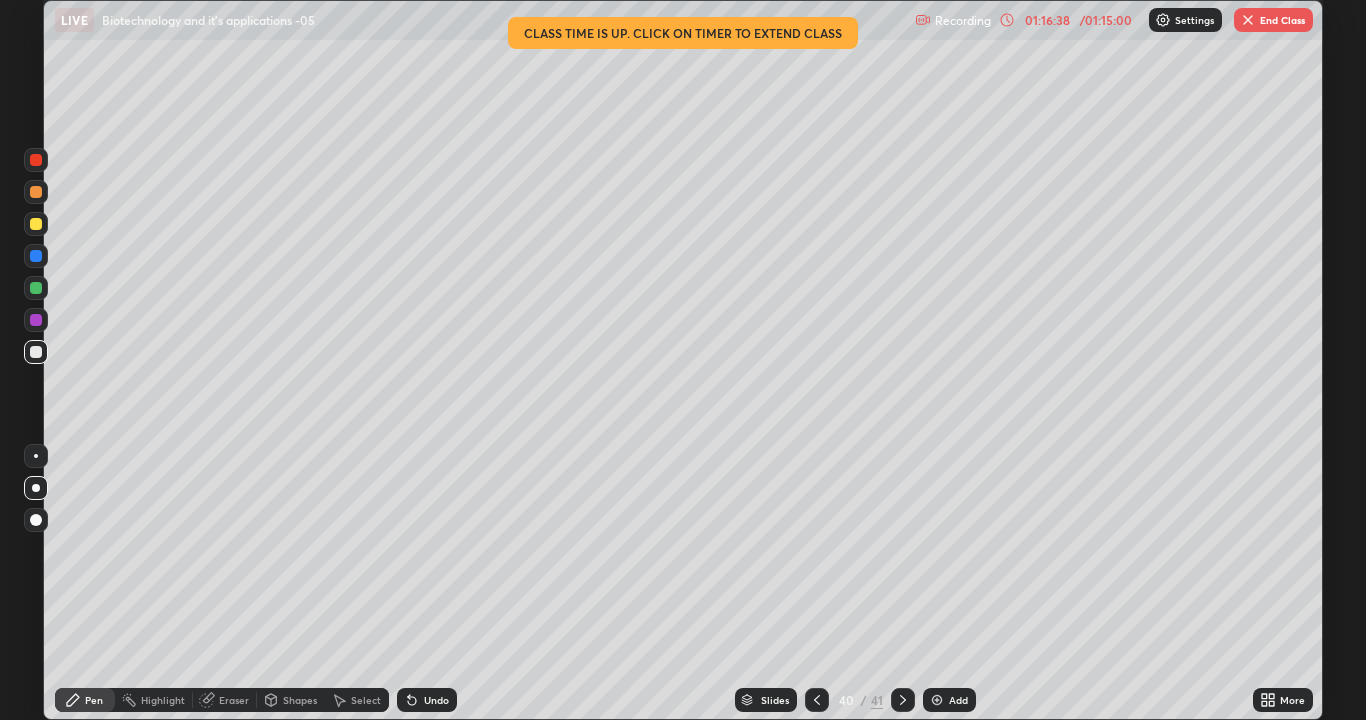 click on "Add" at bounding box center [949, 700] 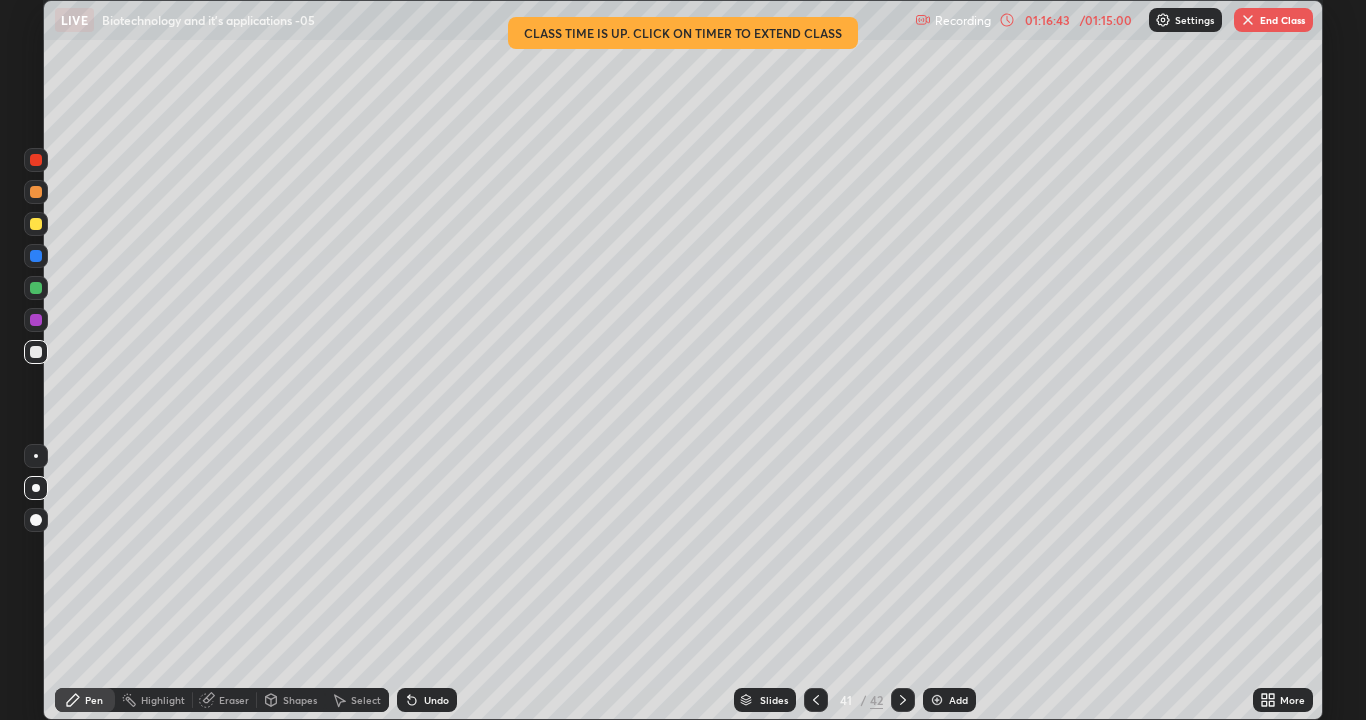 click at bounding box center (1248, 20) 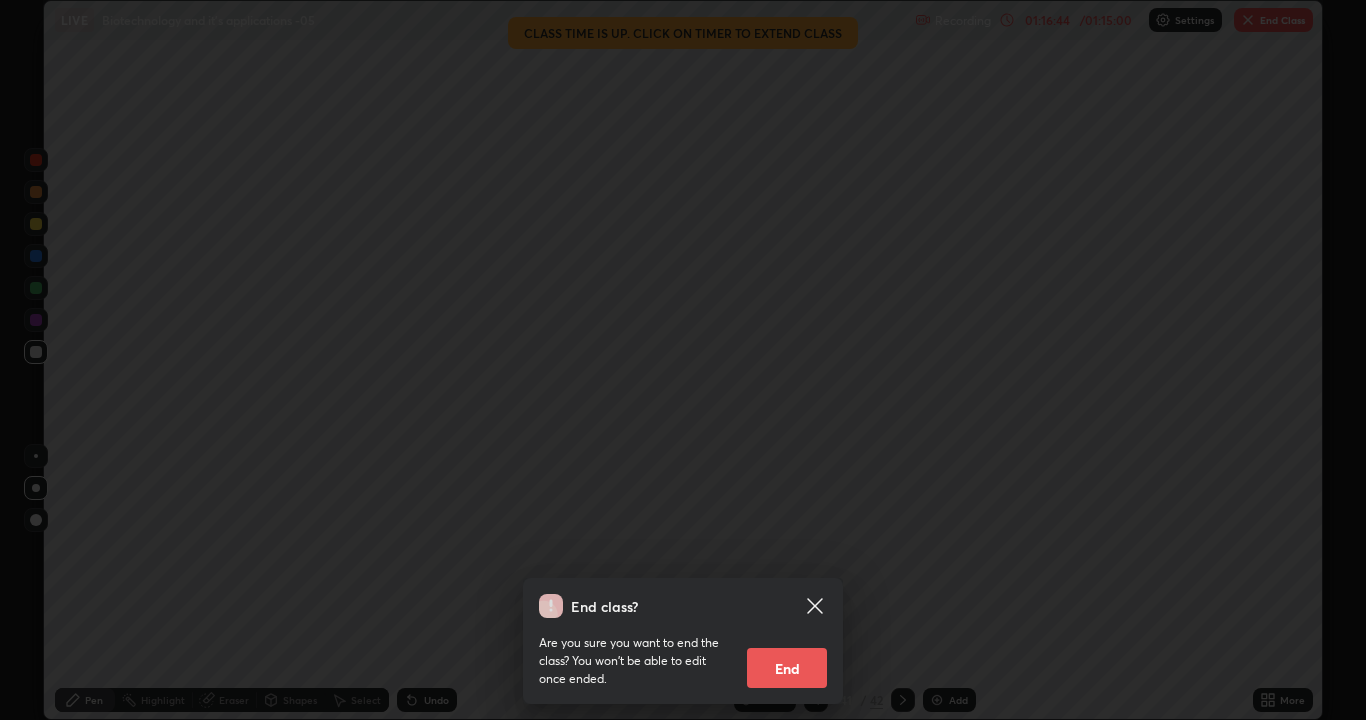 click on "End class? Are you sure you want to end the class? You won’t be able to edit once ended. End" at bounding box center [683, 360] 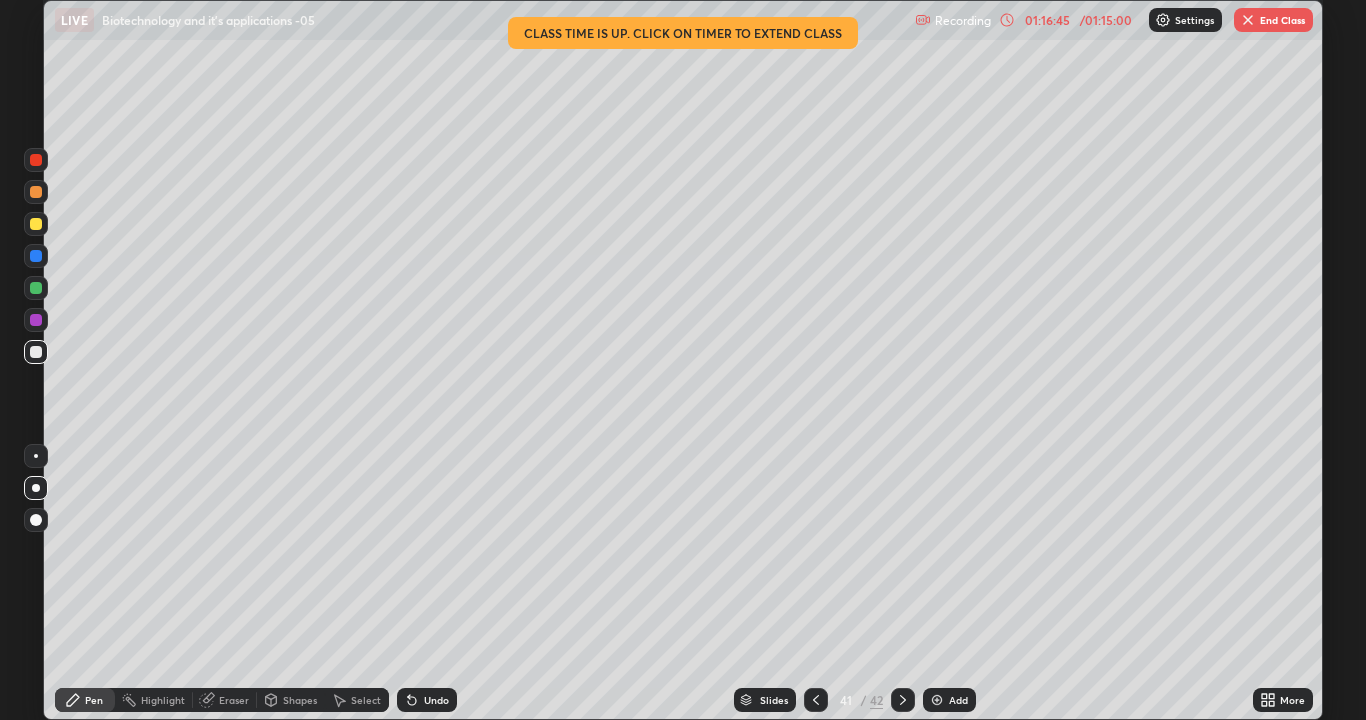 click on "End Class" at bounding box center [1273, 20] 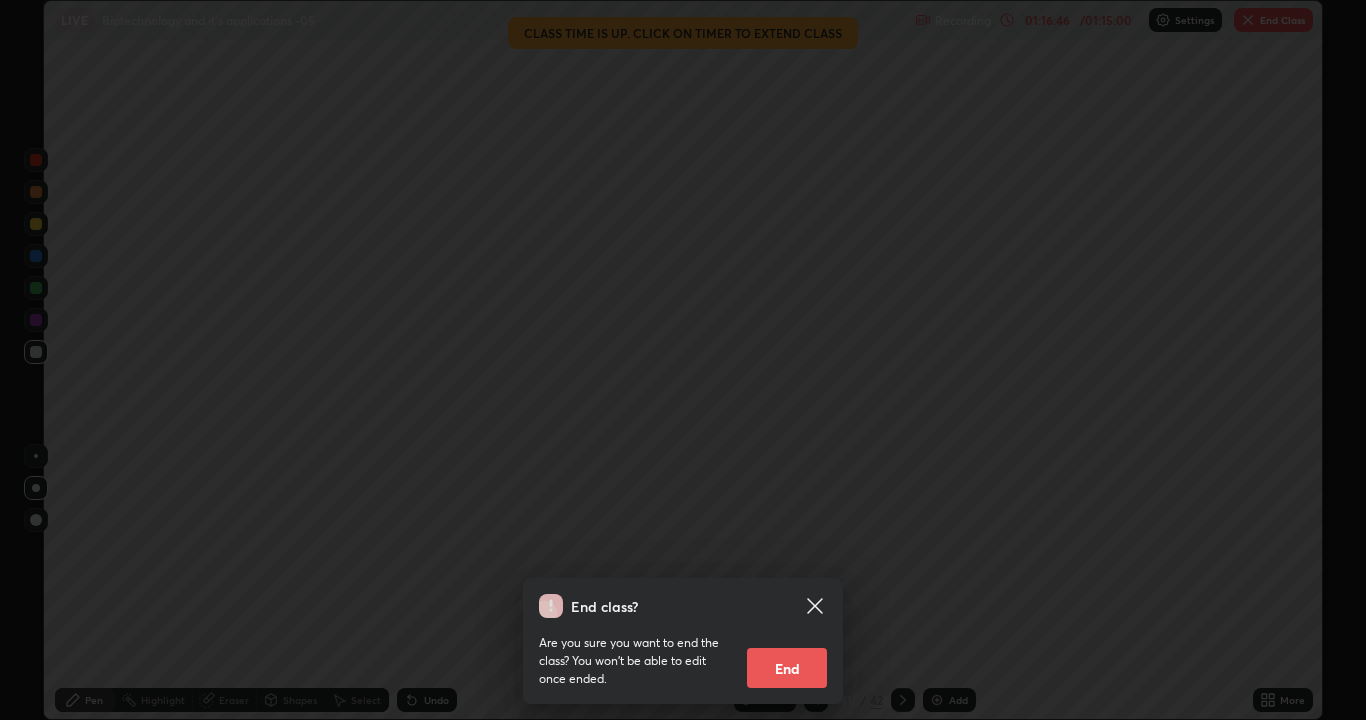 click on "End" at bounding box center (787, 668) 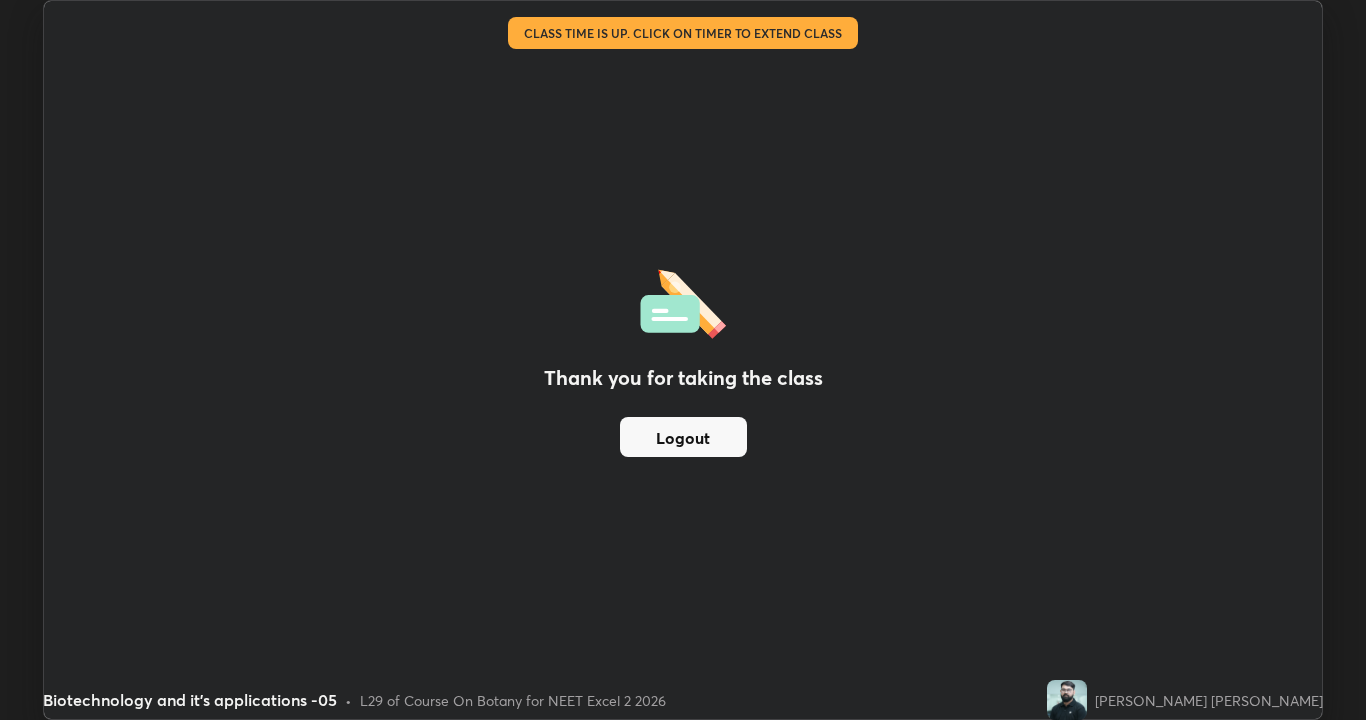 click on "Thank you for taking the class Logout Setting up your live class Class time is up.  Click on timer to extend class" at bounding box center [683, 360] 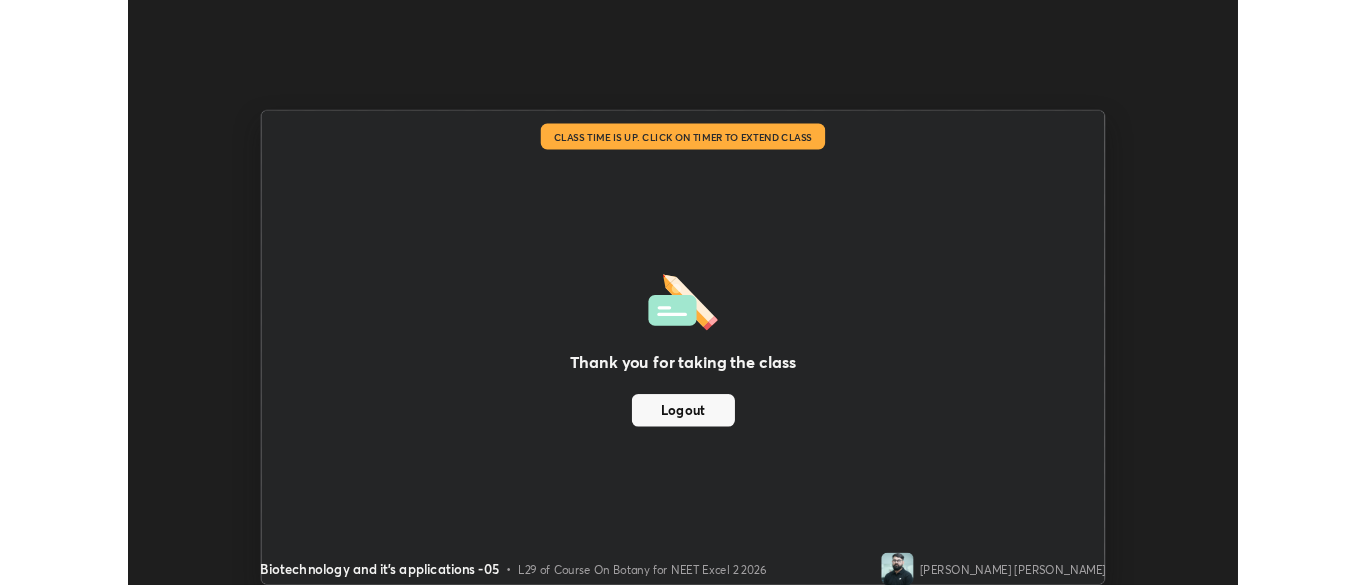 scroll, scrollTop: 585, scrollLeft: 1366, axis: both 